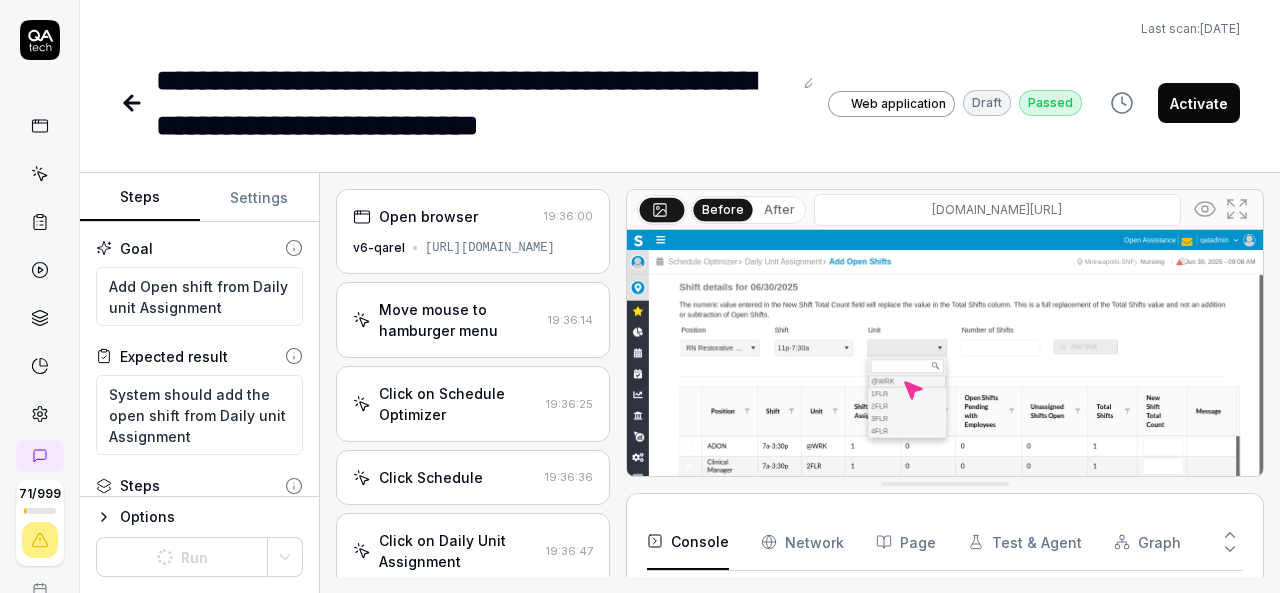 scroll, scrollTop: 0, scrollLeft: 0, axis: both 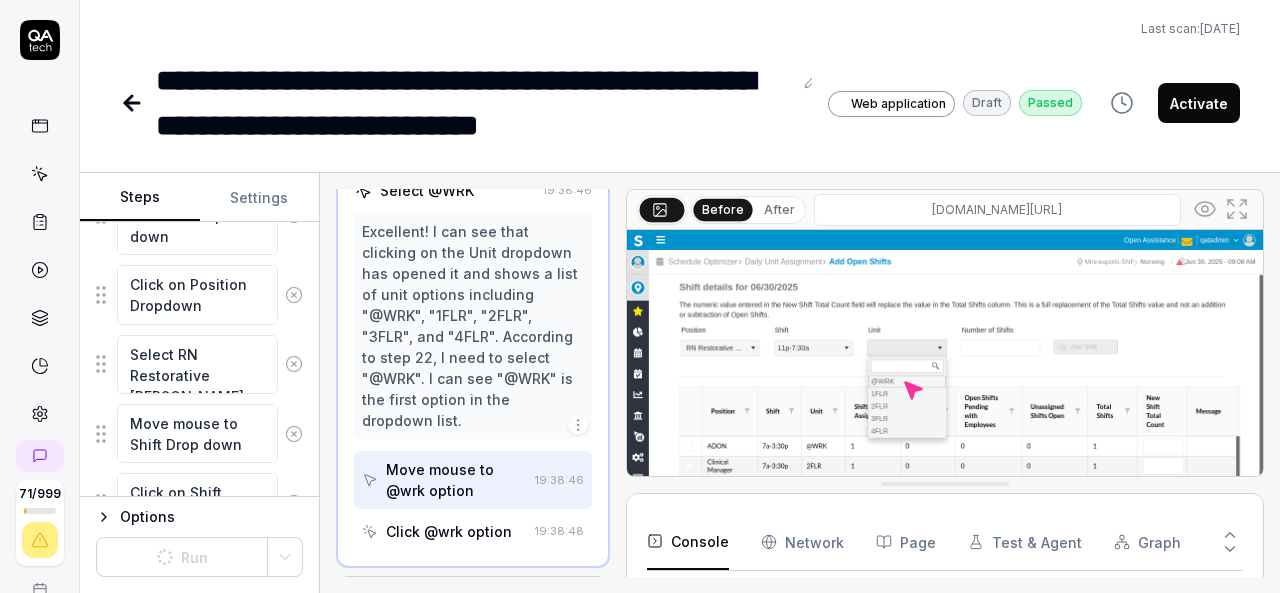 type on "*" 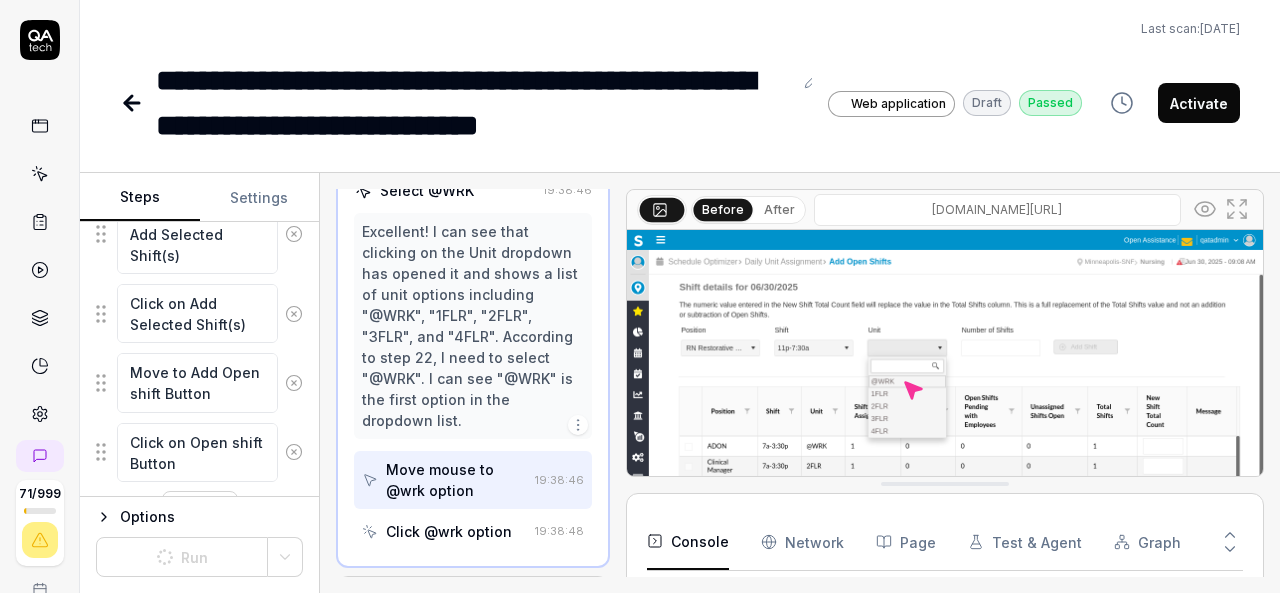 scroll, scrollTop: 2272, scrollLeft: 0, axis: vertical 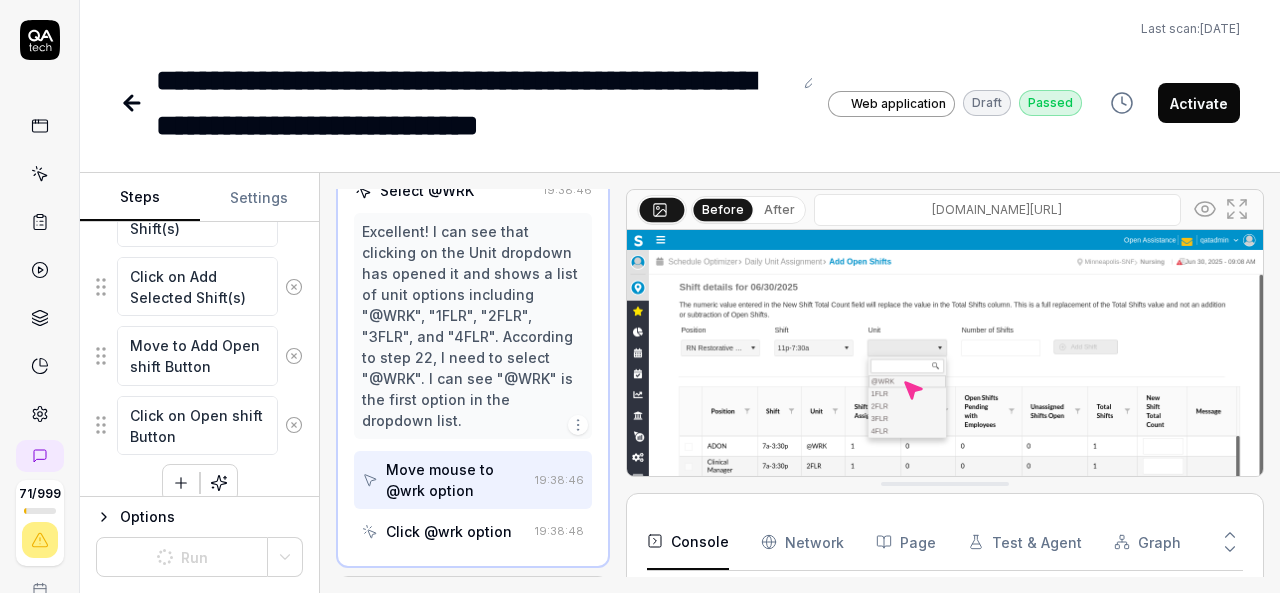 click 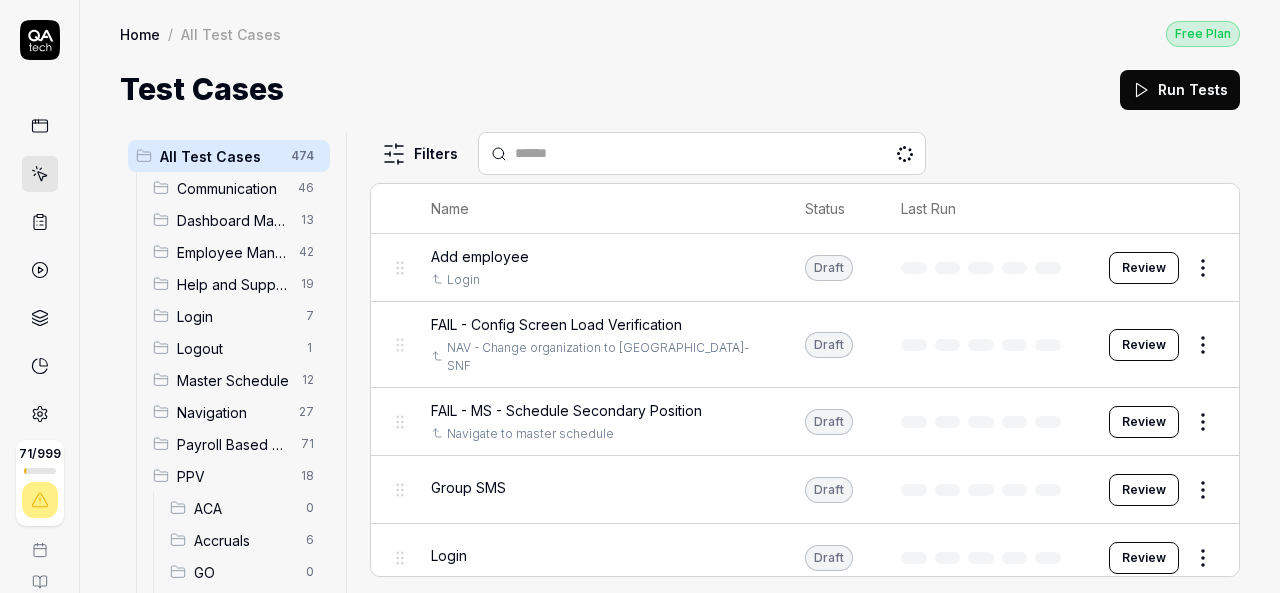 scroll, scrollTop: 0, scrollLeft: 0, axis: both 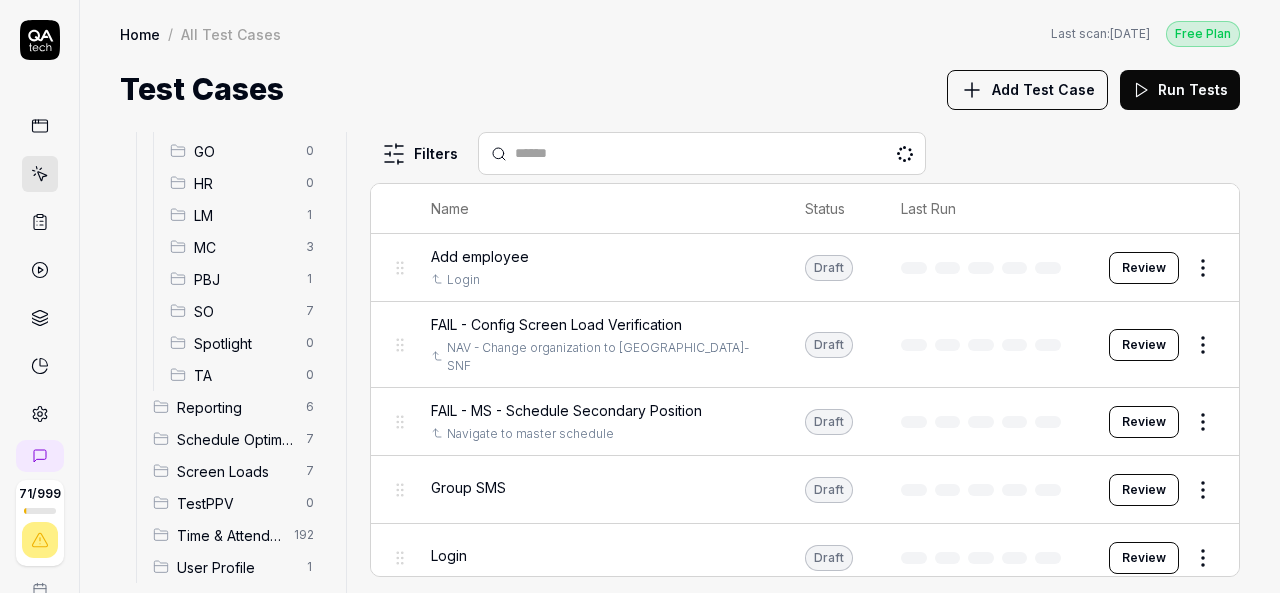 click on "SO" at bounding box center [244, 311] 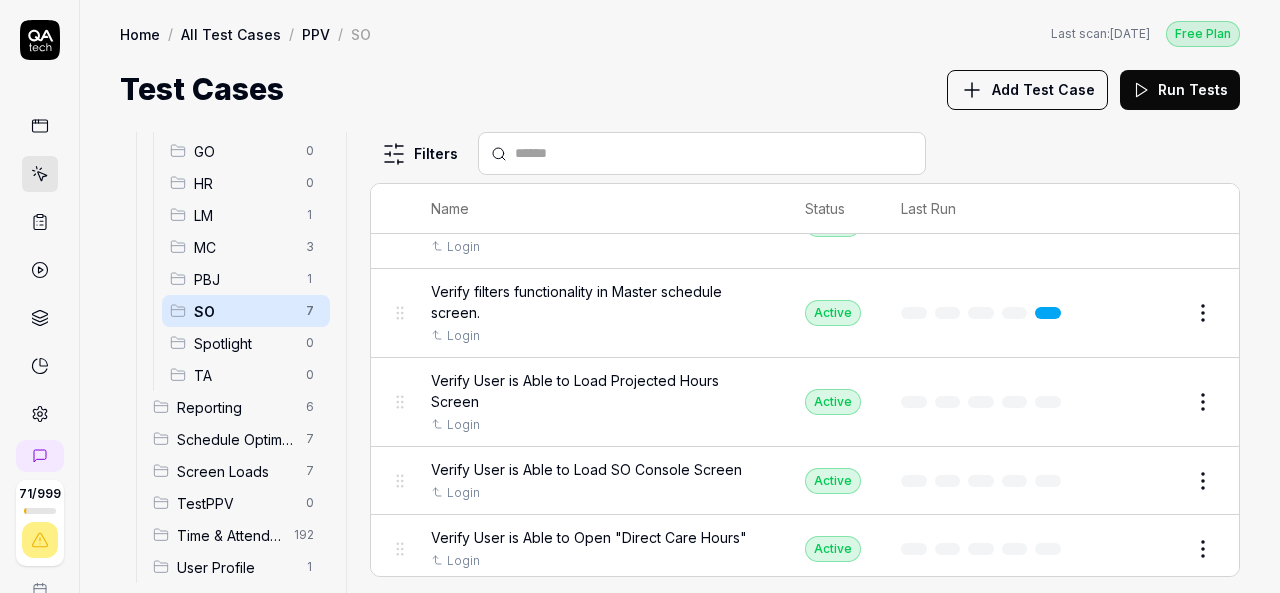 scroll, scrollTop: 0, scrollLeft: 0, axis: both 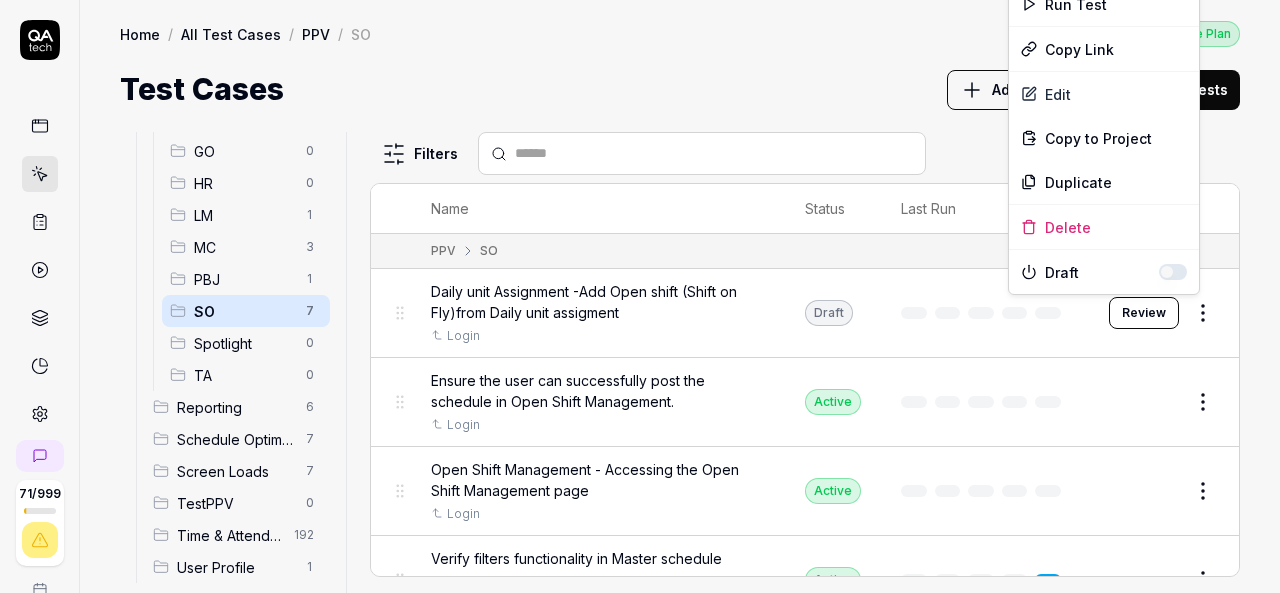 click on "71  /  999 k S Home / All Test Cases / PPV / SO Free Plan Home / All Test Cases / PPV / SO Last scan:  Jun 5 2025 Free Plan Test Cases Add Test Case Run Tests All Test Cases 474 Communication 46 Dashboard Management 13 Employee Management 42 Help and Support 19 Login 7 Logout 1 Master Schedule 12 Navigation 27 Payroll Based Journal 71 PPV 18 ACA 0 Accruals 6 GO 0 HR 0 LM 1 MC 3 PBJ 1 SO 7 Spotlight 0 TA 0 Reporting 6 Schedule Optimizer 7 Screen Loads 7 TestPPV 0 Time & Attendance 192 User Profile 1 Filters Name Status Last Run PPV SO Daily unit Assignment -Add Open shift (Shift on Fly)from Daily unit assigment Login Draft Review Ensure the user can successfully post the schedule in Open Shift Management. Login Active Edit Open Shift Management - Accessing the Open Shift Management page Login Active Edit Verify filters functionality in Master schedule screen. Login Active Edit Verify User is Able to Load Projected Hours Screen Login Active Edit Verify User is Able to Load SO Console Screen Login Active Edit" at bounding box center (640, 296) 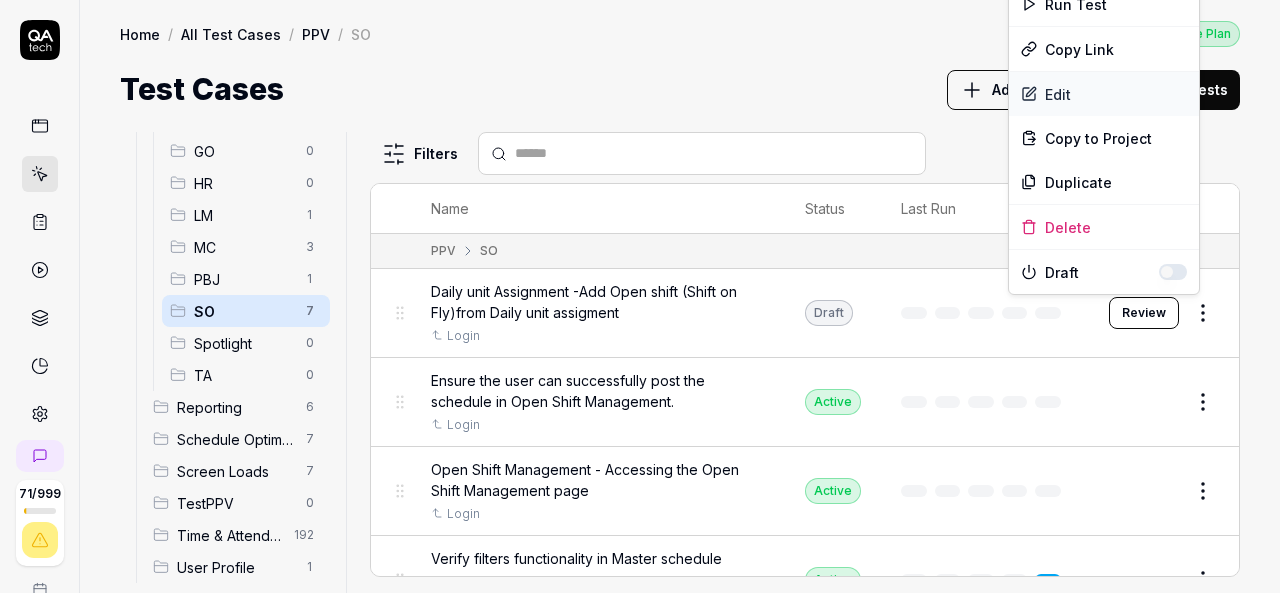 click on "Edit" at bounding box center [1104, 94] 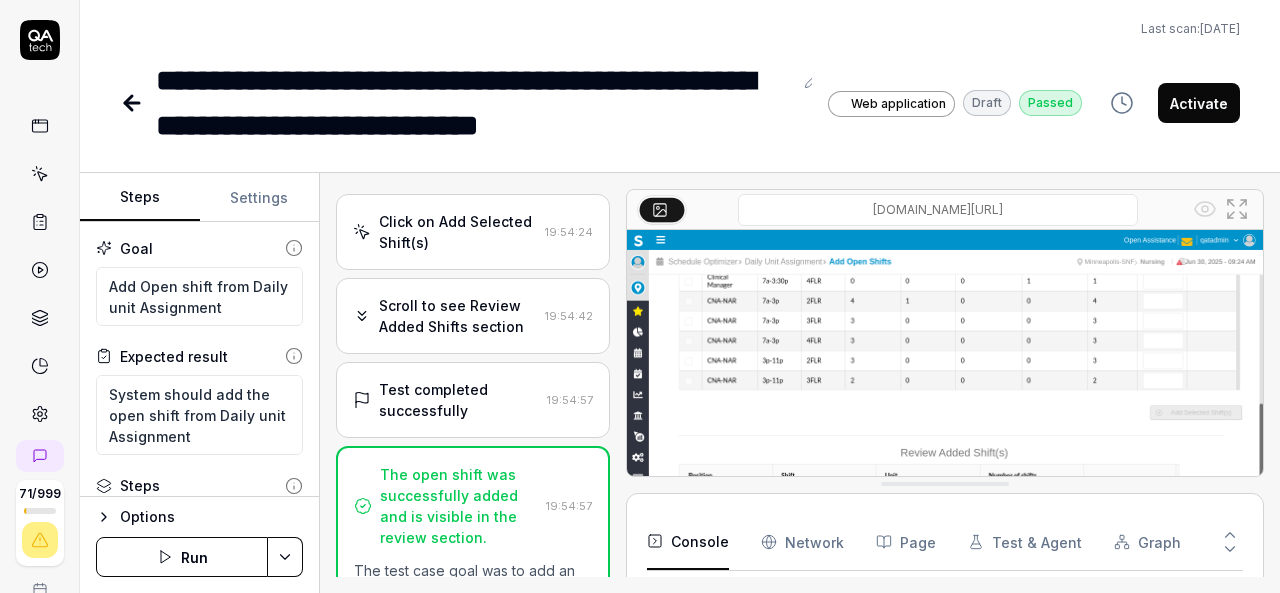 scroll, scrollTop: 1652, scrollLeft: 0, axis: vertical 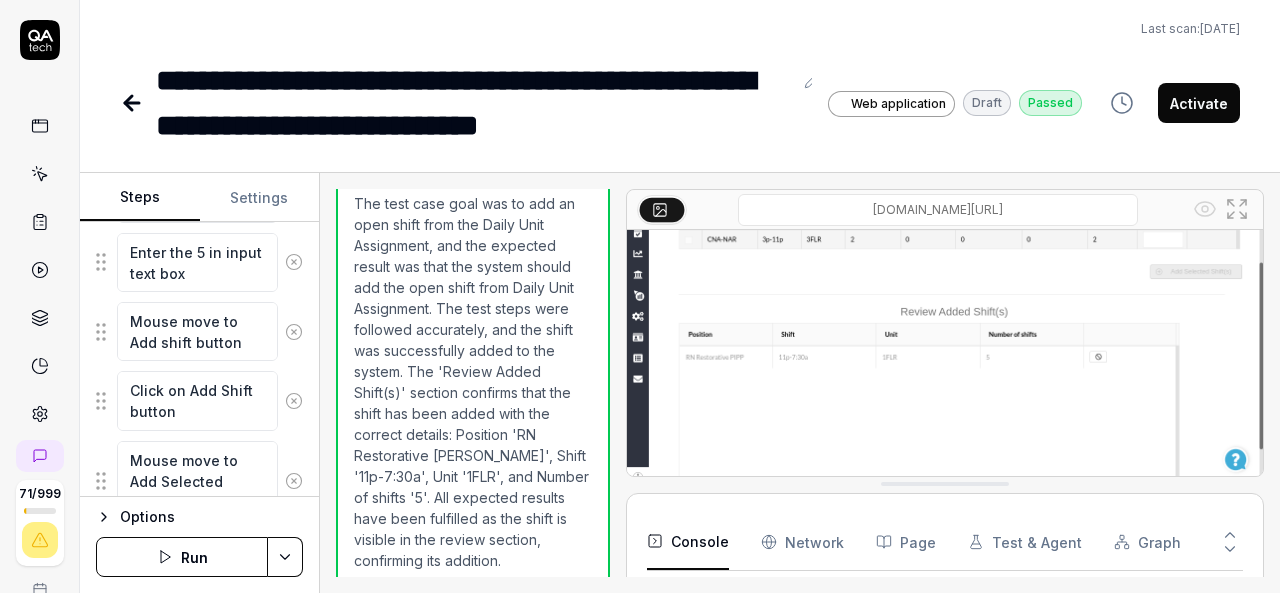 click 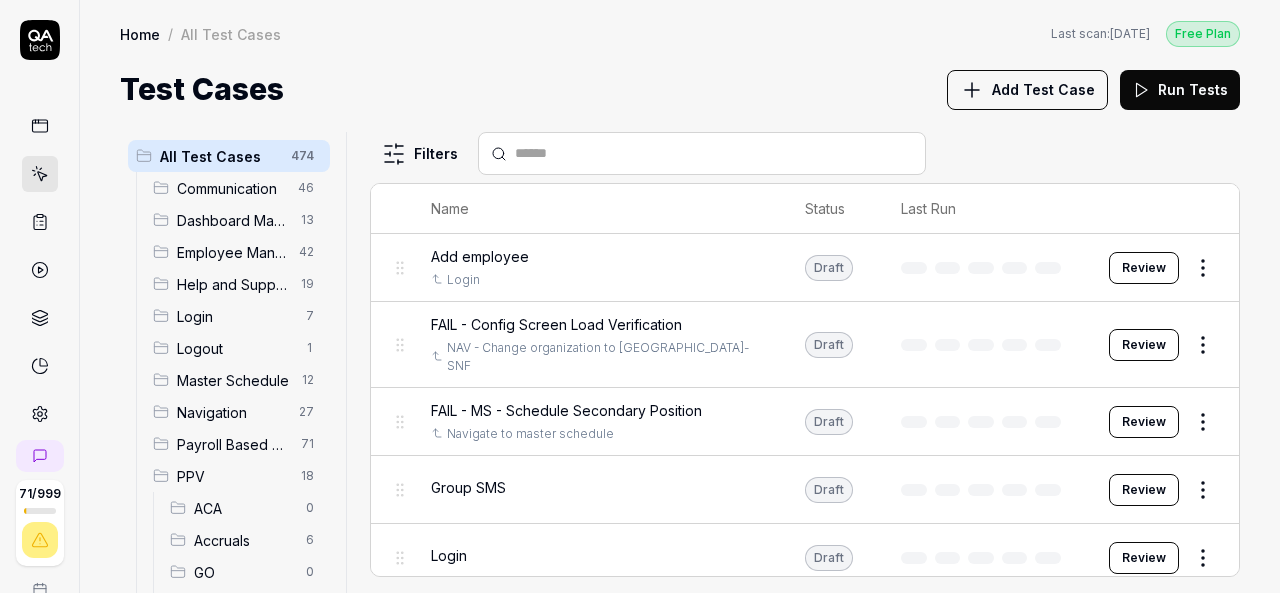 click on "PPV" at bounding box center [233, 476] 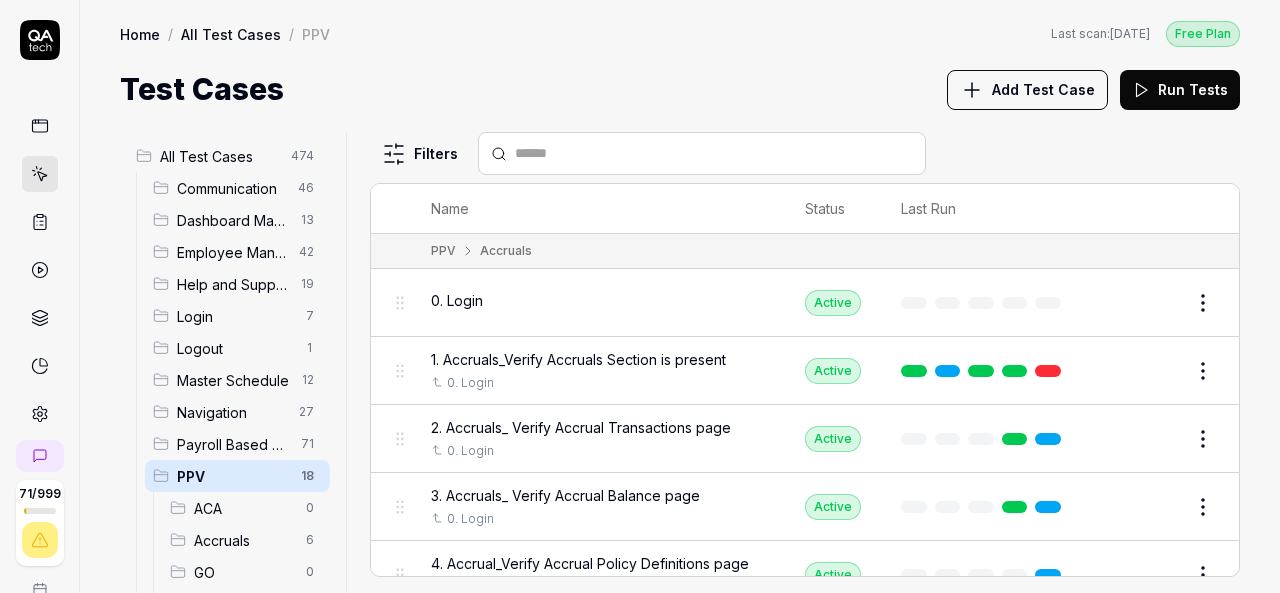 scroll, scrollTop: 240, scrollLeft: 0, axis: vertical 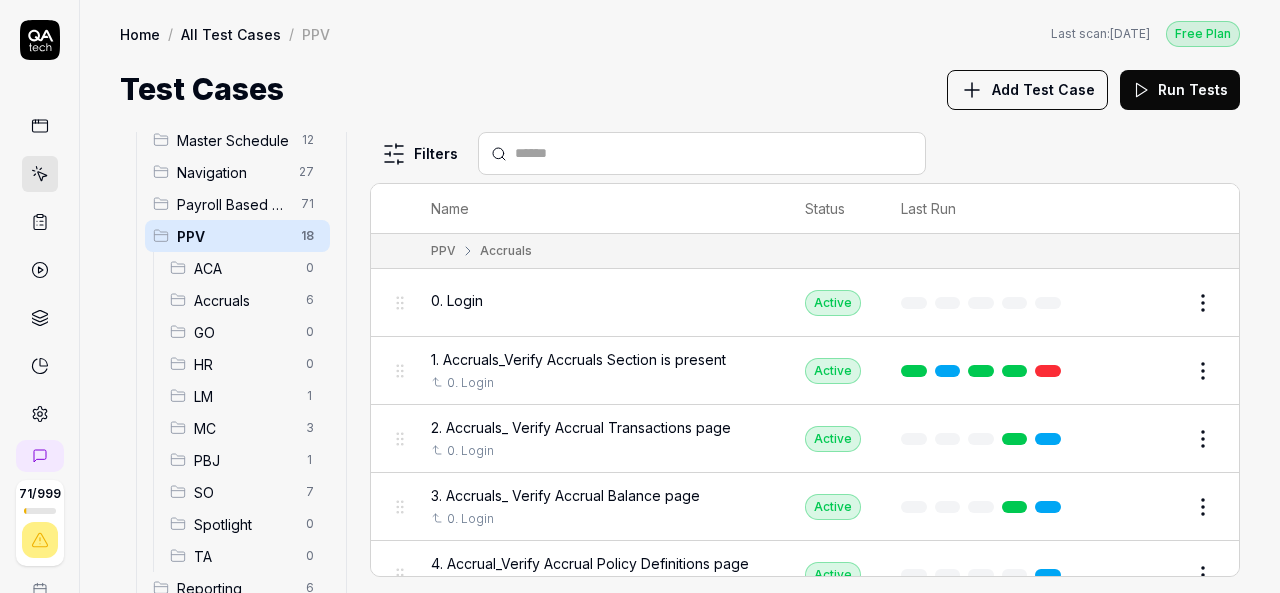 click on "SO" at bounding box center [244, 492] 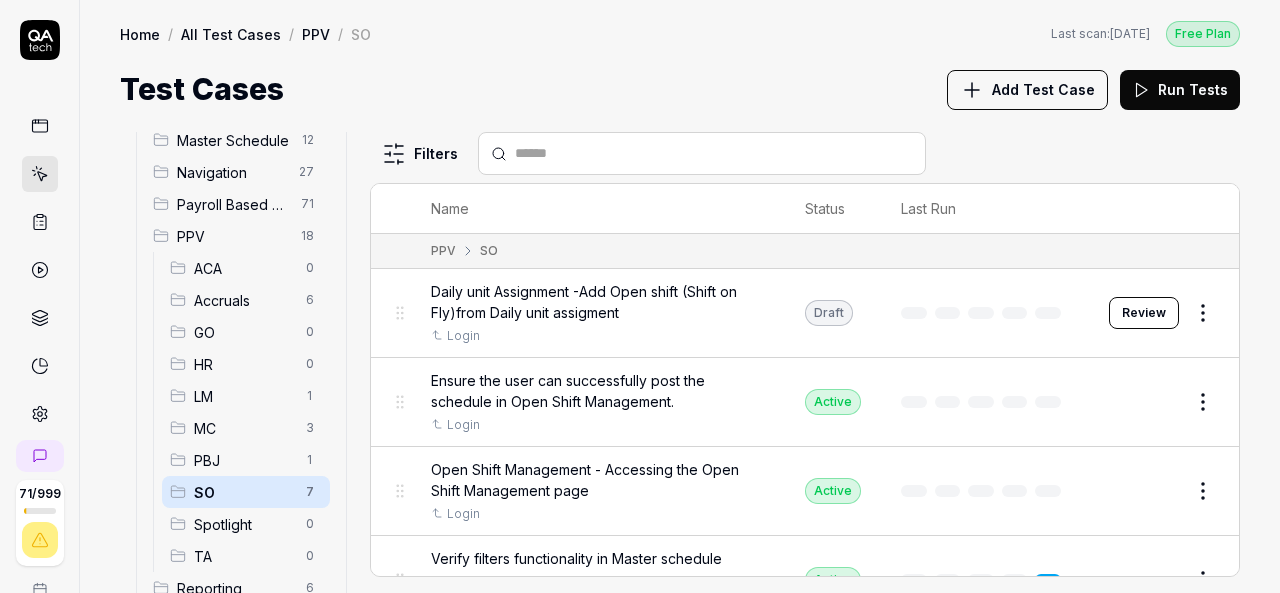 click on "Spotlight" at bounding box center [244, 524] 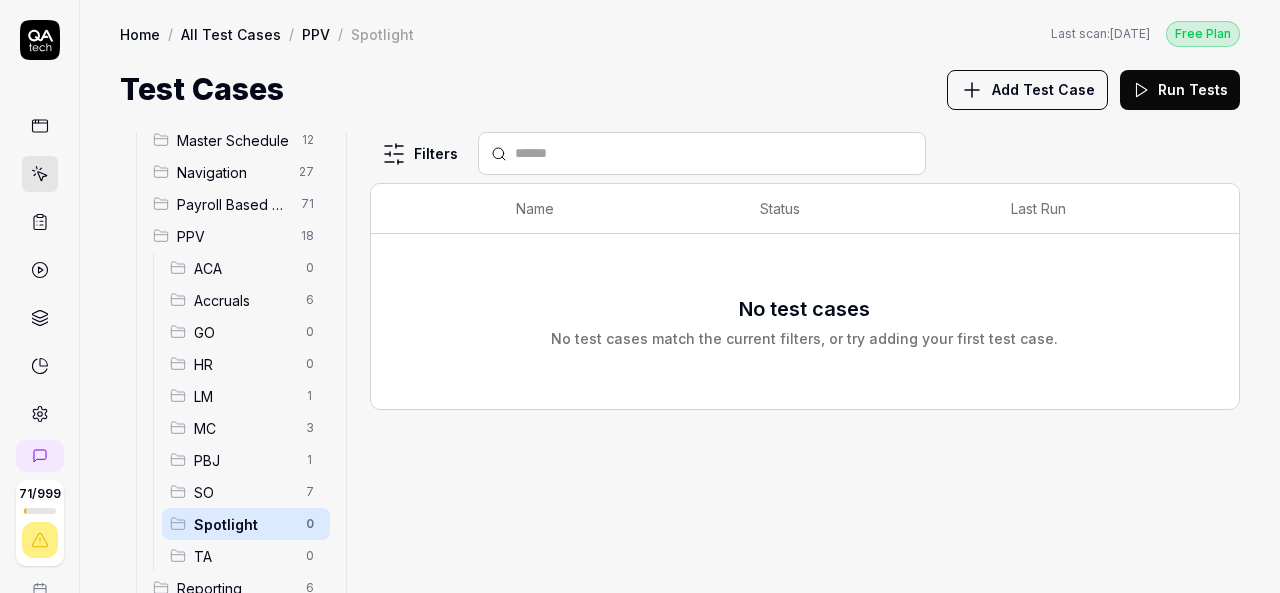 click on "Add Test Case" at bounding box center (1043, 89) 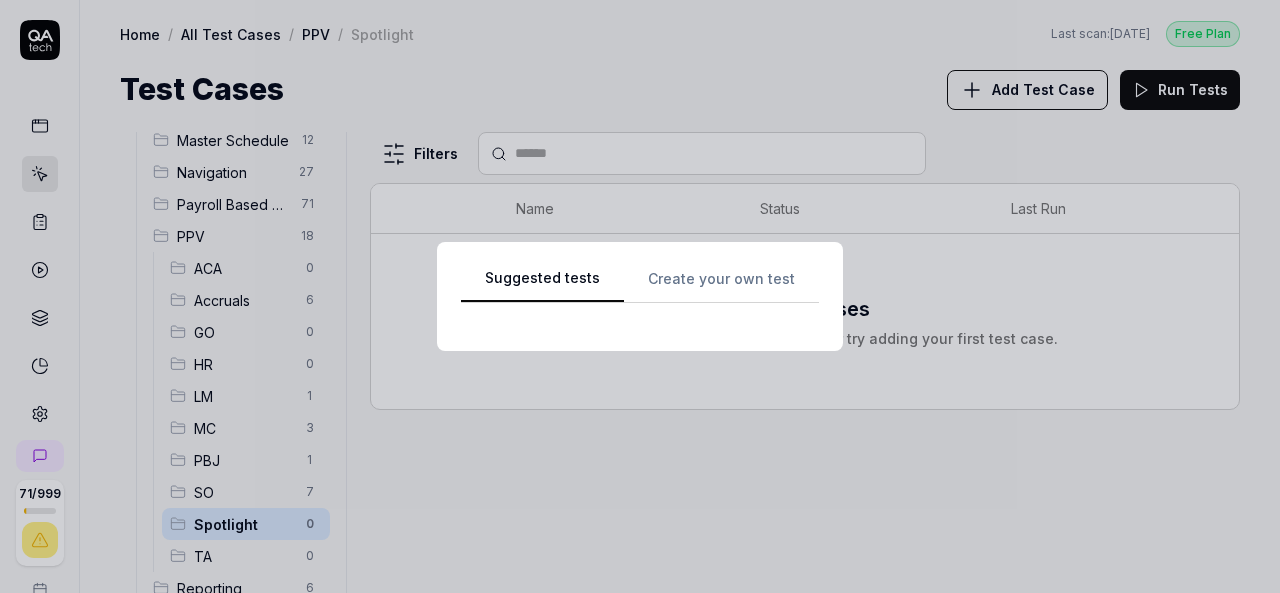 scroll, scrollTop: 0, scrollLeft: 0, axis: both 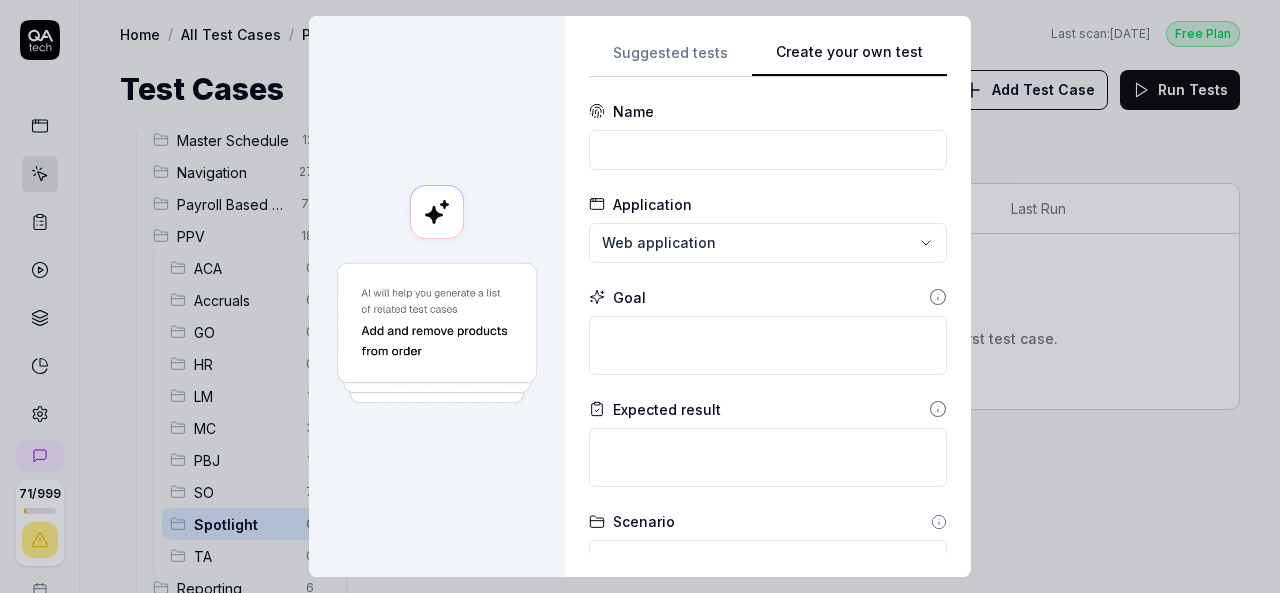 click on "Suggested tests Create your own test Name Application Web application Goal Expected result Scenario Default scenario Dependency No test cases found Configs Add config Advanced Cancel Generate test" at bounding box center (768, 296) 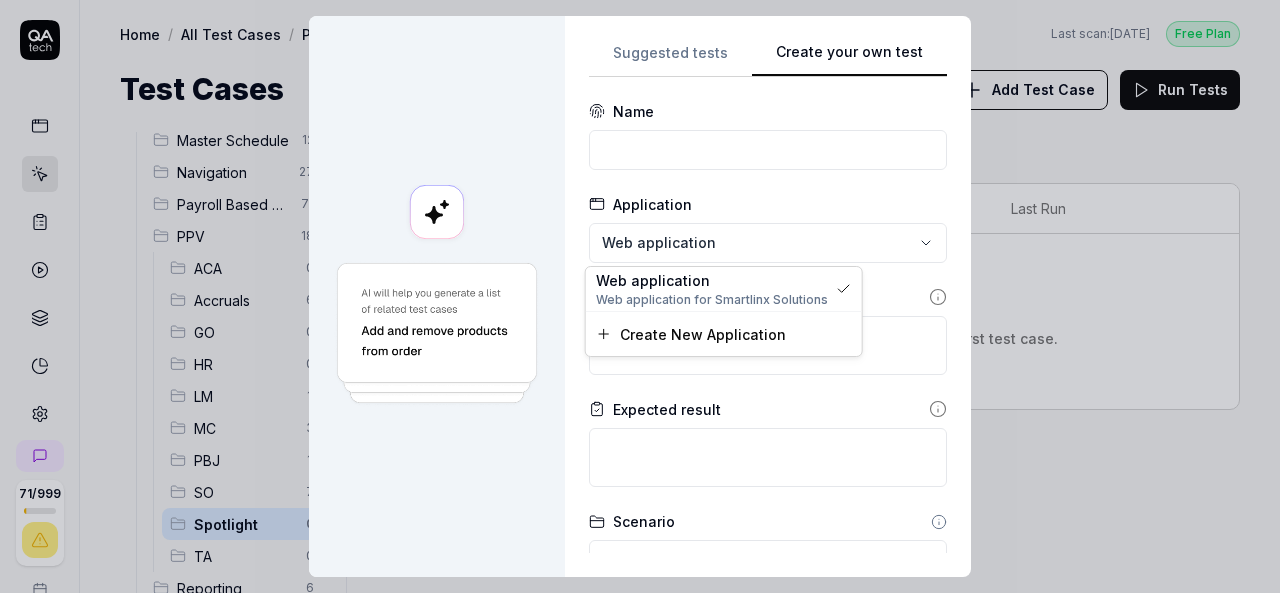click on "**********" at bounding box center (640, 296) 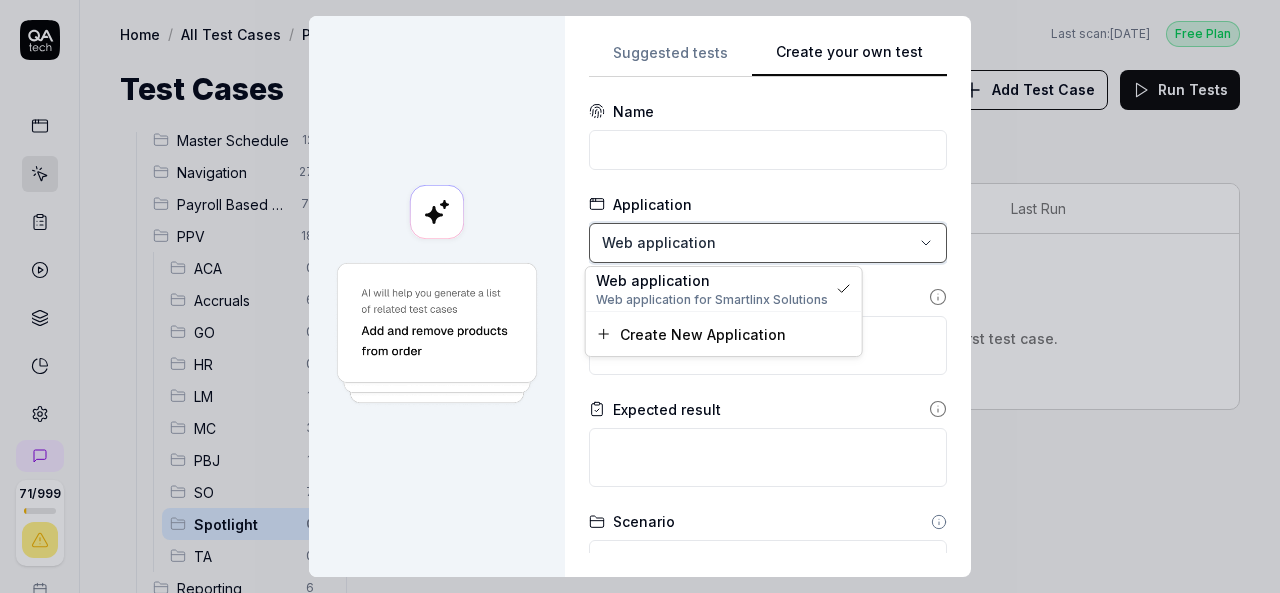 click on "**********" at bounding box center (640, 296) 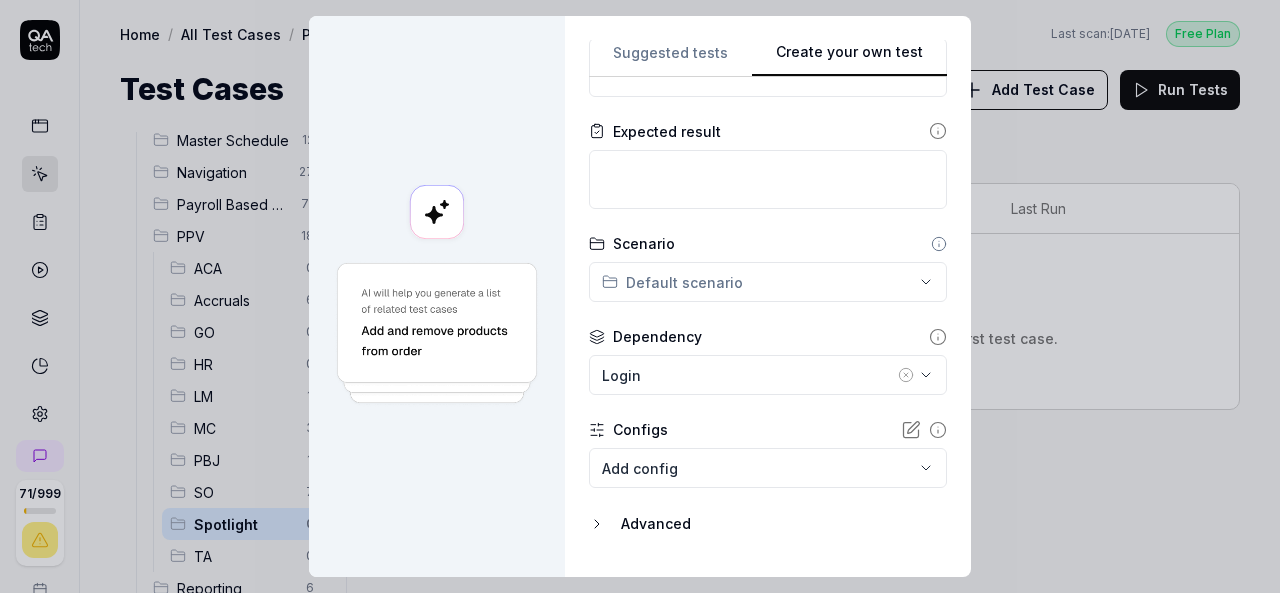 scroll, scrollTop: 324, scrollLeft: 0, axis: vertical 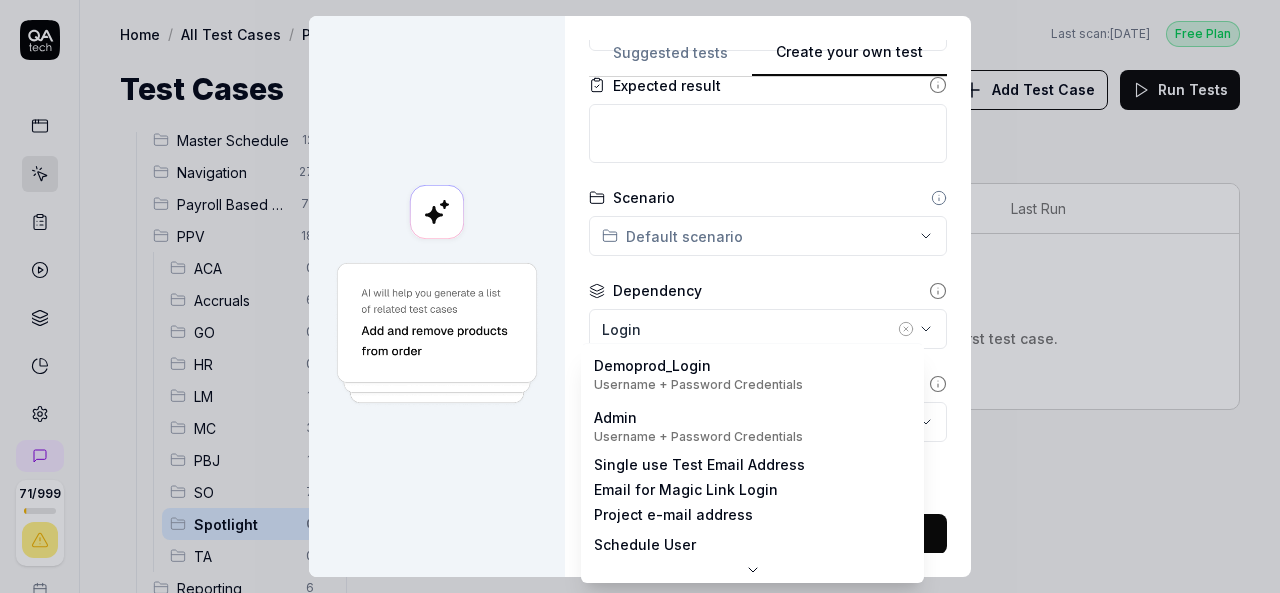 click on "71  /  999 k S Home / All Test Cases / PPV / Spotlight Free Plan Home / All Test Cases / PPV / Spotlight Last scan:  Jun 5 2025 Free Plan Test Cases Add Test Case Run Tests All Test Cases 474 Communication 46 Dashboard Management 13 Employee Management 42 Help and Support 19 Login 7 Logout 1 Master Schedule 12 Navigation 27 Payroll Based Journal 71 PPV 18 ACA 0 Accruals 6 GO 0 HR 0 LM 1 MC 3 PBJ 1 SO 7 Spotlight 0 TA 0 Reporting 6 Schedule Optimizer 7 Screen Loads 7 TestPPV 0 Time & Attendance 192 User Profile 1 Filters Name Status Last Run No test cases No test cases match the current filters, or try adding your first test case.
To pick up a draggable item, press the space bar.
While dragging, use the arrow keys to move the item.
Press space again to drop the item in its new position, or press escape to cancel.
* Create your own test Suggested tests Create your own test Name Application Web application Goal Expected result Scenario Default scenario Dependency Login Configs Add config" at bounding box center [640, 296] 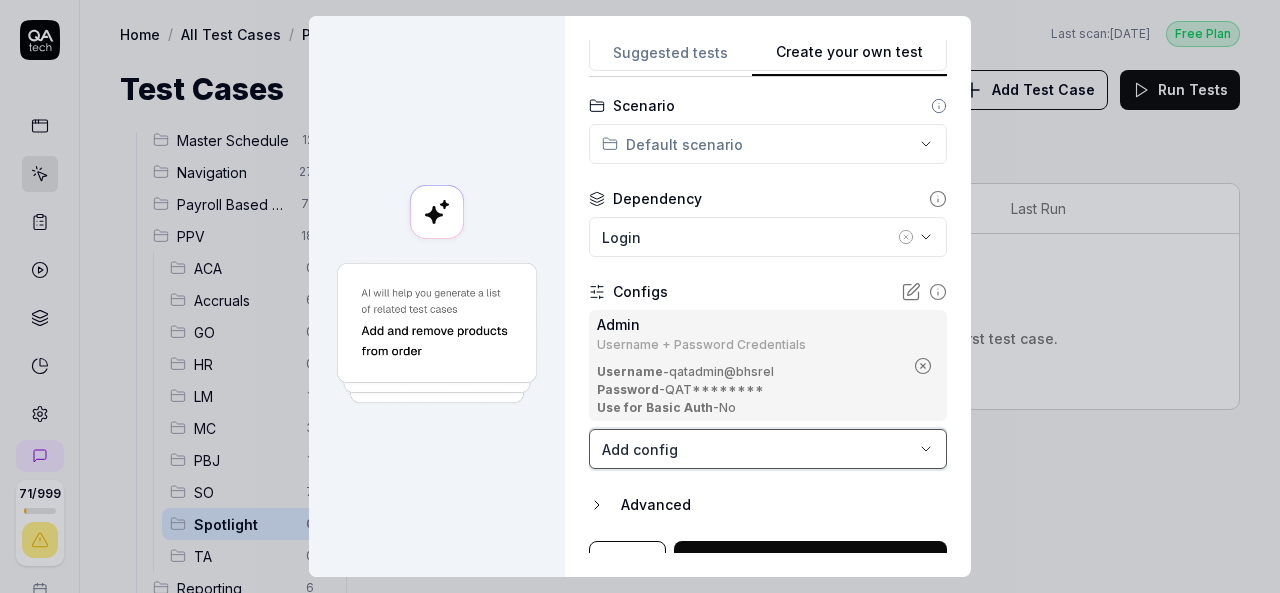 scroll, scrollTop: 443, scrollLeft: 0, axis: vertical 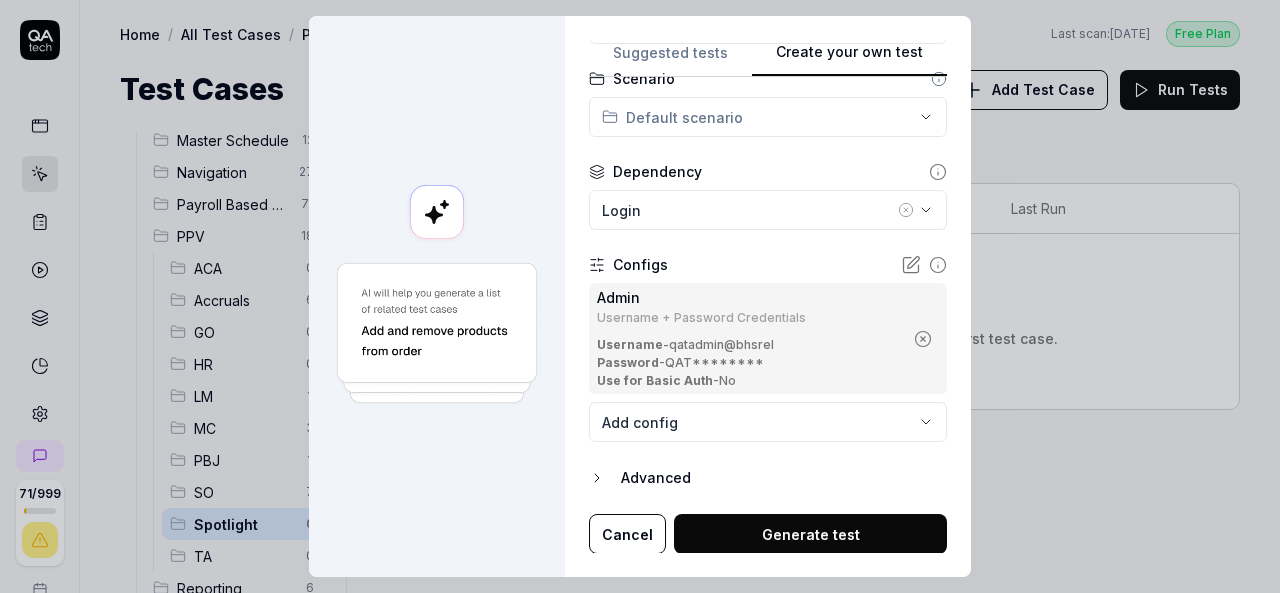 click 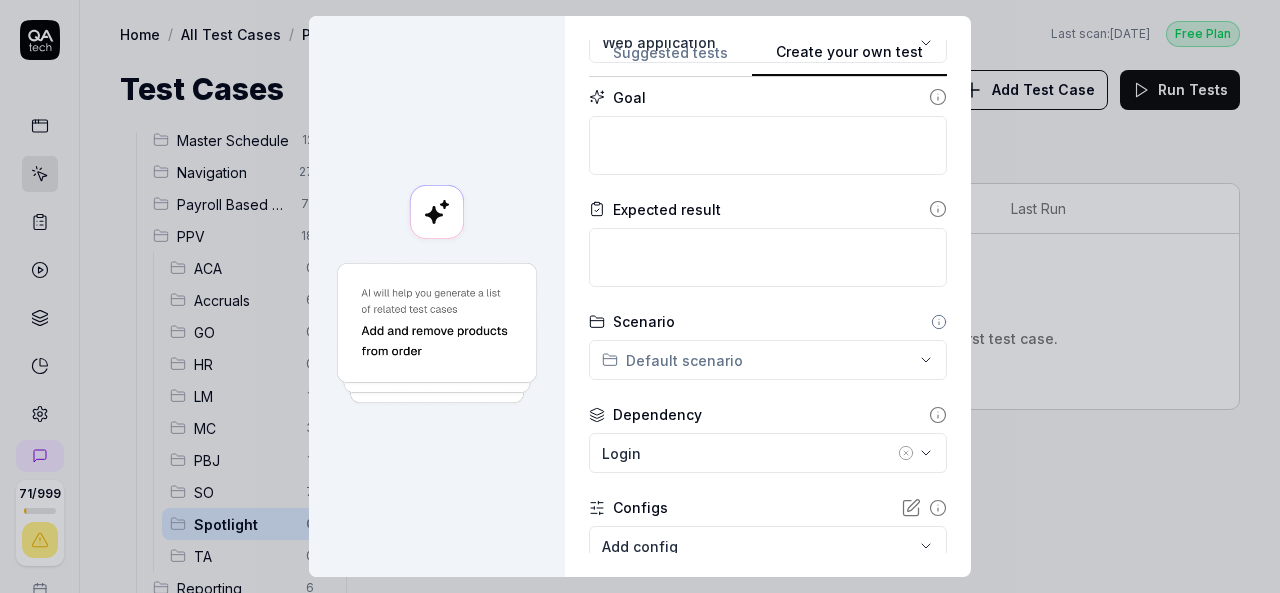 scroll, scrollTop: 198, scrollLeft: 0, axis: vertical 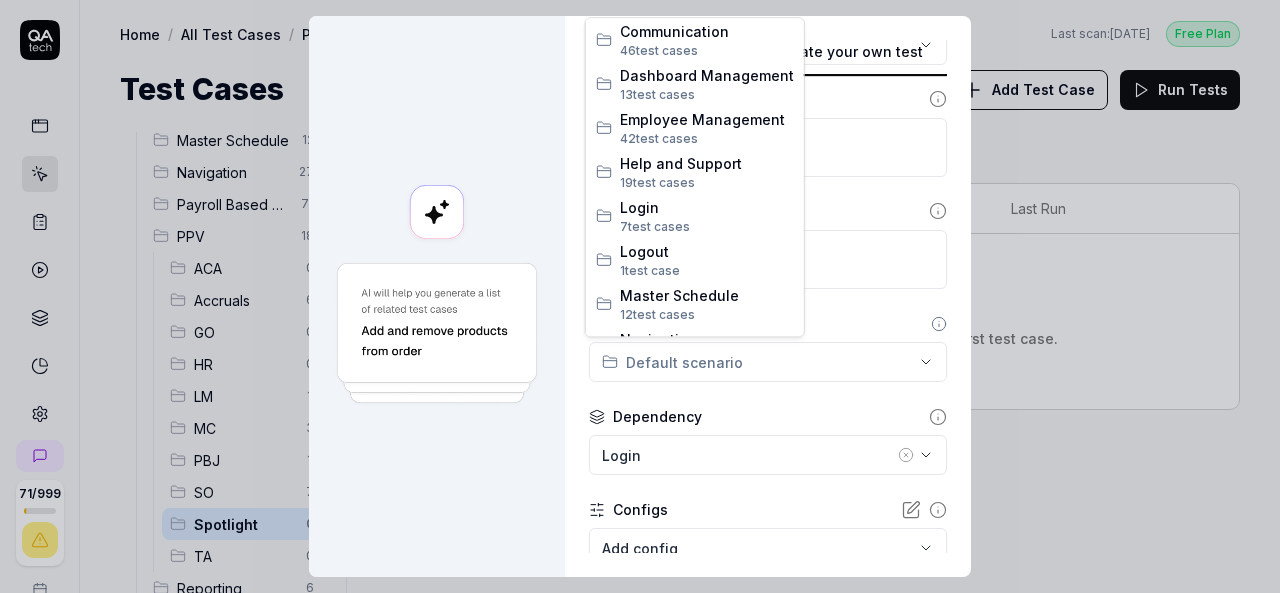 click on "**********" at bounding box center (640, 296) 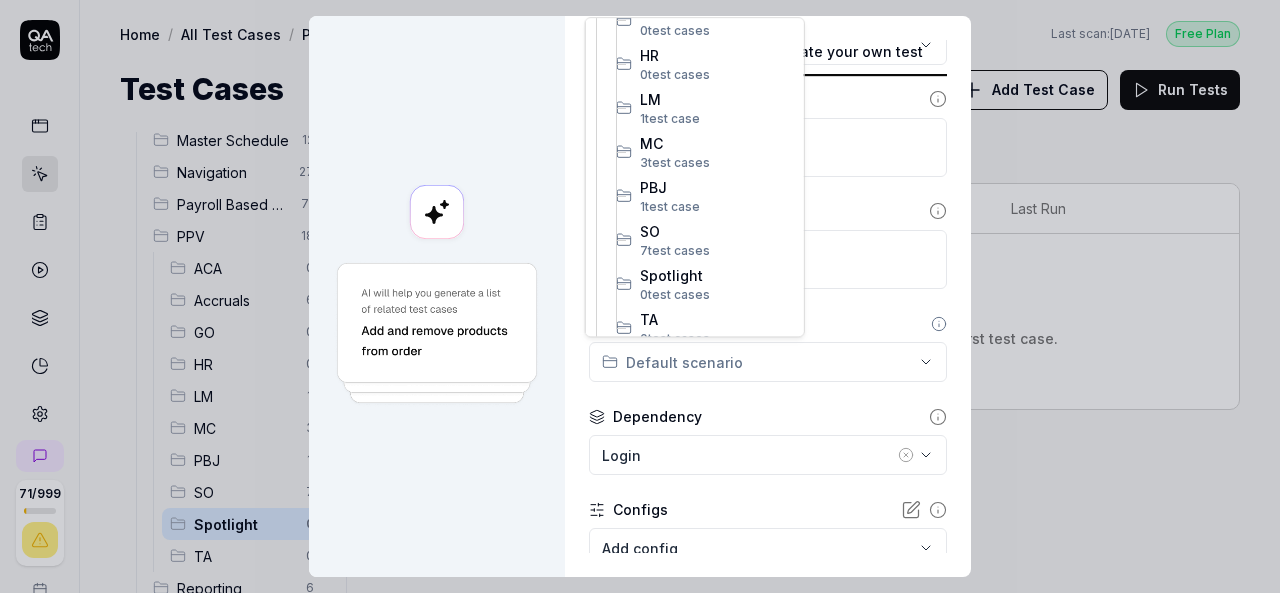 scroll, scrollTop: 547, scrollLeft: 0, axis: vertical 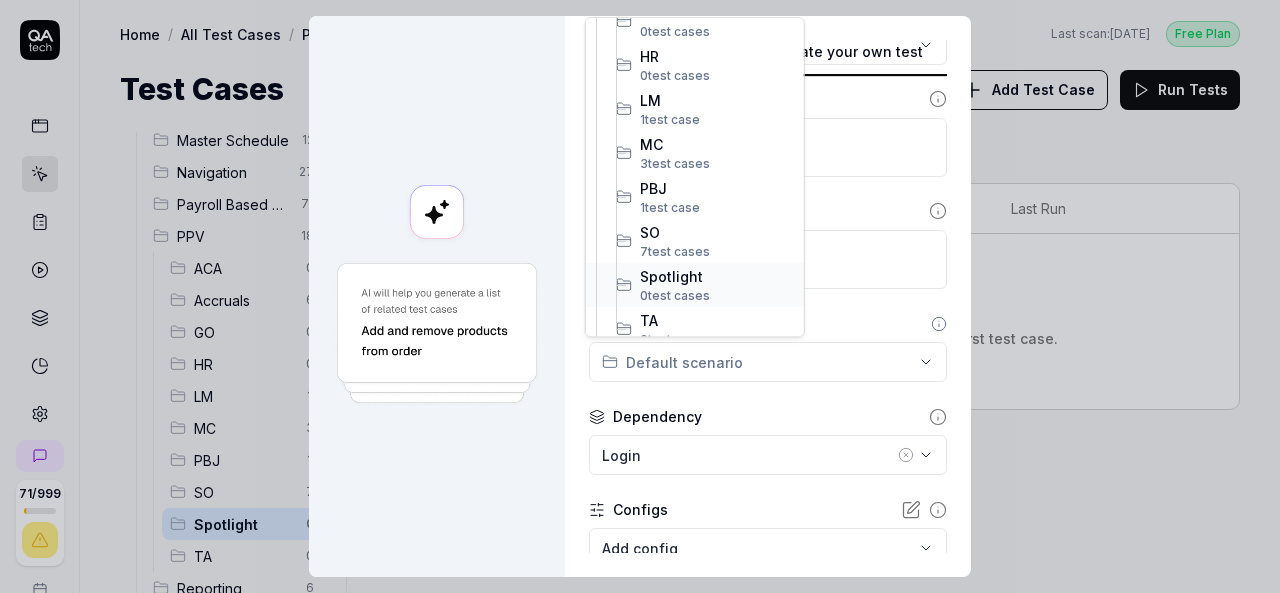 click on "Spotlight" at bounding box center [717, 276] 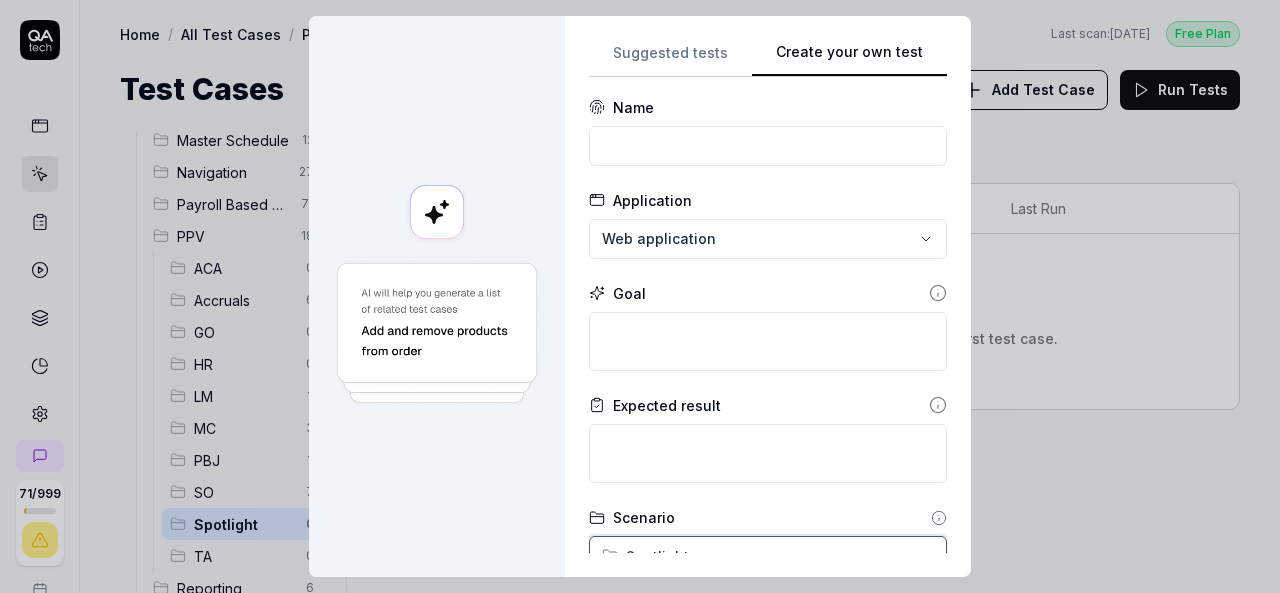 scroll, scrollTop: 0, scrollLeft: 0, axis: both 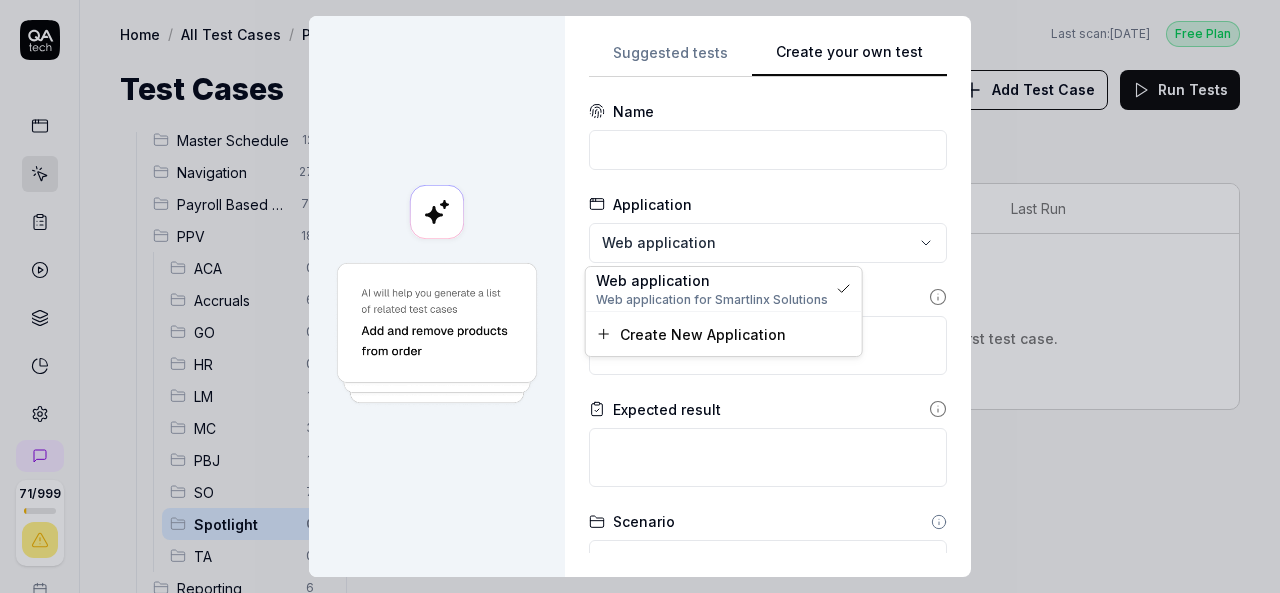 click on "**********" at bounding box center [640, 296] 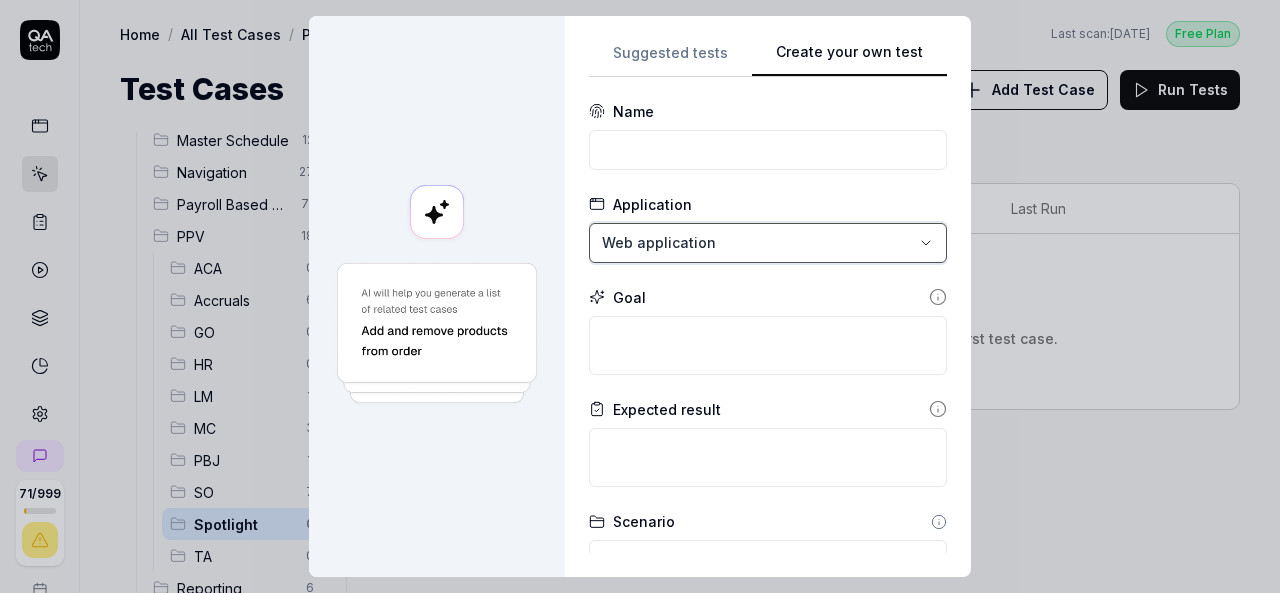 click on "**********" at bounding box center [640, 296] 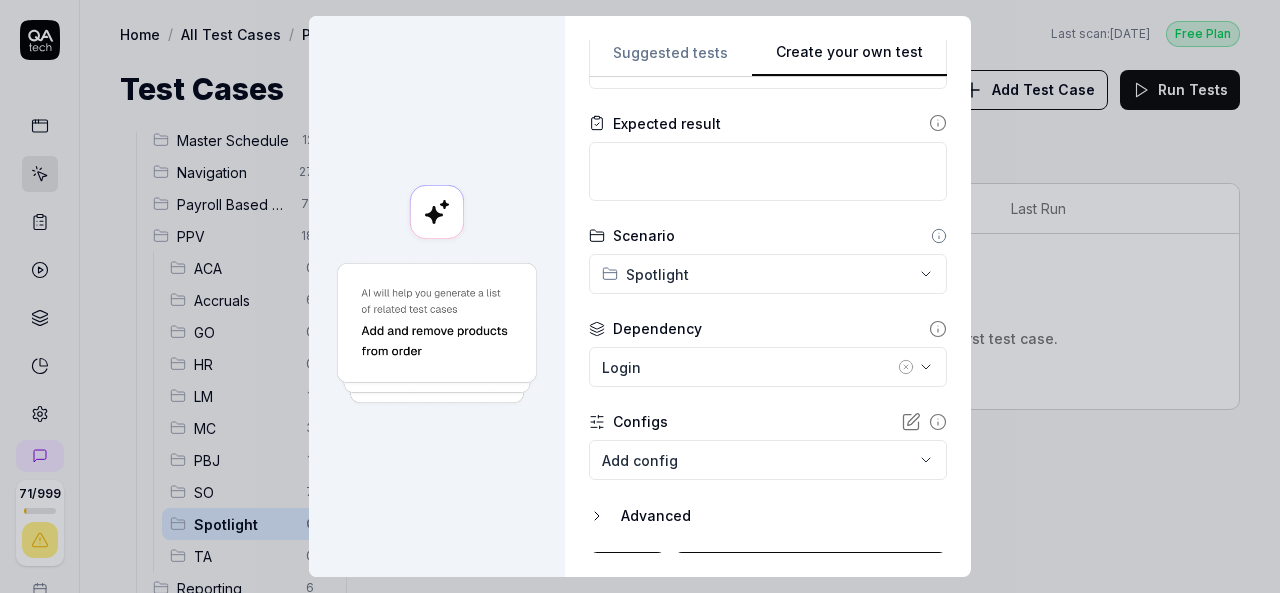 scroll, scrollTop: 324, scrollLeft: 0, axis: vertical 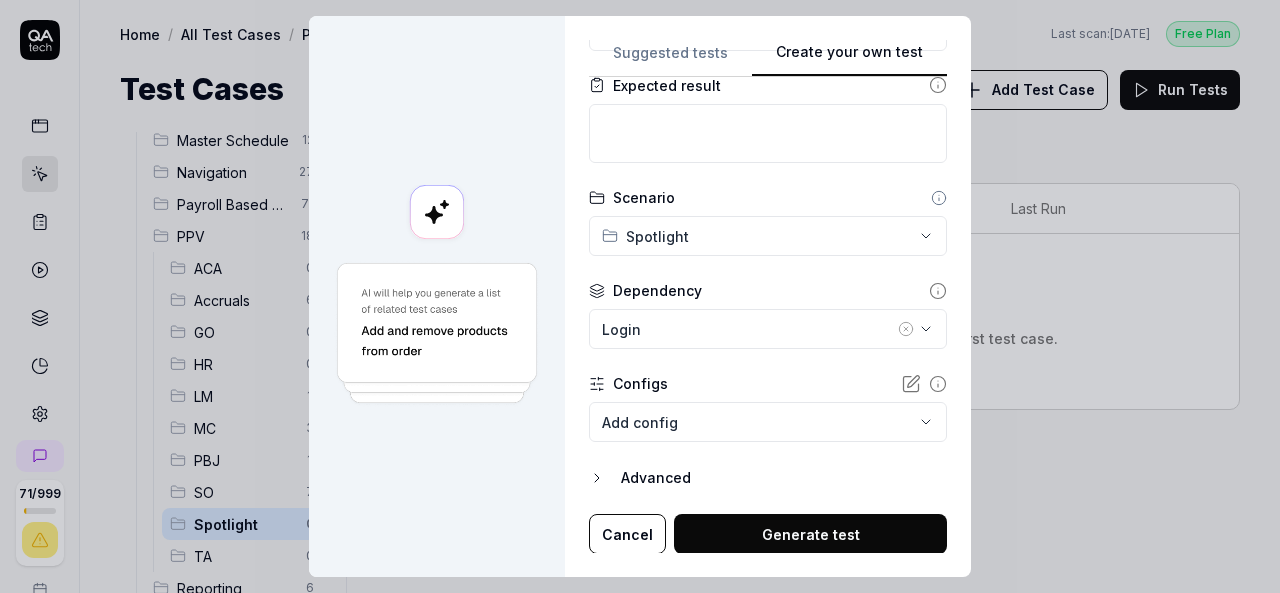 click 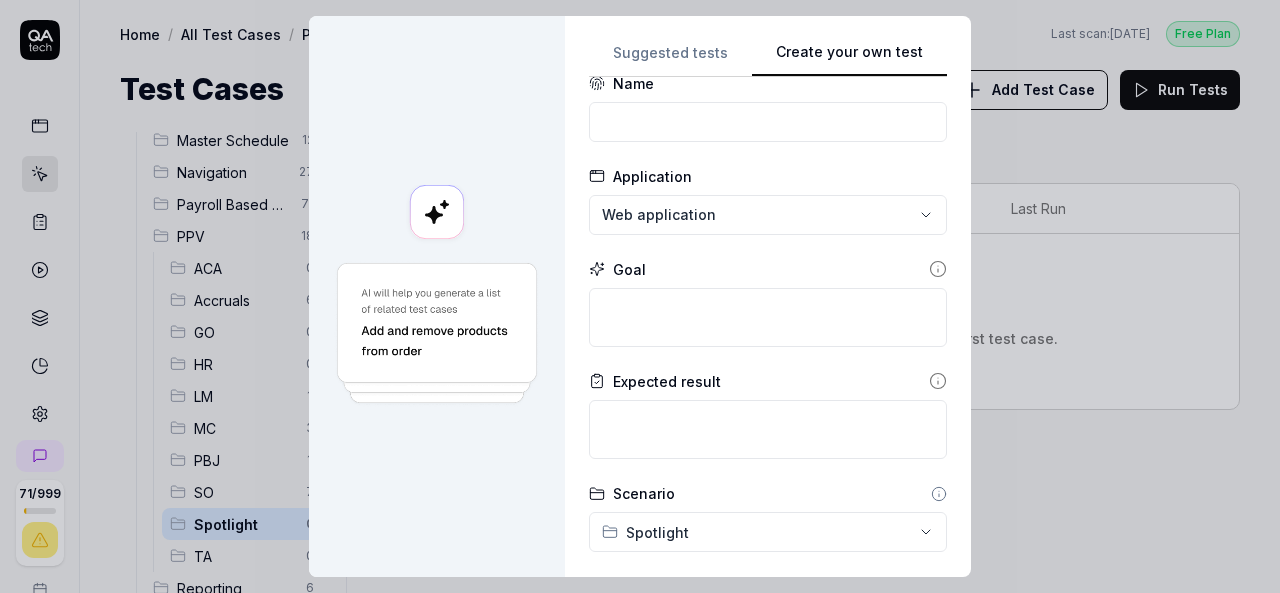 scroll, scrollTop: 26, scrollLeft: 0, axis: vertical 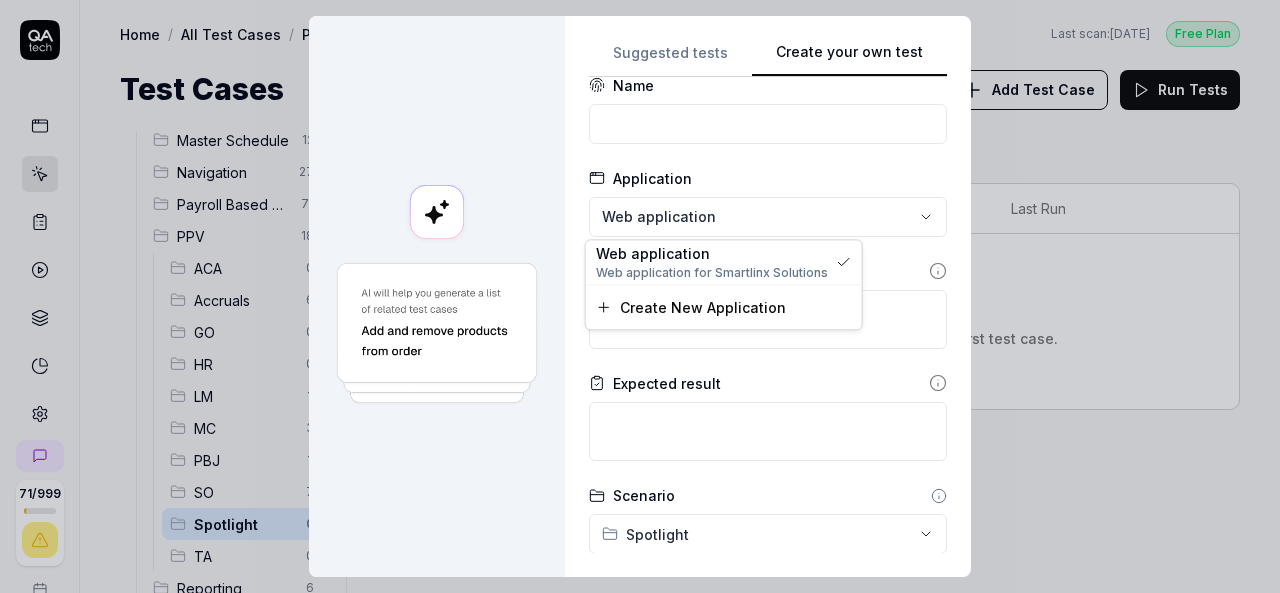 click on "**********" at bounding box center [640, 296] 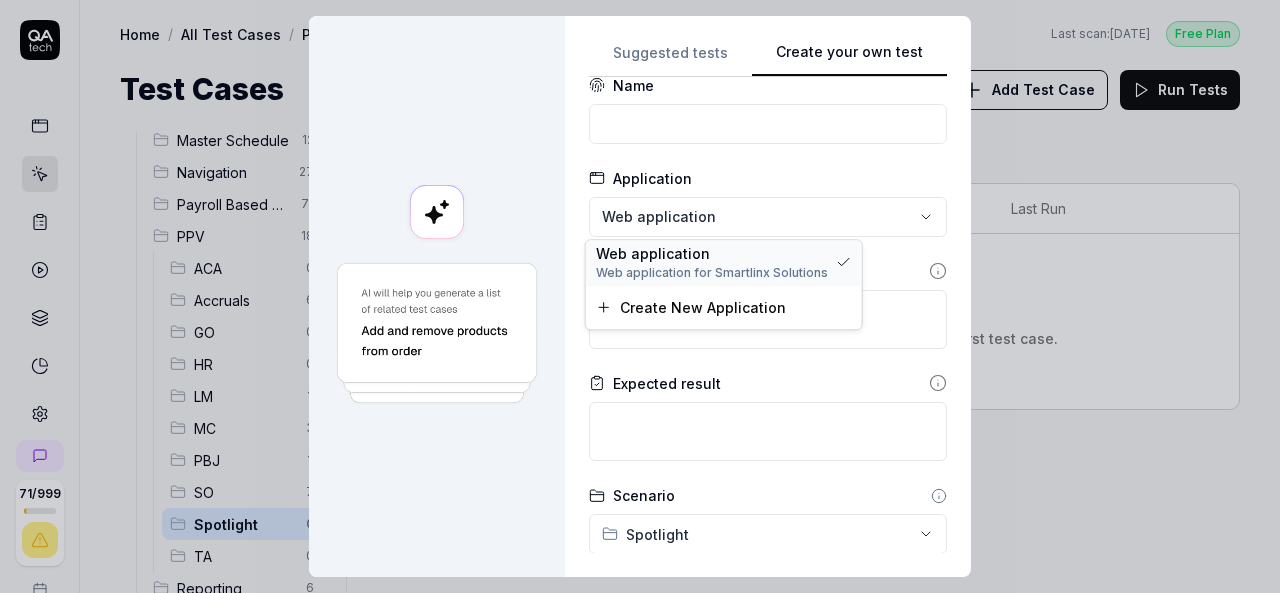 click on "Web application for Smartlinx Solutions" at bounding box center (712, 273) 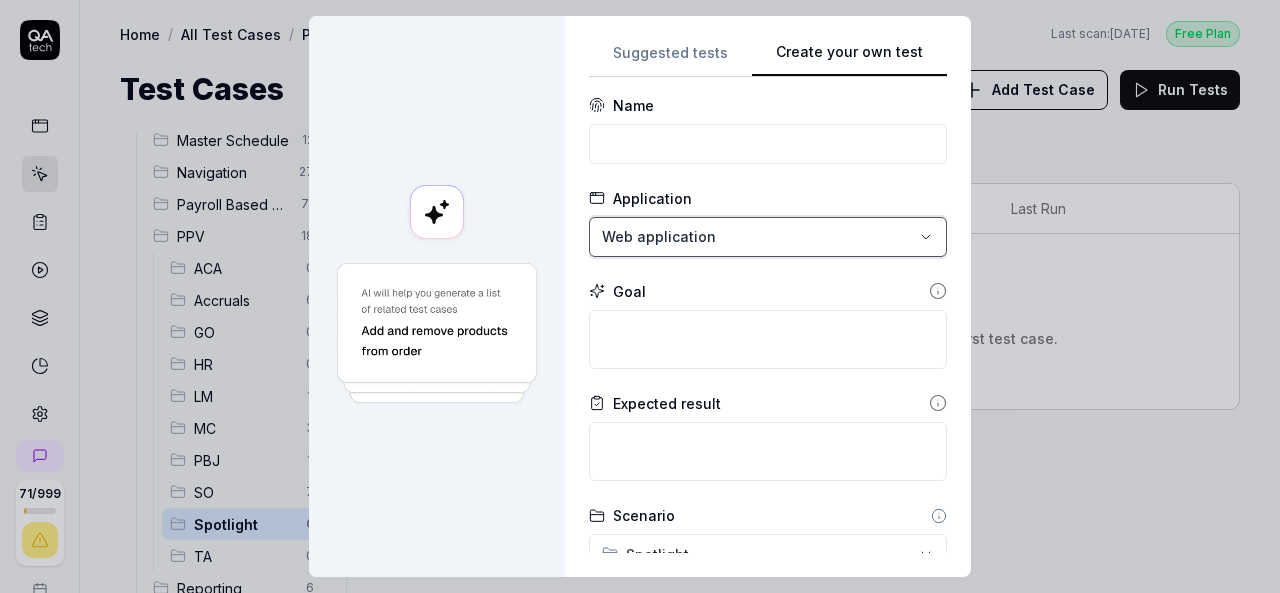 scroll, scrollTop: 0, scrollLeft: 0, axis: both 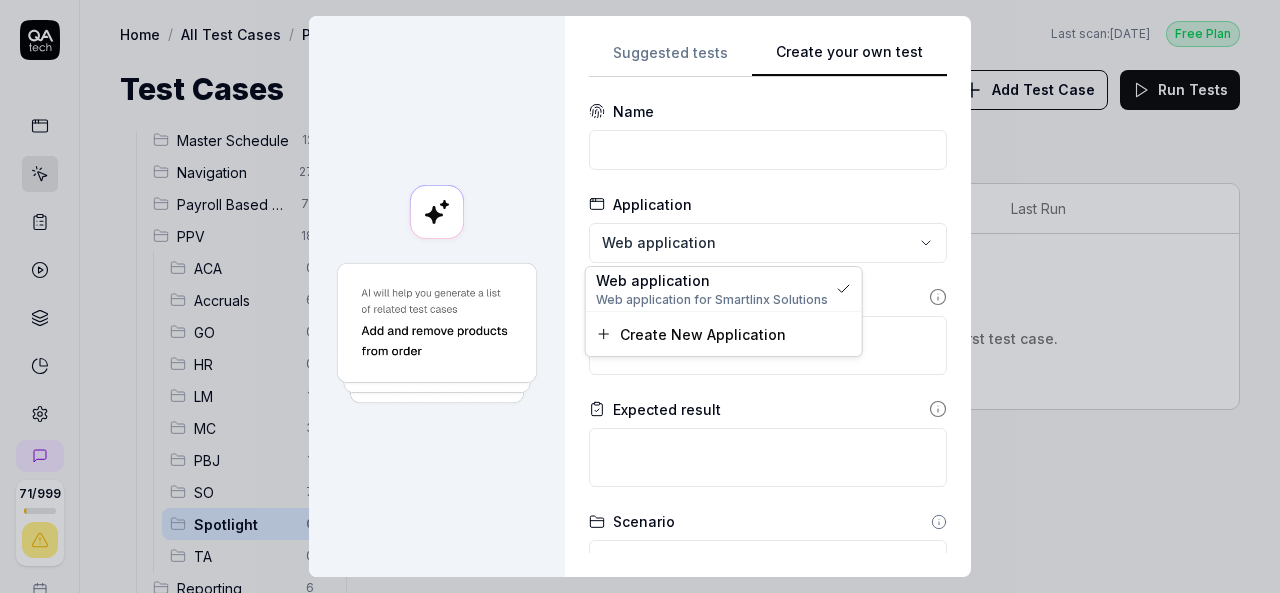 click on "**********" at bounding box center [640, 296] 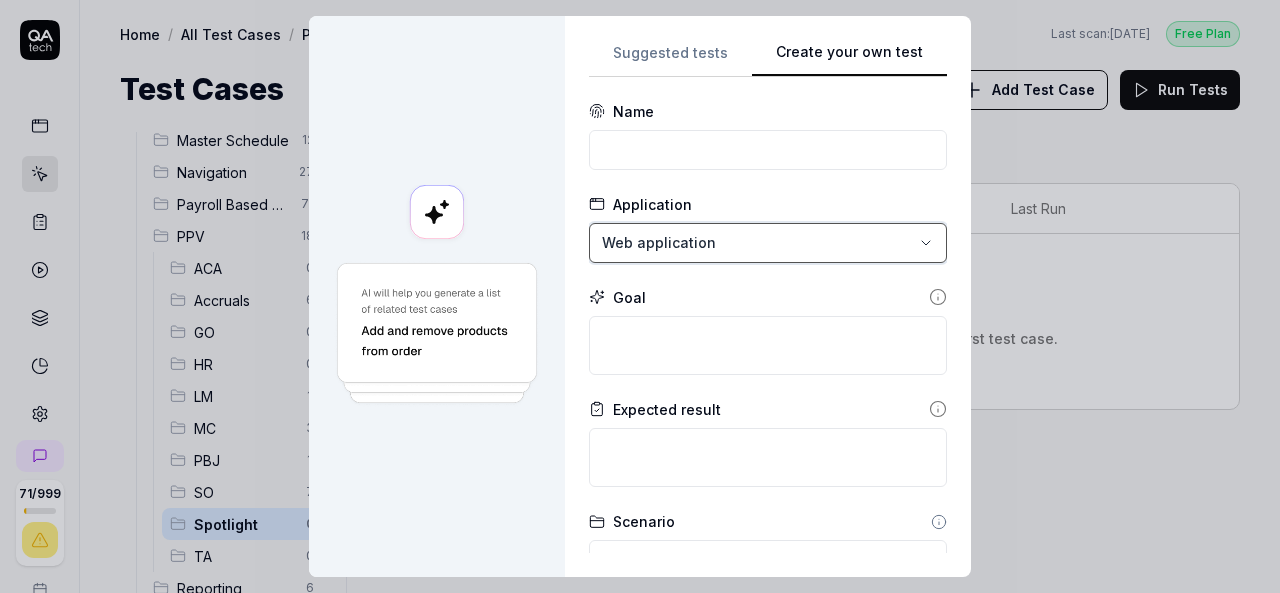 click on "**********" at bounding box center [640, 296] 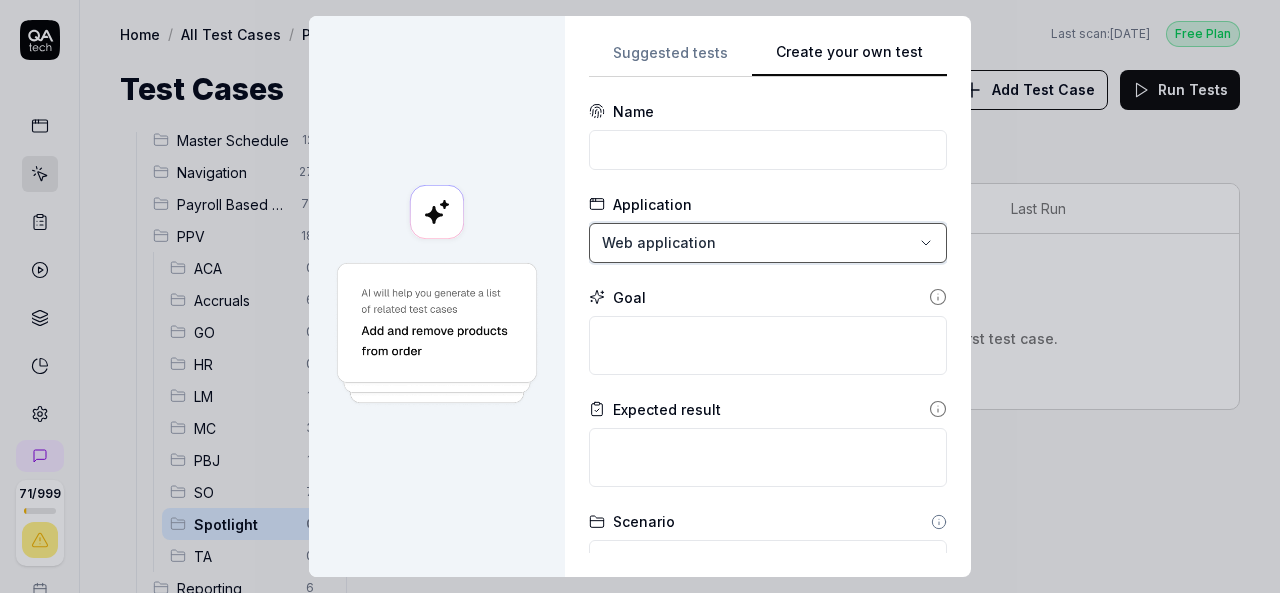 scroll, scrollTop: 324, scrollLeft: 0, axis: vertical 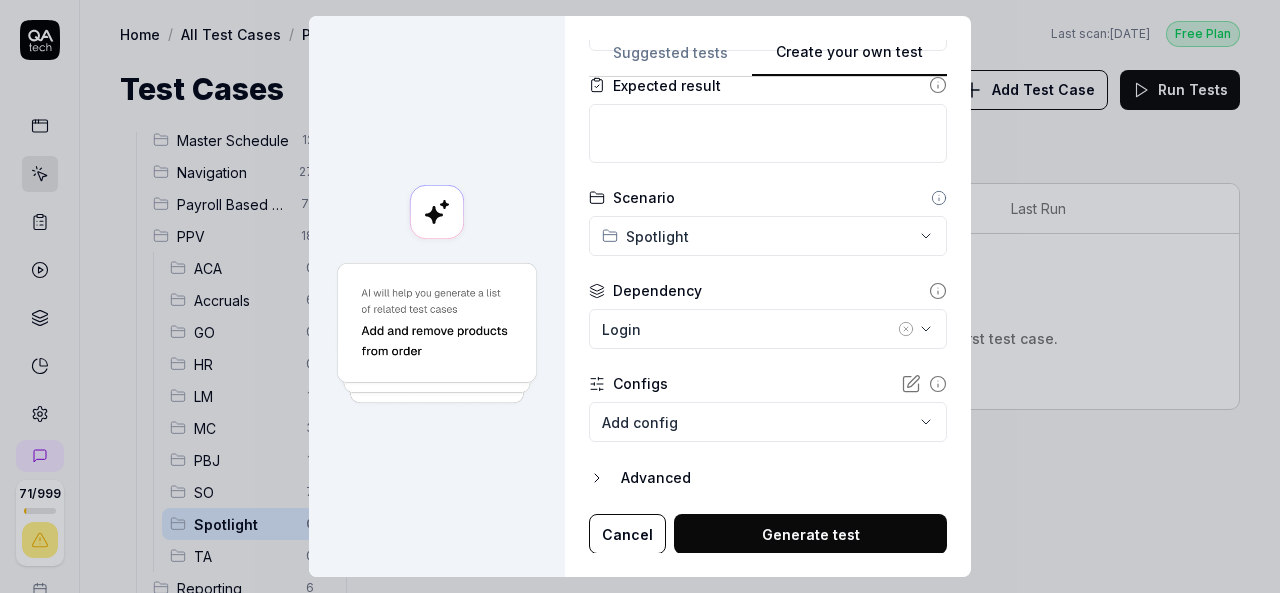 click on "Cancel" at bounding box center [627, 534] 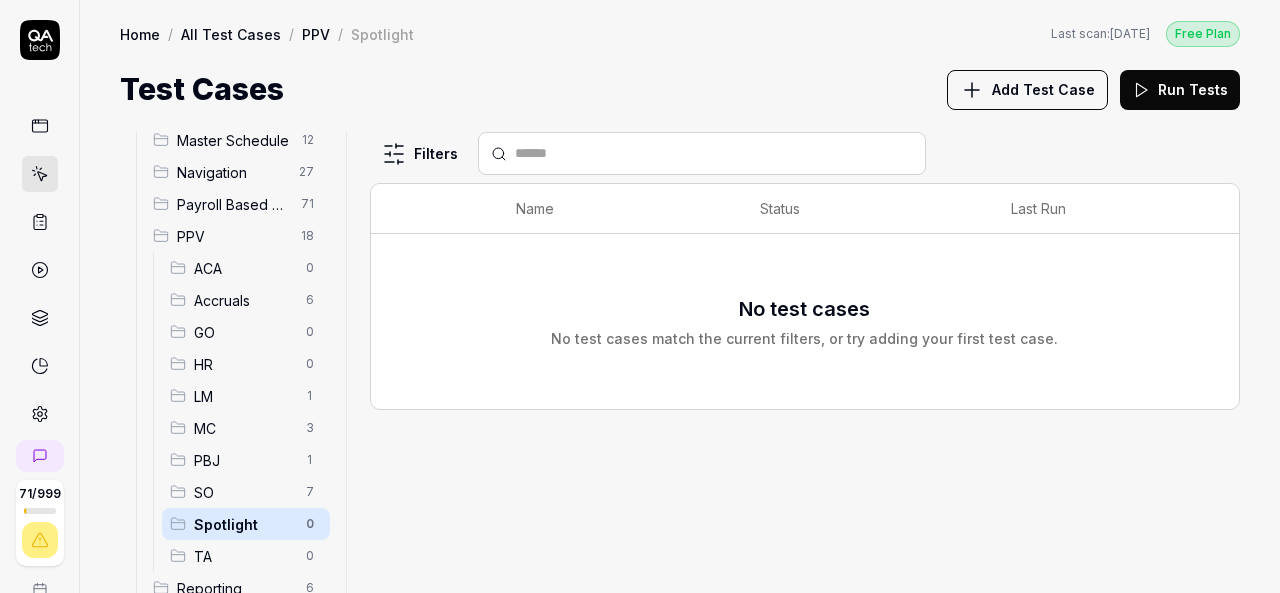 click on "Filters Name Status Last Run No test cases No test cases match the current filters, or try adding your first test case." at bounding box center (805, 362) 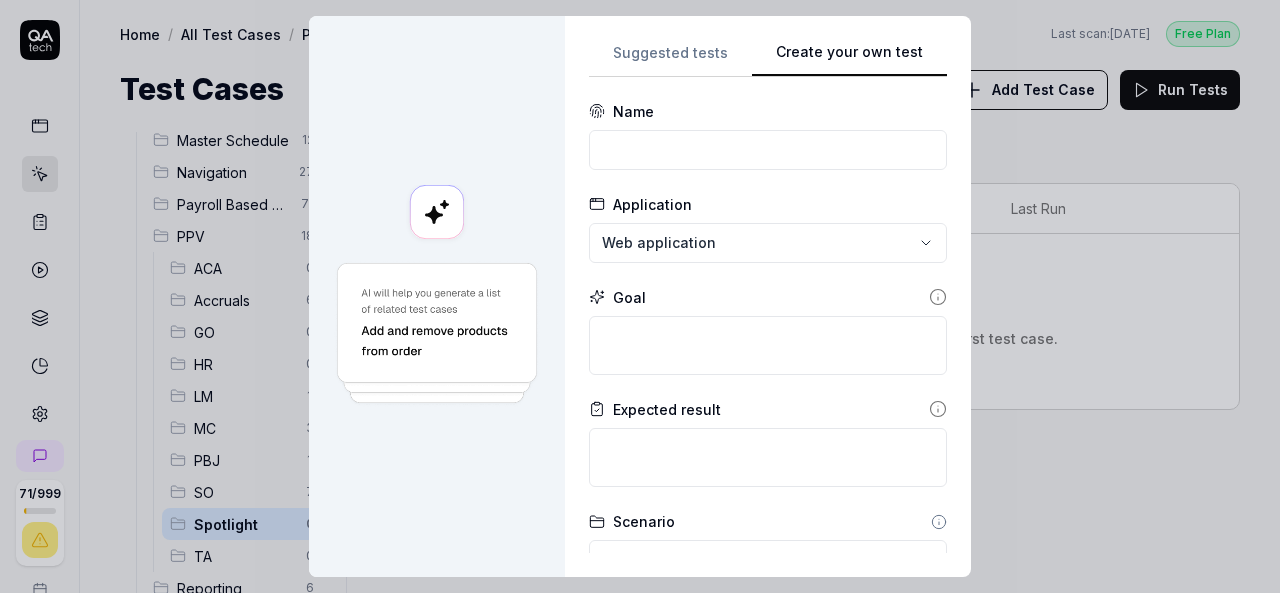 scroll, scrollTop: 0, scrollLeft: 0, axis: both 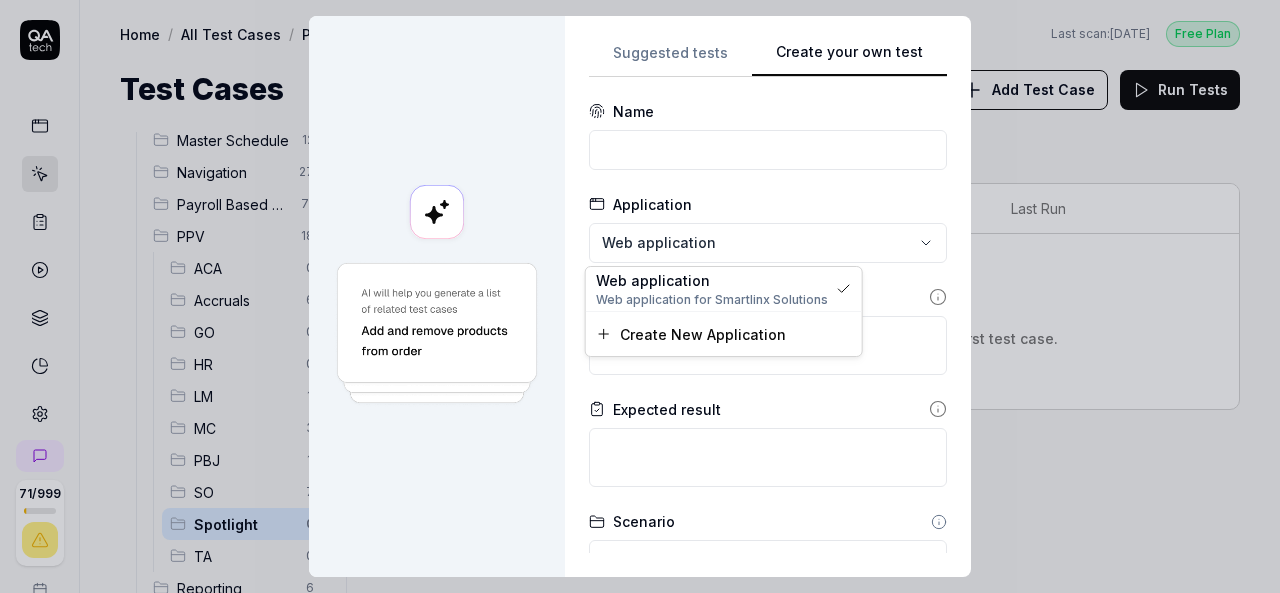 click on "**********" at bounding box center (640, 296) 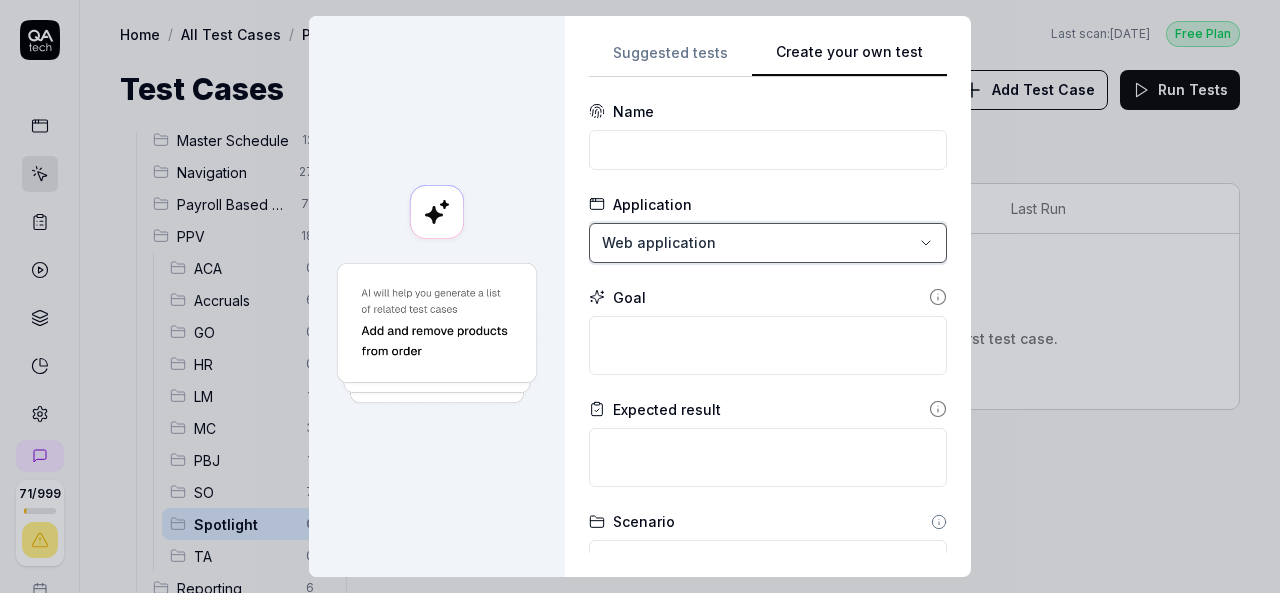 click on "**********" at bounding box center (640, 296) 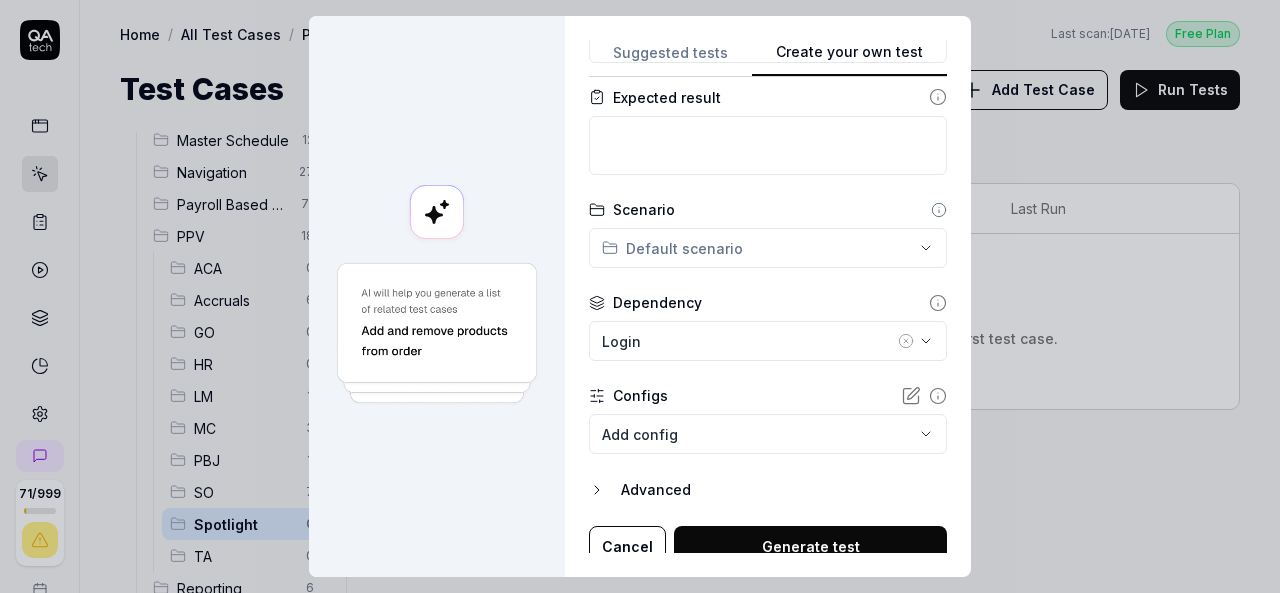 scroll, scrollTop: 324, scrollLeft: 0, axis: vertical 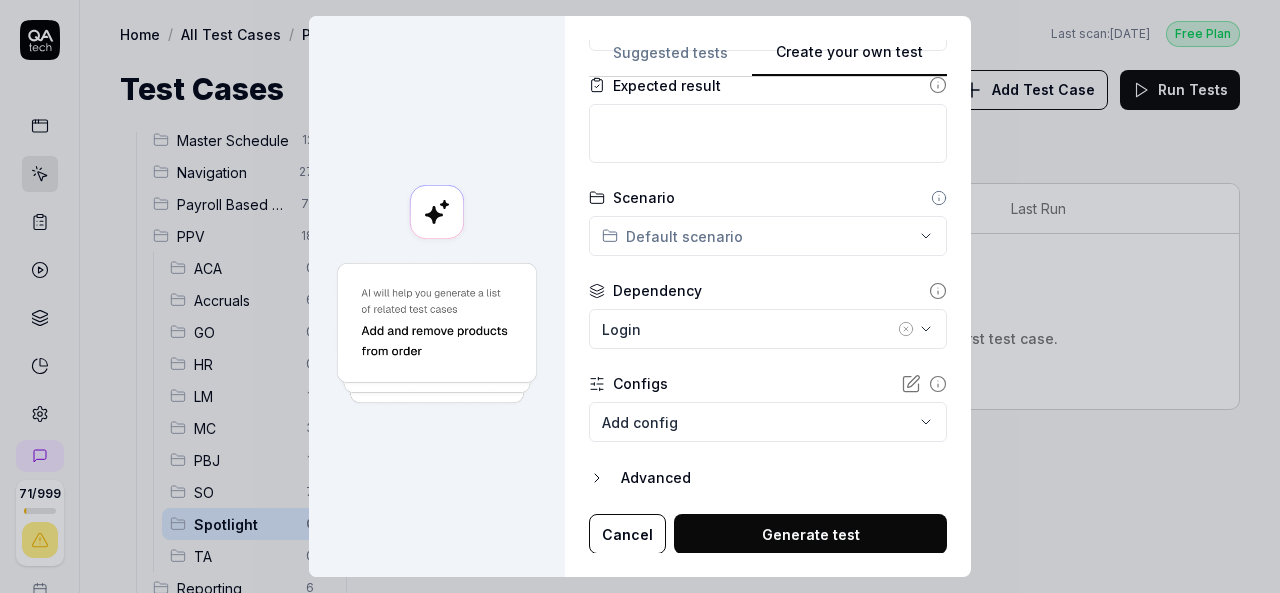 click 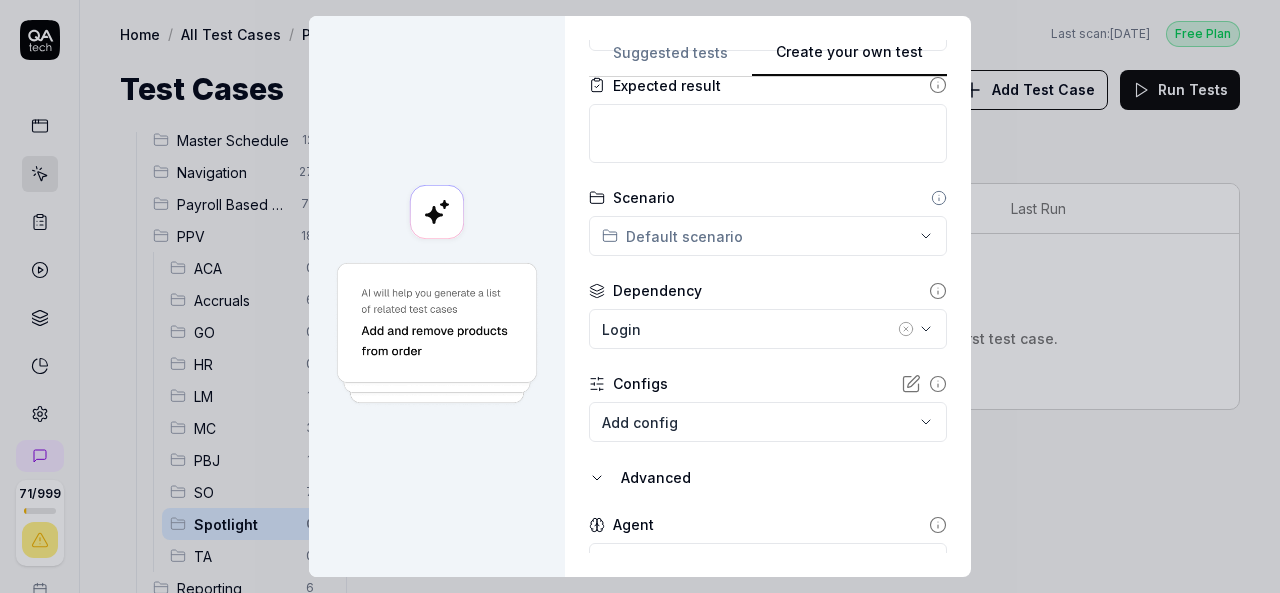 scroll, scrollTop: 417, scrollLeft: 0, axis: vertical 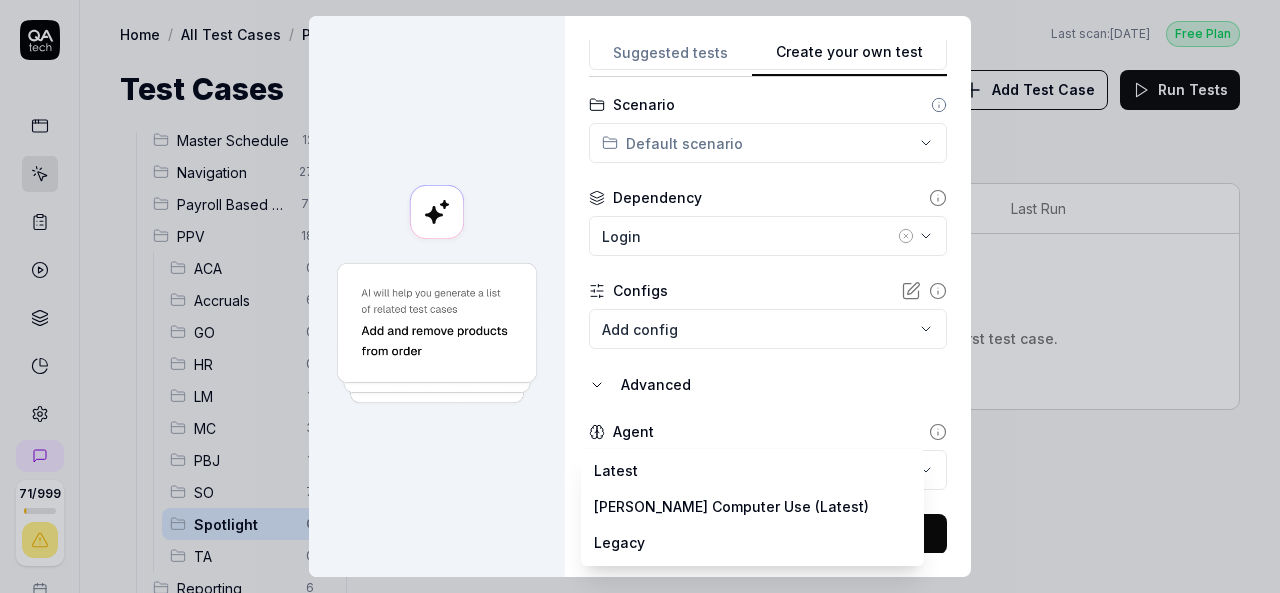 click on "71  /  999 k S Home / All Test Cases / PPV / Spotlight Free Plan Home / All Test Cases / PPV / Spotlight Last scan:  Jun 5 2025 Free Plan Test Cases Add Test Case Run Tests All Test Cases 474 Communication 46 Dashboard Management 13 Employee Management 42 Help and Support 19 Login 7 Logout 1 Master Schedule 12 Navigation 27 Payroll Based Journal 71 PPV 18 ACA 0 Accruals 6 GO 0 HR 0 LM 1 MC 3 PBJ 1 SO 7 Spotlight 0 TA 0 Reporting 6 Schedule Optimizer 7 Screen Loads 7 TestPPV 0 Time & Attendance 192 User Profile 1 Filters Name Status Last Run No test cases No test cases match the current filters, or try adding your first test case.
To pick up a draggable item, press the space bar.
While dragging, use the arrow keys to move the item.
Press space again to drop the item in its new position, or press escape to cancel.
* Create your own test Suggested tests Create your own test Name Application Web application Goal Expected result Scenario Default scenario Dependency Login Configs Add config" at bounding box center [640, 296] 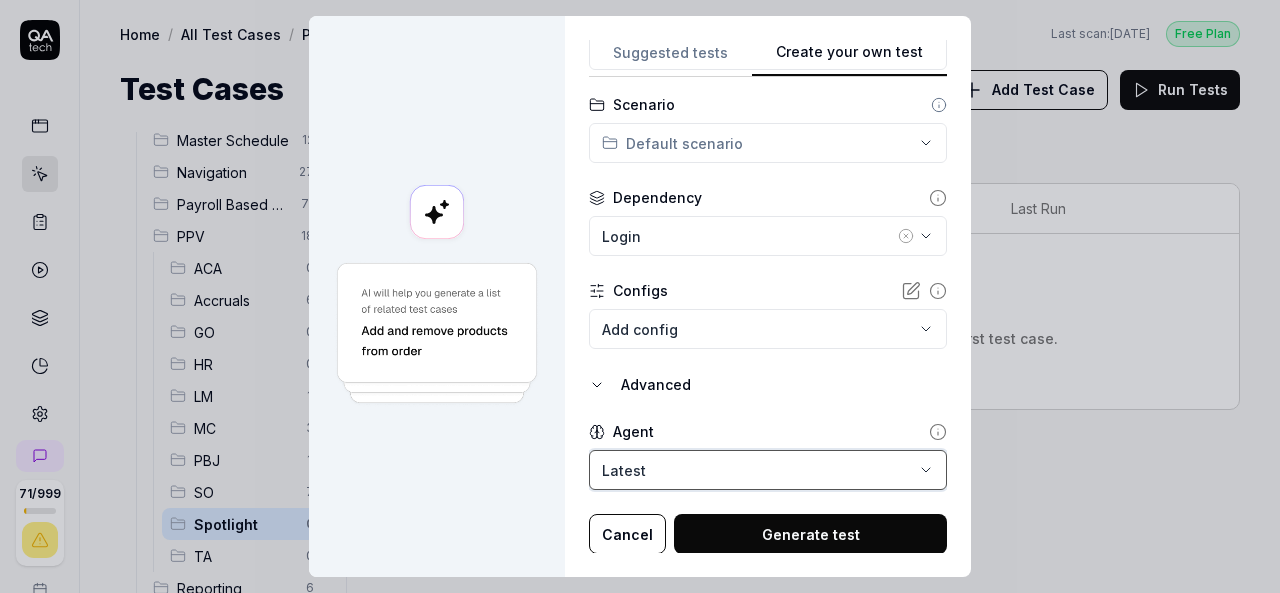 click on "**********" at bounding box center (640, 296) 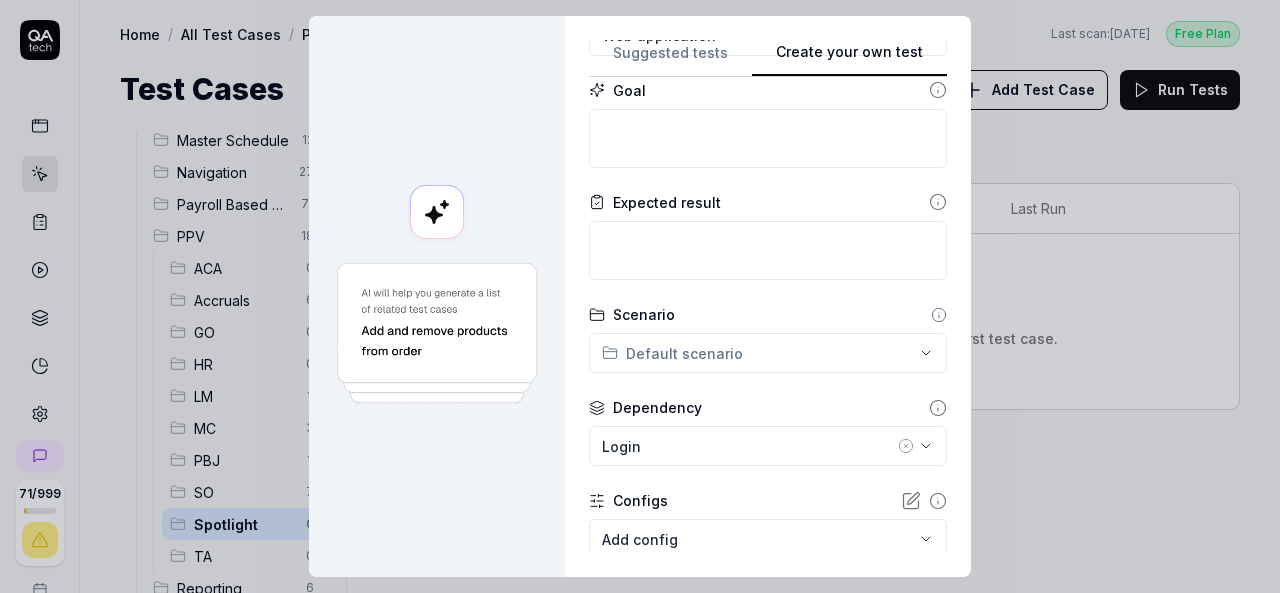 scroll, scrollTop: 206, scrollLeft: 0, axis: vertical 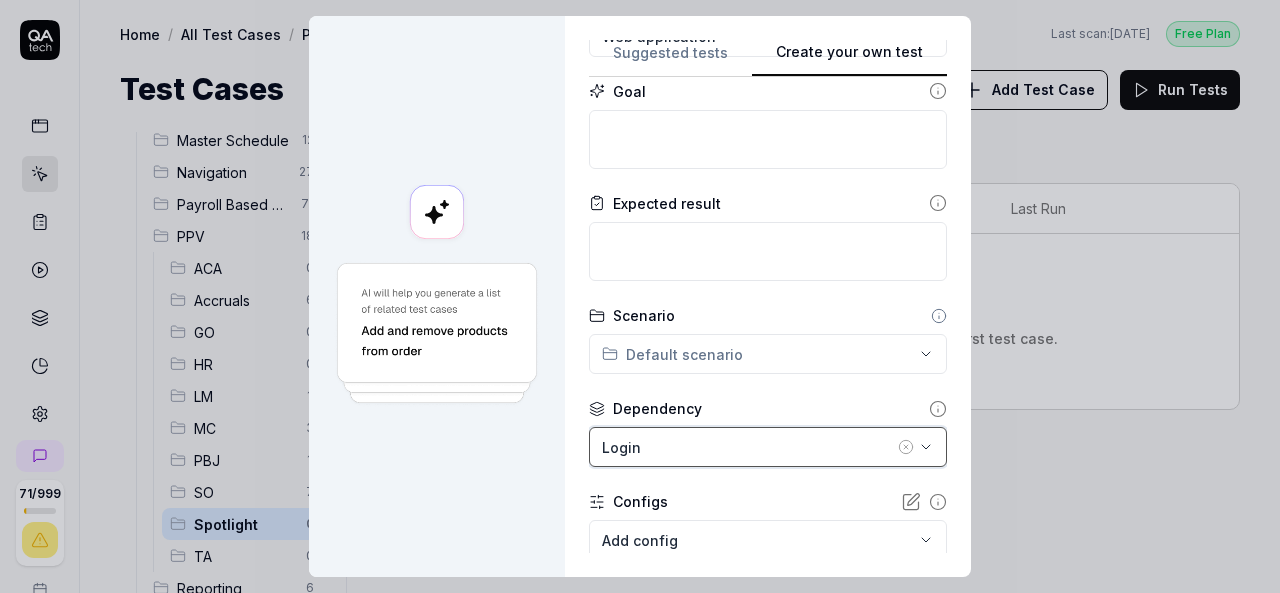 click 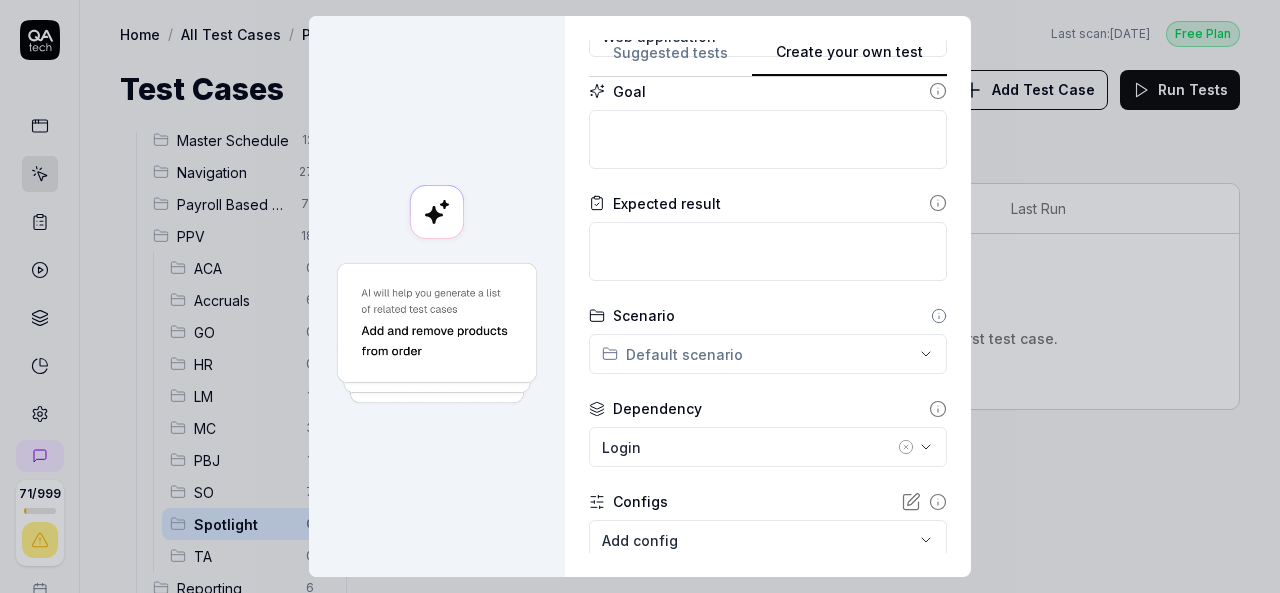 click at bounding box center [437, 296] 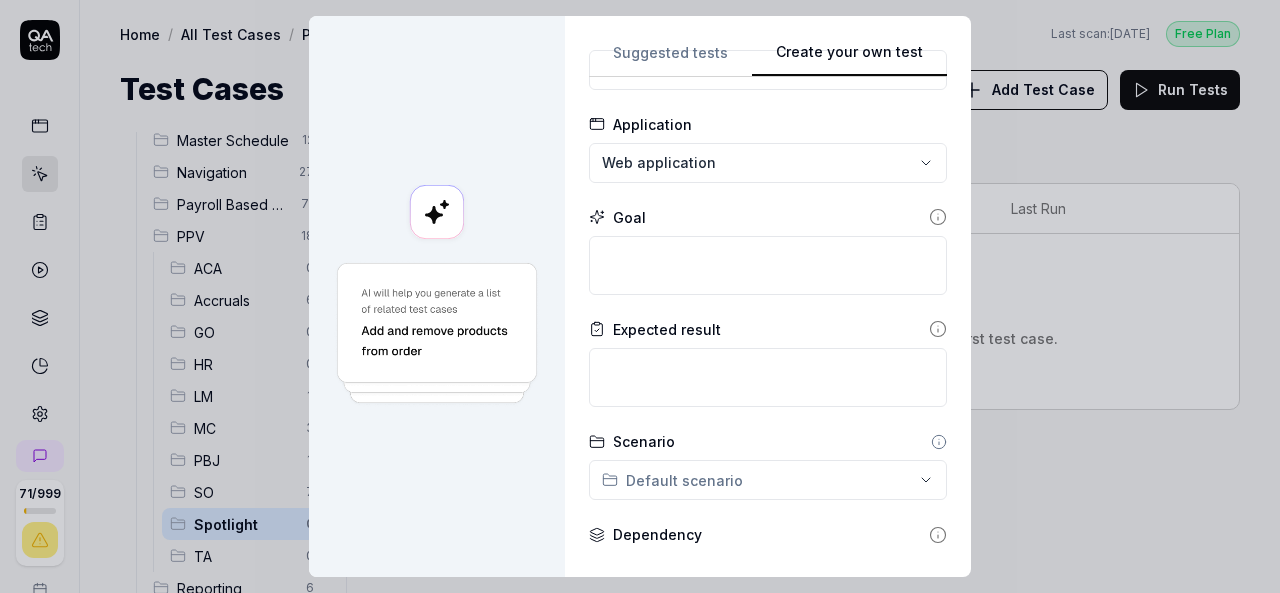 scroll, scrollTop: 0, scrollLeft: 0, axis: both 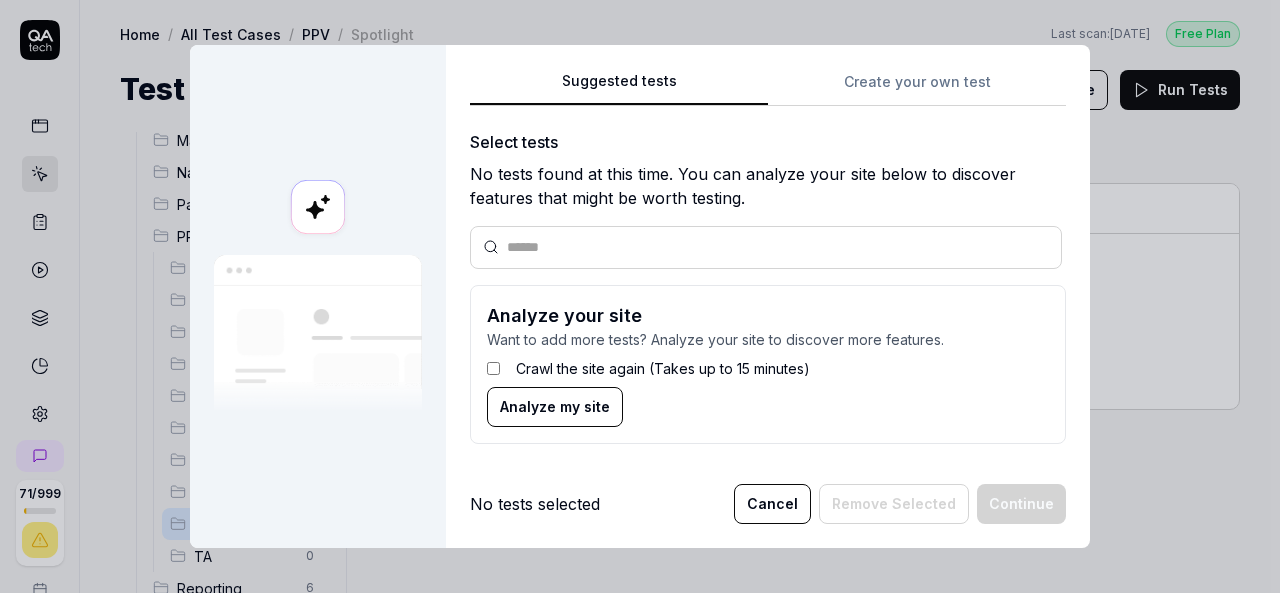 click on "Suggested tests Create your own test Select tests No tests found at this time. You can analyze your site below to discover features that might be worth testing. Analyze your site Want to add more tests? Analyze your site to discover more features. Crawl the site again (Takes up to 15 minutes) Analyze my site No tests selected Cancel Remove Selected Continue" at bounding box center (768, 296) 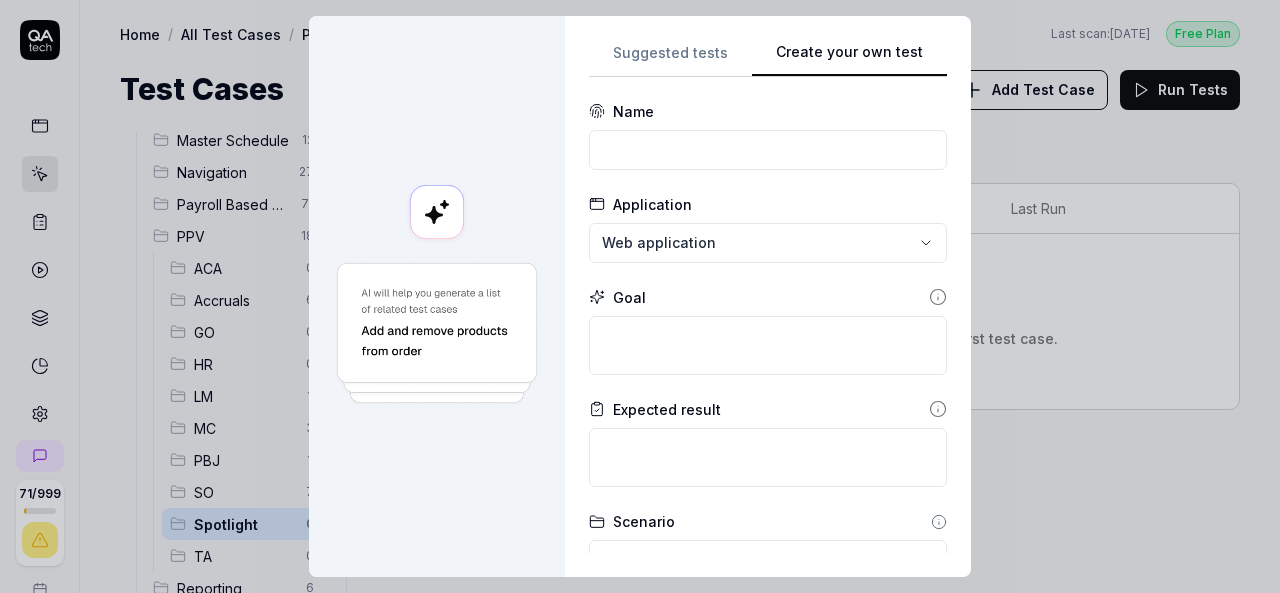 click on "**********" at bounding box center (768, 296) 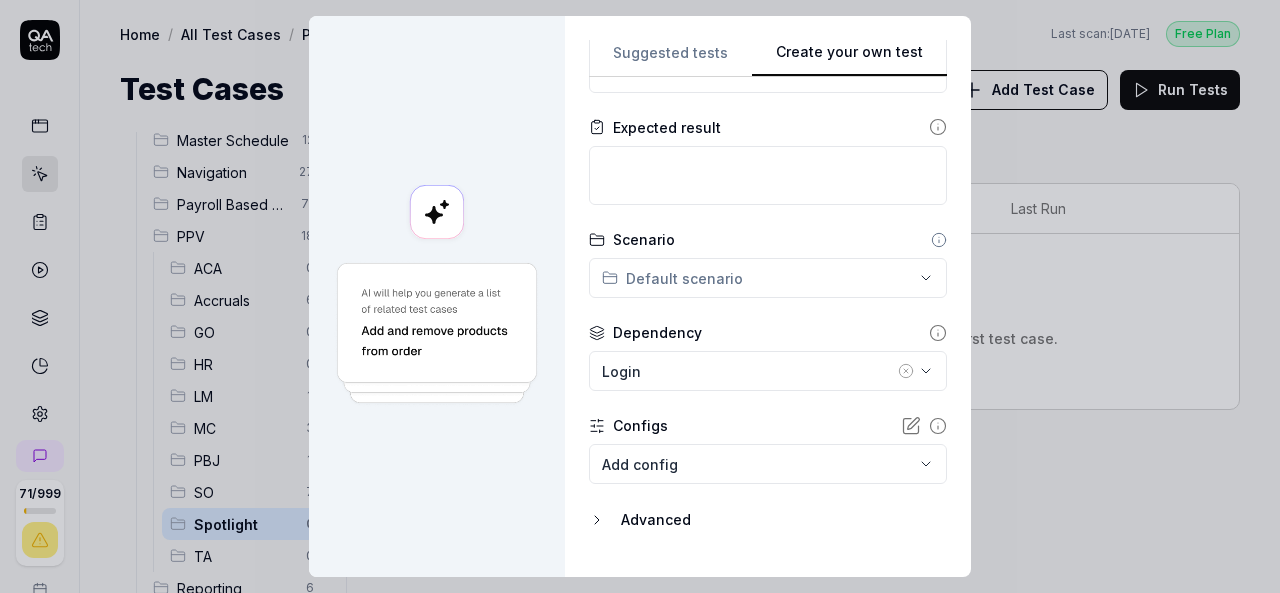 scroll, scrollTop: 324, scrollLeft: 0, axis: vertical 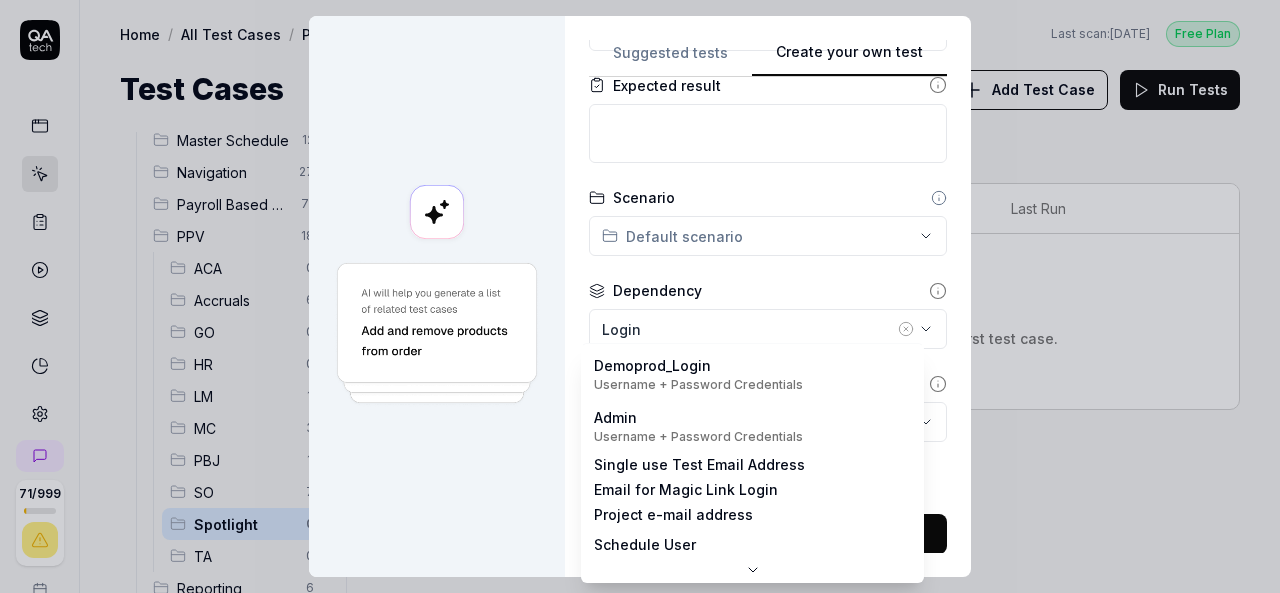 click on "71  /  999 k S Home / All Test Cases / PPV / Spotlight Free Plan Home / All Test Cases / PPV / Spotlight Last scan:  Jun 5 2025 Free Plan Test Cases Add Test Case Run Tests All Test Cases 474 Communication 46 Dashboard Management 13 Employee Management 42 Help and Support 19 Login 7 Logout 1 Master Schedule 12 Navigation 27 Payroll Based Journal 71 PPV 18 ACA 0 Accruals 6 GO 0 HR 0 LM 1 MC 3 PBJ 1 SO 7 Spotlight 0 TA 0 Reporting 6 Schedule Optimizer 7 Screen Loads 7 TestPPV 0 Time & Attendance 192 User Profile 1 Filters Name Status Last Run No test cases No test cases match the current filters, or try adding your first test case.
To pick up a draggable item, press the space bar.
While dragging, use the arrow keys to move the item.
Press space again to drop the item in its new position, or press escape to cancel.
* Create your own test Suggested tests Create your own test Name Application Web application Goal Expected result Scenario Default scenario Dependency Login Configs Add config" at bounding box center (640, 296) 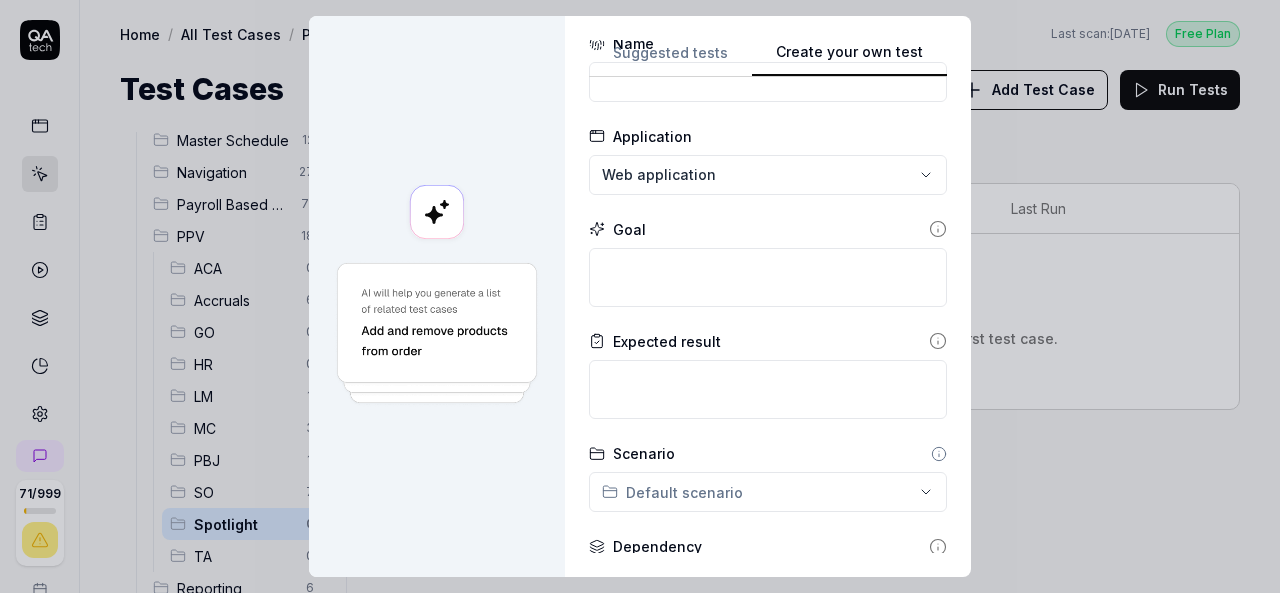 scroll, scrollTop: 0, scrollLeft: 0, axis: both 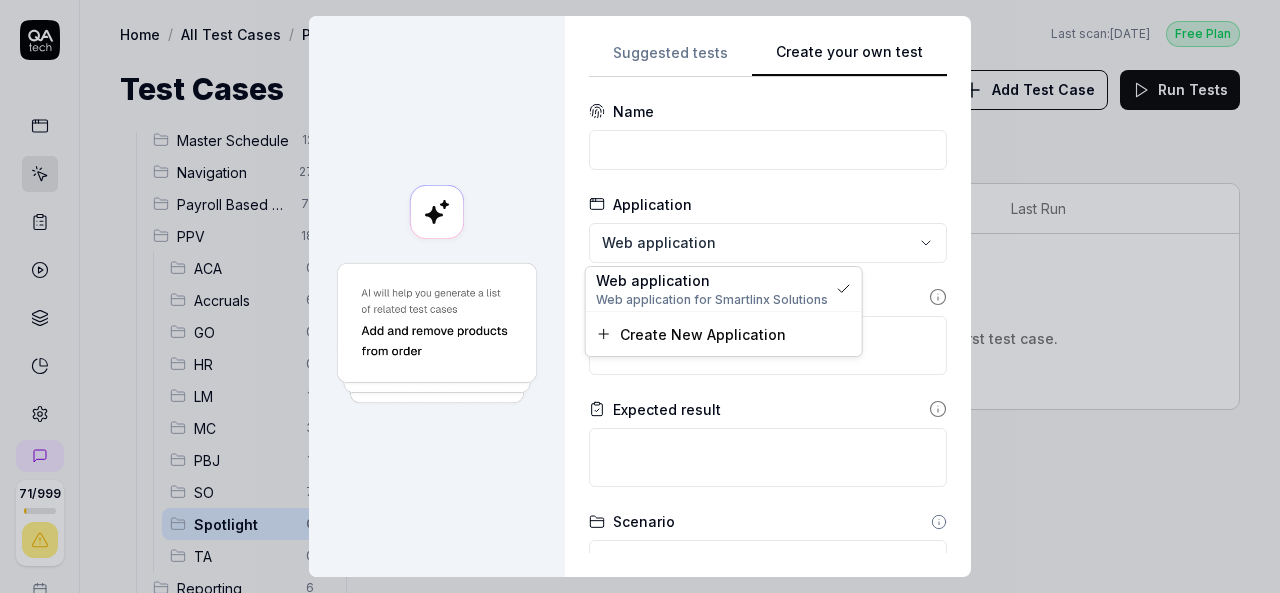 click on "**********" at bounding box center [640, 296] 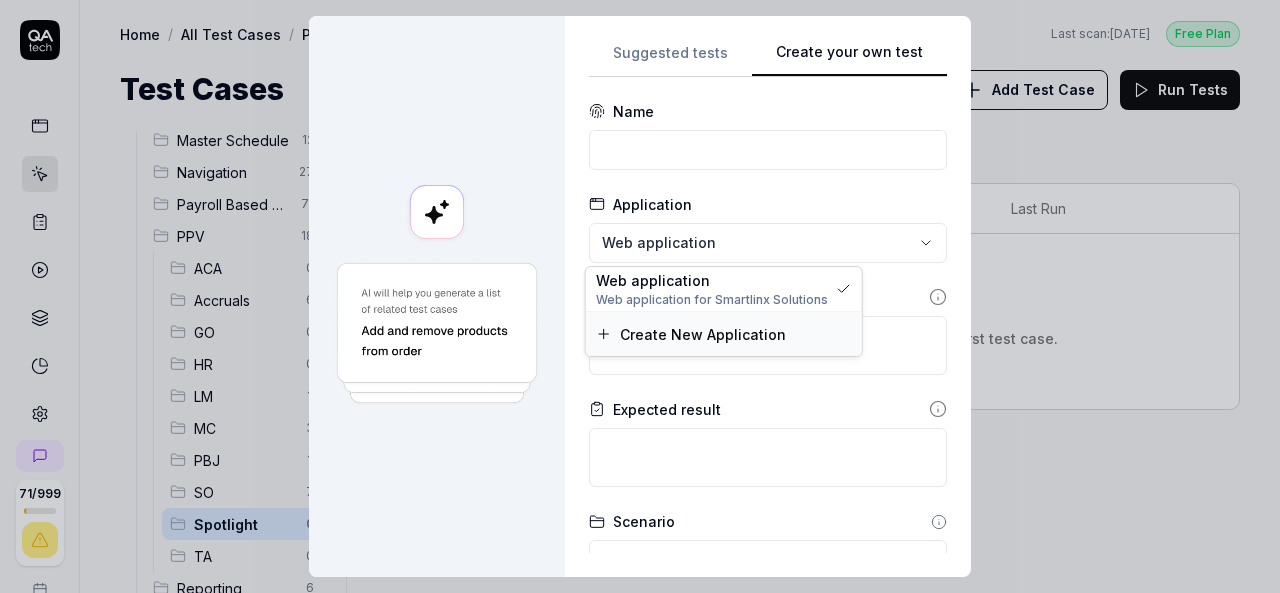 click on "Create New Application" at bounding box center [724, 334] 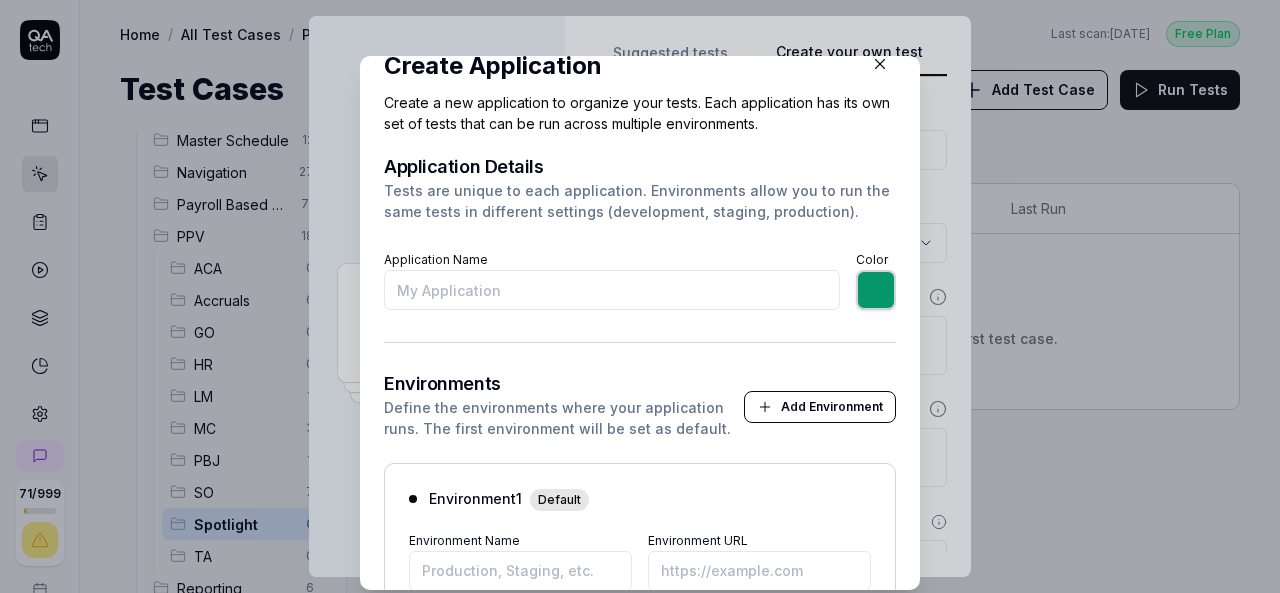 scroll, scrollTop: 0, scrollLeft: 0, axis: both 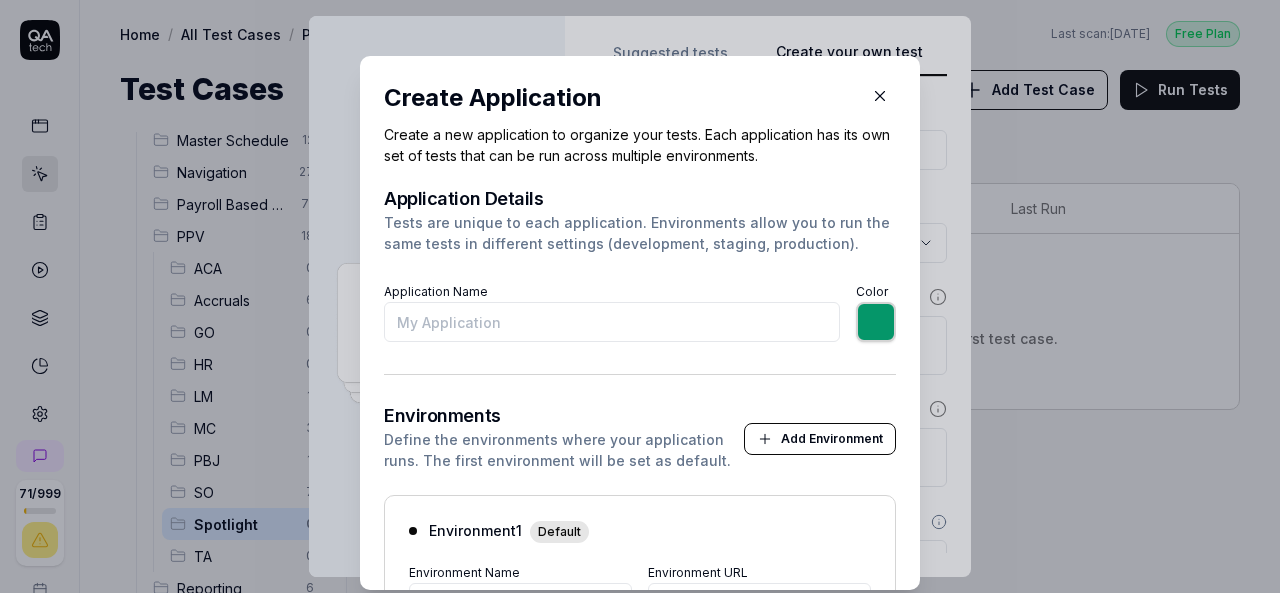 click 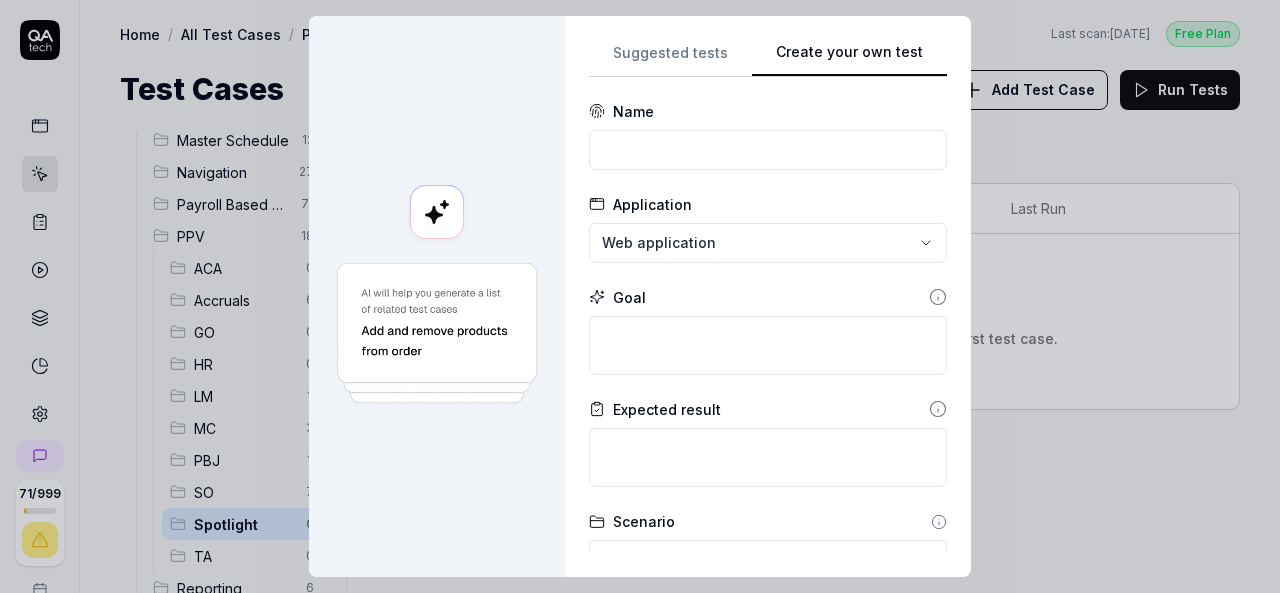 click on "**********" at bounding box center [640, 296] 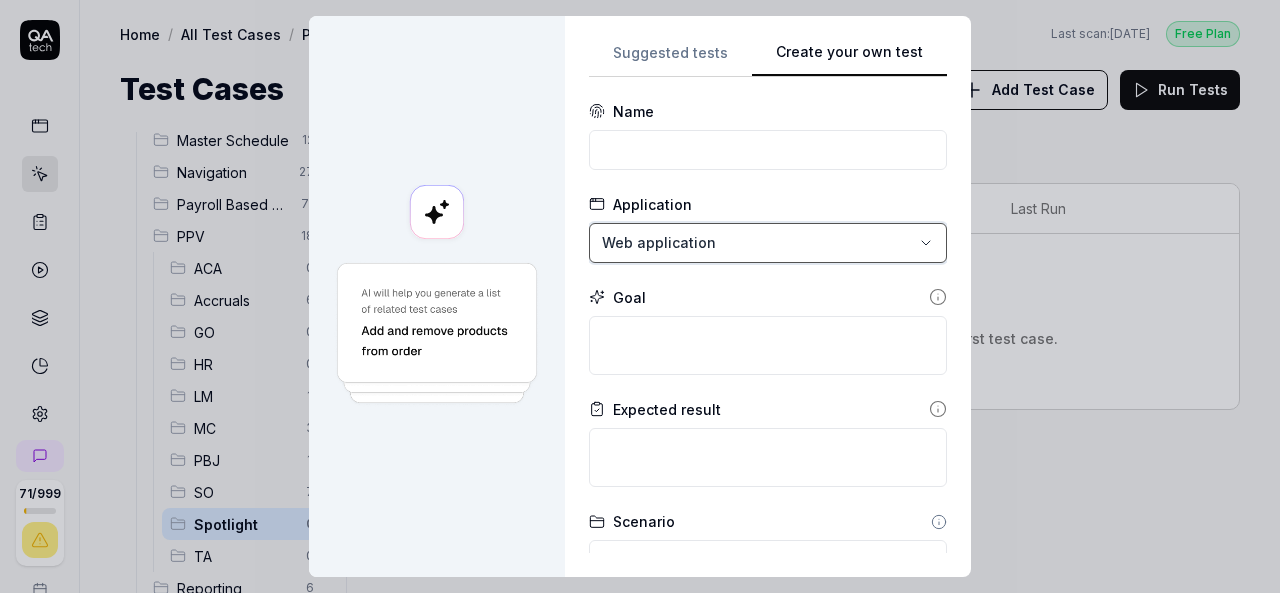 click on "**********" at bounding box center [640, 296] 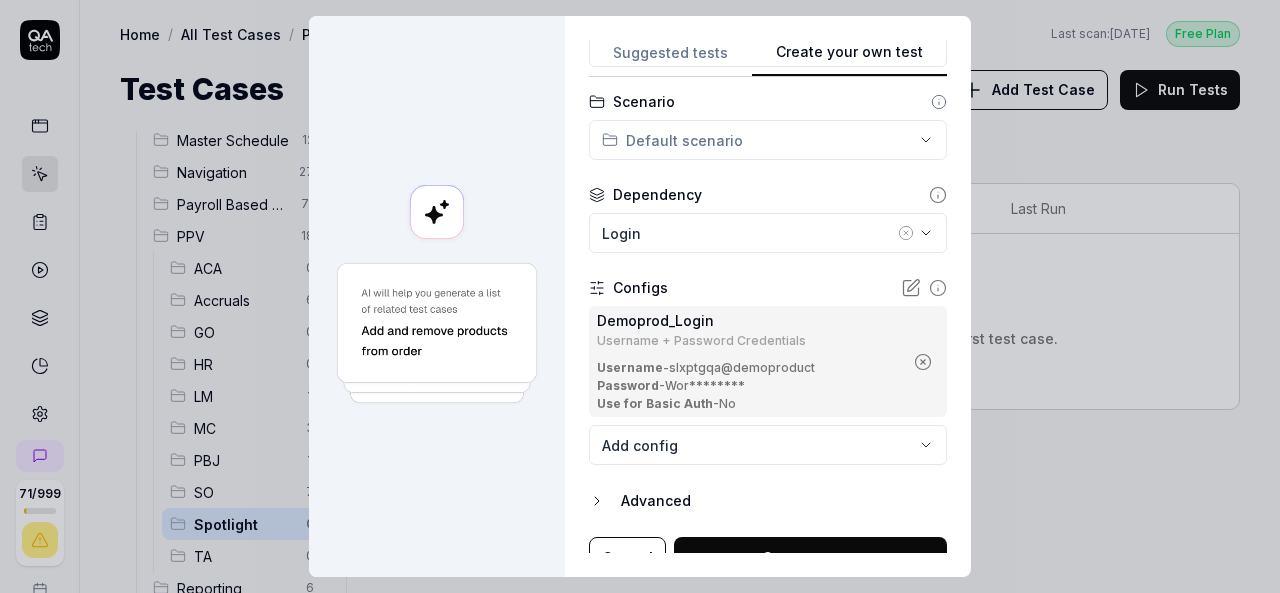 scroll, scrollTop: 443, scrollLeft: 0, axis: vertical 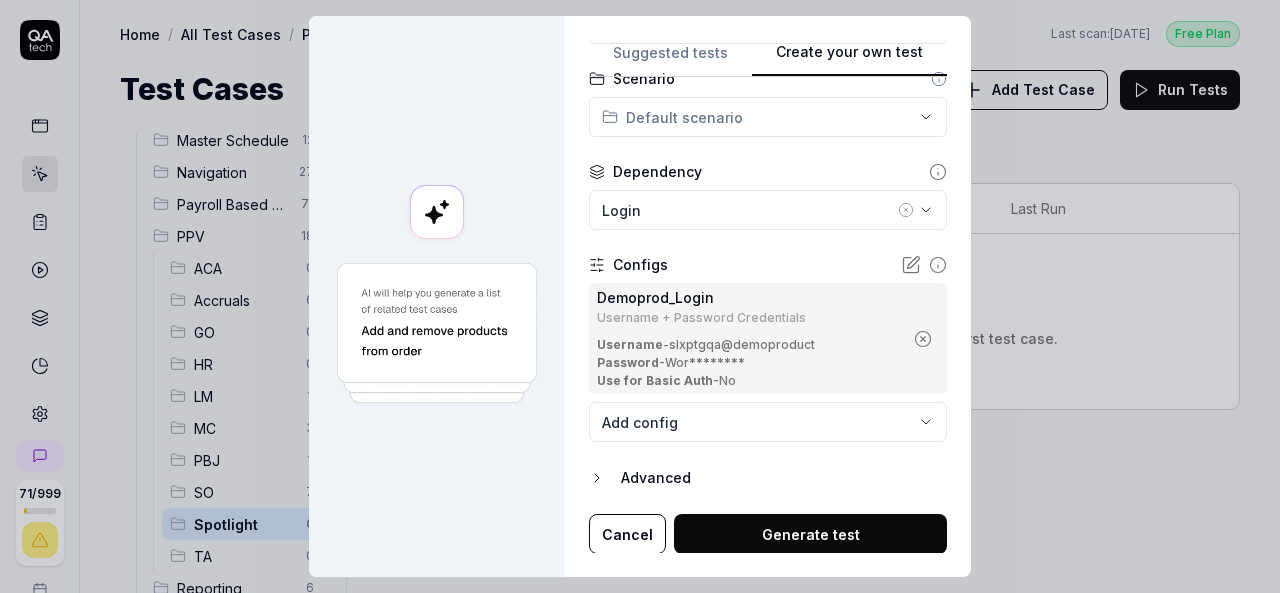 click on "Cancel" at bounding box center [627, 534] 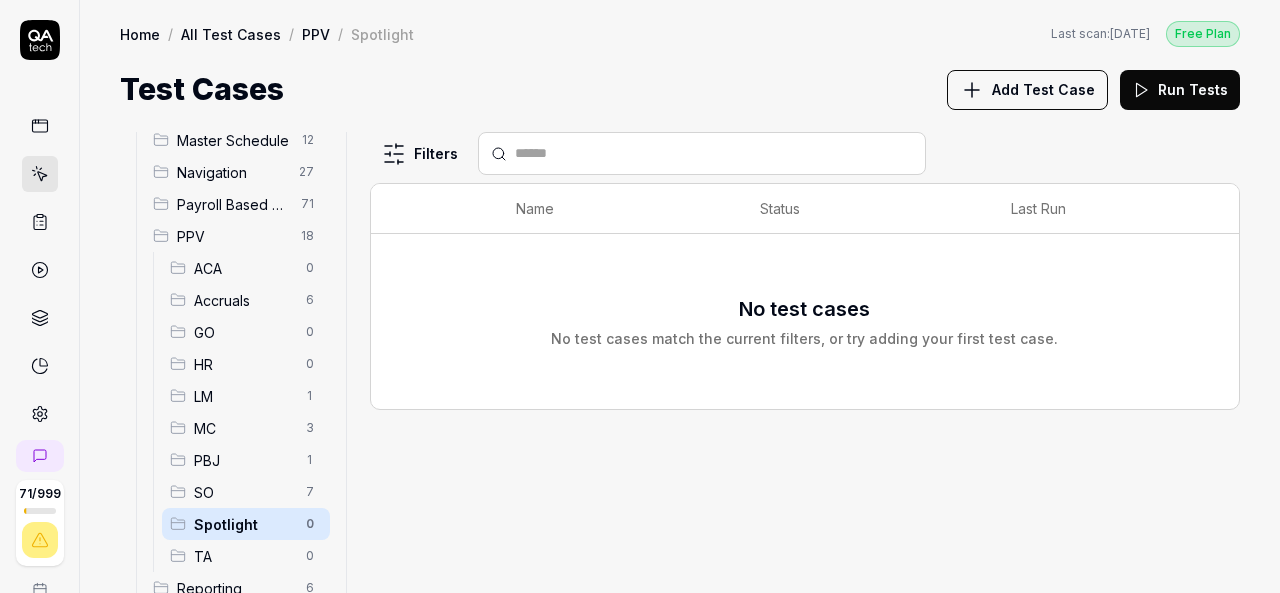 click on "Add Test Case" at bounding box center (1027, 90) 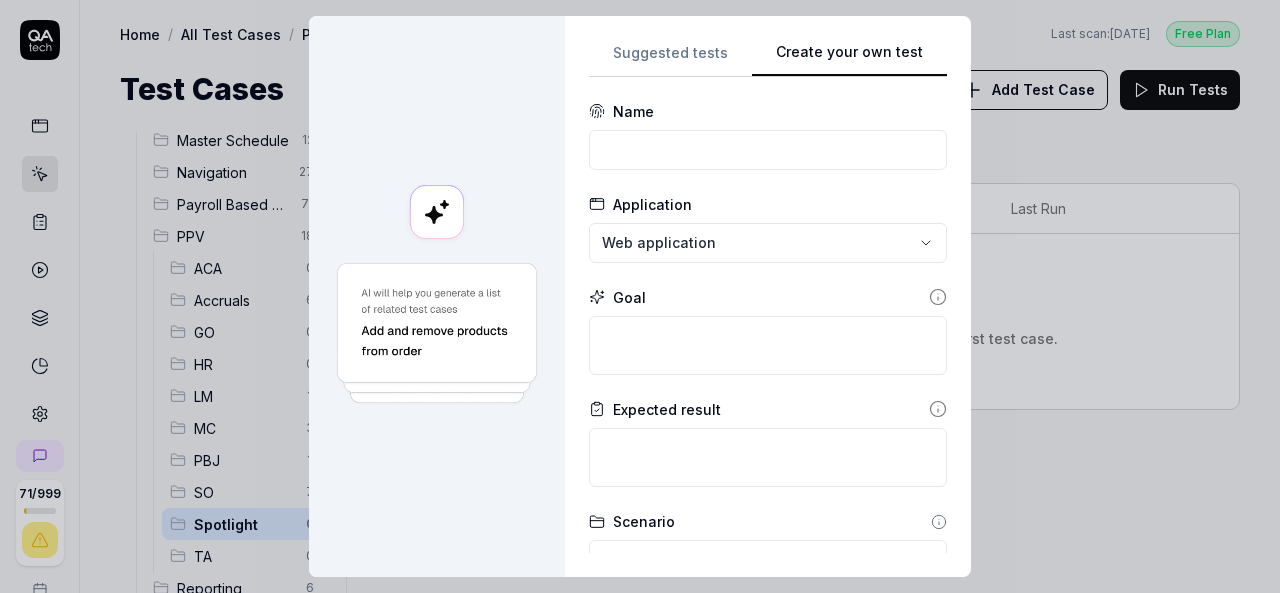 scroll, scrollTop: 0, scrollLeft: 0, axis: both 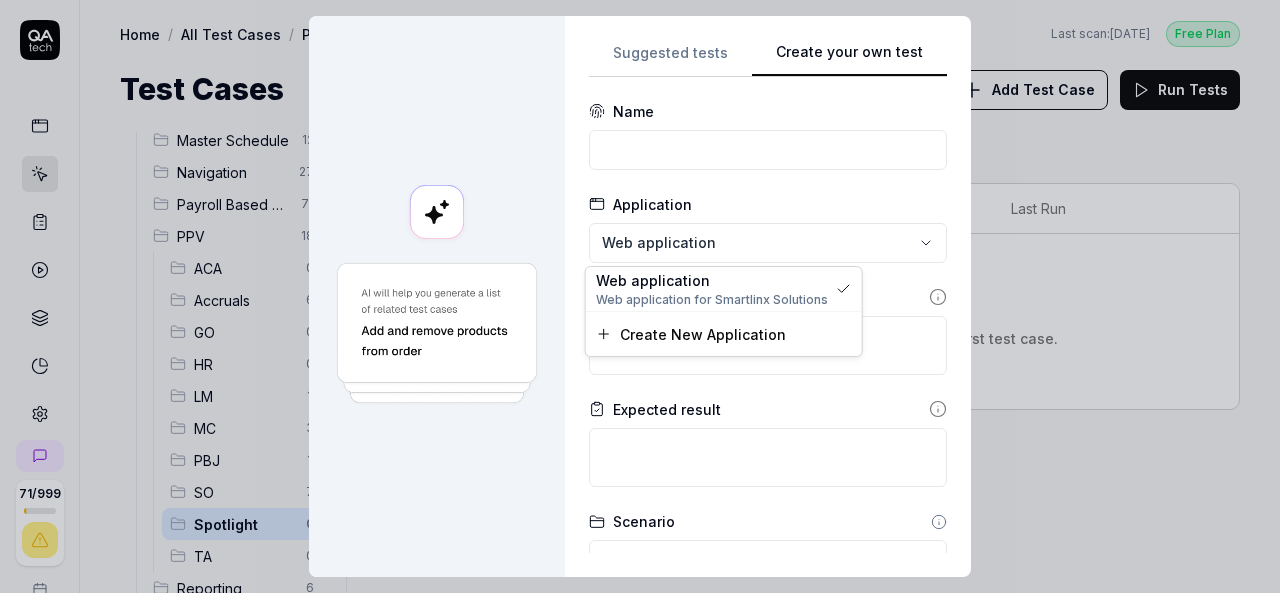click on "**********" at bounding box center (640, 296) 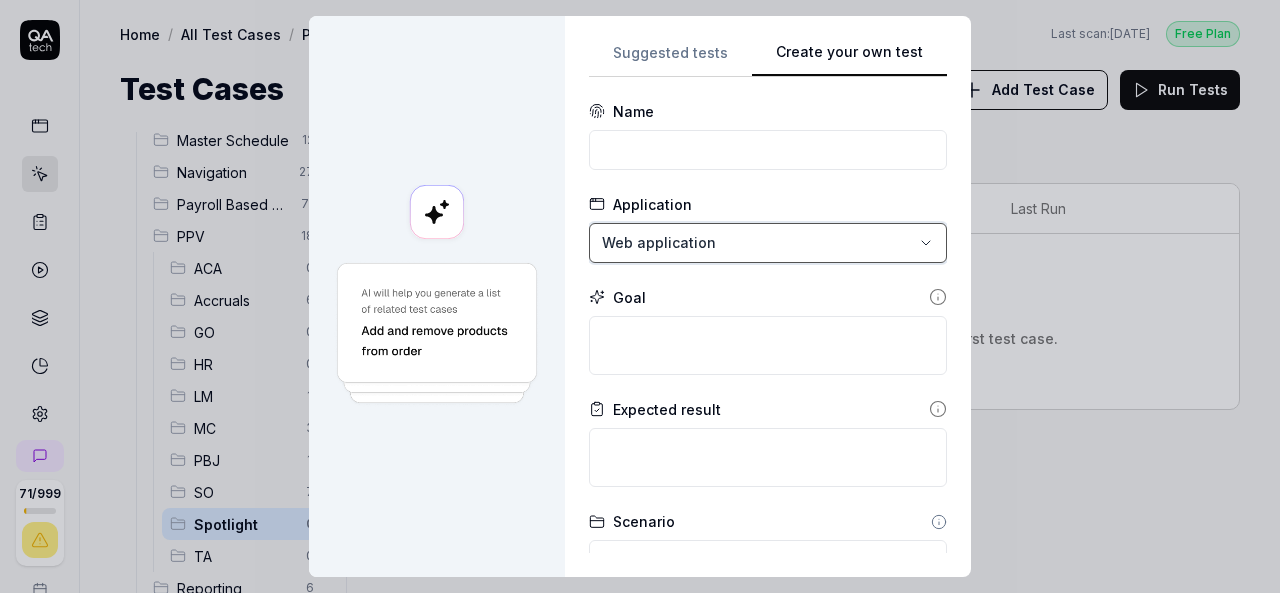 click on "**********" at bounding box center (640, 296) 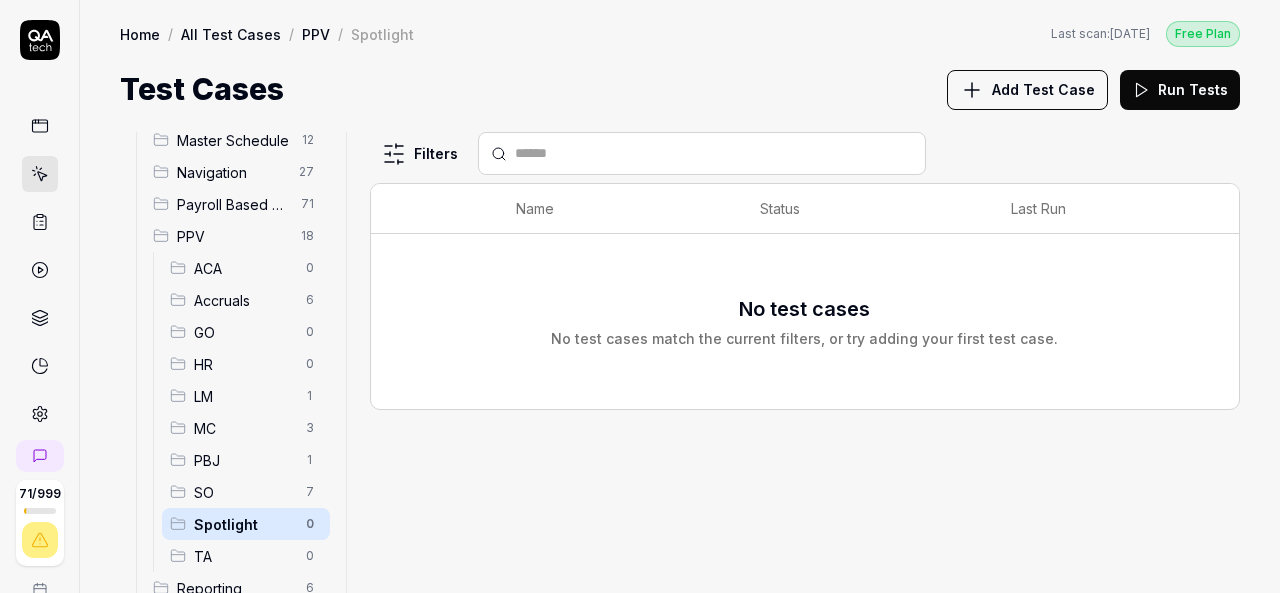 click on "Accruals" at bounding box center (244, 300) 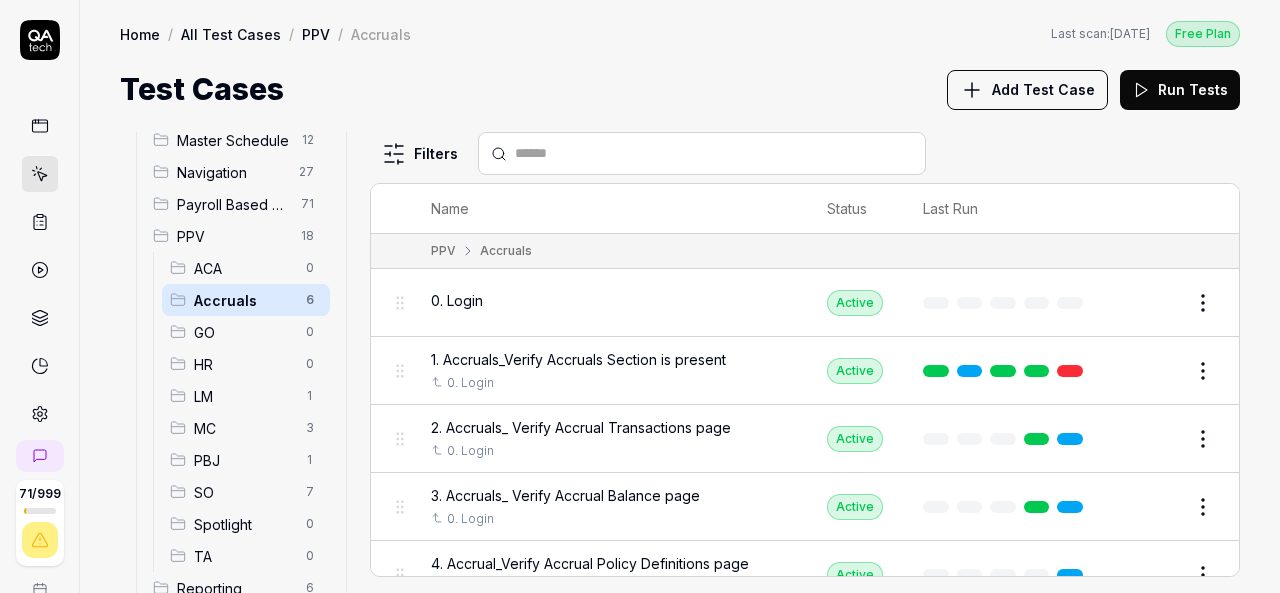 click on "71  /  999 k S Home / All Test Cases / PPV / Accruals Free Plan Home / All Test Cases / PPV / Accruals Last scan:  Jun 5 2025 Free Plan Test Cases Add Test Case Run Tests All Test Cases 474 Communication 46 Dashboard Management 13 Employee Management 42 Help and Support 19 Login 7 Logout 1 Master Schedule 12 Navigation 27 Payroll Based Journal 71 PPV 18 ACA 0 Accruals 6 GO 0 HR 0 LM 1 MC 3 PBJ 1 SO 7 Spotlight 0 TA 0 Reporting 6 Schedule Optimizer 7 Screen Loads 7 TestPPV 0 Time & Attendance 192 User Profile 1 Filters Name Status Last Run PPV Accruals 0. Login Active Edit 1. Accruals_Verify Accruals Section is present 0. Login Active Edit 2. Accruals_ Verify Accrual Transactions page 0. Login Active Edit 3. Accruals_ Verify Accrual Balance page 0. Login Active Edit 4. Accrual_Verify Accrual Policy Definitions page 0. Login Active Edit 5. Accruals_ Accrual Policy Definitions_Create New Policy 0. Login Active Edit
*" at bounding box center [640, 296] 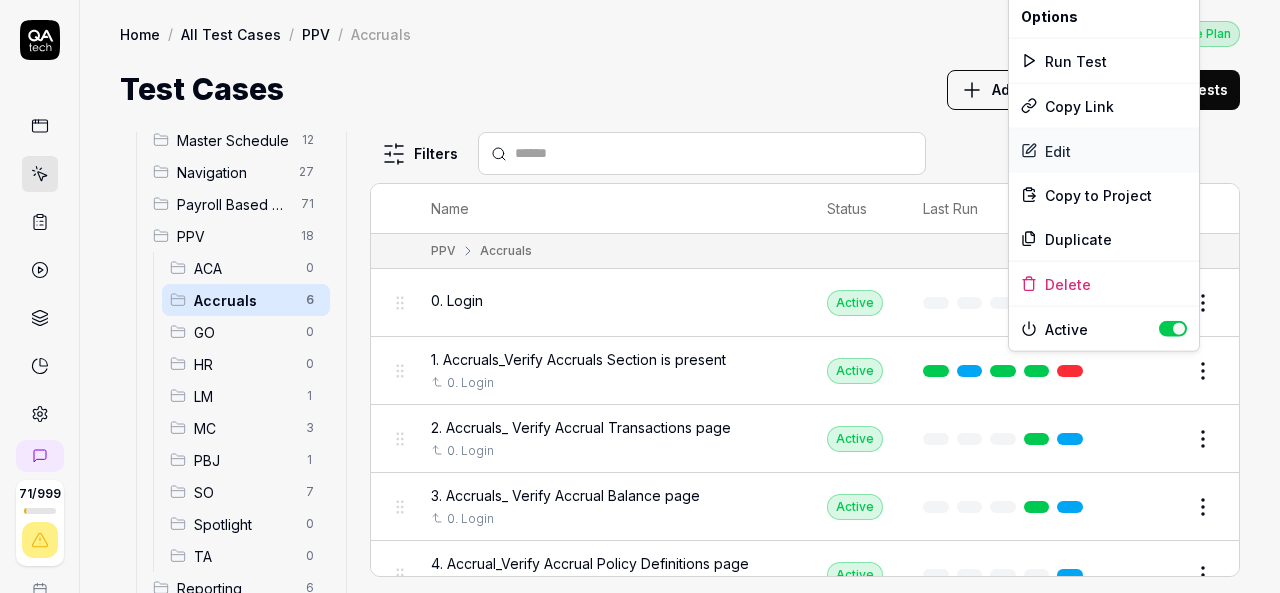 click on "Edit" at bounding box center (1104, 151) 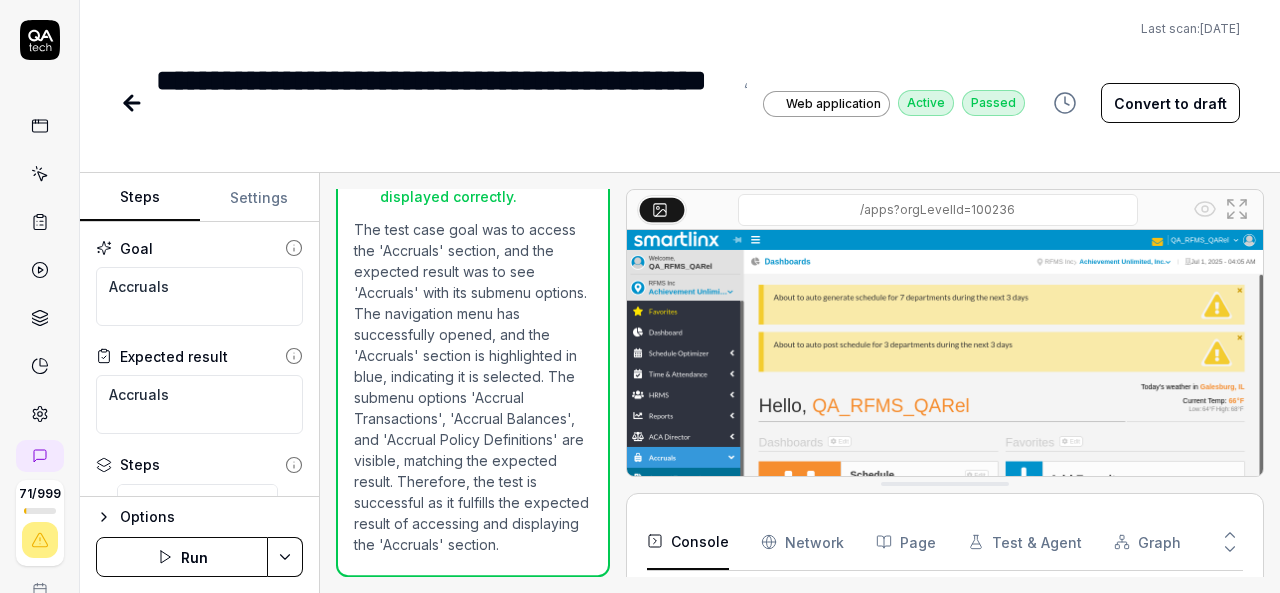 scroll, scrollTop: 318, scrollLeft: 0, axis: vertical 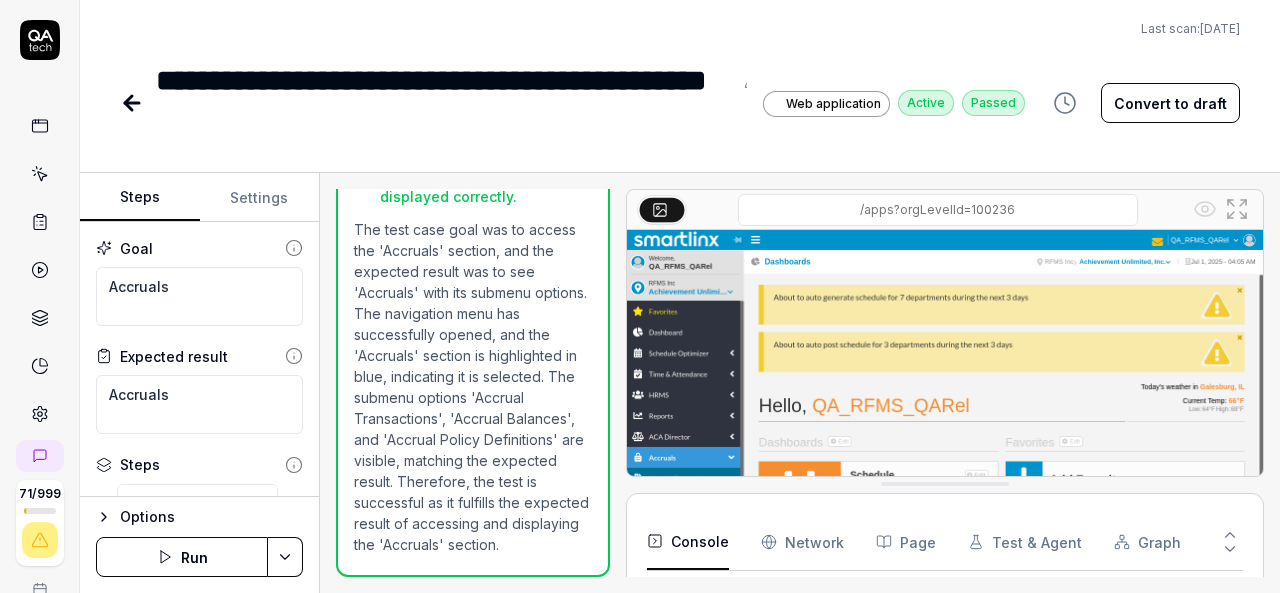 type on "*" 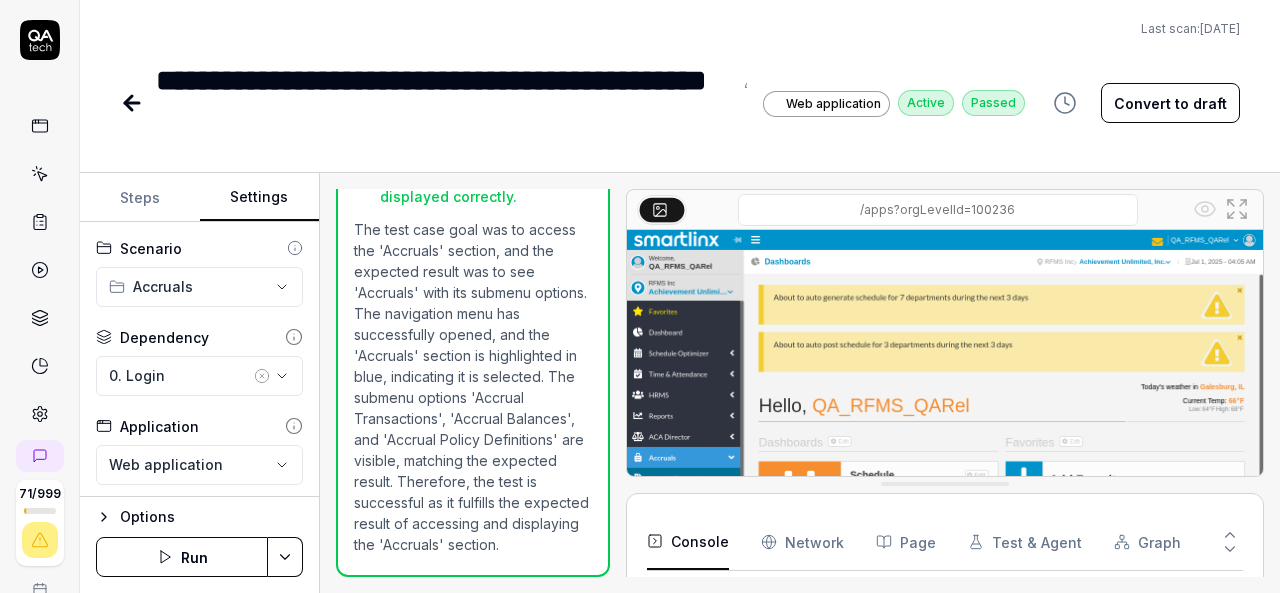 click on "Settings" at bounding box center [260, 198] 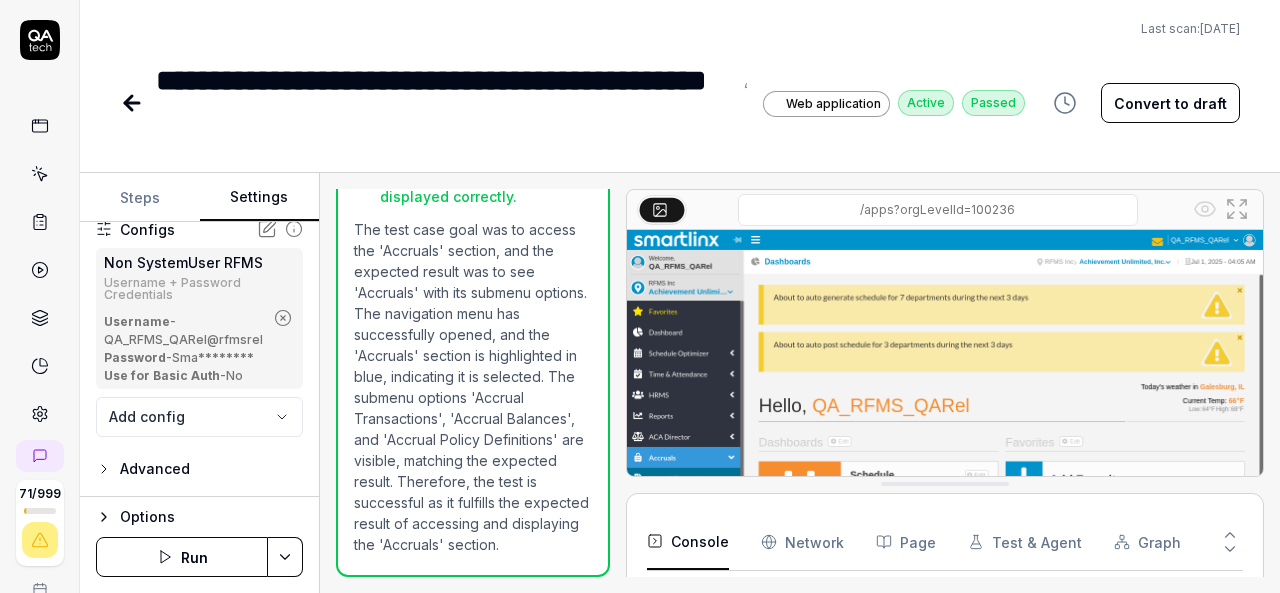 scroll, scrollTop: 0, scrollLeft: 0, axis: both 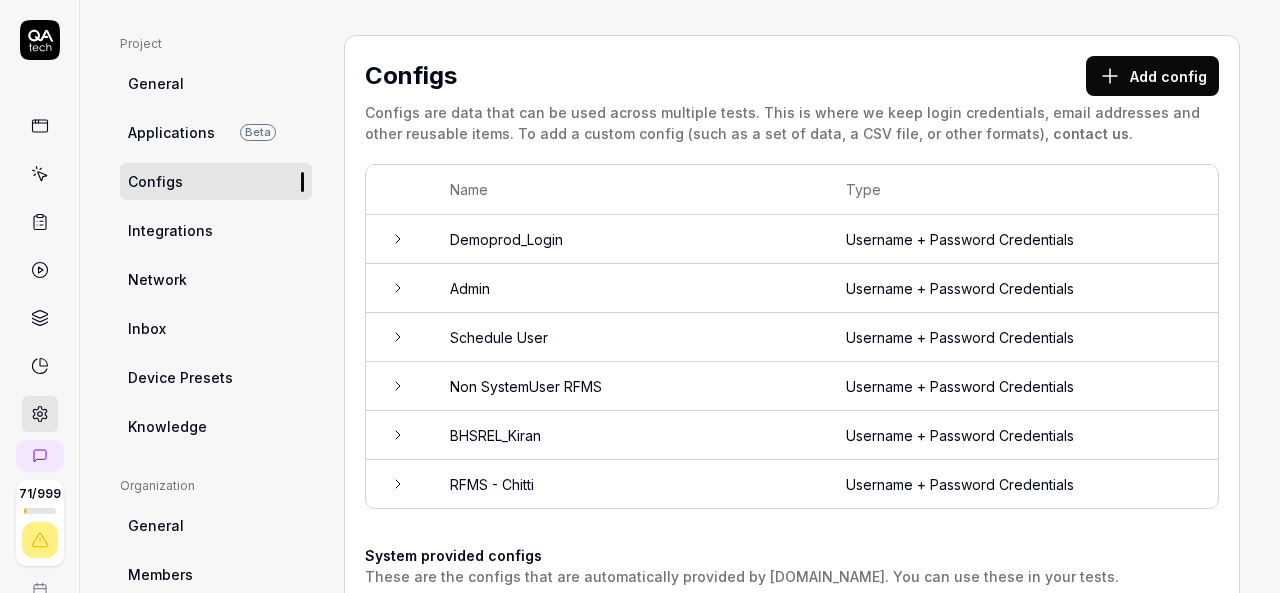 click on "Applications" at bounding box center (171, 132) 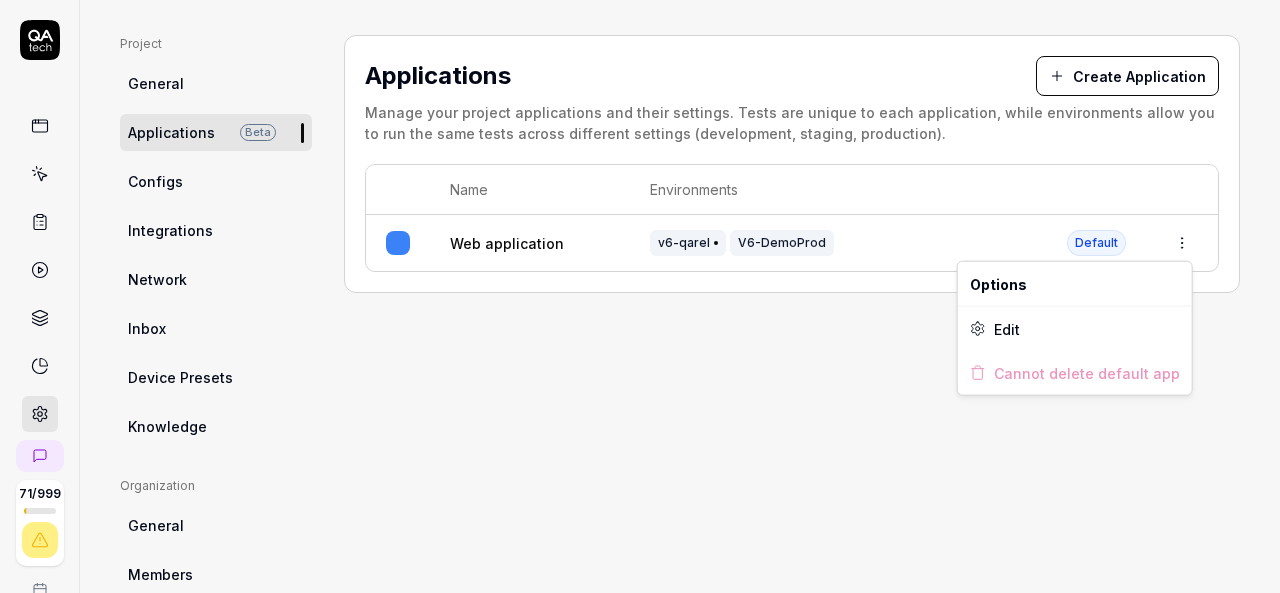 click on "71  /  999 k S Home / Settings Free Plan Home / Settings Last scan:  Jun 5 2025 Free Plan Settings Project General Applications Beta Configs Integrations Network Inbox Device Presets Knowledge Project Select a page Organization General Members Projects Subscription Connections Organization Select a page Profile My Details Authentication Email Password Profile Select a page Applications Create Application Manage your project applications and their settings. Tests are unique to each application, while environments allow you to run the same tests across different settings (development, staging, production). Name Environments Web application v6-qarel V6-DemoProd Default
Options Edit Cannot delete default app" at bounding box center (640, 296) 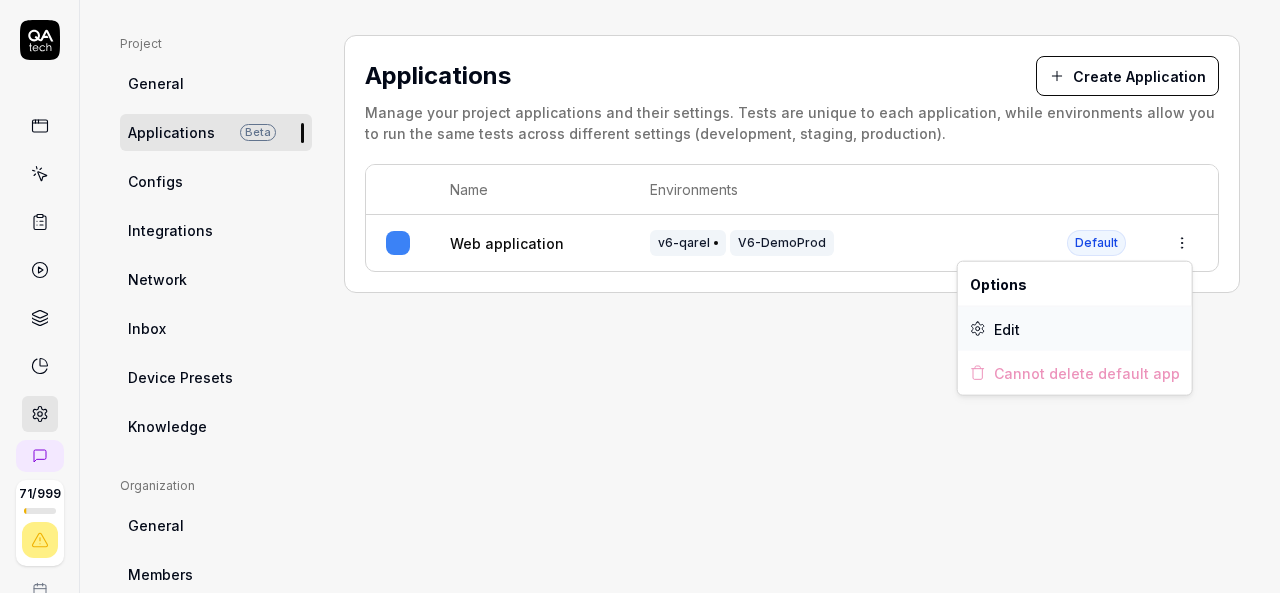 click on "Edit" at bounding box center [1075, 329] 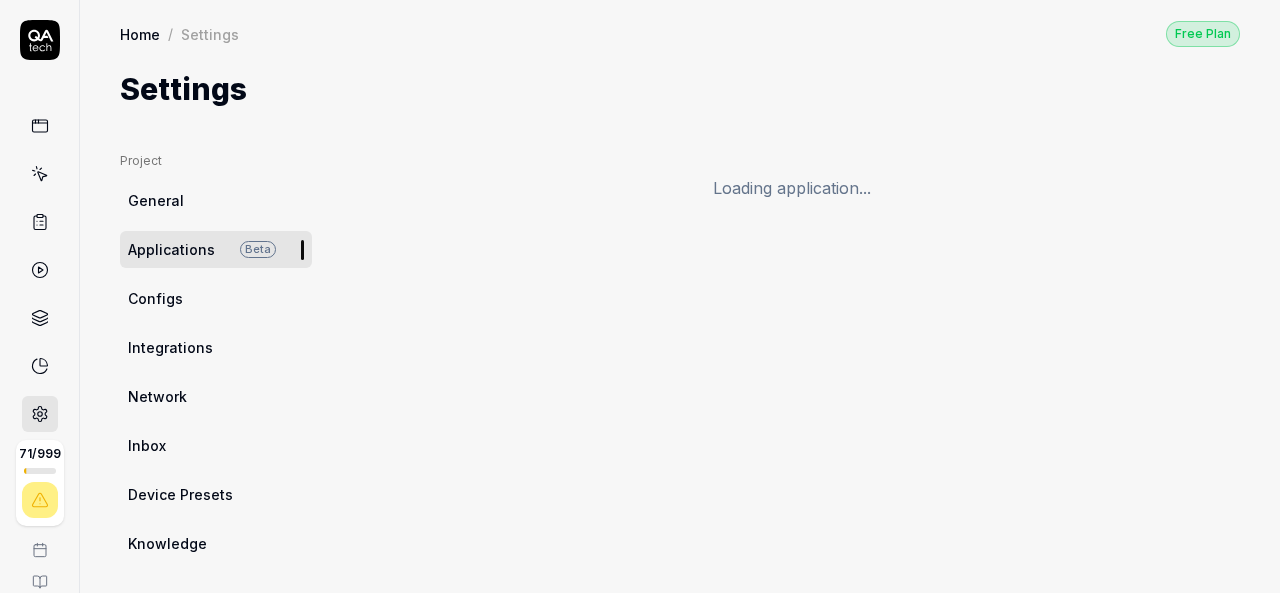 scroll, scrollTop: 0, scrollLeft: 0, axis: both 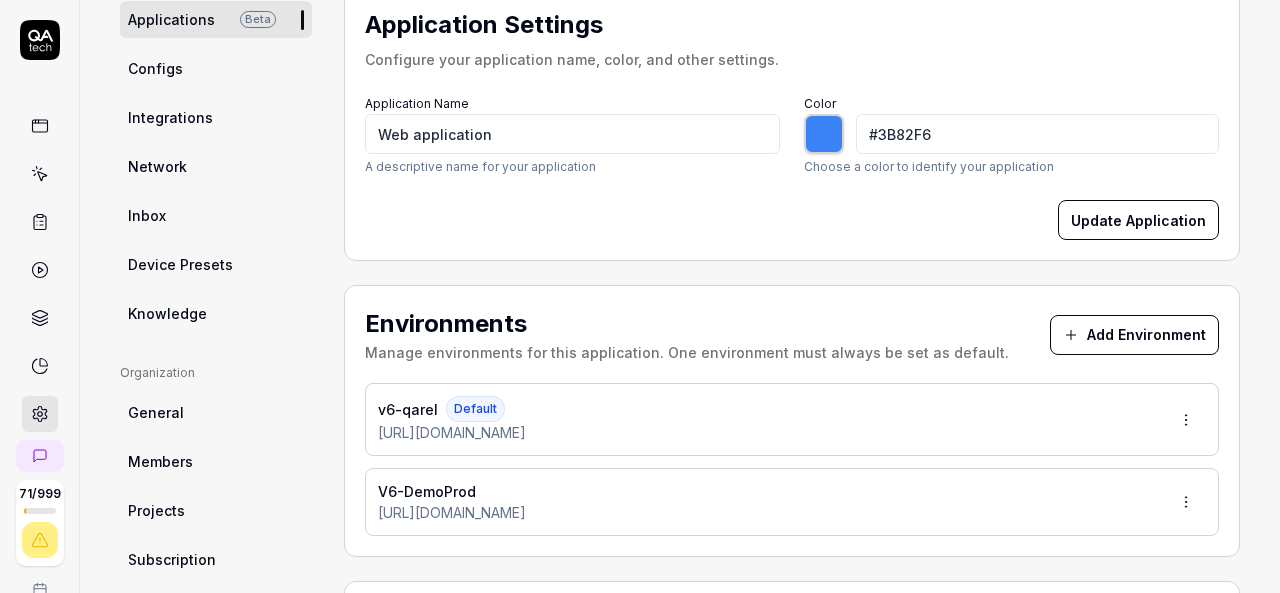 type on "*******" 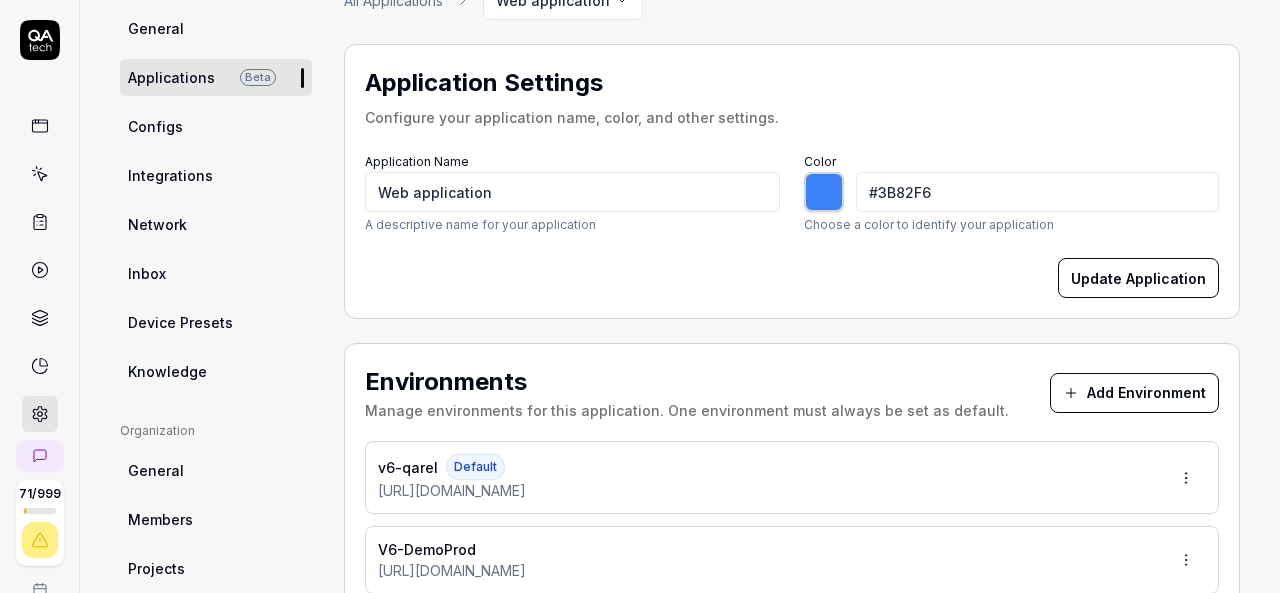 scroll, scrollTop: 177, scrollLeft: 0, axis: vertical 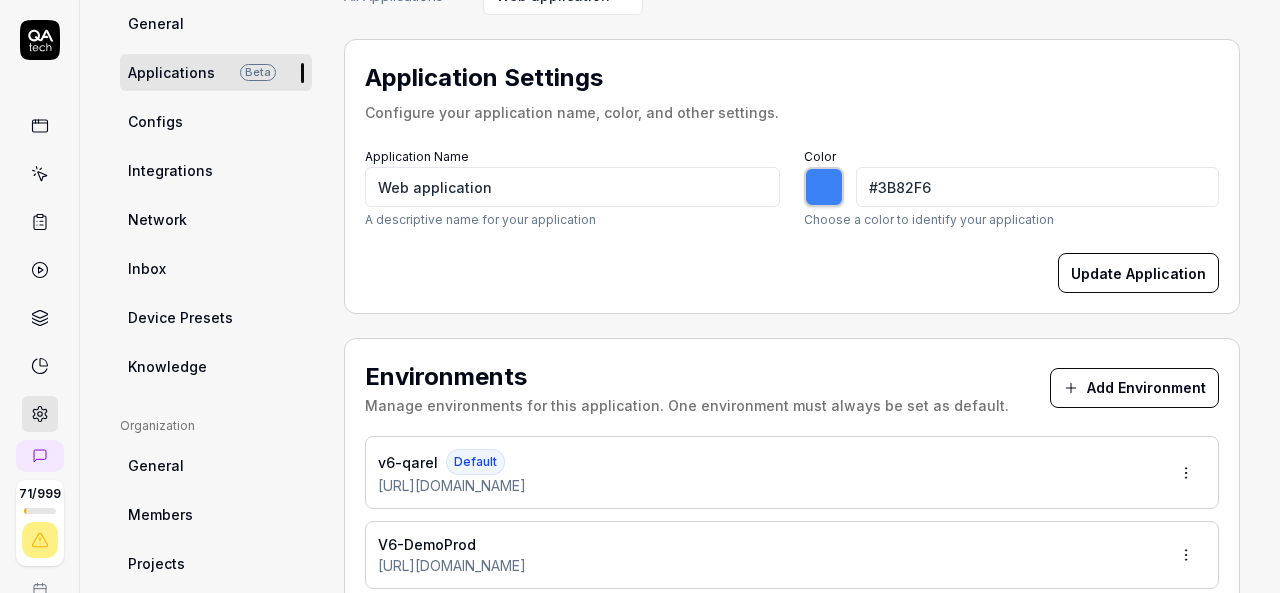 click on "Applications" at bounding box center (171, 72) 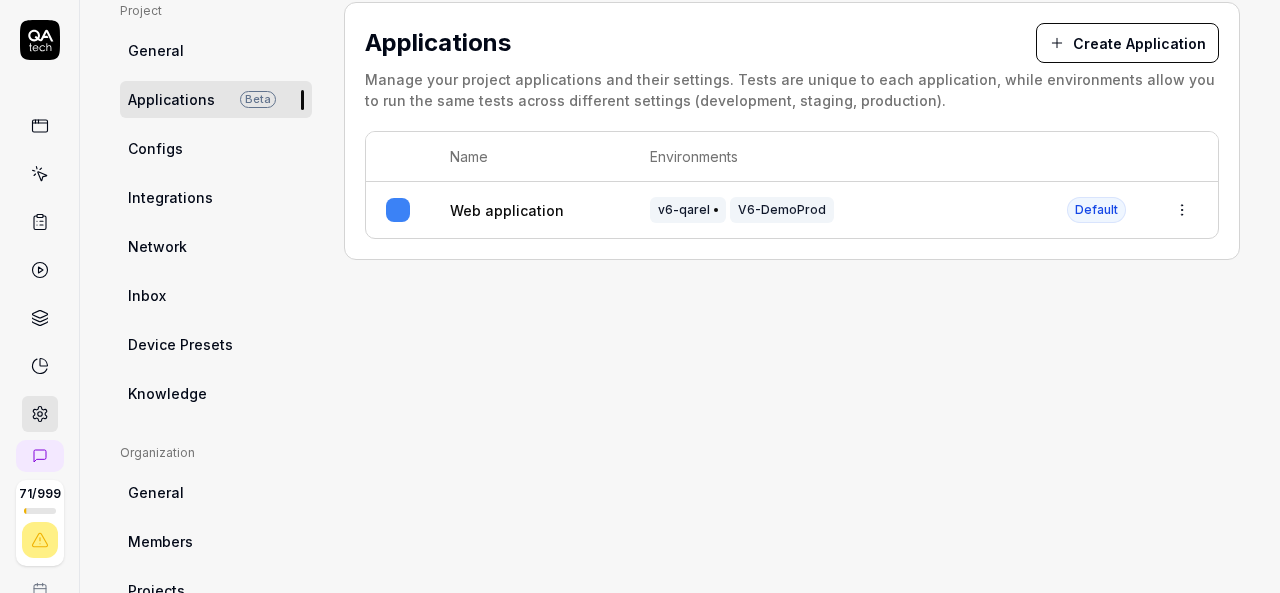 scroll, scrollTop: 72, scrollLeft: 0, axis: vertical 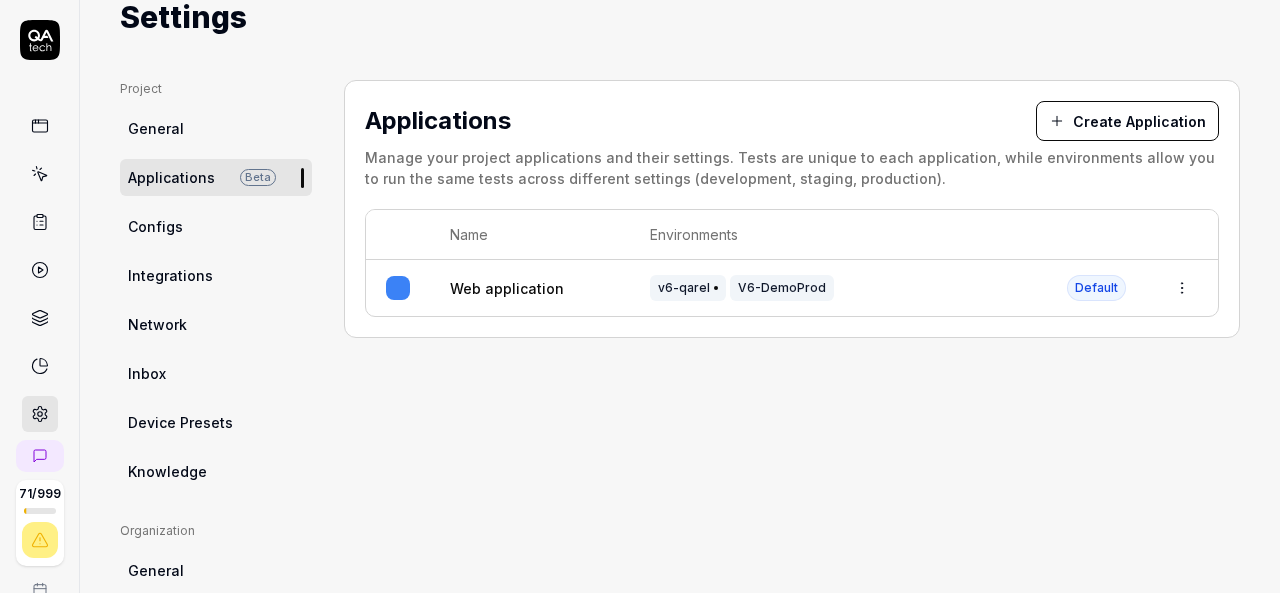 click on "Create Application" at bounding box center [1127, 121] 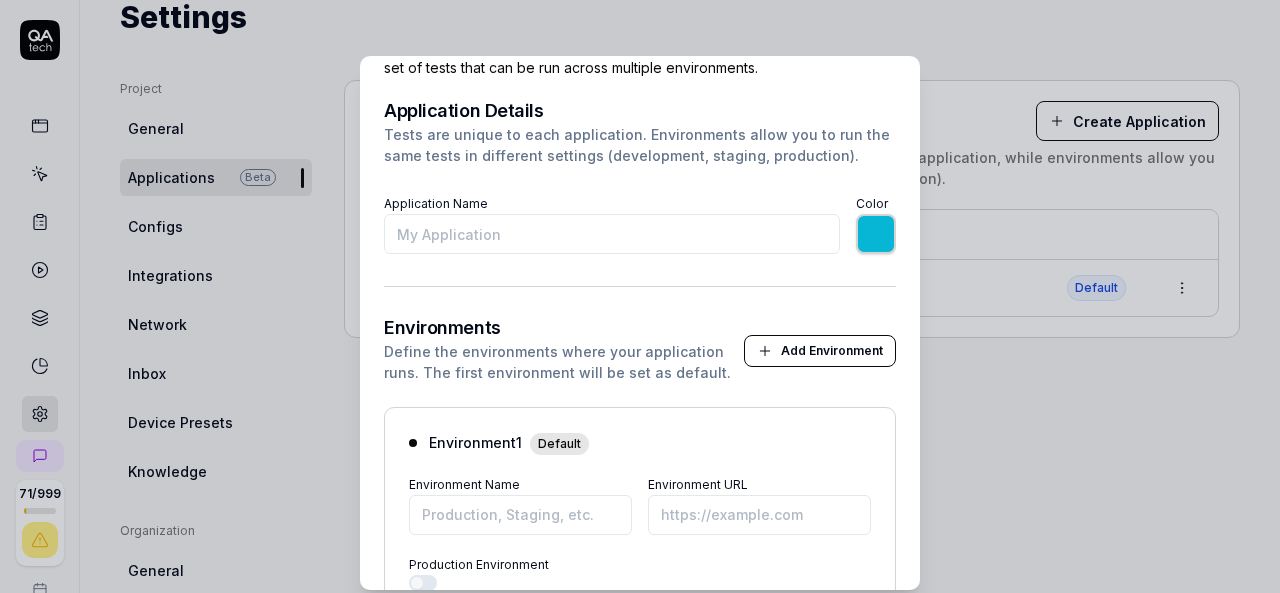scroll, scrollTop: 86, scrollLeft: 0, axis: vertical 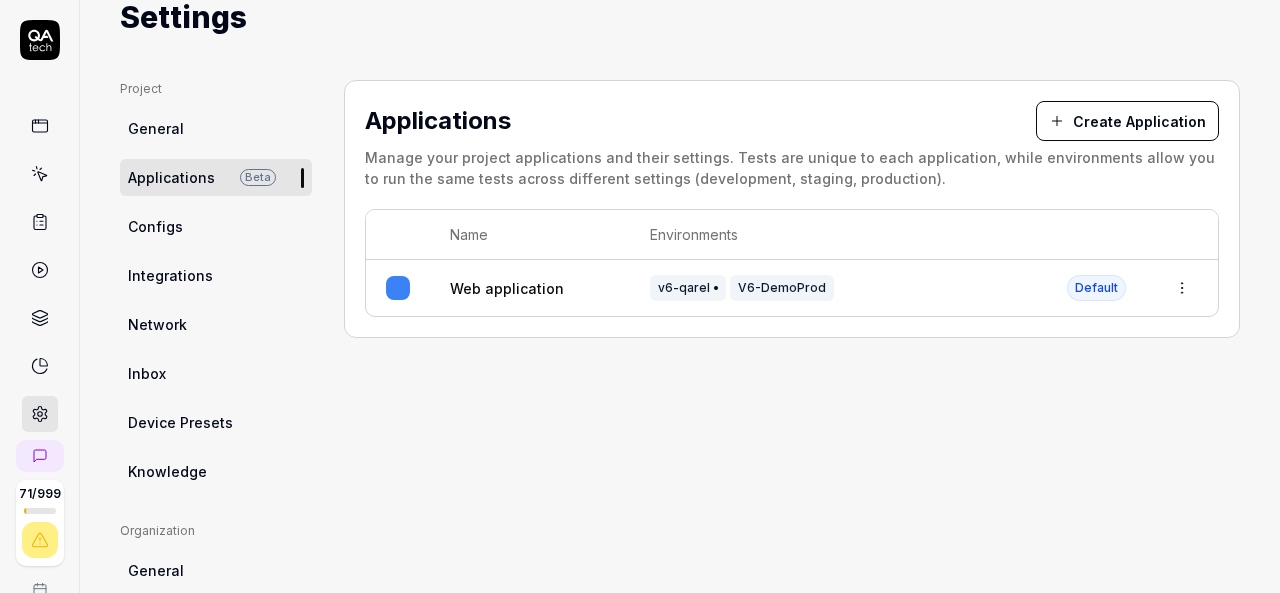 click on "Applications Create Application Manage your project applications and their settings. Tests are unique to each application, while environments allow you to run the same tests across different settings (development, staging, production). Name Environments Web application v6-qarel V6-DemoProd Default" at bounding box center (792, 209) 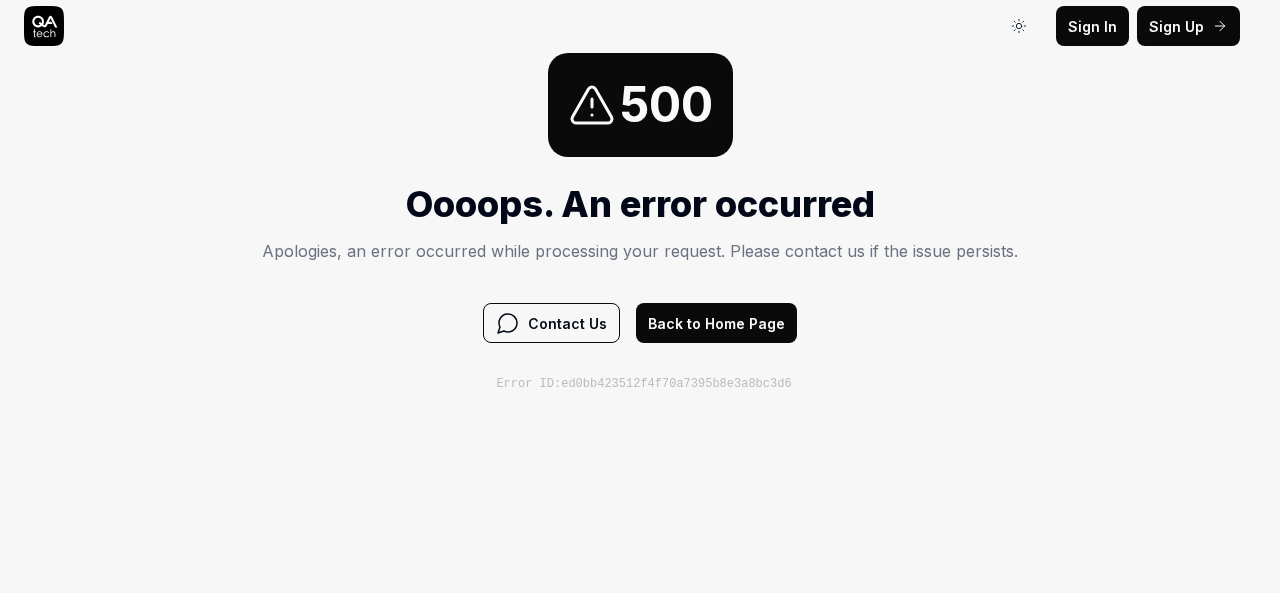 scroll, scrollTop: 0, scrollLeft: 0, axis: both 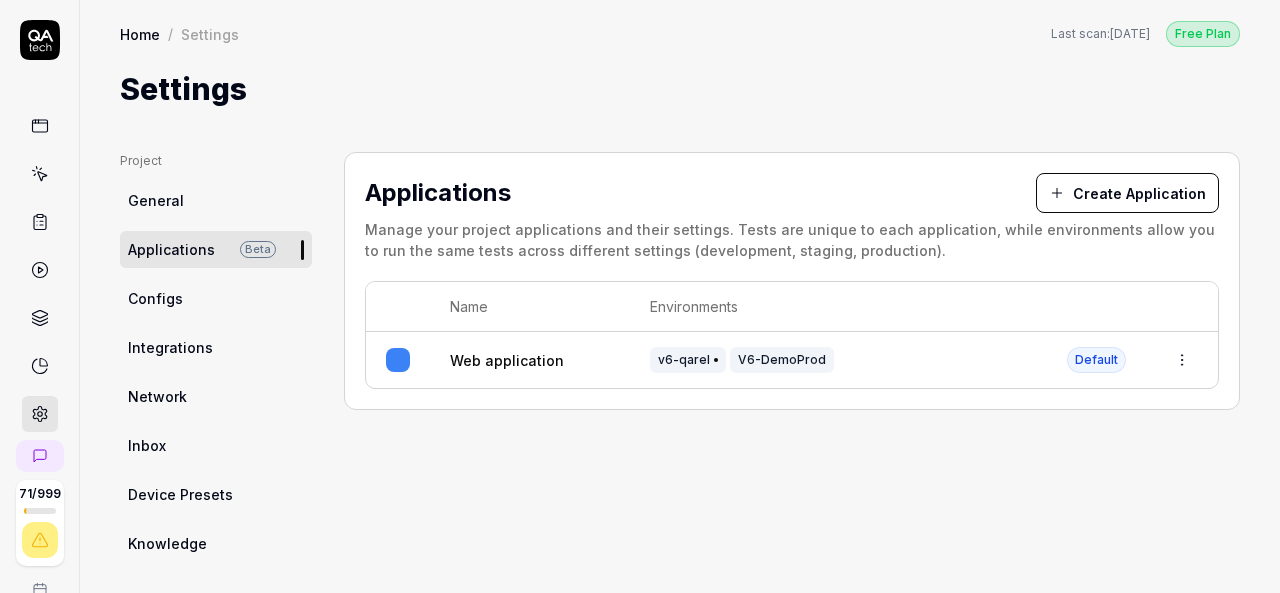 click on "Create Application" at bounding box center [1127, 193] 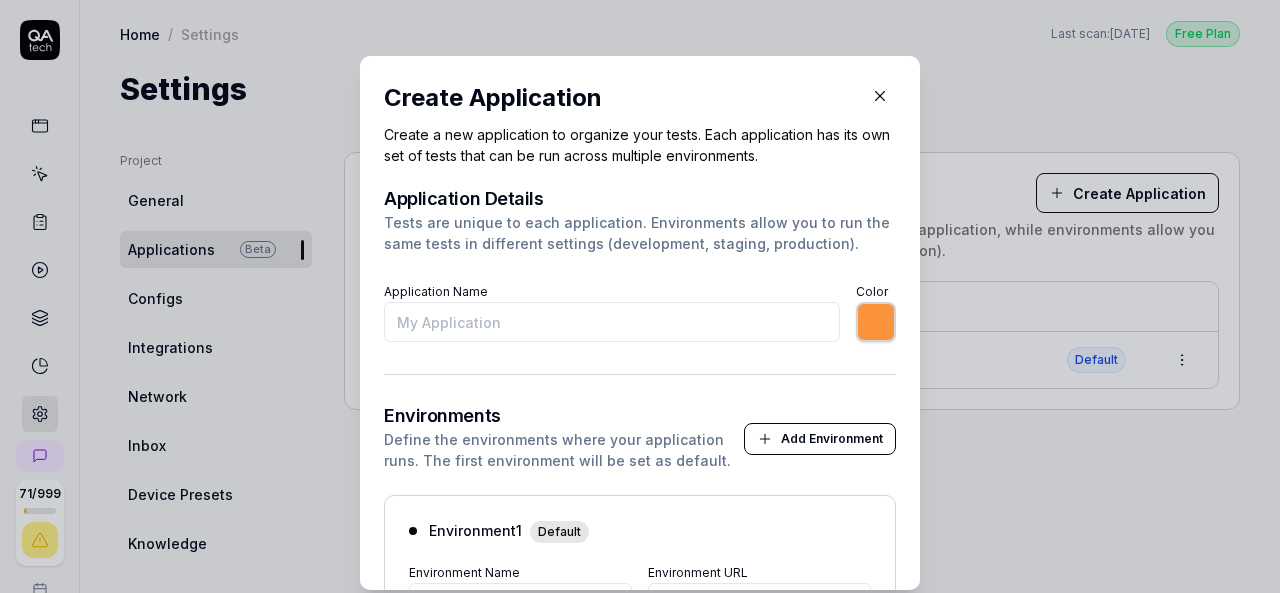 click on "*******" at bounding box center (876, 322) 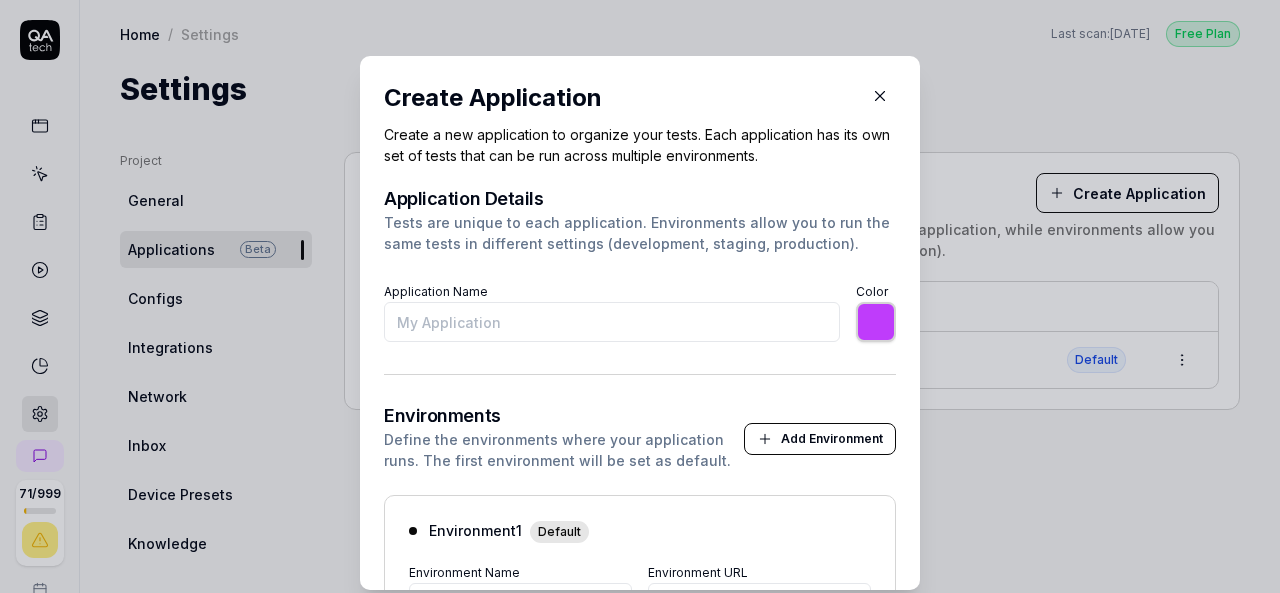 type on "*******" 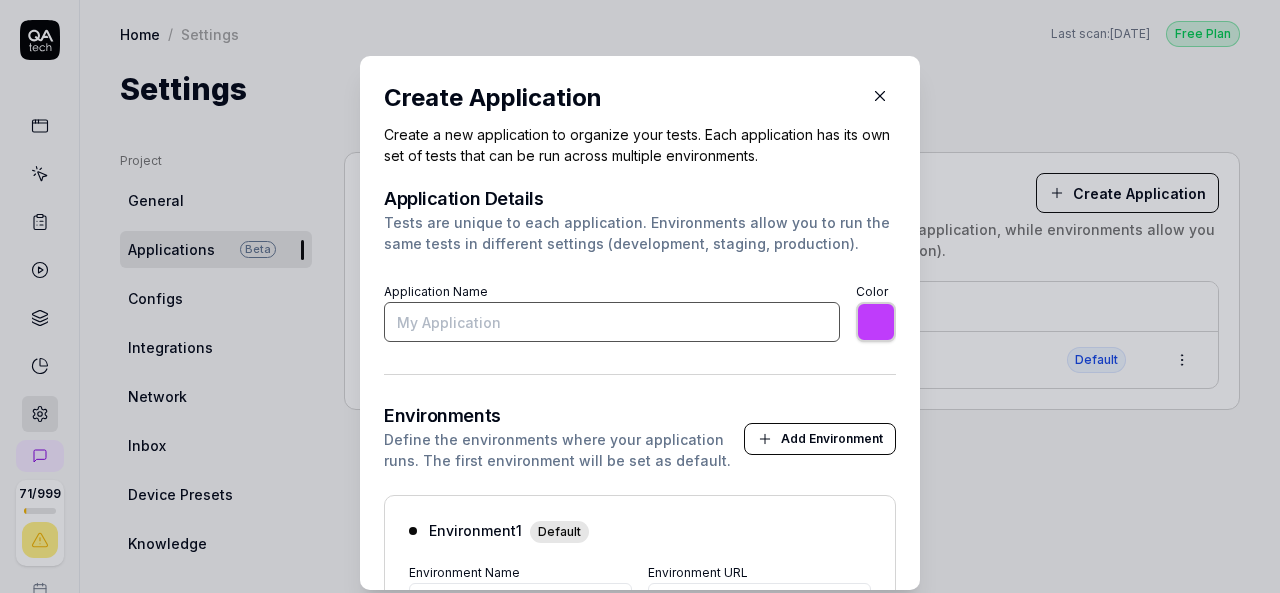 click on "Application Name" at bounding box center [612, 322] 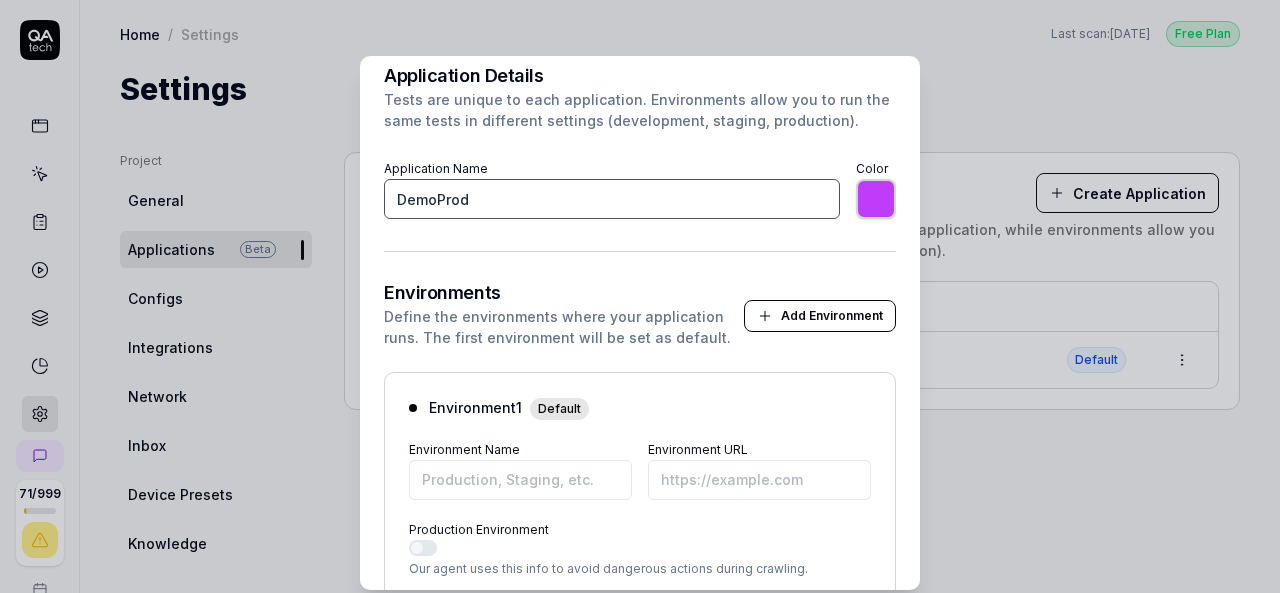 scroll, scrollTop: 125, scrollLeft: 0, axis: vertical 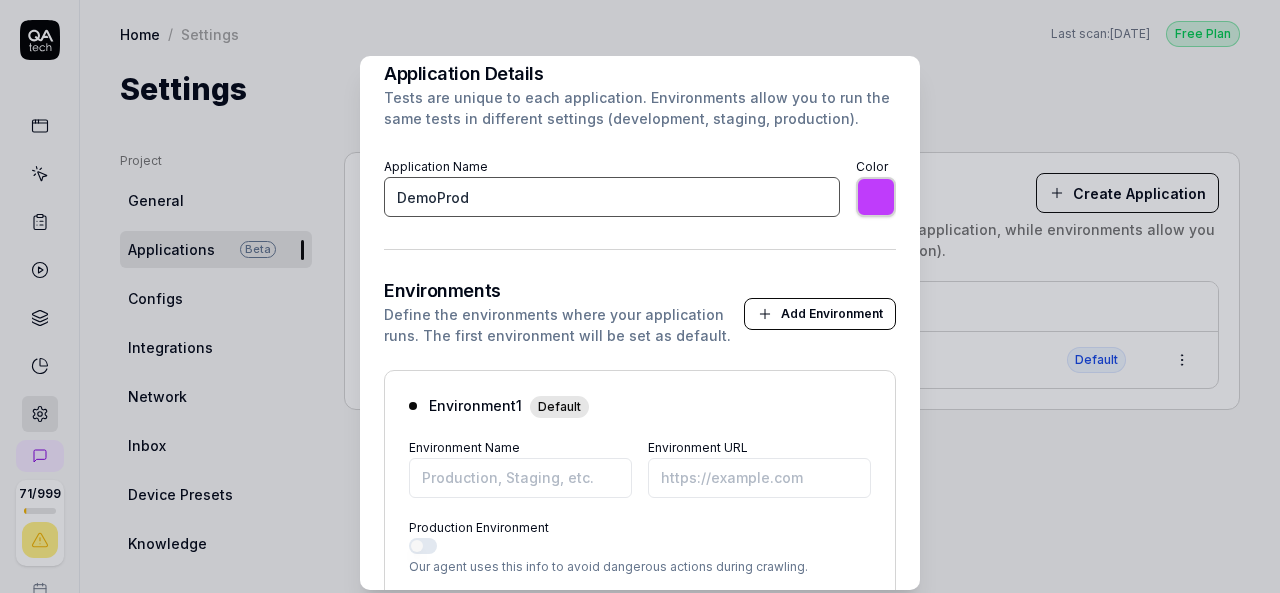 type on "DemoProd" 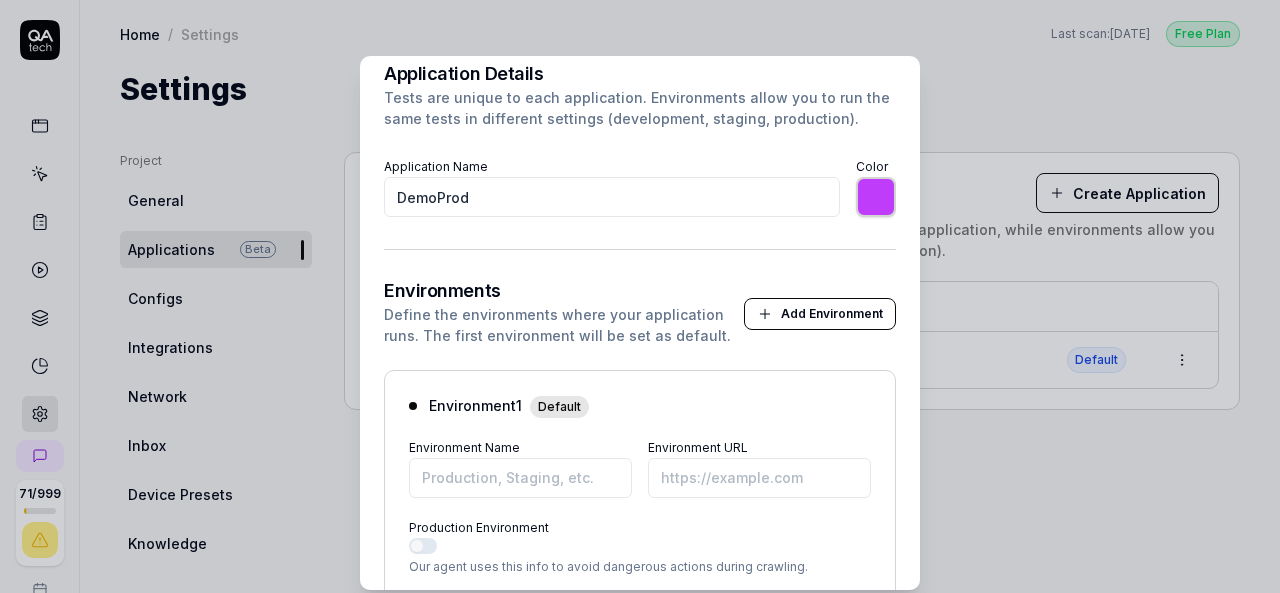 click on "Environment  1 Default" at bounding box center (640, 406) 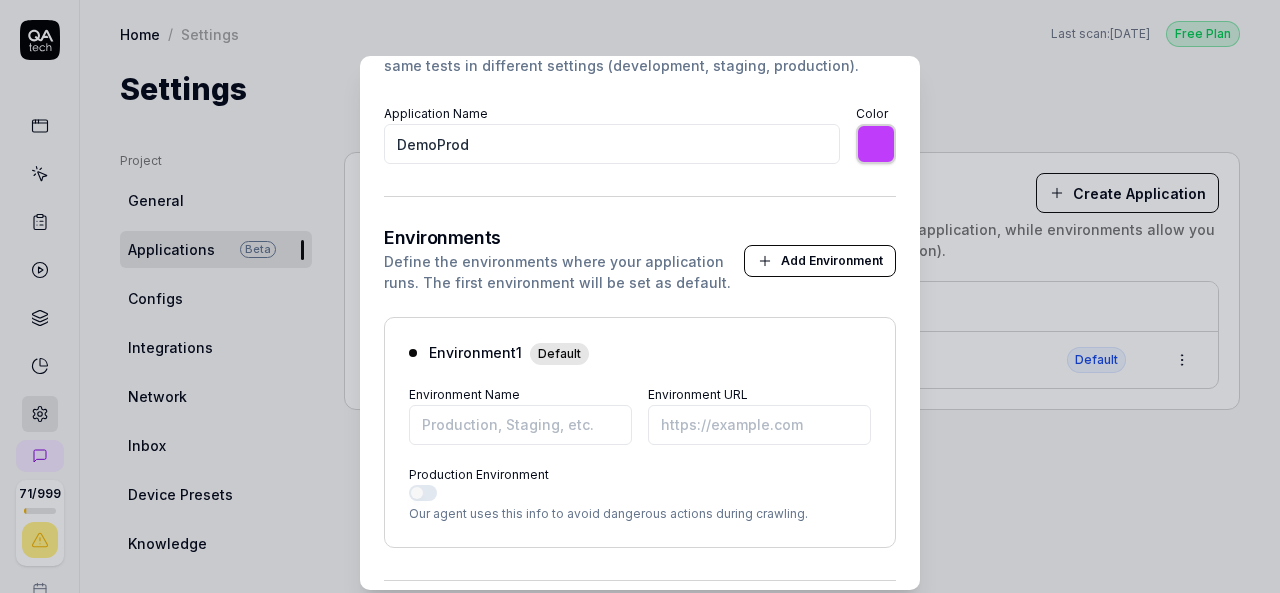 scroll, scrollTop: 179, scrollLeft: 0, axis: vertical 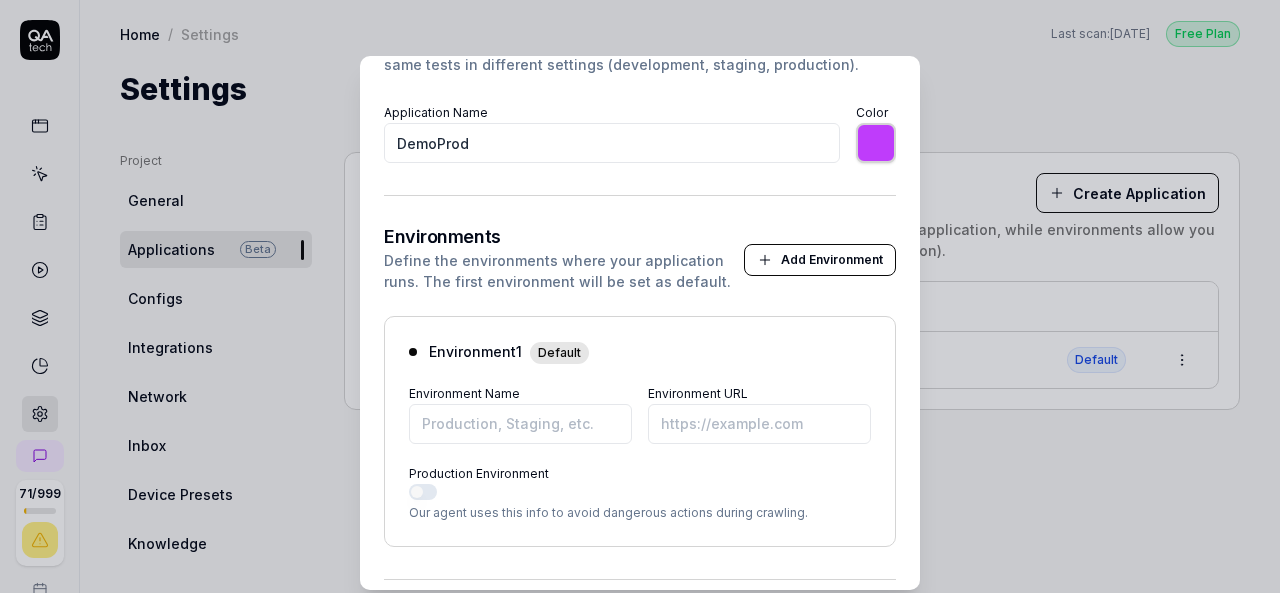 click on "Environment  1 Default Environment Name Environment URL Production Environment Our agent uses this info to avoid dangerous actions during crawling." at bounding box center [640, 431] 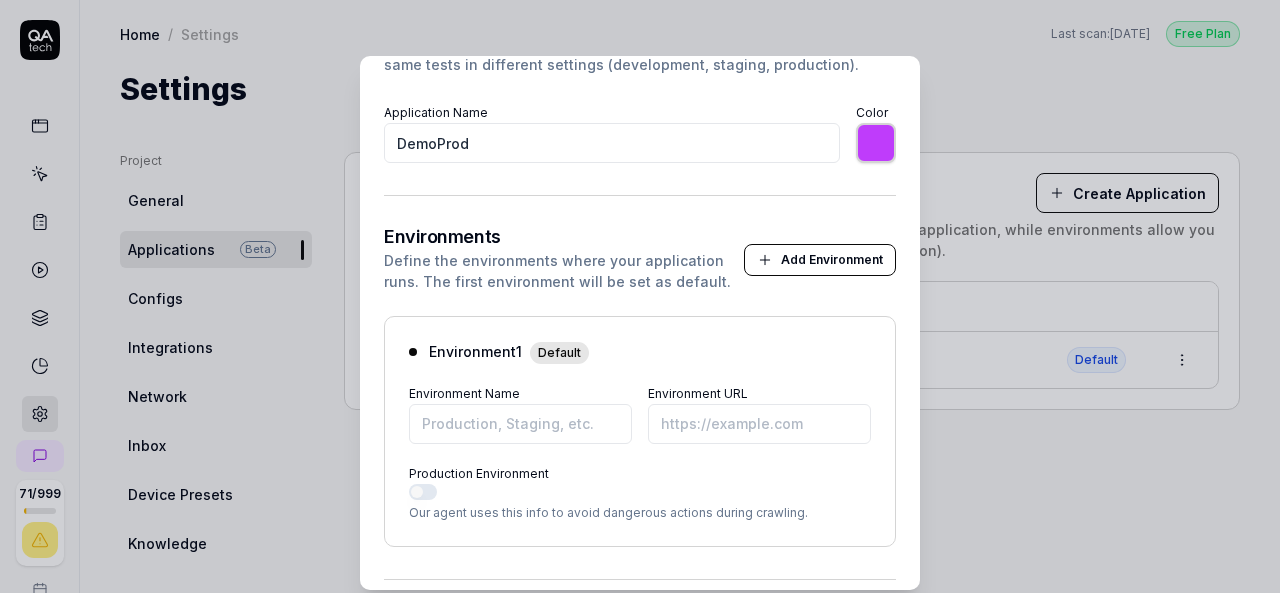 scroll, scrollTop: 0, scrollLeft: 0, axis: both 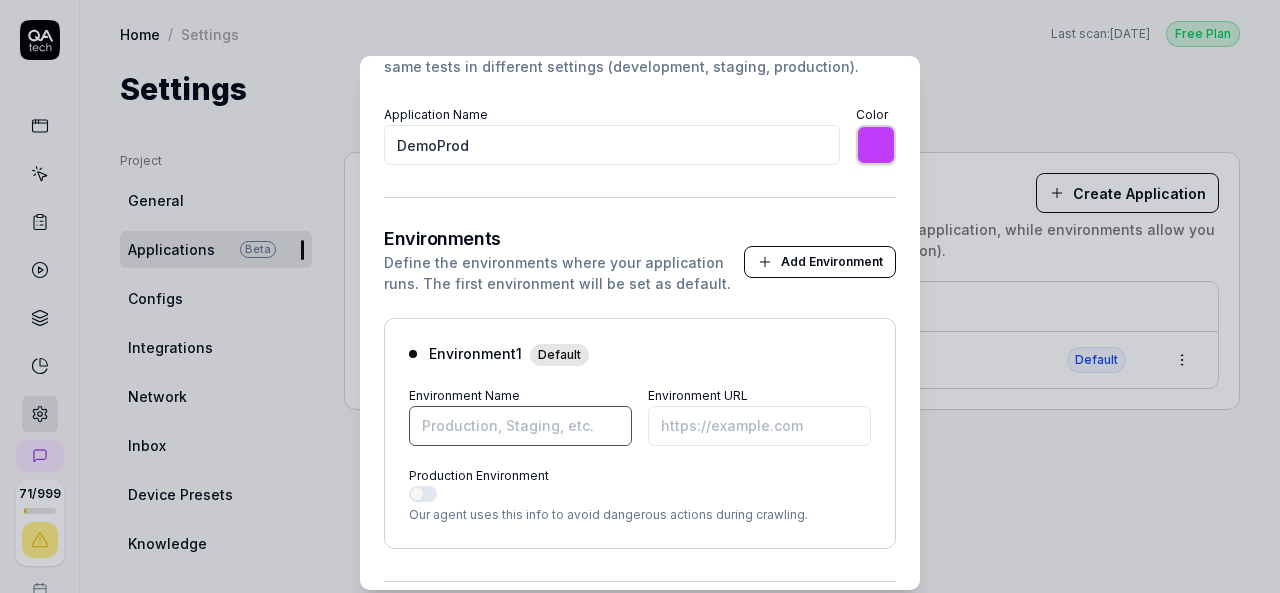 click on "Environment Name" at bounding box center (520, 426) 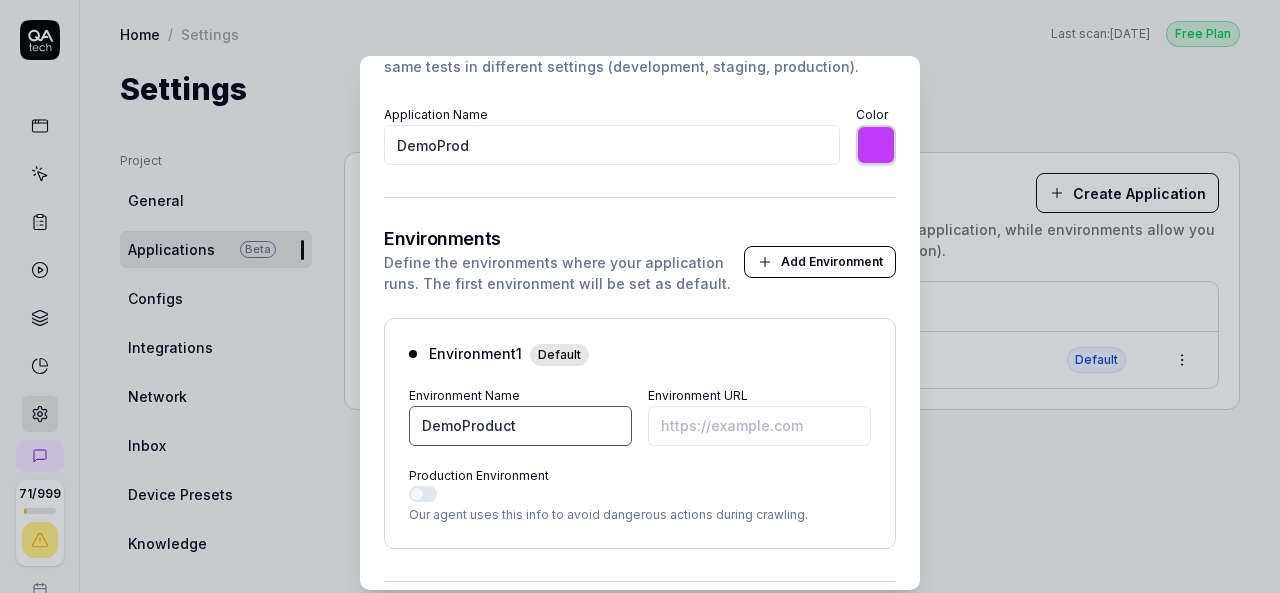 type on "DemoProduct" 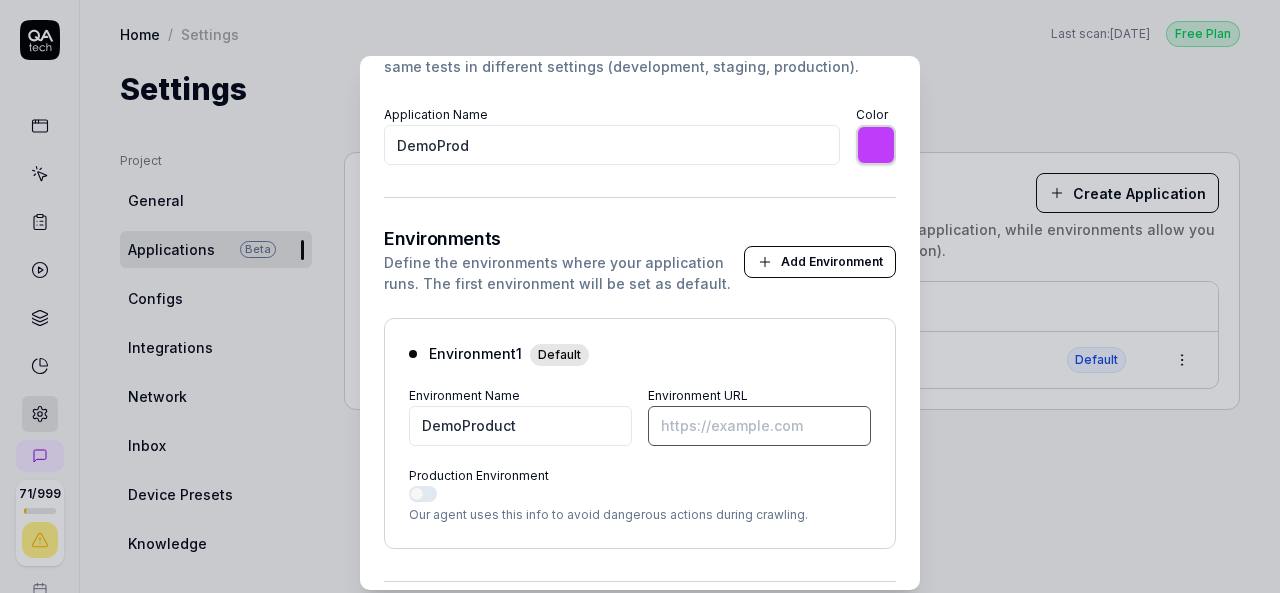 click on "Environment URL" at bounding box center (759, 426) 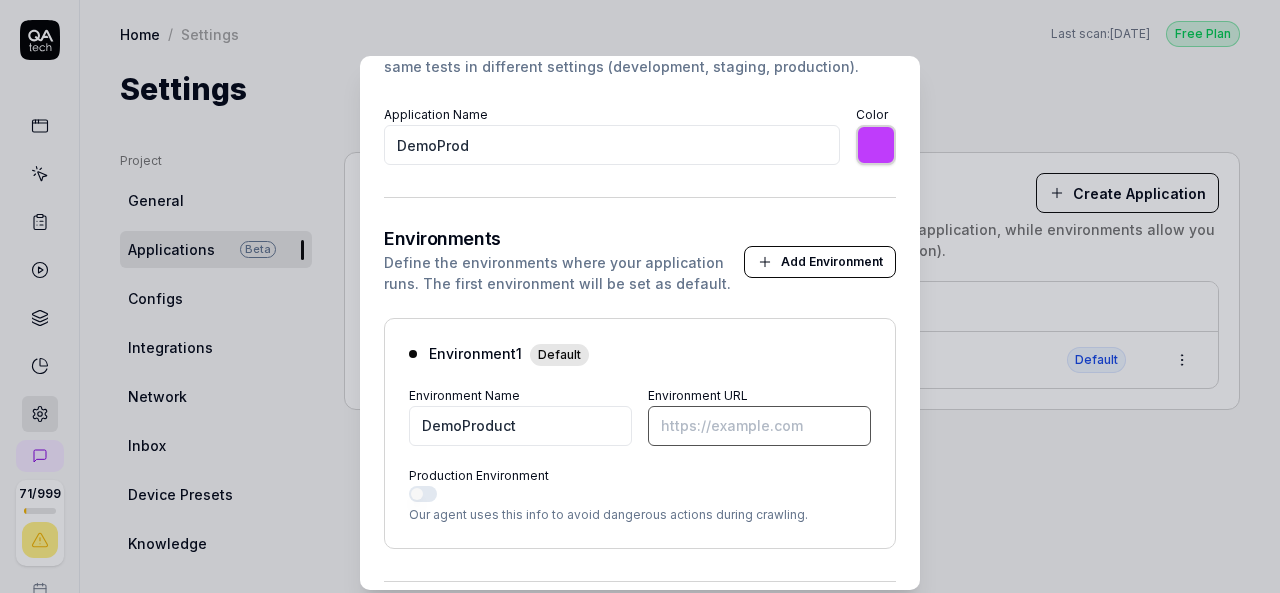 click on "Environment URL" at bounding box center [759, 426] 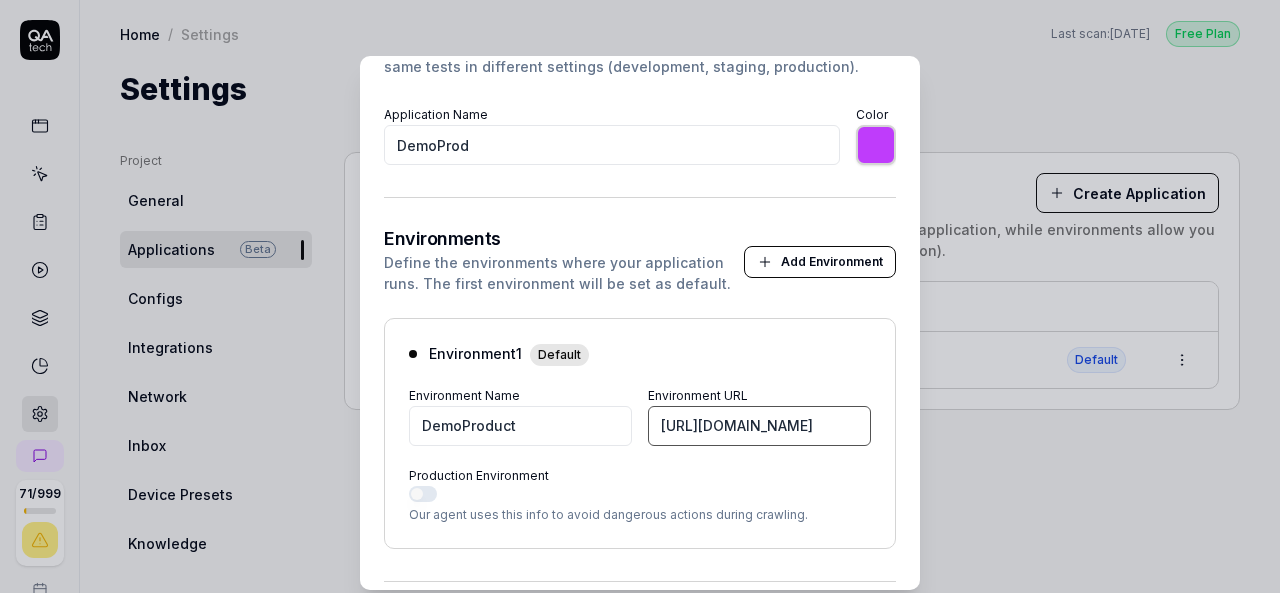scroll, scrollTop: 0, scrollLeft: 4, axis: horizontal 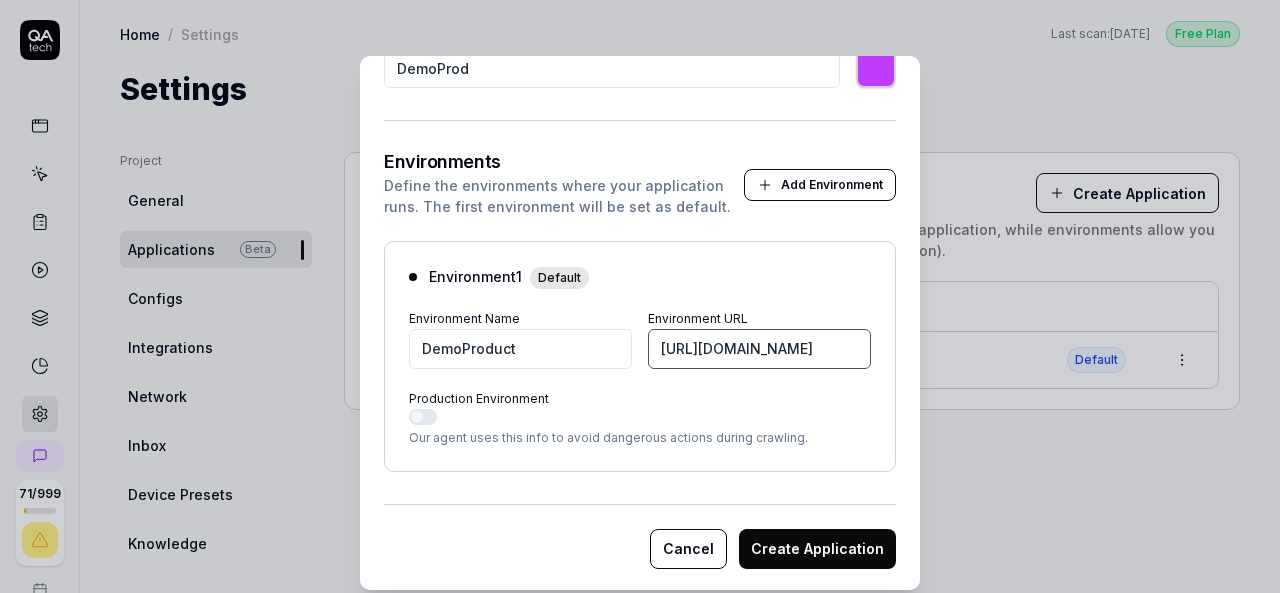 type on "[URL][DOMAIN_NAME]" 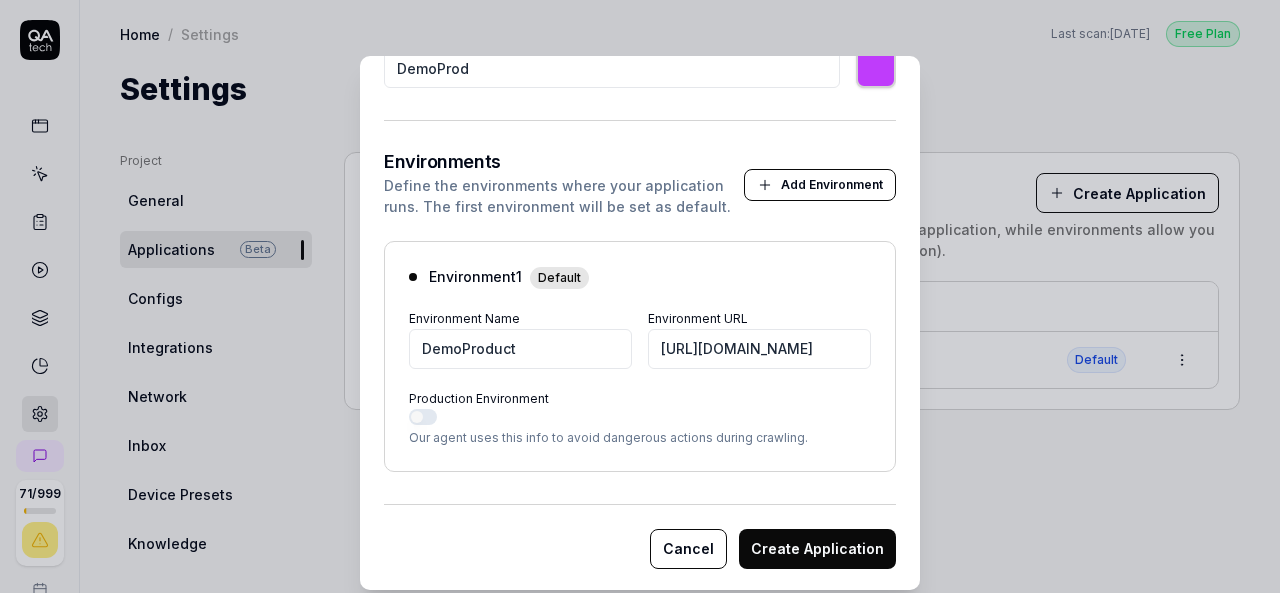 scroll, scrollTop: 0, scrollLeft: 0, axis: both 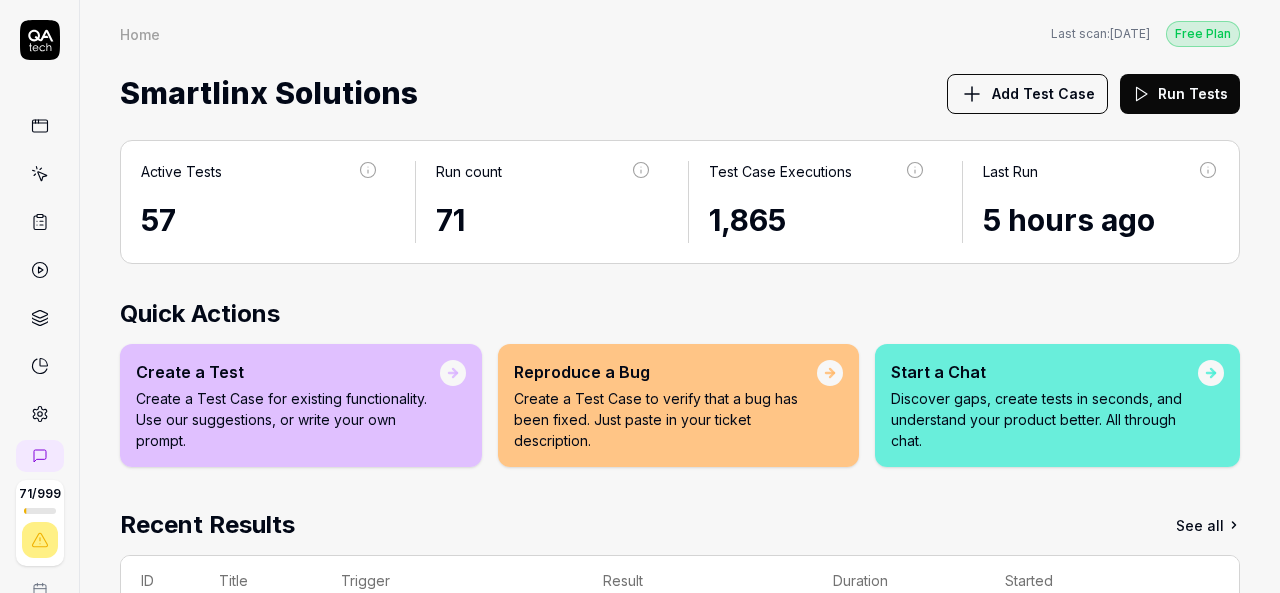 click 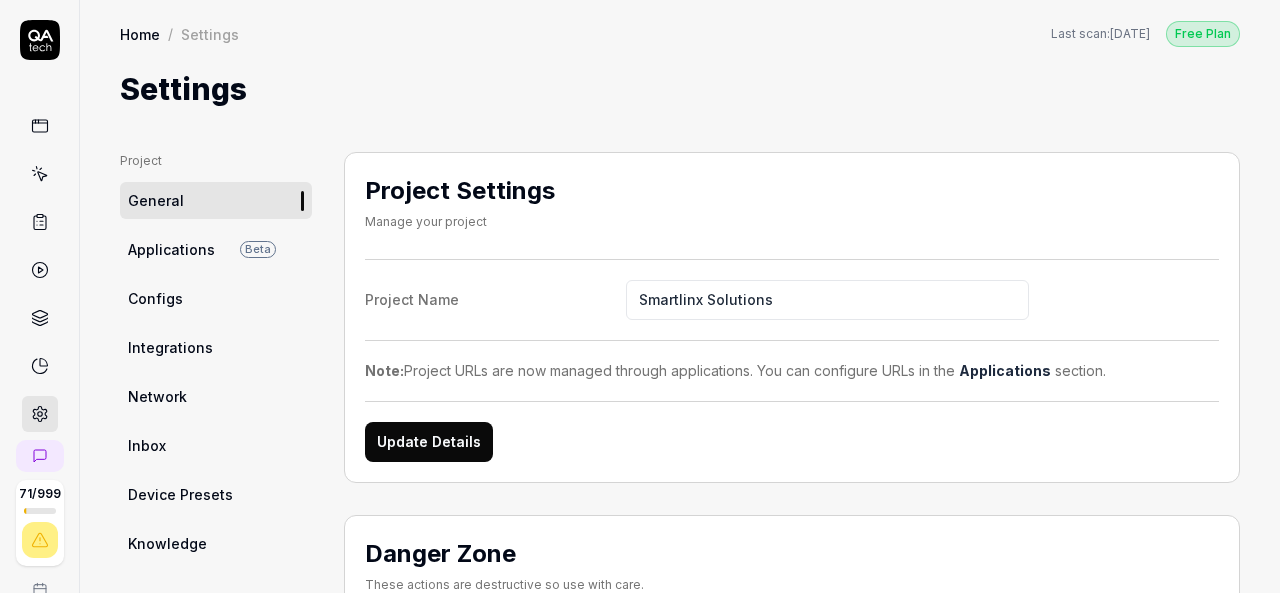 click on "Project General Applications Beta Configs Integrations Network Inbox Device Presets Knowledge" at bounding box center (216, 357) 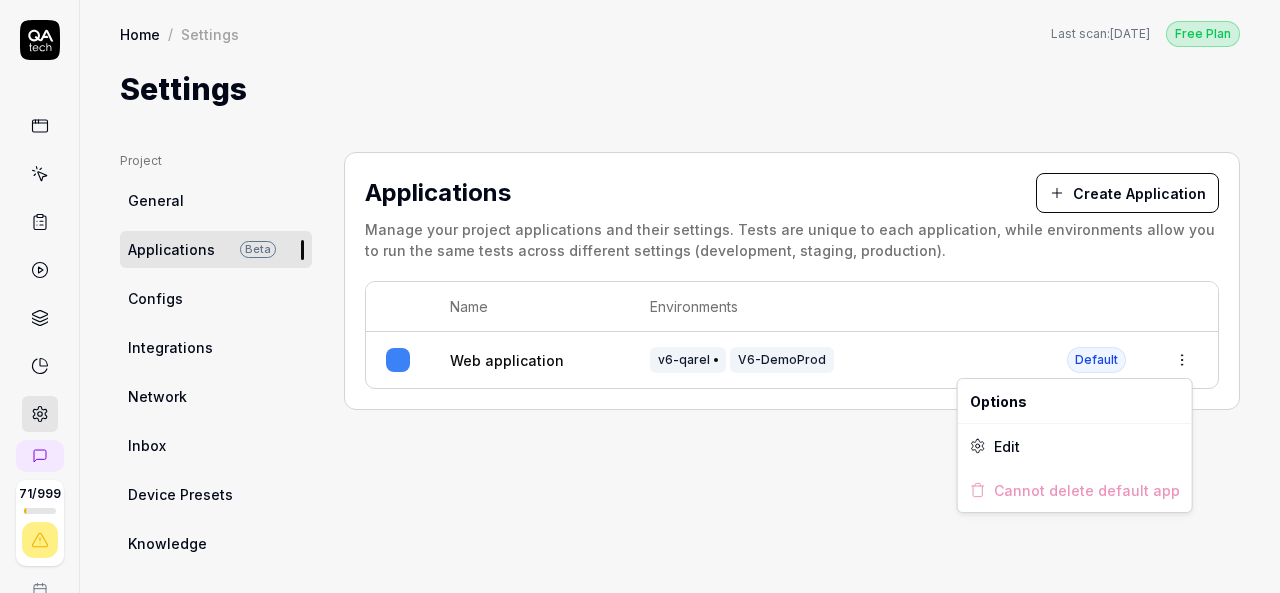 click on "71  /  999 k S Home / Settings Free Plan Home / Settings Last scan:  [DATE] Free Plan Settings Project General Applications Beta Configs Integrations Network Inbox Device Presets Knowledge Project Select a page Organization General Members Projects Subscription Connections Organization Select a page Profile My Details Authentication Email Password Profile Select a page Applications Create Application Manage your project applications and their settings. Tests are unique to each application, while environments allow you to run the same tests across different settings (development, staging, production). Name Environments Web application v6-qarel V6-DemoProd Default
Options Edit Cannot delete default app" at bounding box center (640, 296) 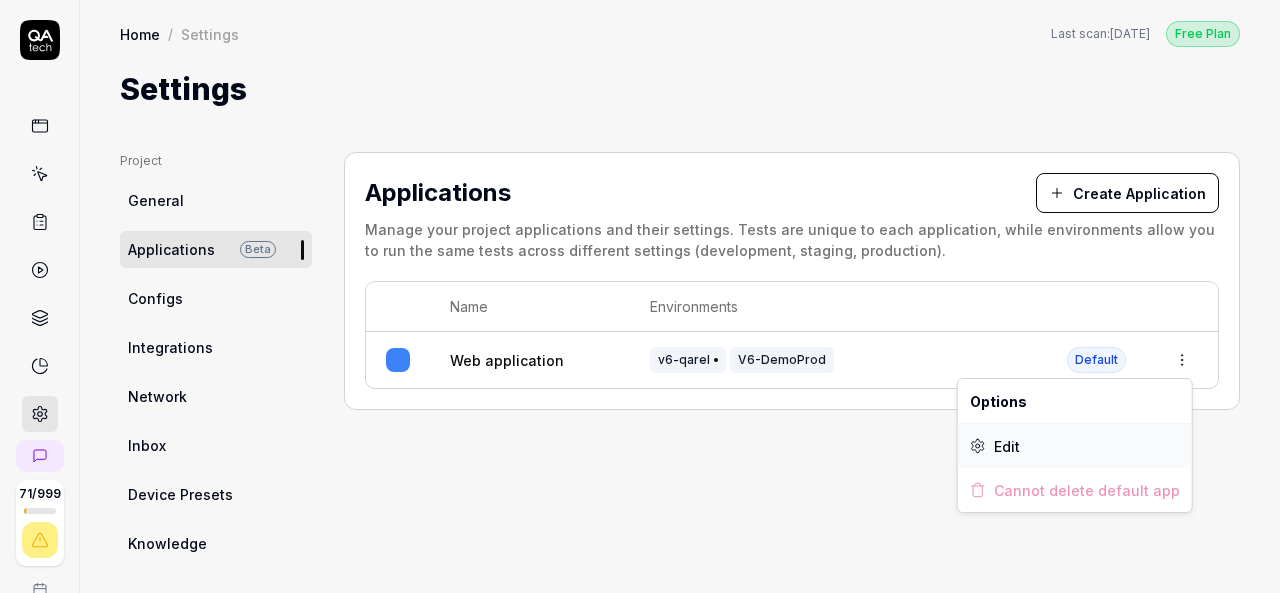 click on "Edit" at bounding box center [1007, 446] 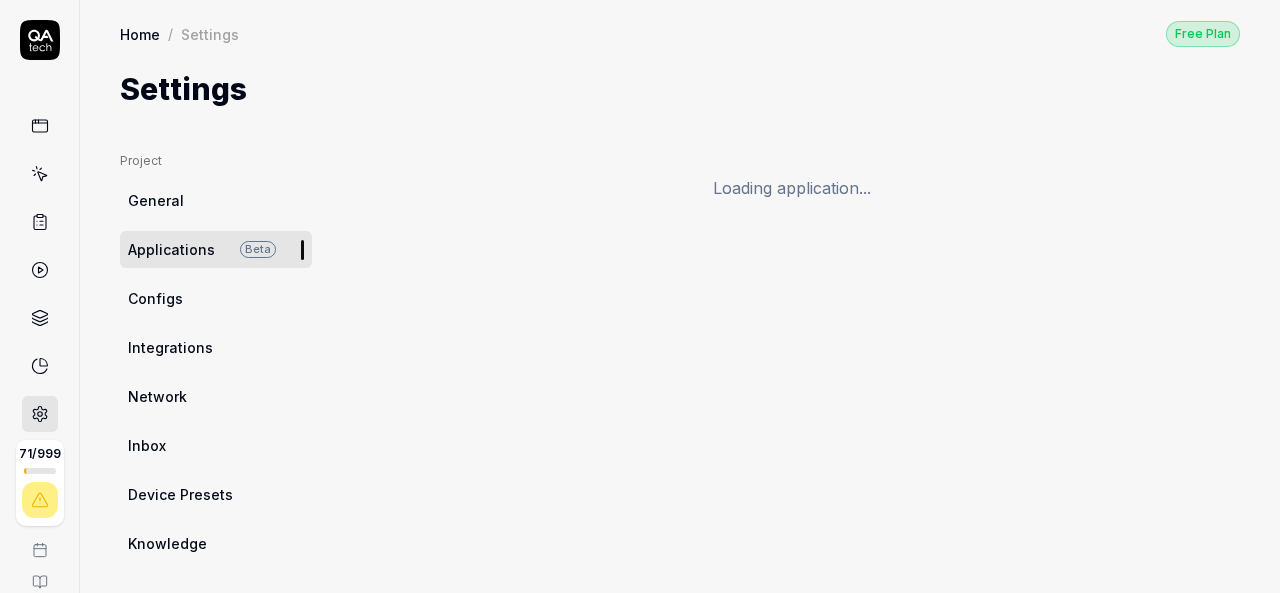 scroll, scrollTop: 0, scrollLeft: 0, axis: both 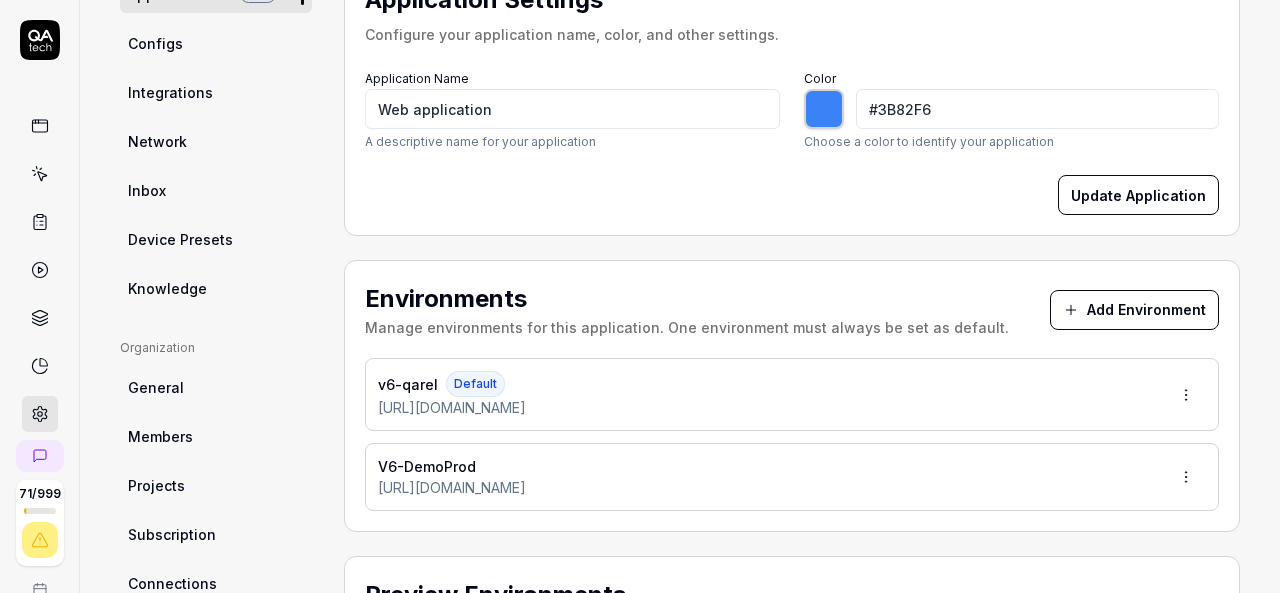 drag, startPoint x: 582, startPoint y: 486, endPoint x: 372, endPoint y: 487, distance: 210.00238 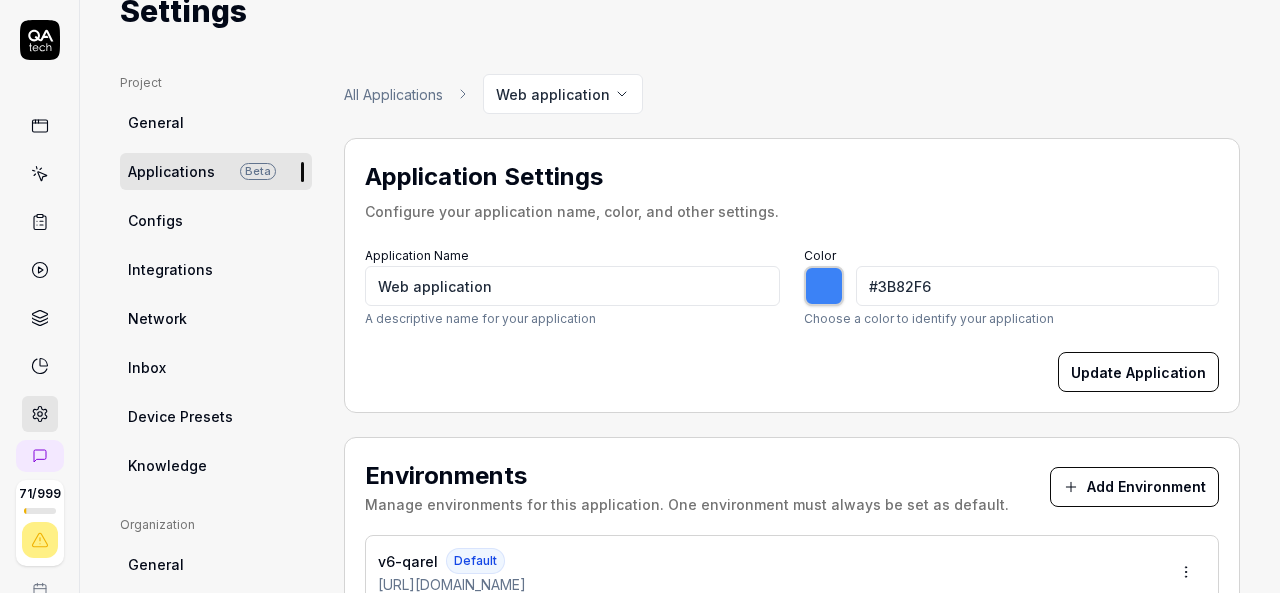 scroll, scrollTop: 72, scrollLeft: 0, axis: vertical 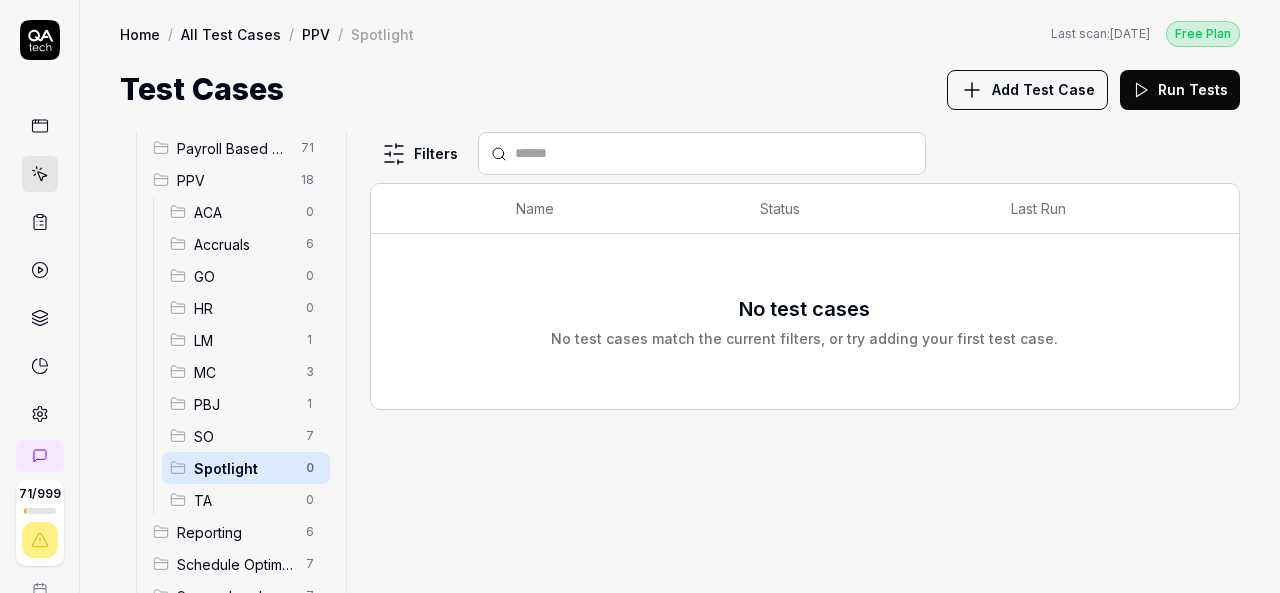 click on "Add Test Case" at bounding box center (1043, 89) 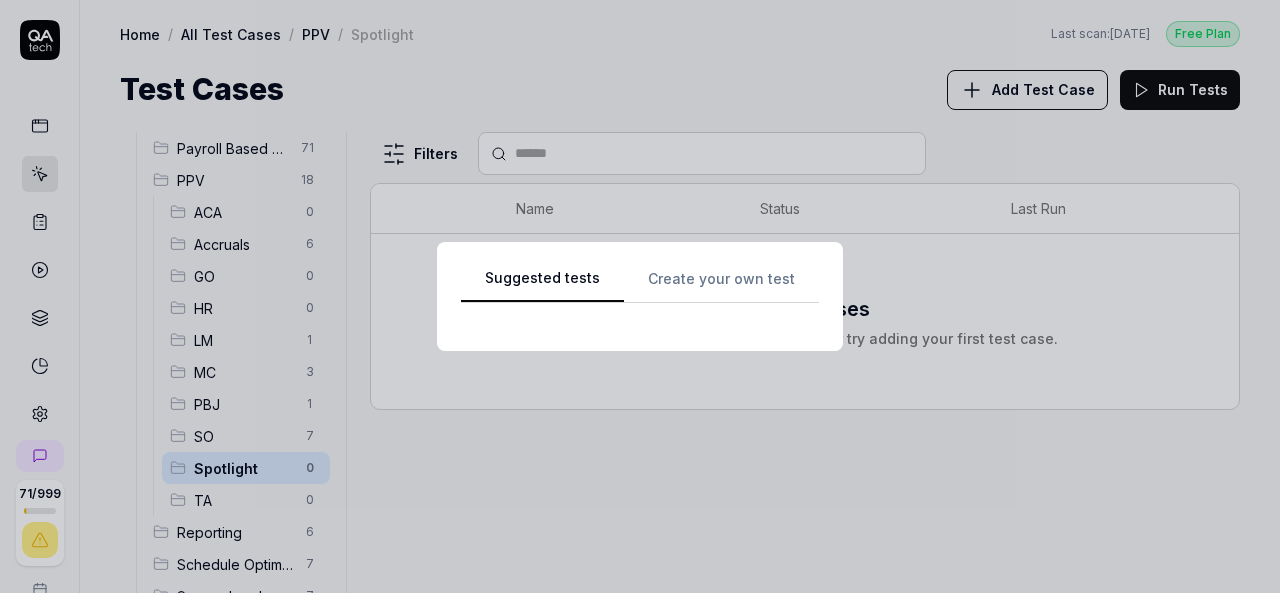 scroll, scrollTop: 0, scrollLeft: 0, axis: both 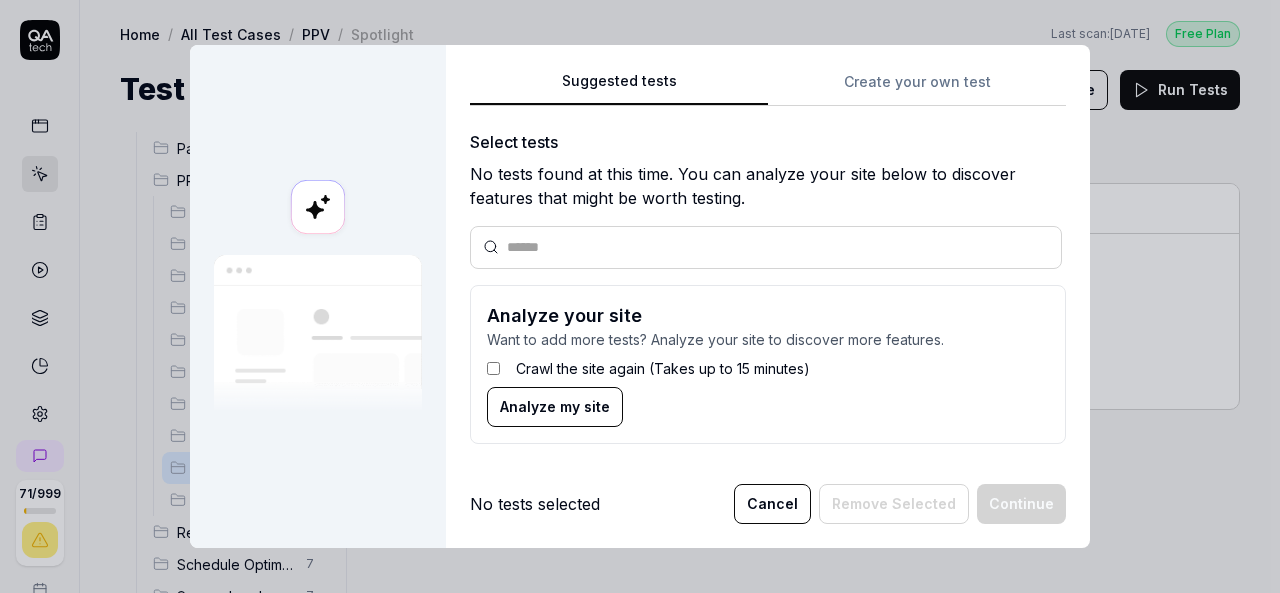 click on "Suggested tests Create your own test Select tests No tests found at this time. You can analyze your site below to discover features that might be worth testing. Analyze your site Want to add more tests? Analyze your site to discover more features. Crawl the site again (Takes up to 15 minutes) Analyze my site No tests selected Cancel Remove Selected Continue" at bounding box center (768, 296) 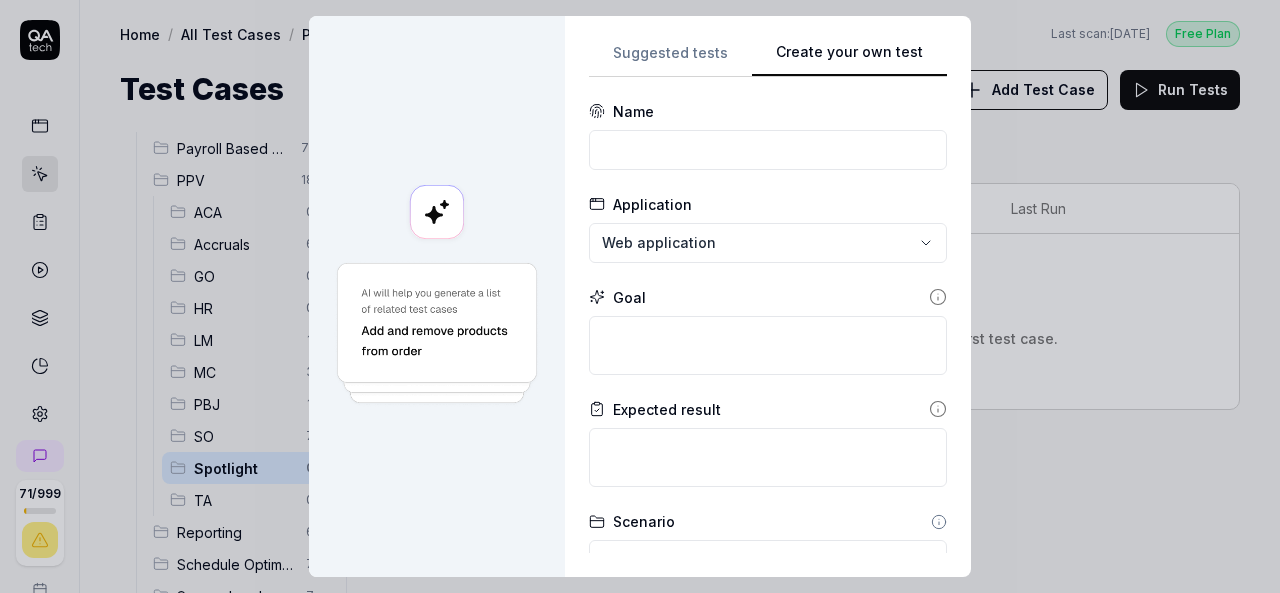 click on "Suggested tests Create your own test Name Application Web application Goal Expected result Scenario Default scenario Dependency No test cases found Configs Add config Advanced Cancel Generate test" at bounding box center [768, 296] 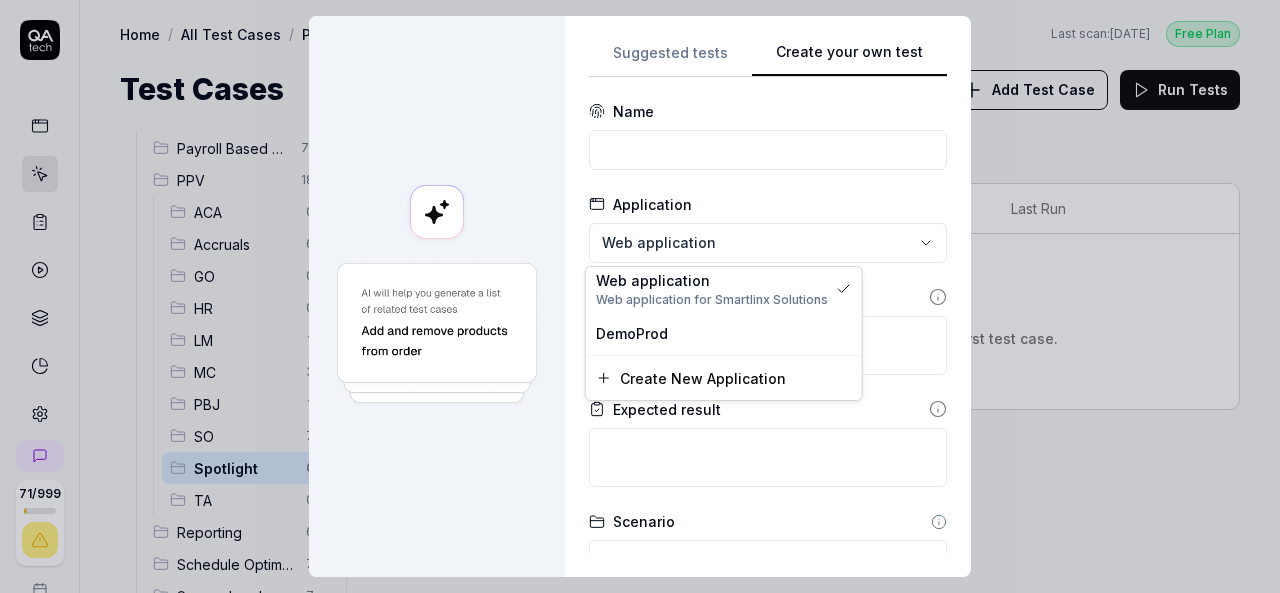 click on "**********" at bounding box center (640, 296) 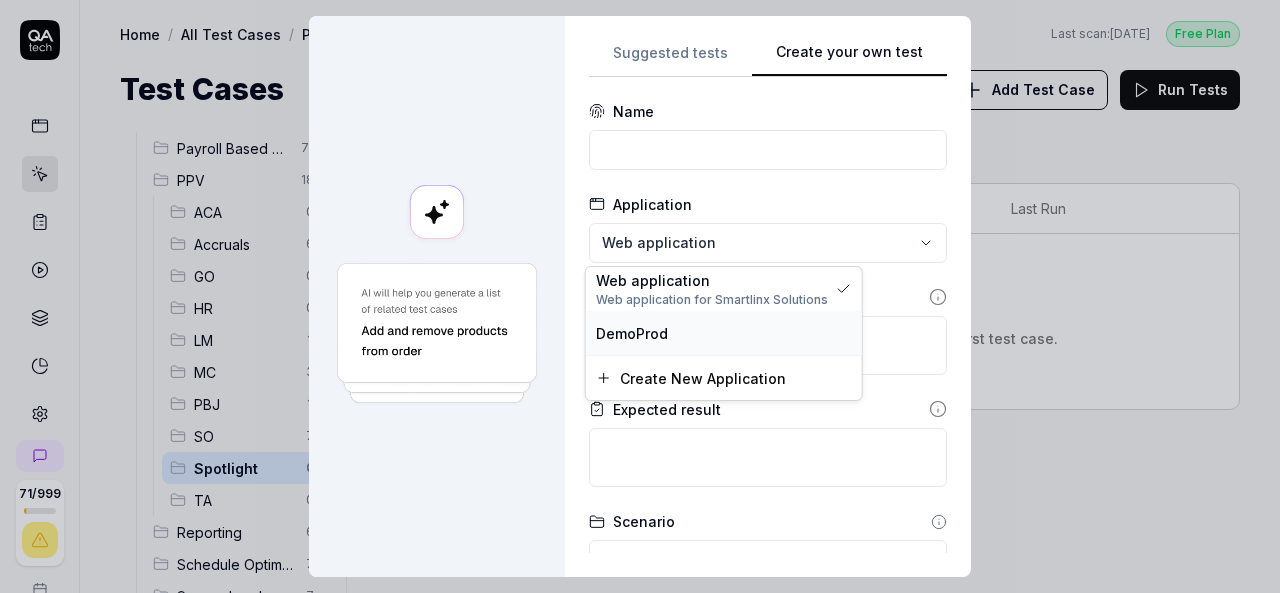 click on "DemoProd" at bounding box center [724, 333] 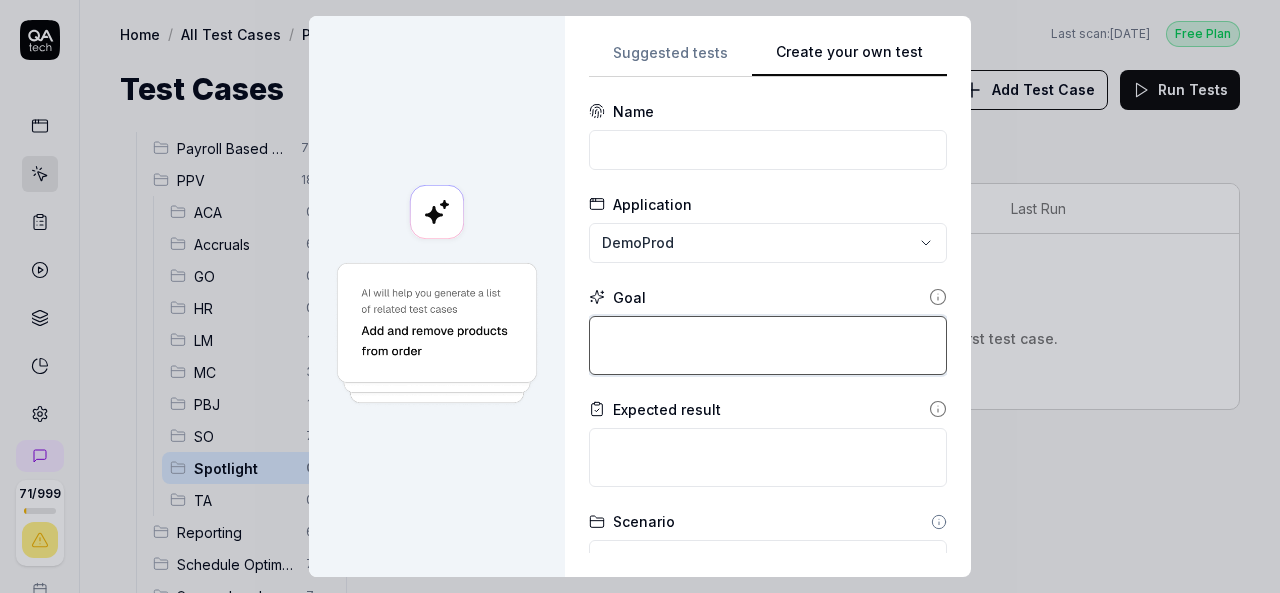 click at bounding box center [768, 345] 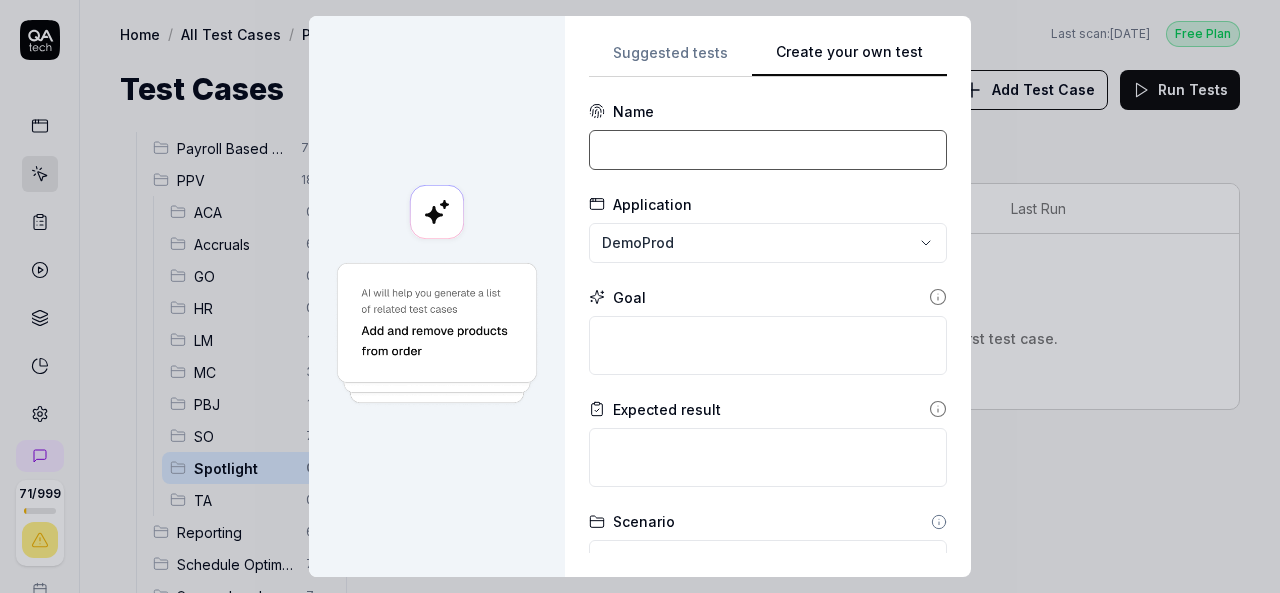 click at bounding box center (768, 150) 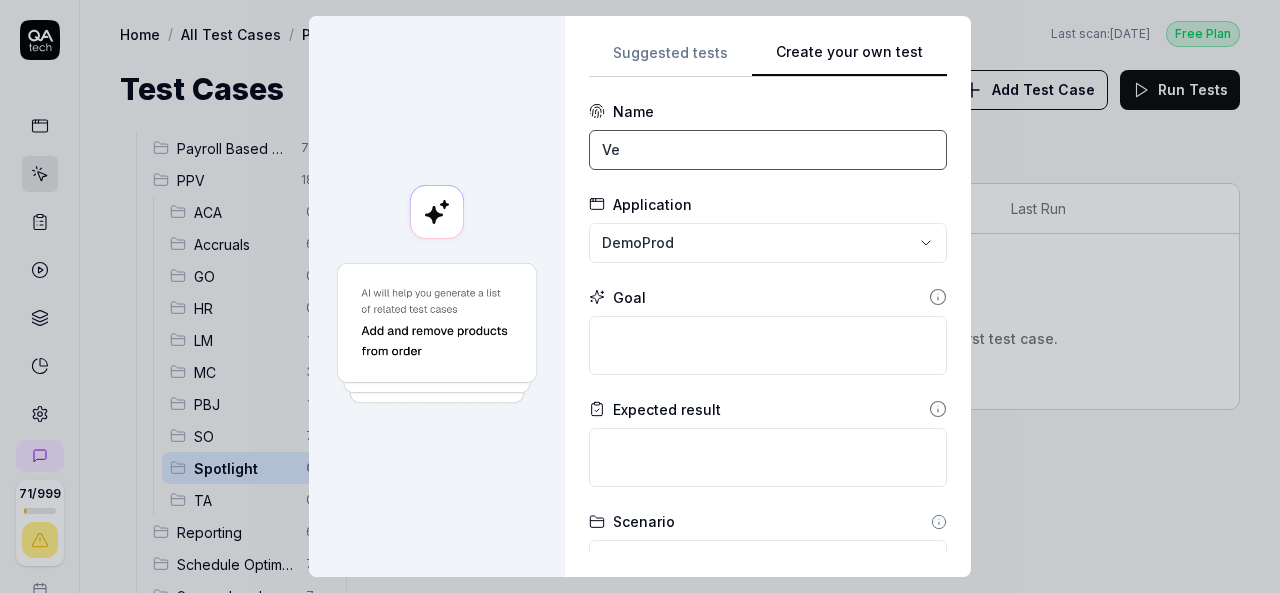 type on "V" 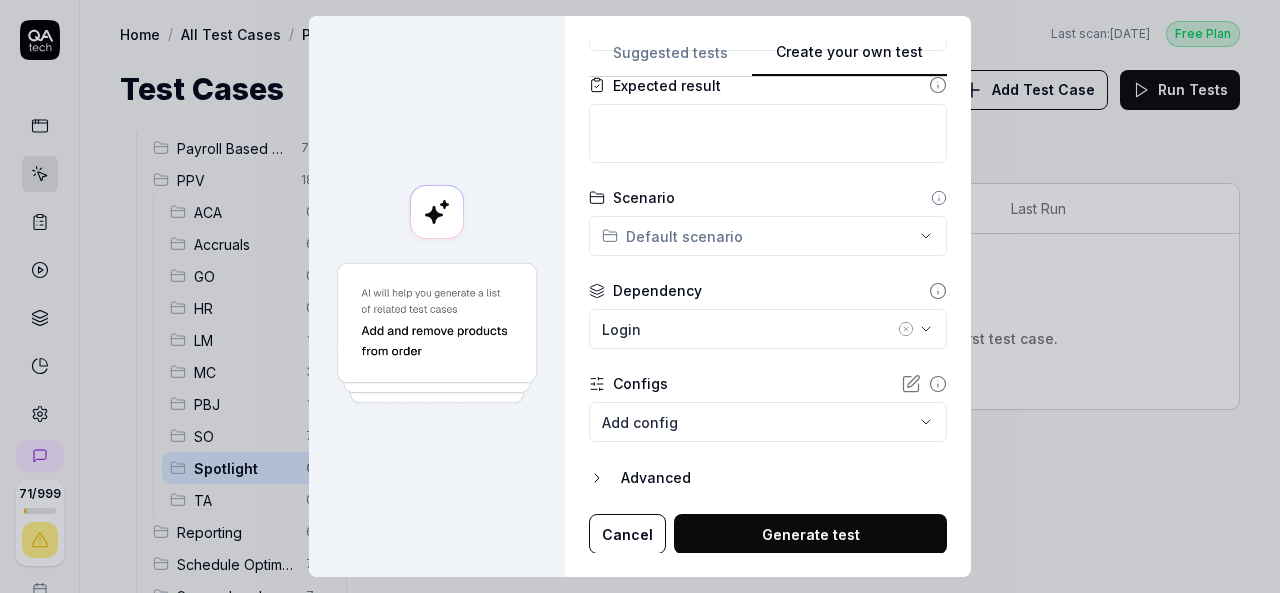 scroll, scrollTop: 324, scrollLeft: 0, axis: vertical 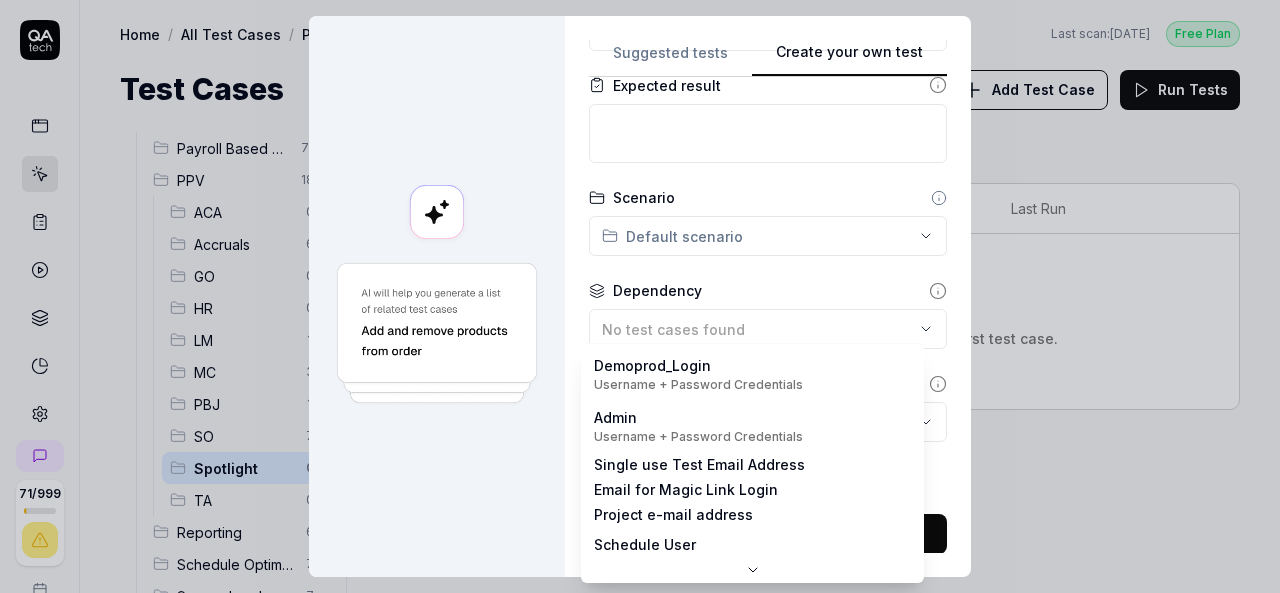 click on "71  /  999 k S Home / All Test Cases / PPV / Spotlight Free Plan Home / All Test Cases / PPV / Spotlight Last scan:  Jun 5 2025 Free Plan Test Cases Add Test Case Run Tests All Test Cases 474 Communication 46 Dashboard Management 13 Employee Management 42 Help and Support 19 Login 7 Logout 1 Master Schedule 12 Navigation 27 Payroll Based Journal 71 PPV 18 ACA 0 Accruals 6 GO 0 HR 0 LM 1 MC 3 PBJ 1 SO 7 Spotlight 0 TA 0 Reporting 6 Schedule Optimizer 7 Screen Loads 7 TestPPV 0 Time & Attendance 192 User Profile 1 Filters Name Status Last Run No test cases No test cases match the current filters, or try adding your first test case.
To pick up a draggable item, press the space bar.
While dragging, use the arrow keys to move the item.
Press space again to drop the item in its new position, or press escape to cancel.
Create your own test Suggested tests Create your own test Name Spotlight Application DemoProd Goal Expected result Scenario Default scenario Dependency No test cases found Cancel" at bounding box center [640, 296] 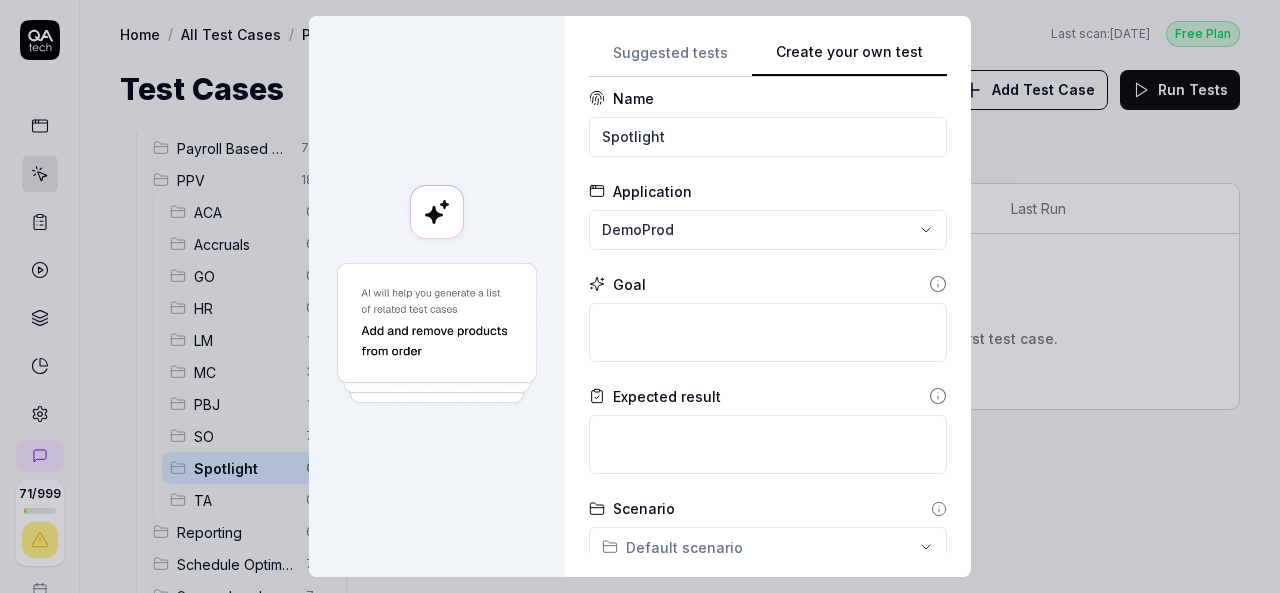 scroll, scrollTop: 0, scrollLeft: 0, axis: both 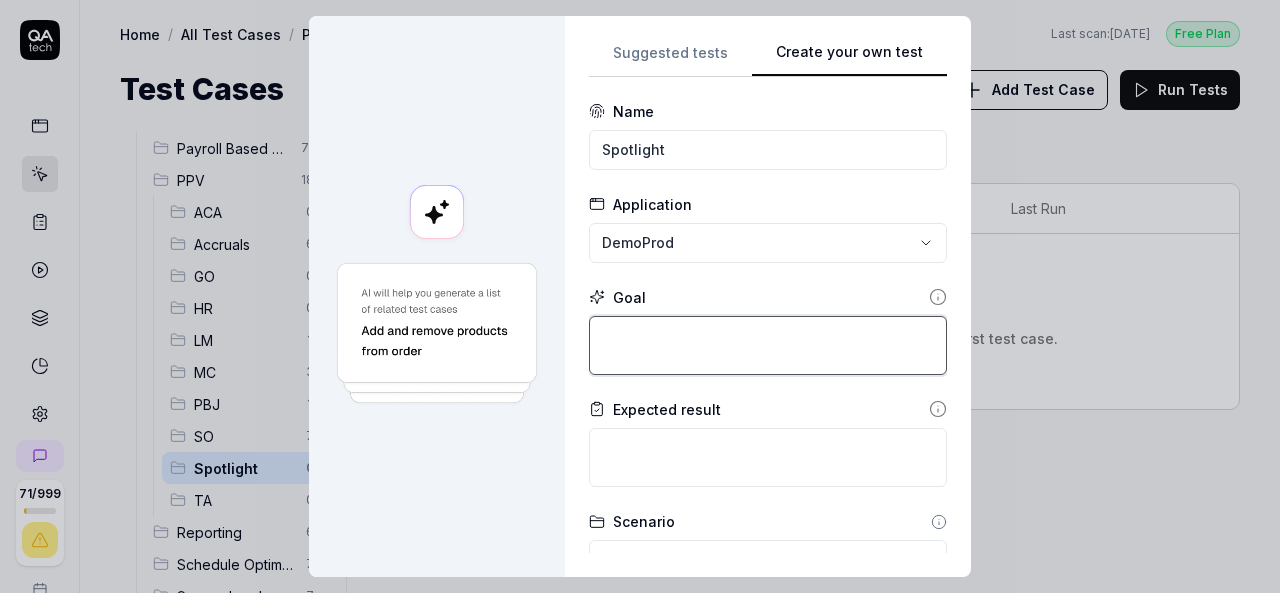 click at bounding box center (768, 345) 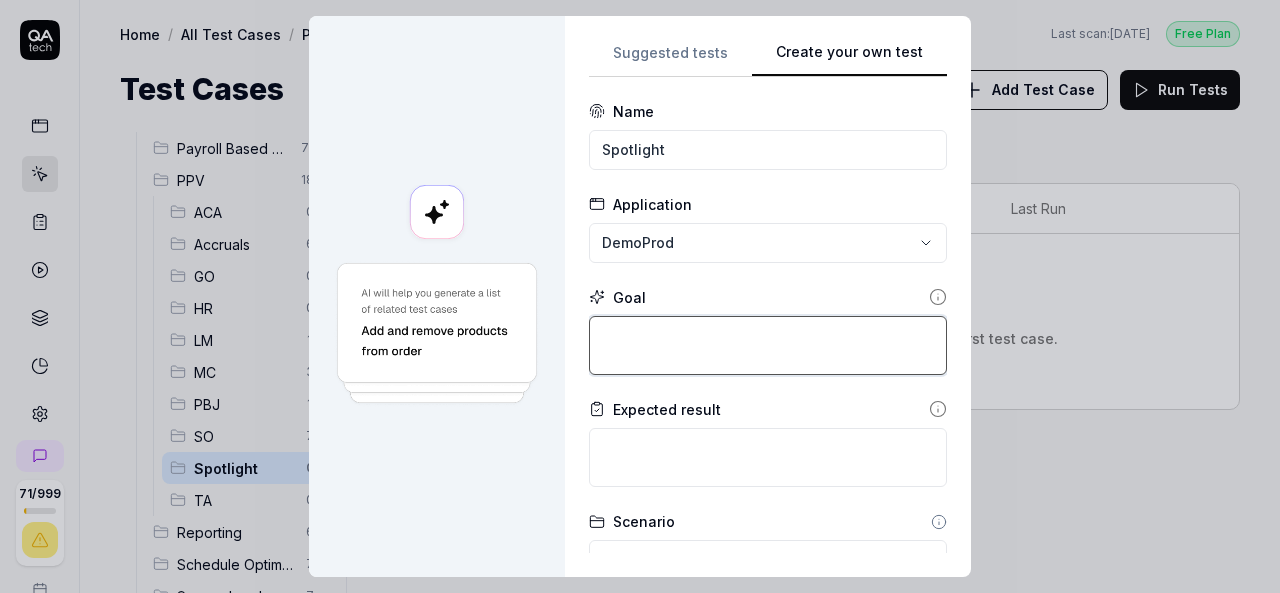 type on "*" 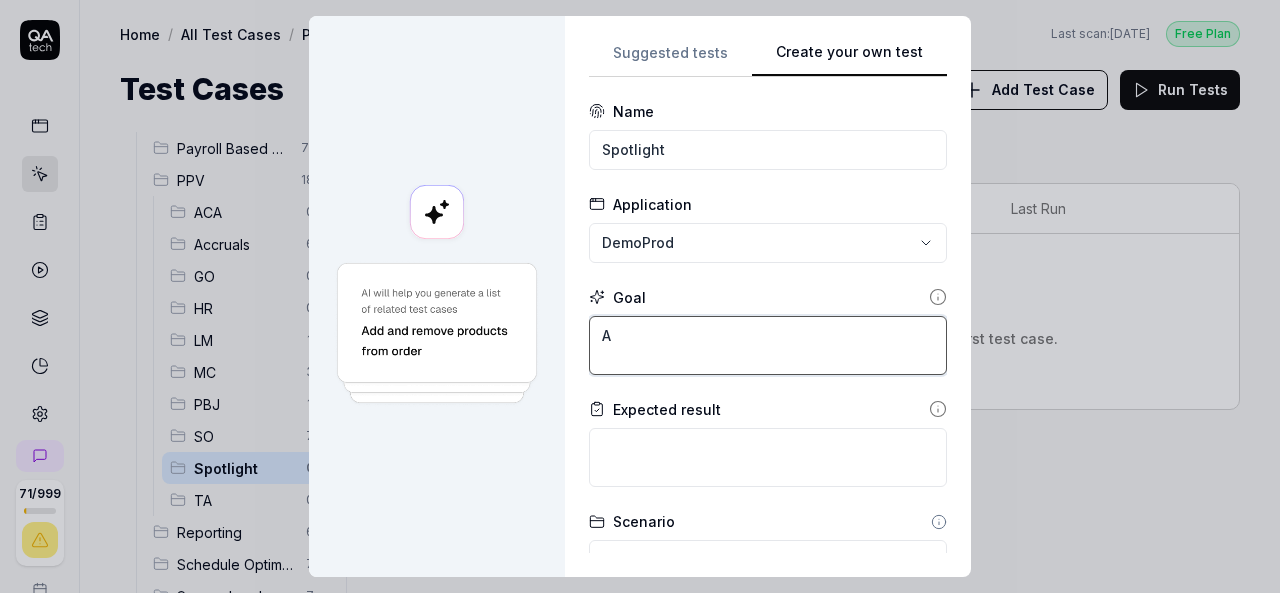 type on "A" 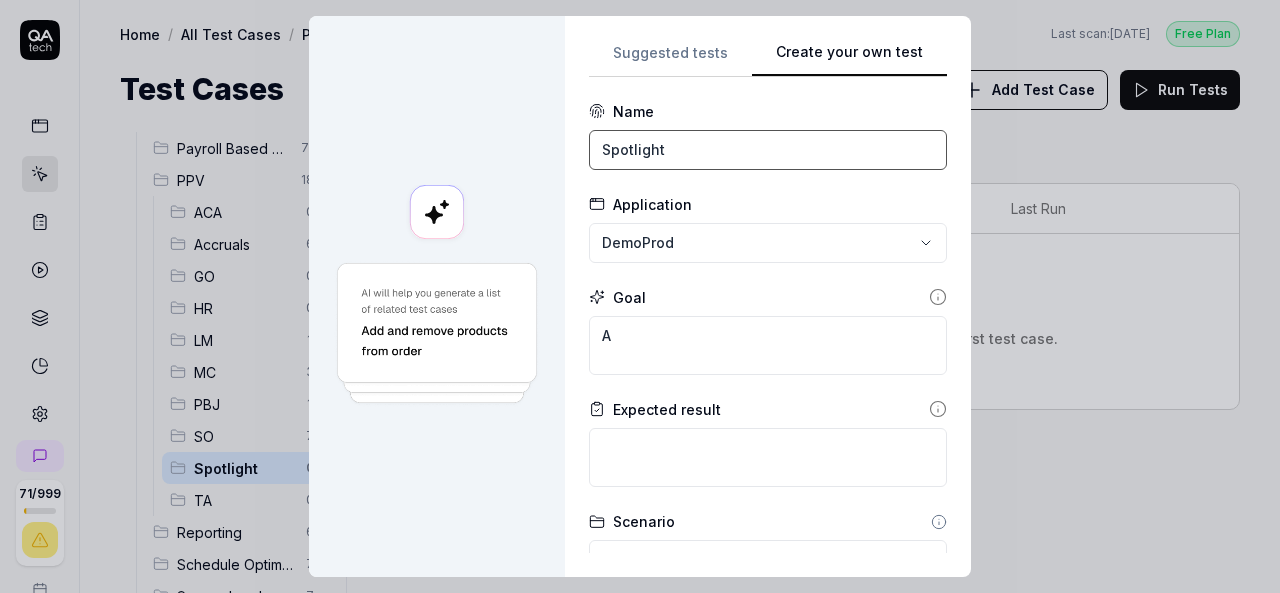 click on "Spotlight" at bounding box center (768, 150) 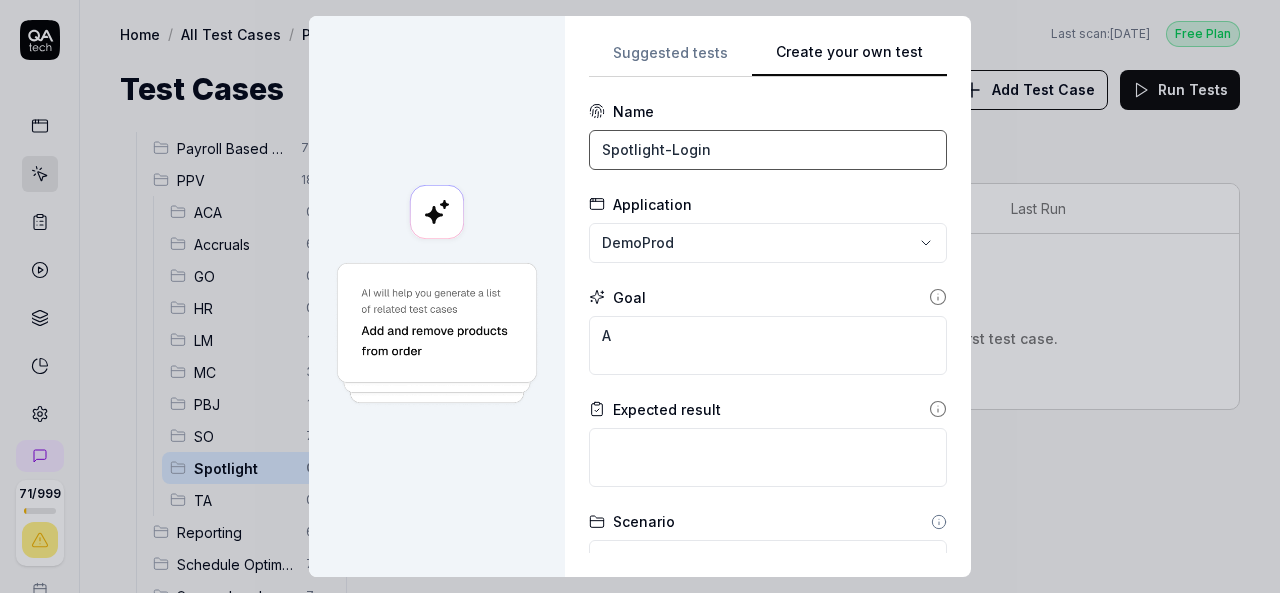 type on "Spotlight-Login" 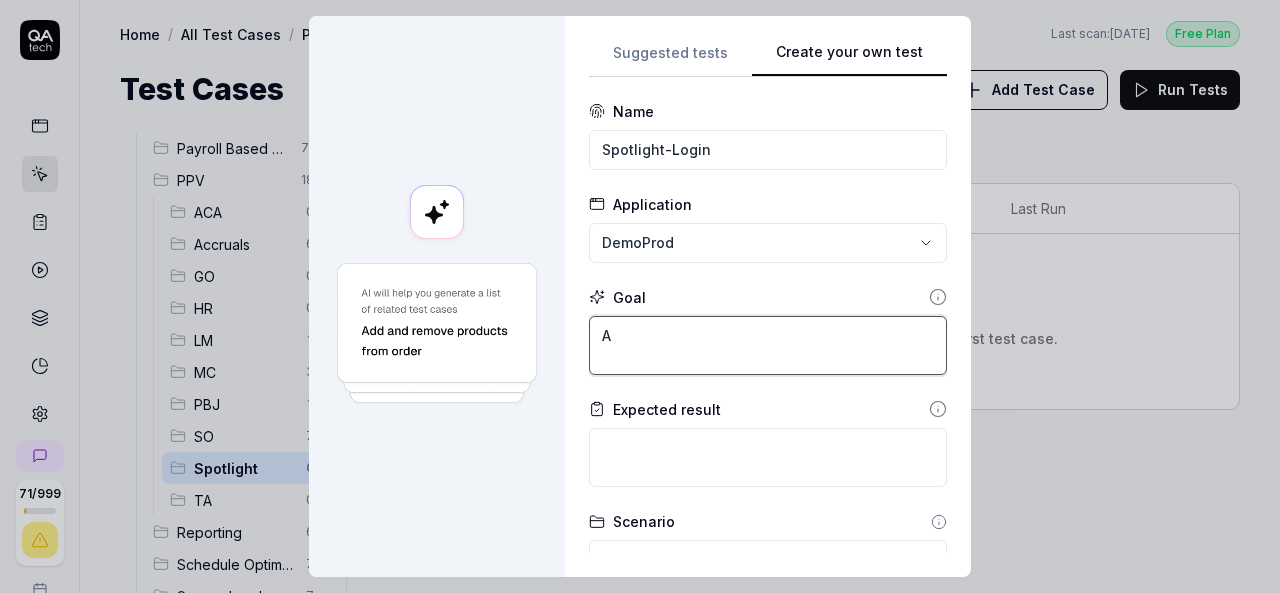 click on "A" at bounding box center [768, 345] 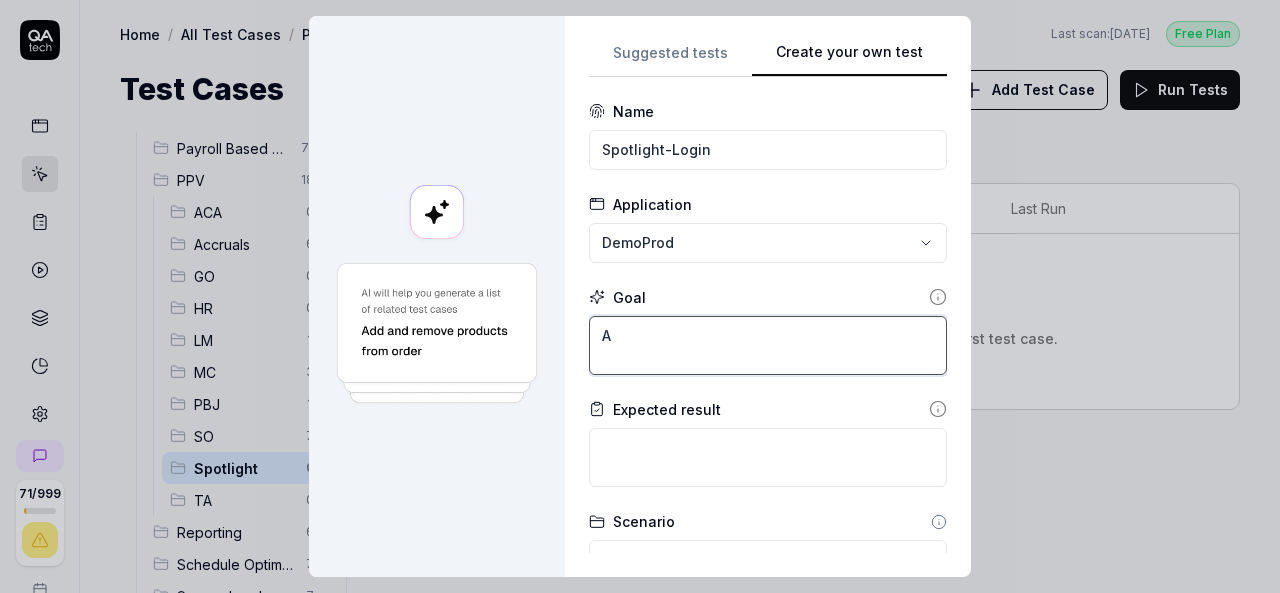 type 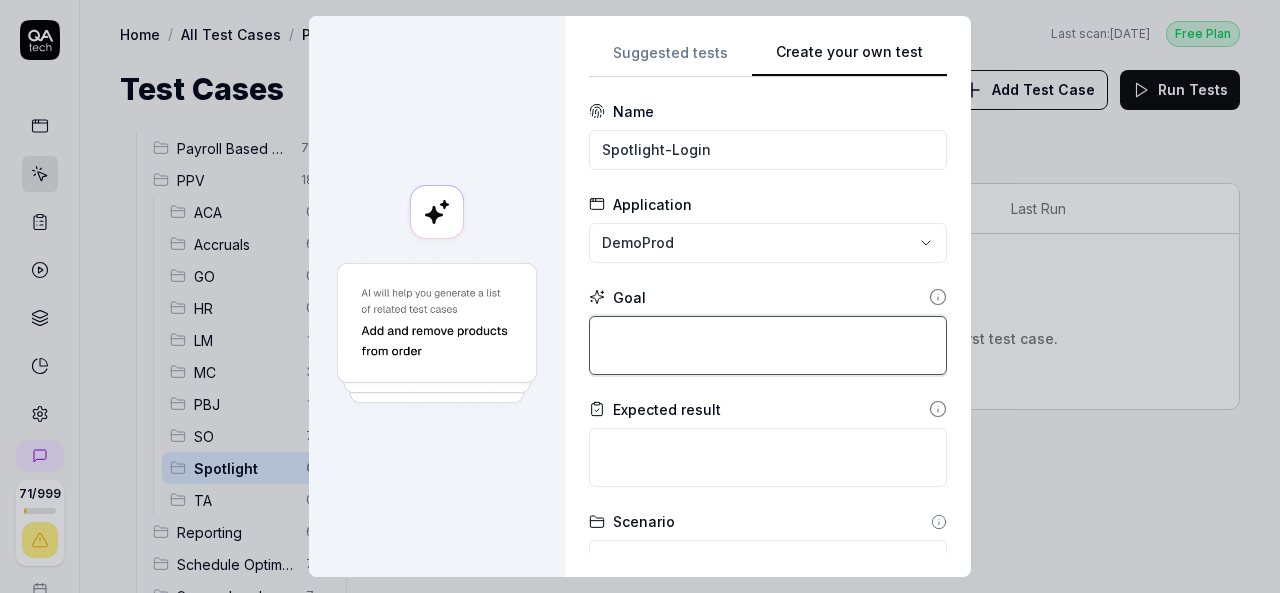 type on "*" 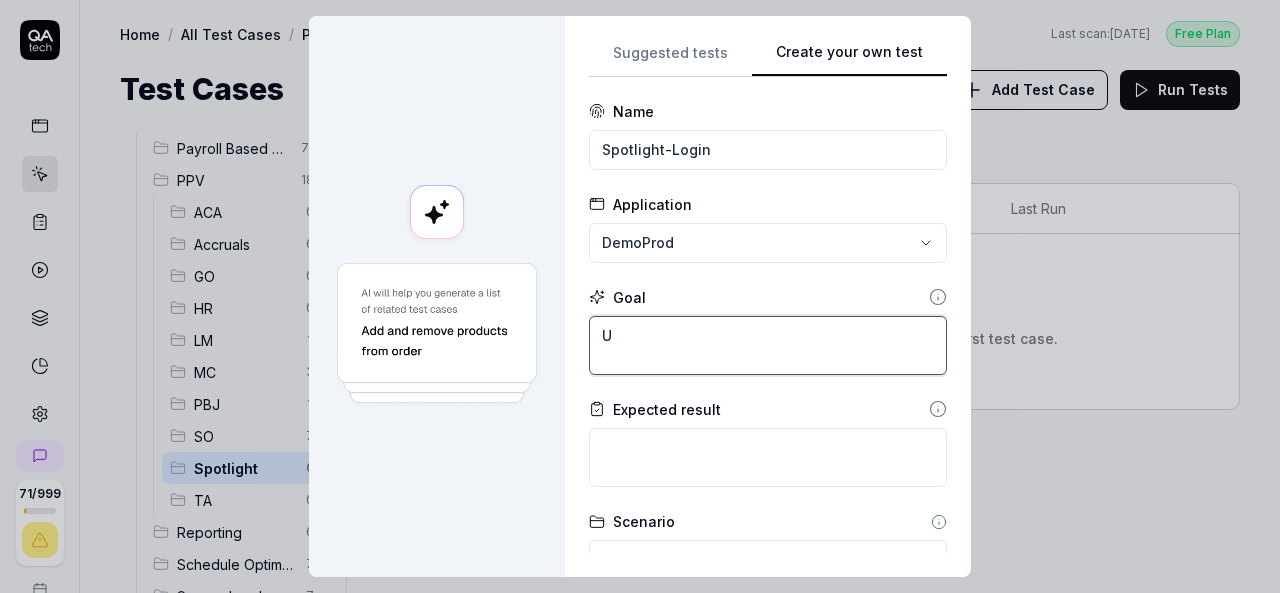 type on "*" 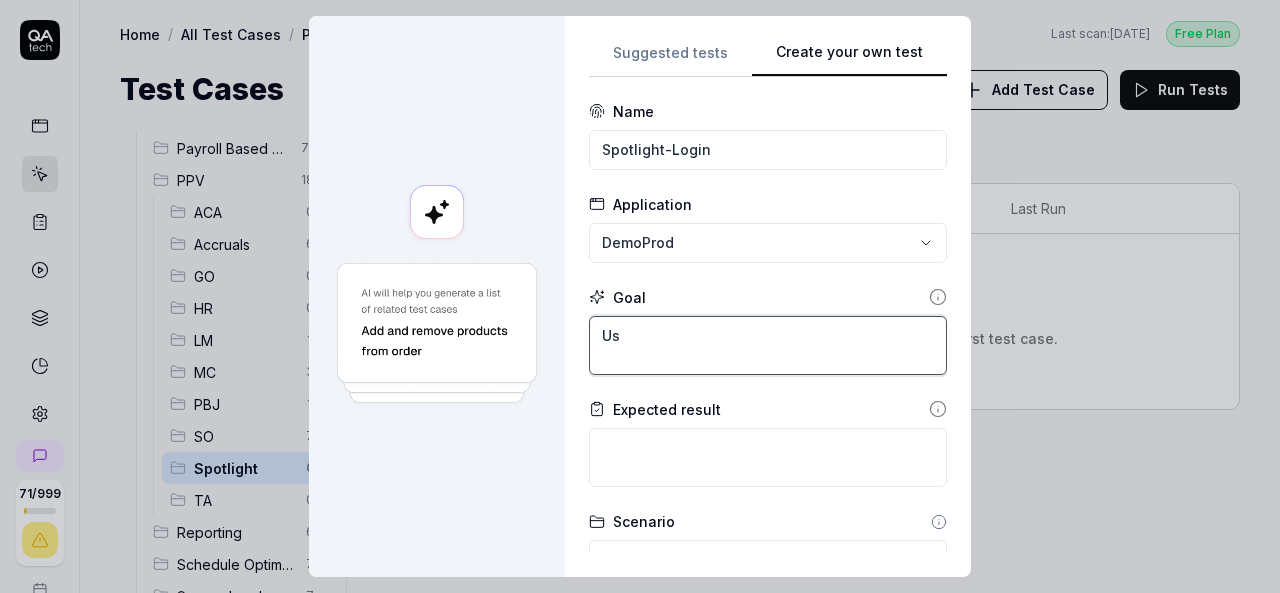type on "*" 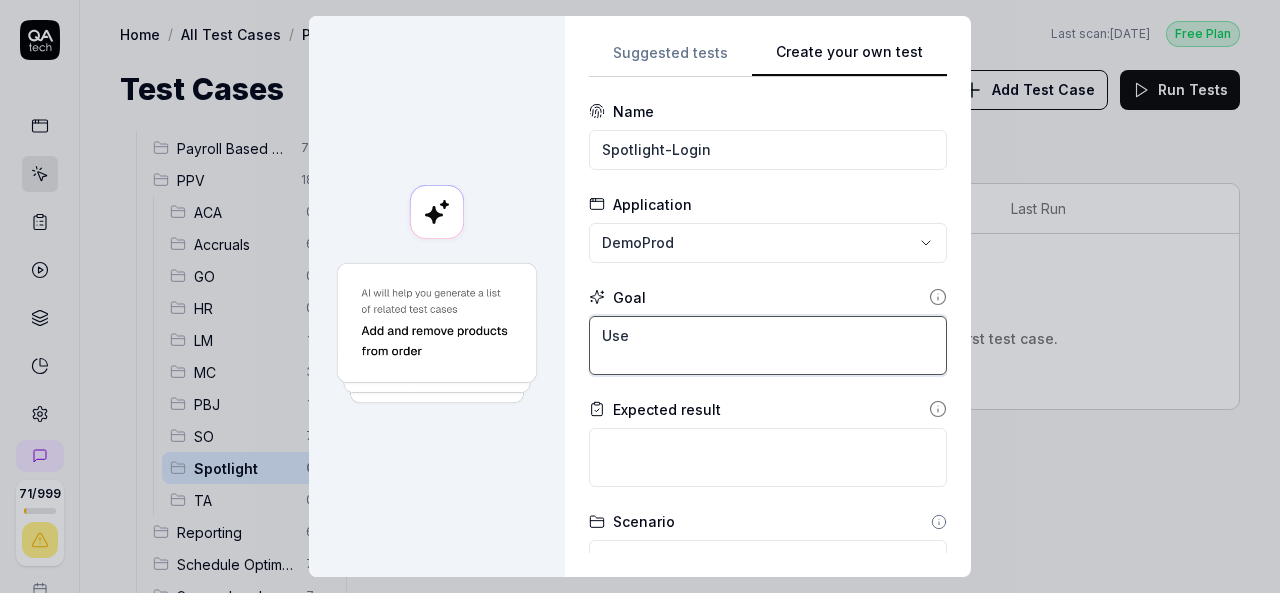 type on "*" 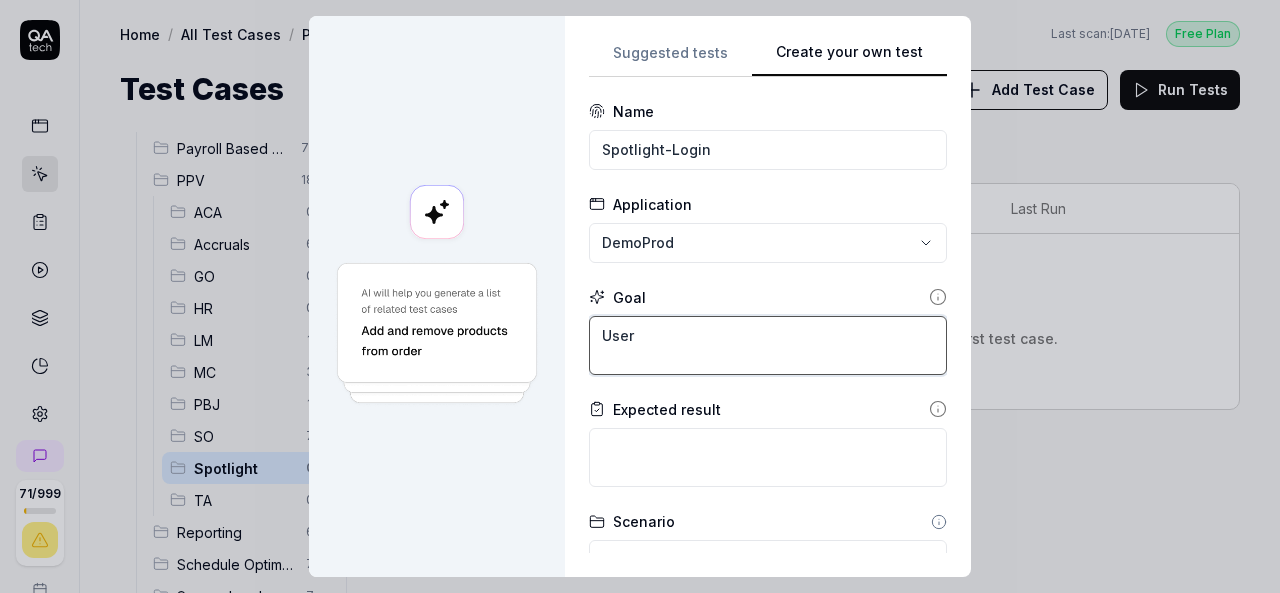 type on "*" 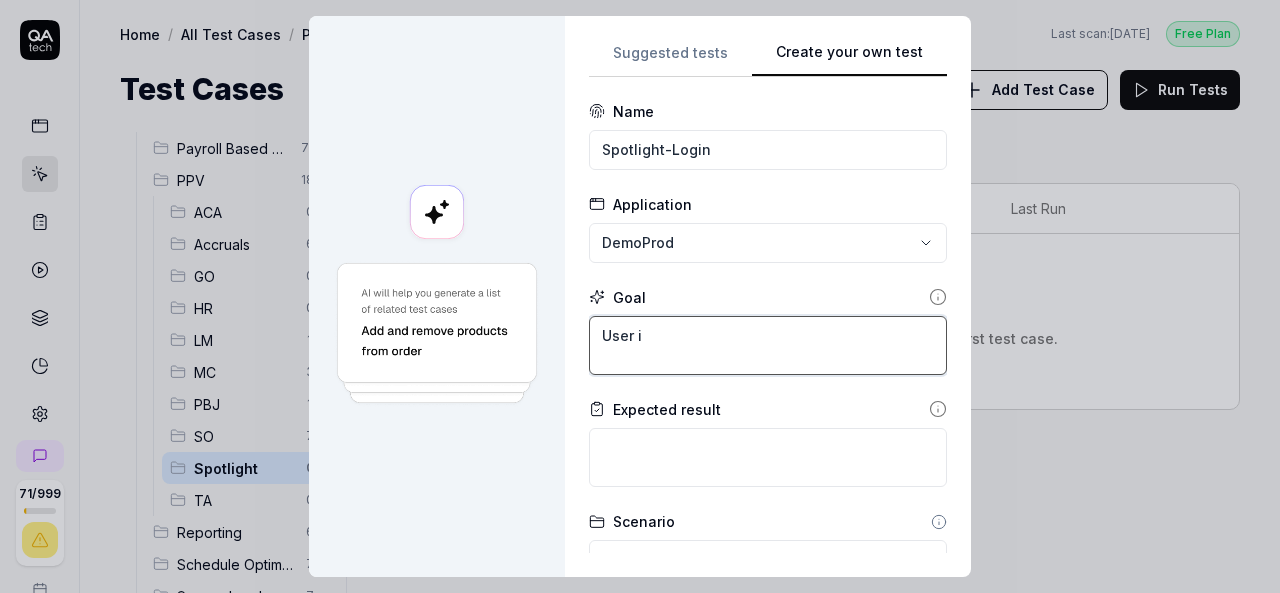 type on "*" 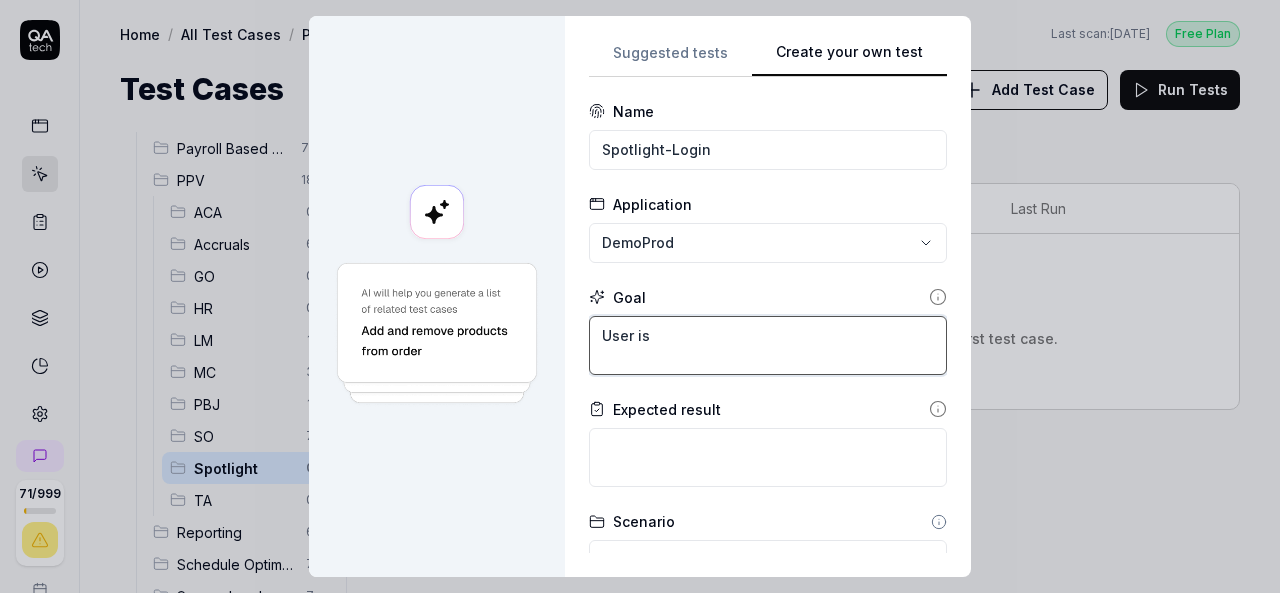 type on "*" 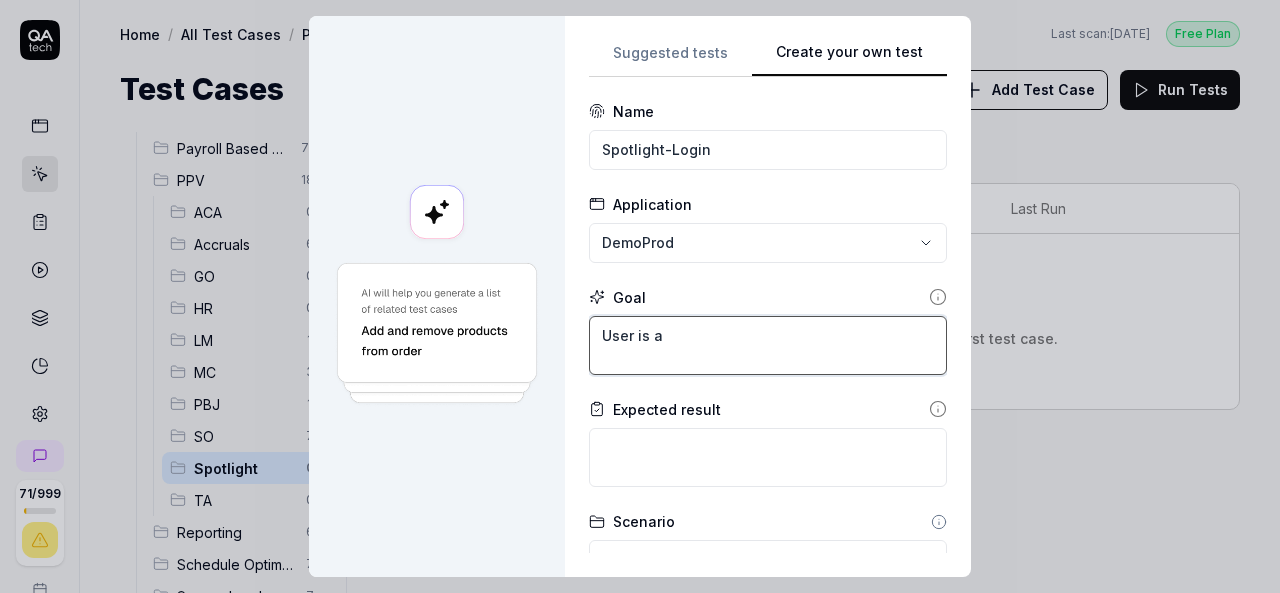 type on "*" 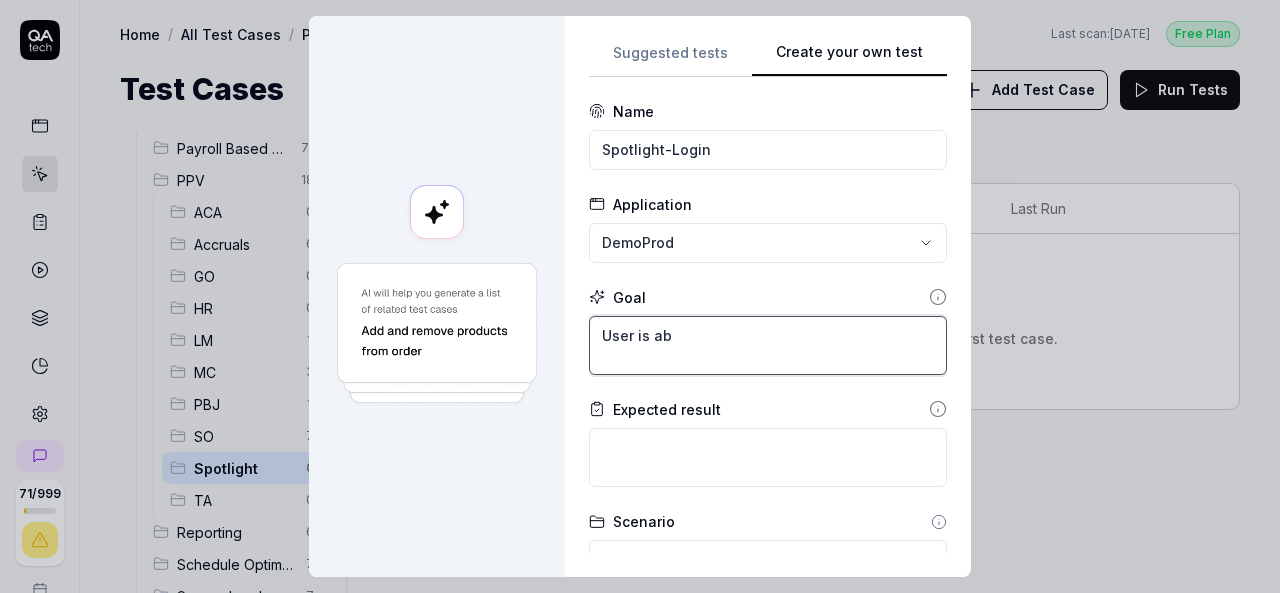 type on "*" 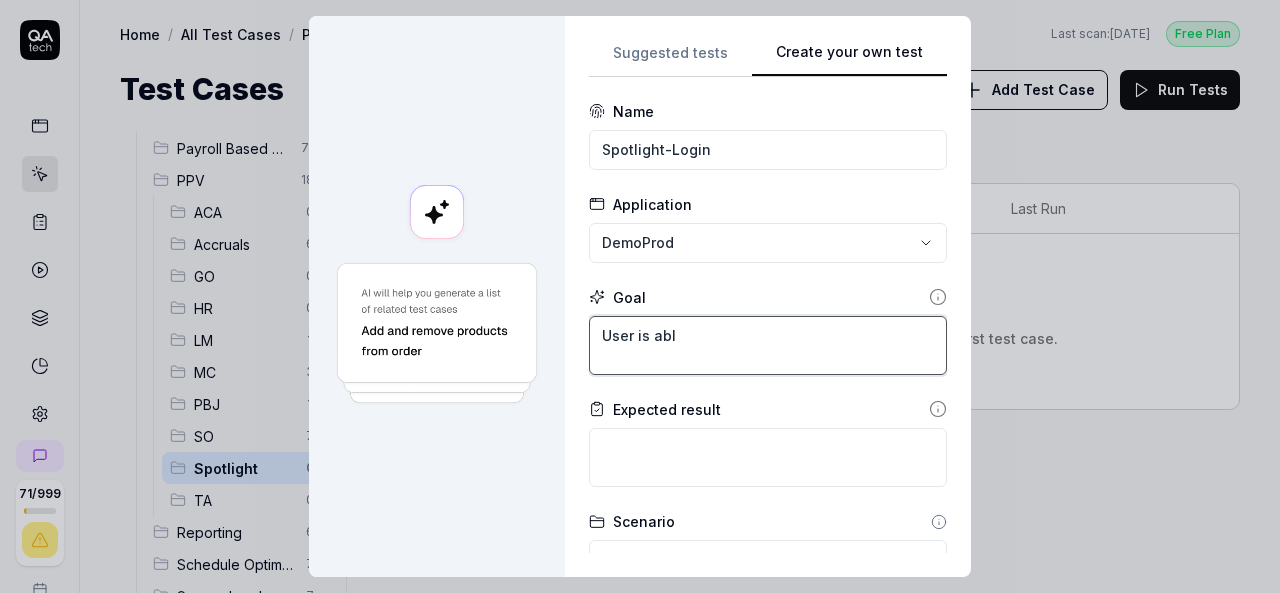 type on "*" 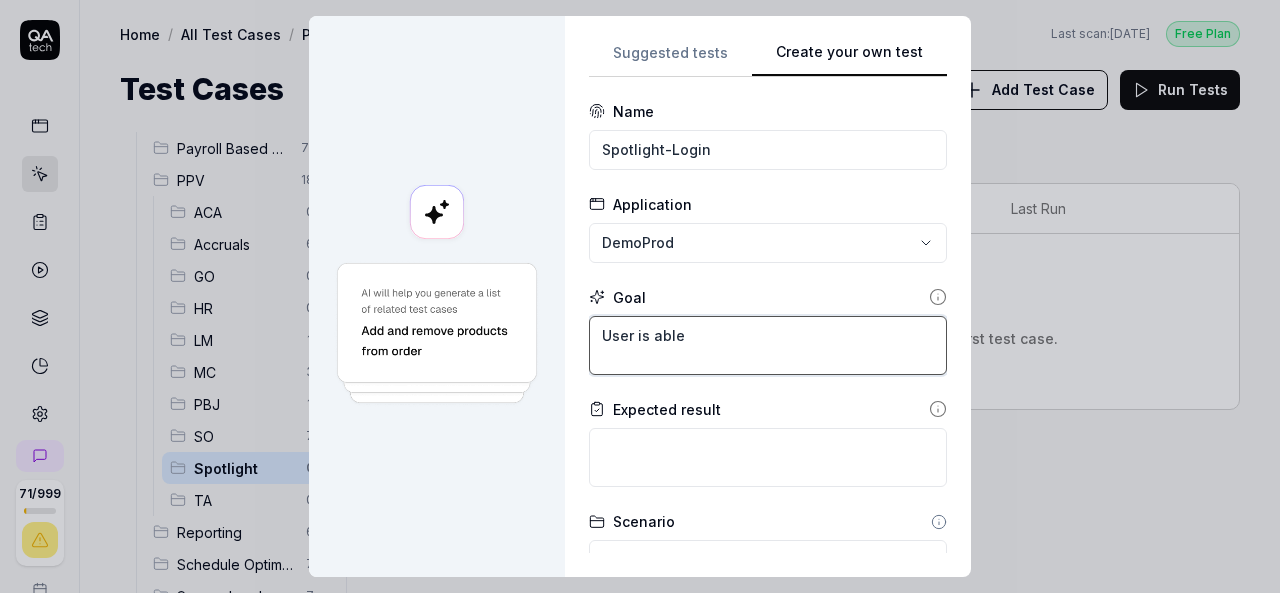 type on "*" 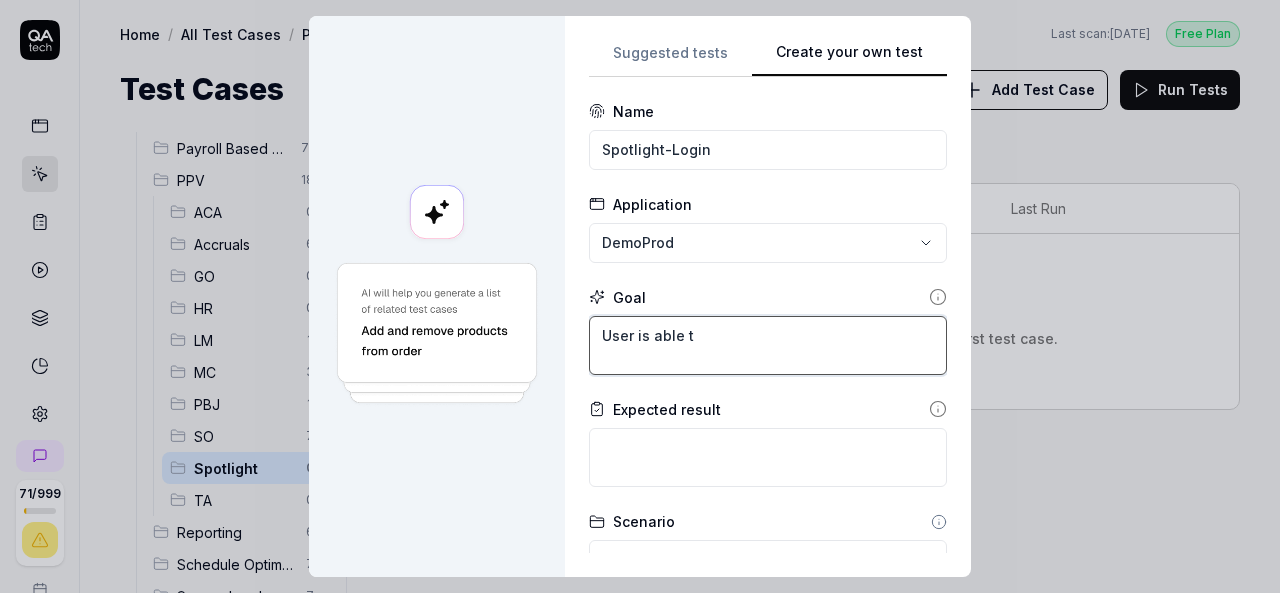 type on "*" 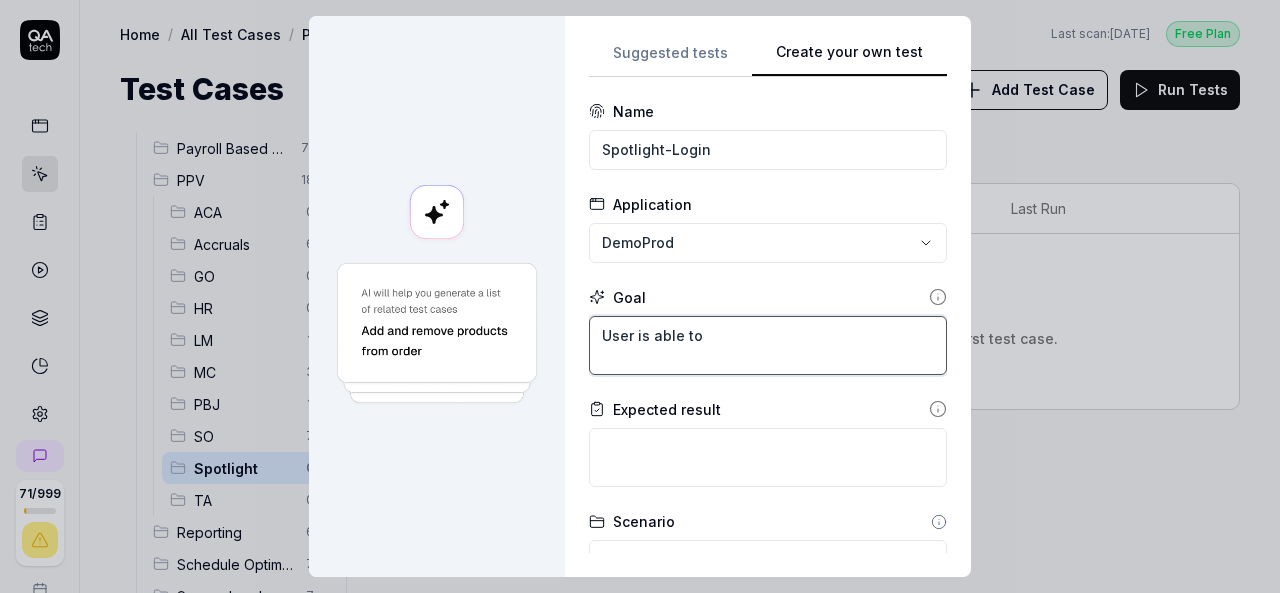 type on "*" 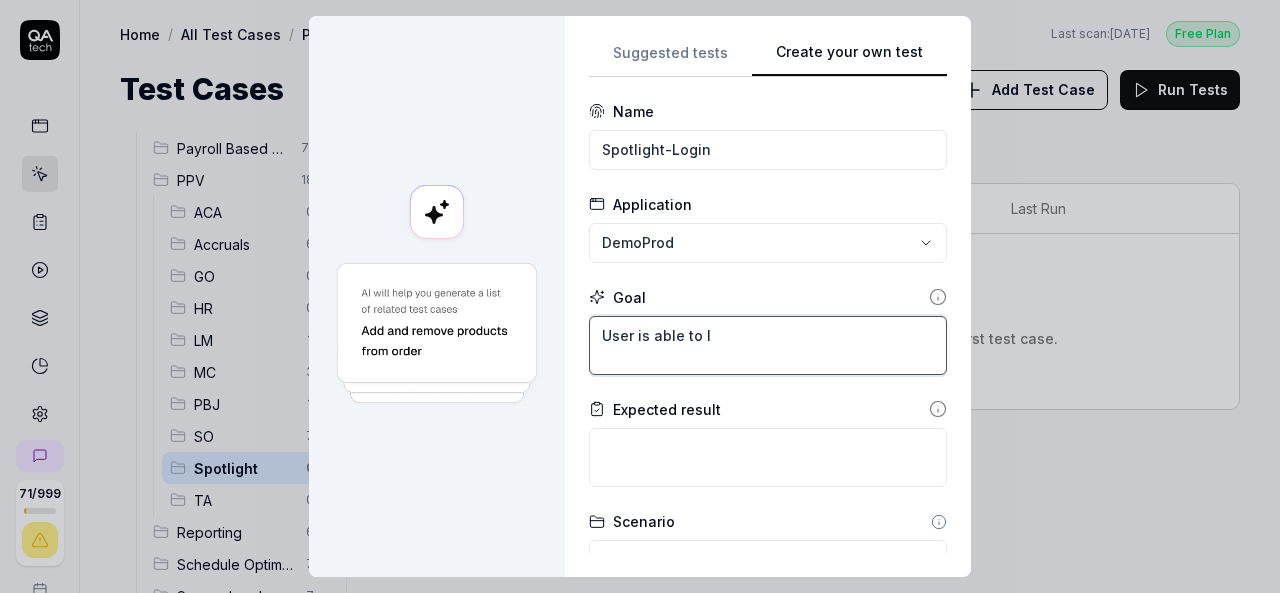 type on "*" 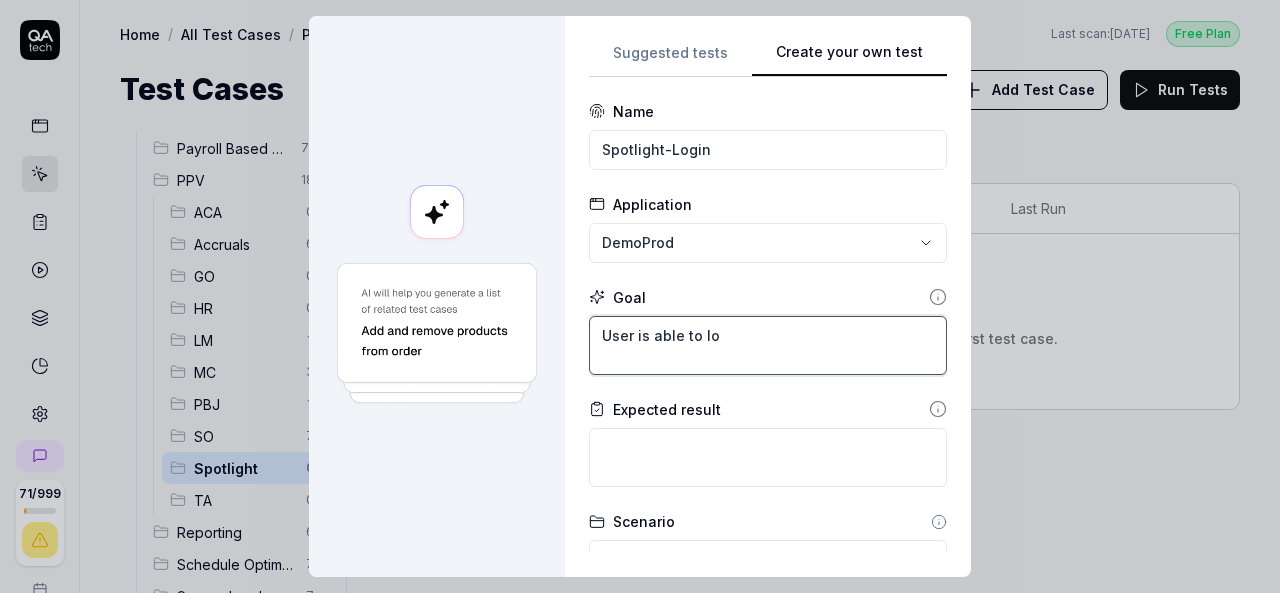 type on "*" 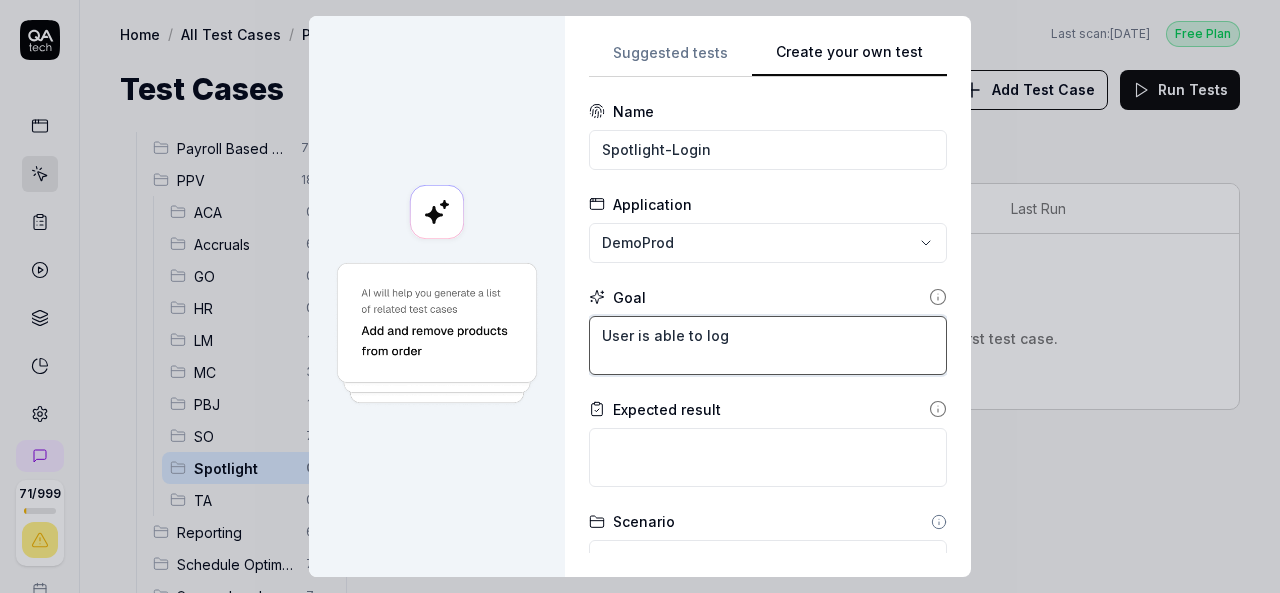 type on "*" 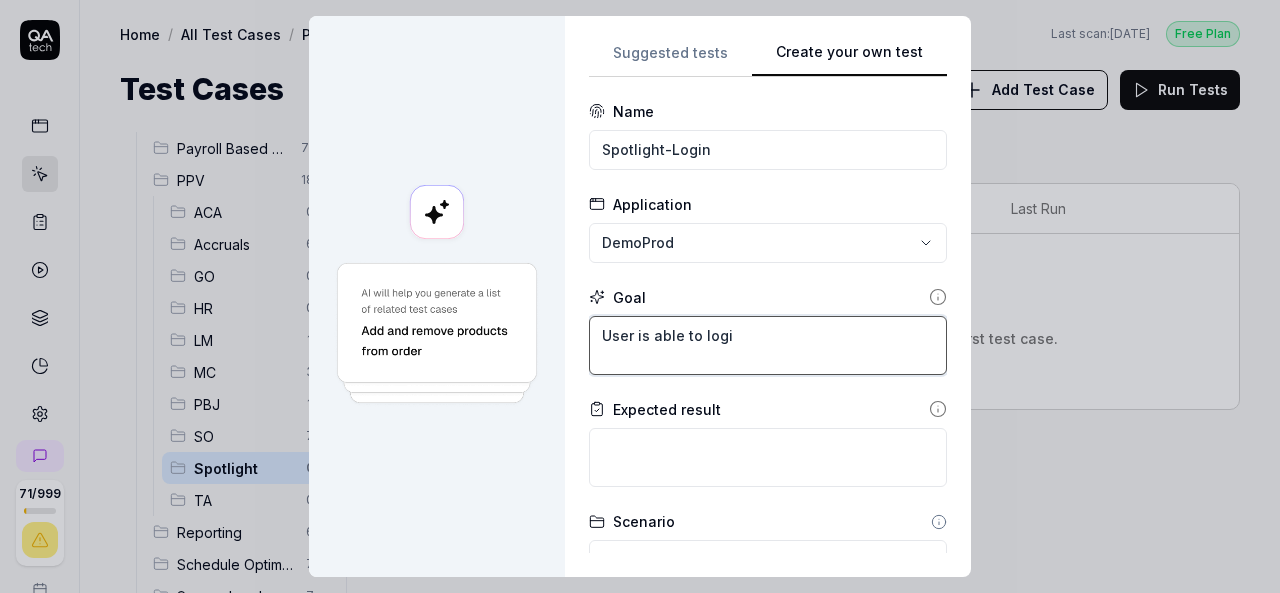 type on "*" 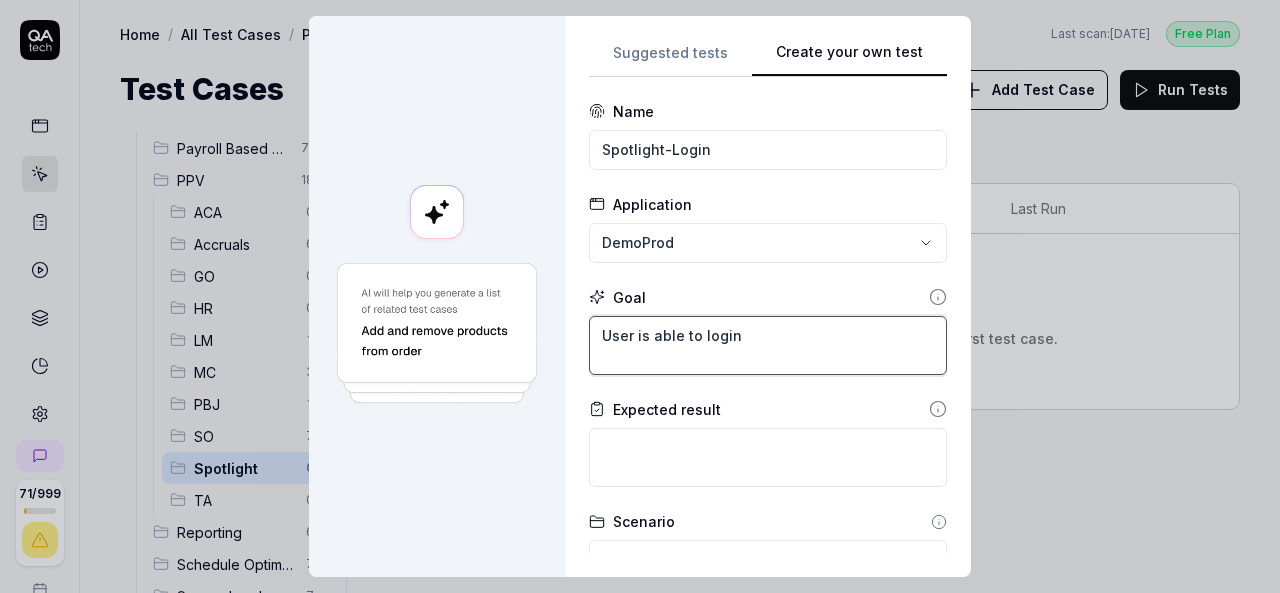 type on "*" 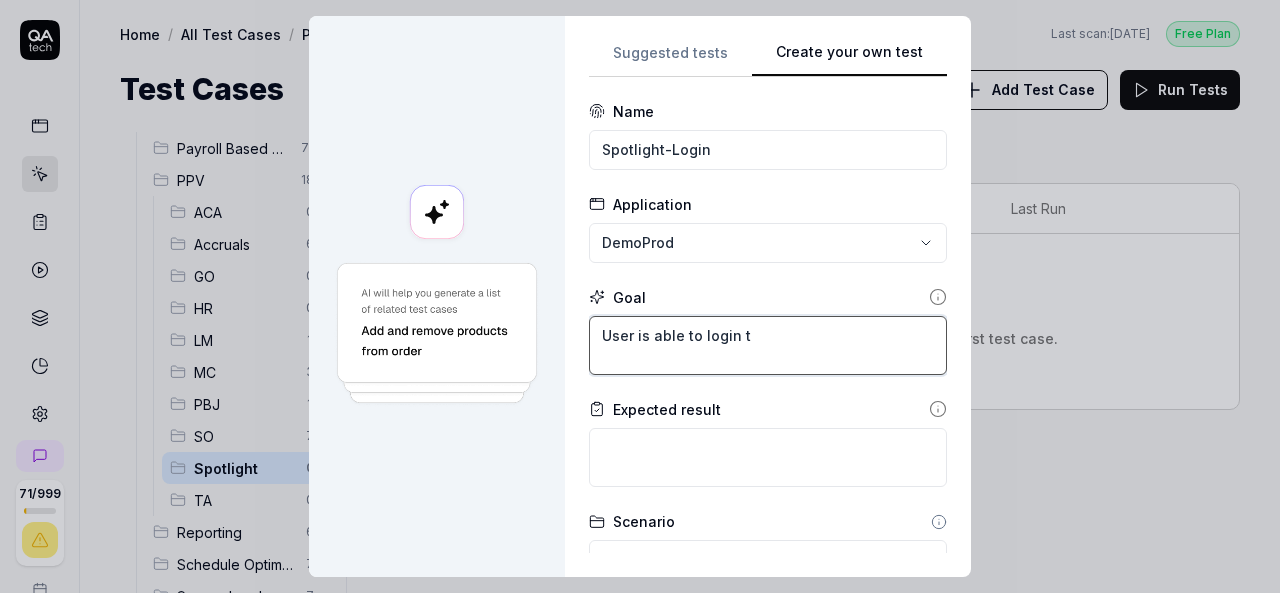 type on "*" 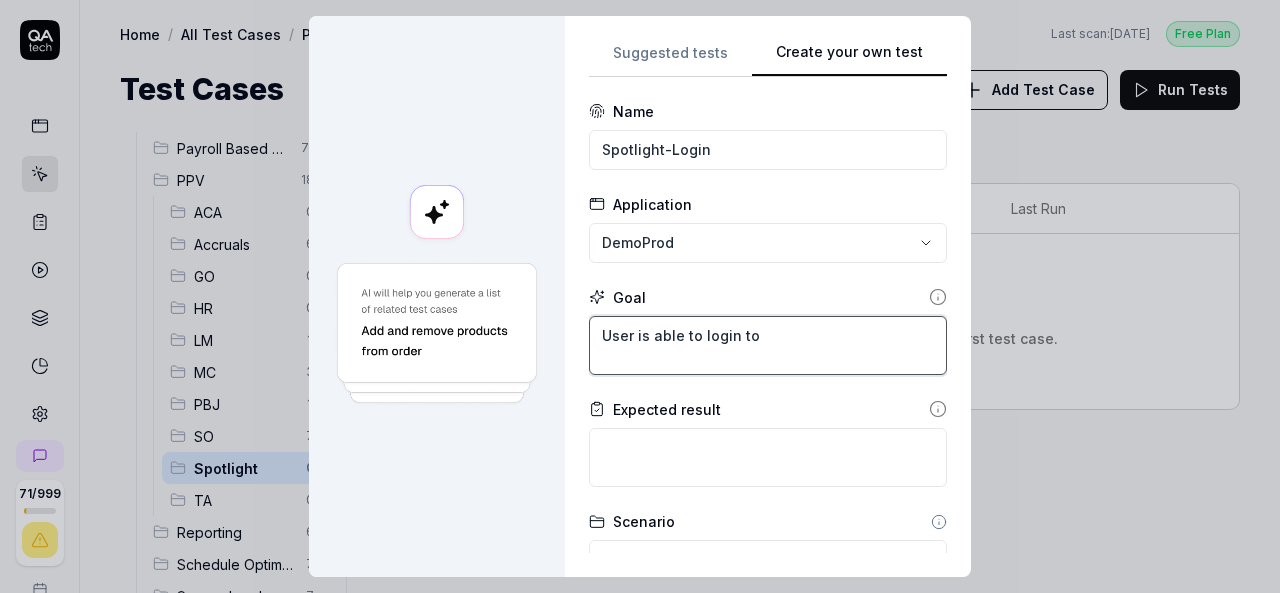 type on "*" 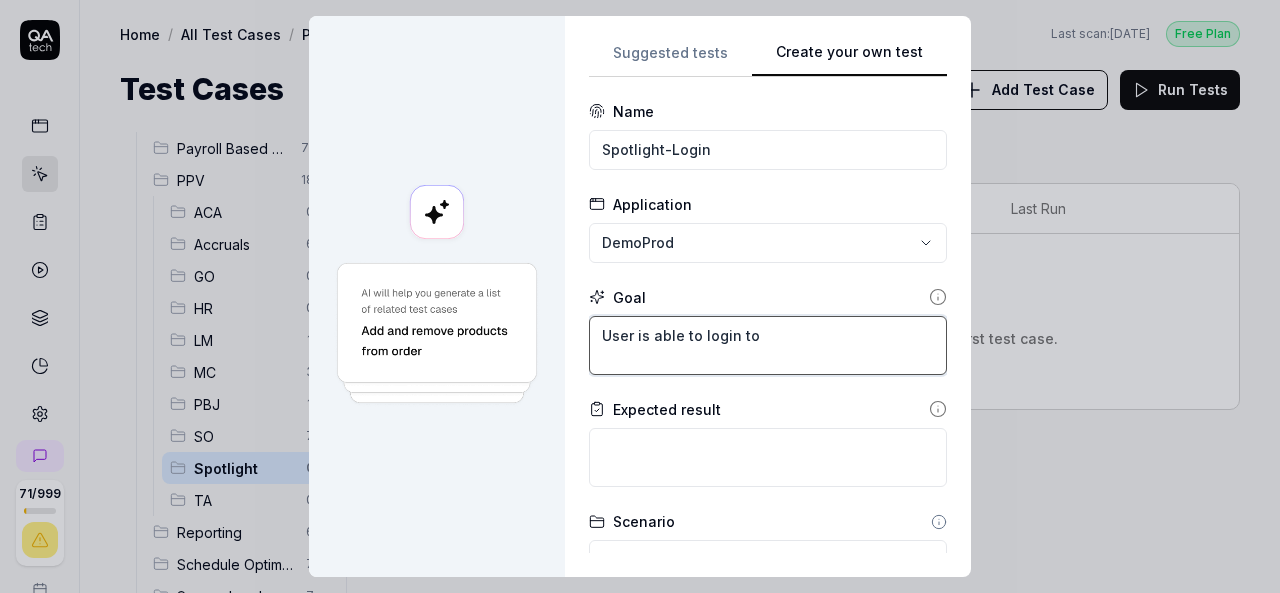 type on "*" 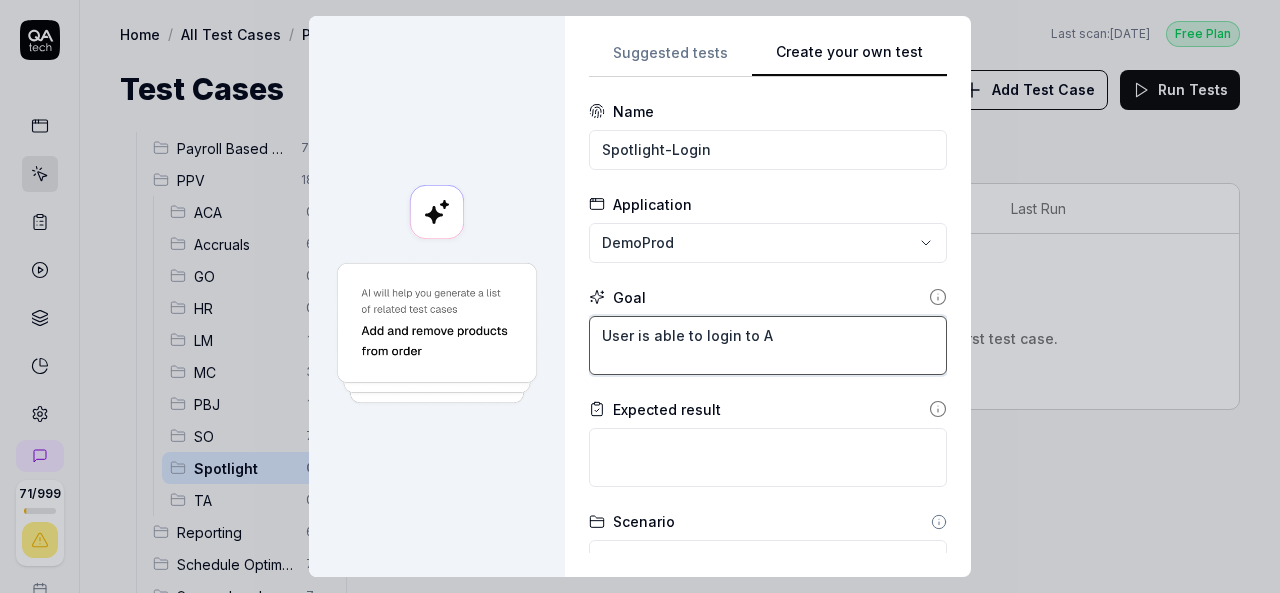 type on "*" 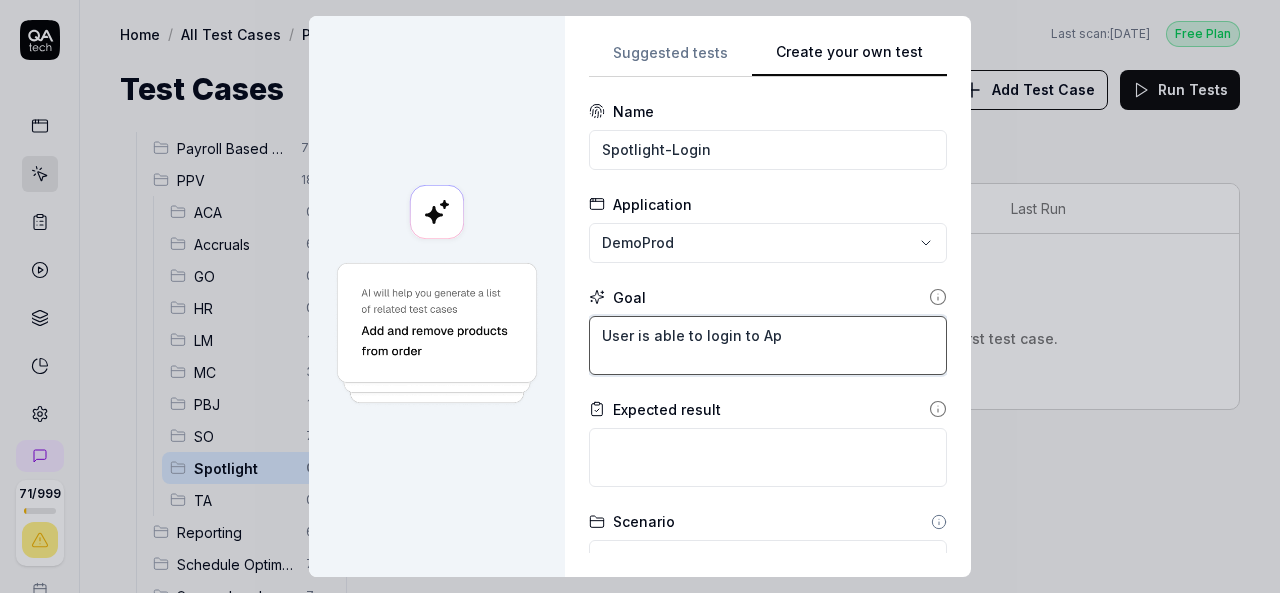 type on "*" 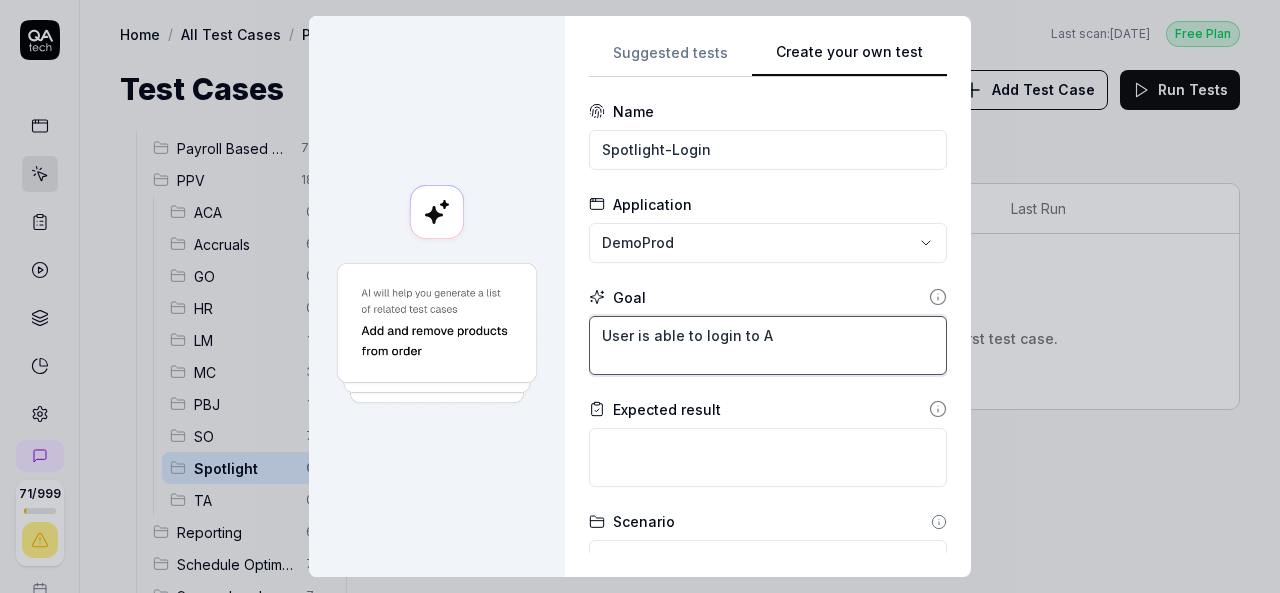 type on "*" 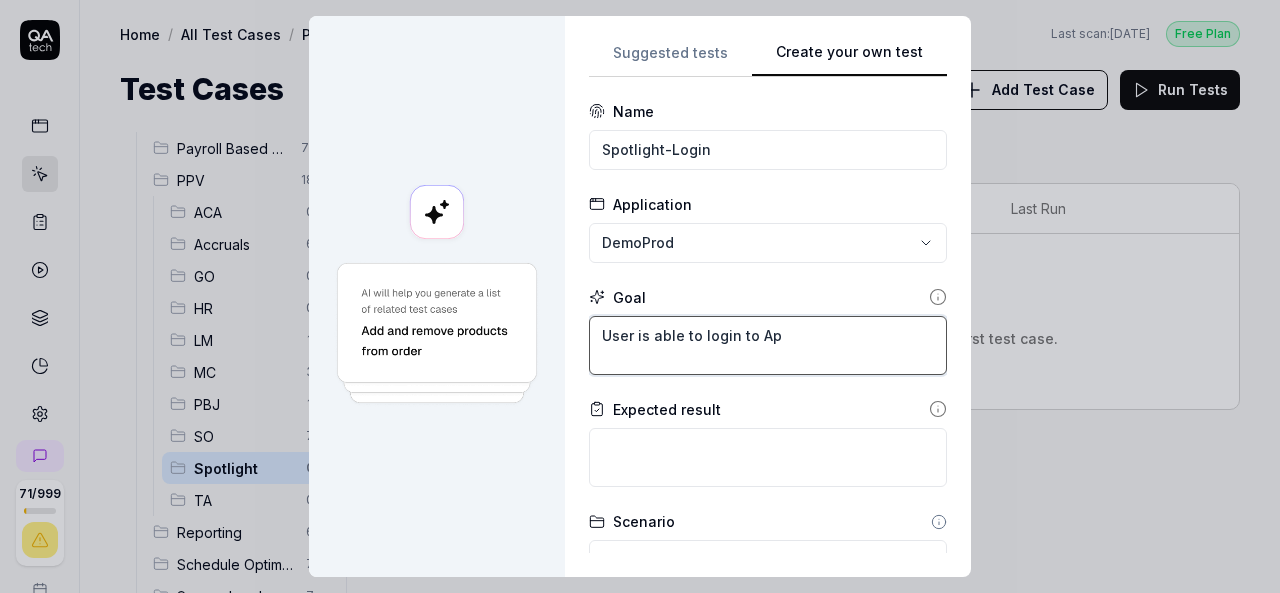 type on "*" 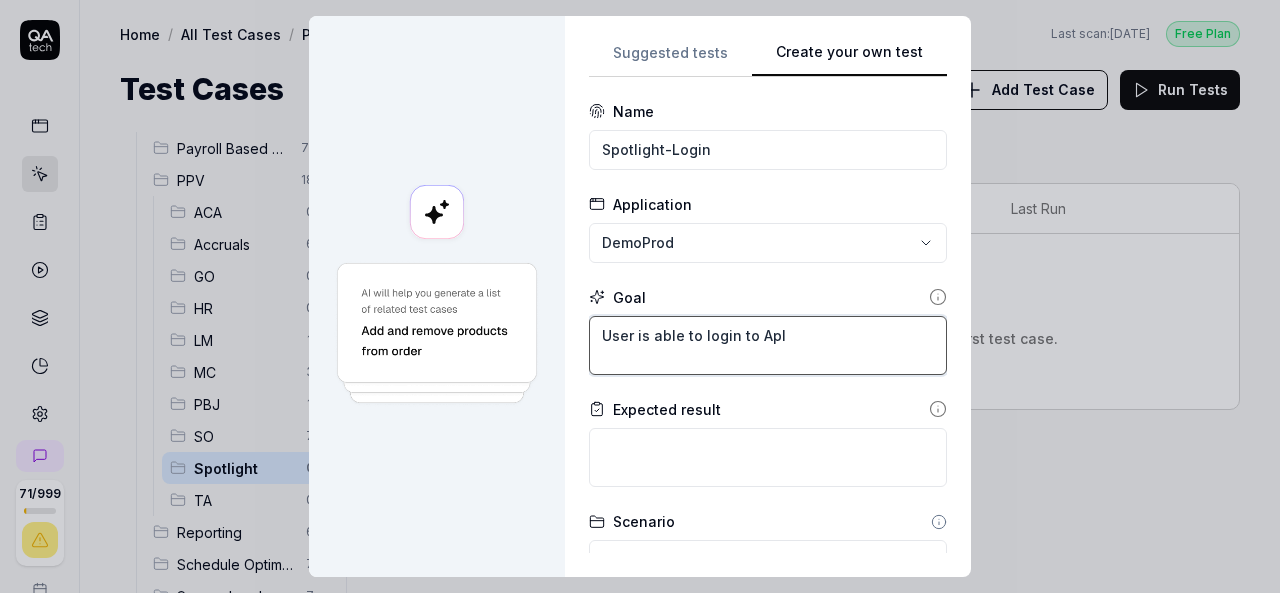 type on "*" 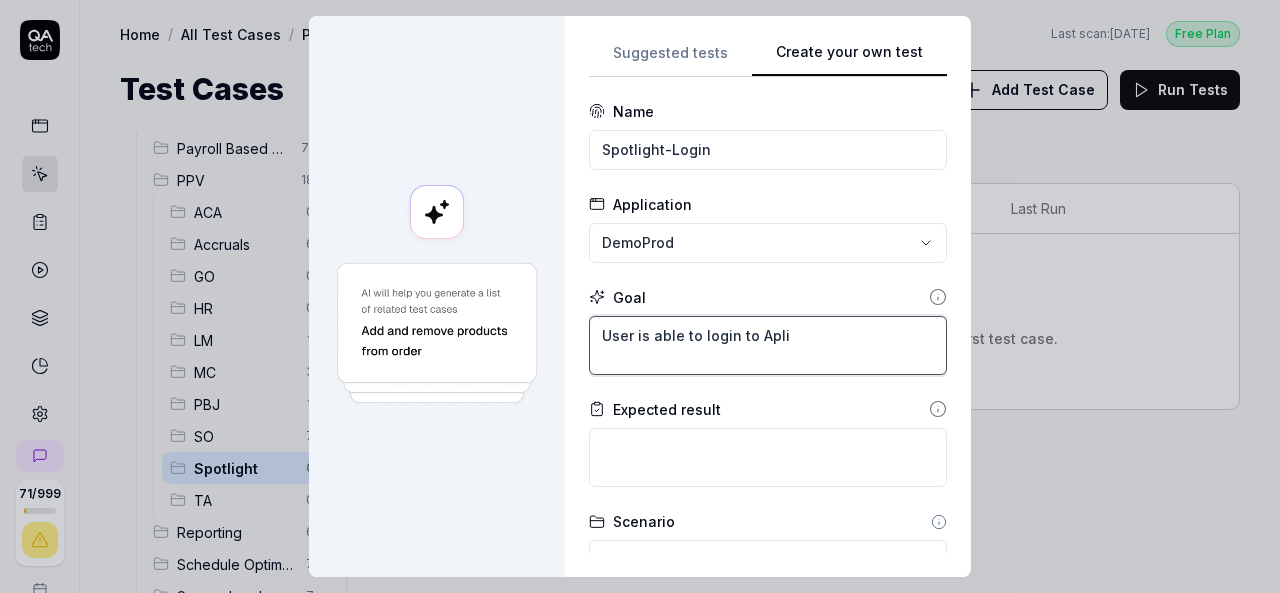 type on "*" 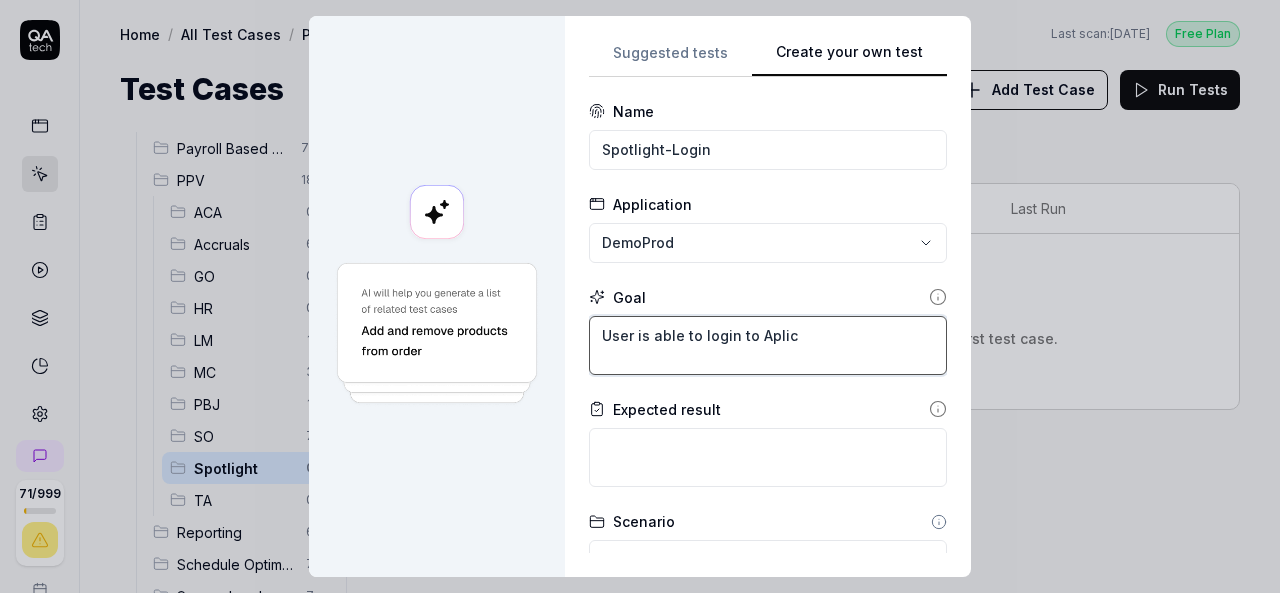 type on "*" 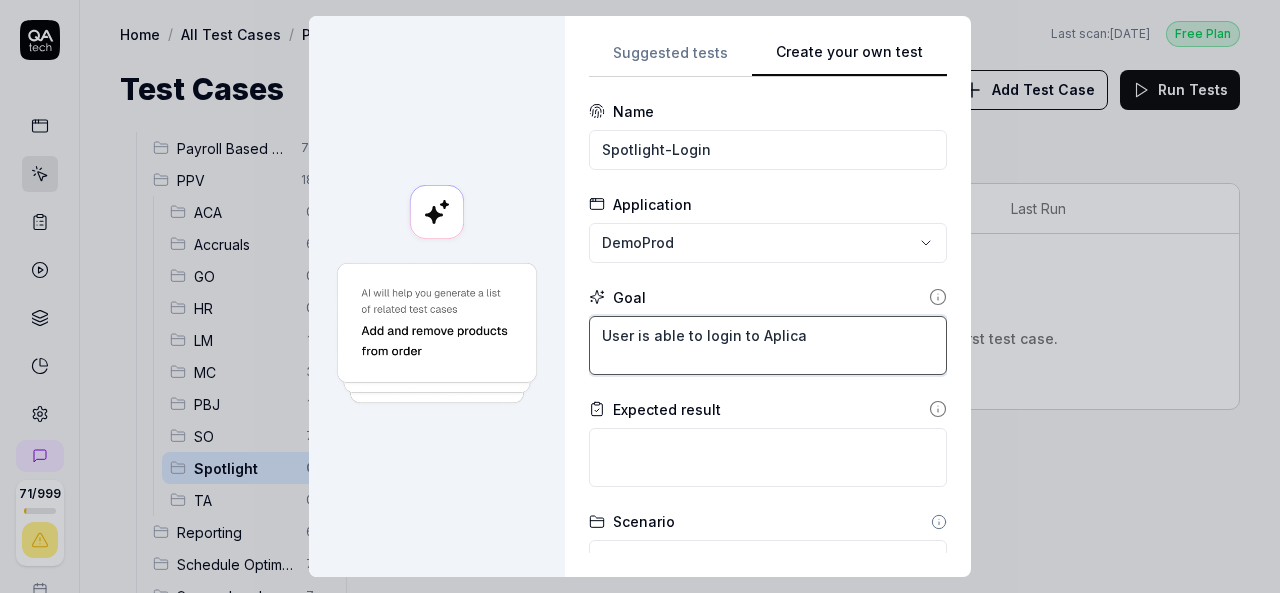type on "*" 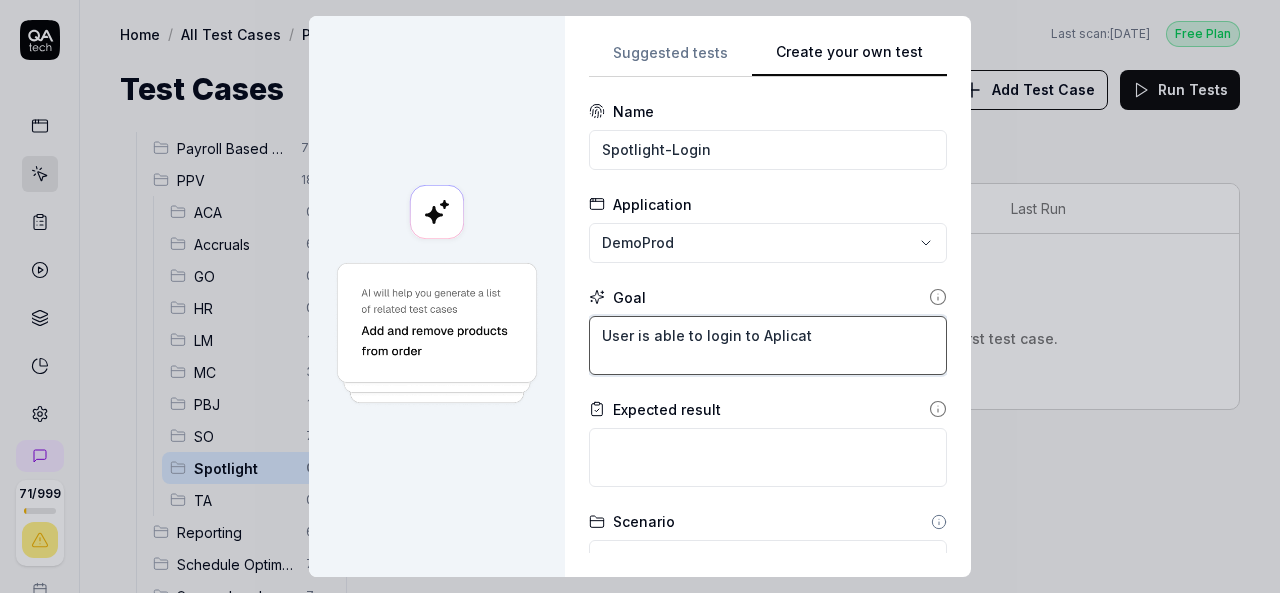 type on "*" 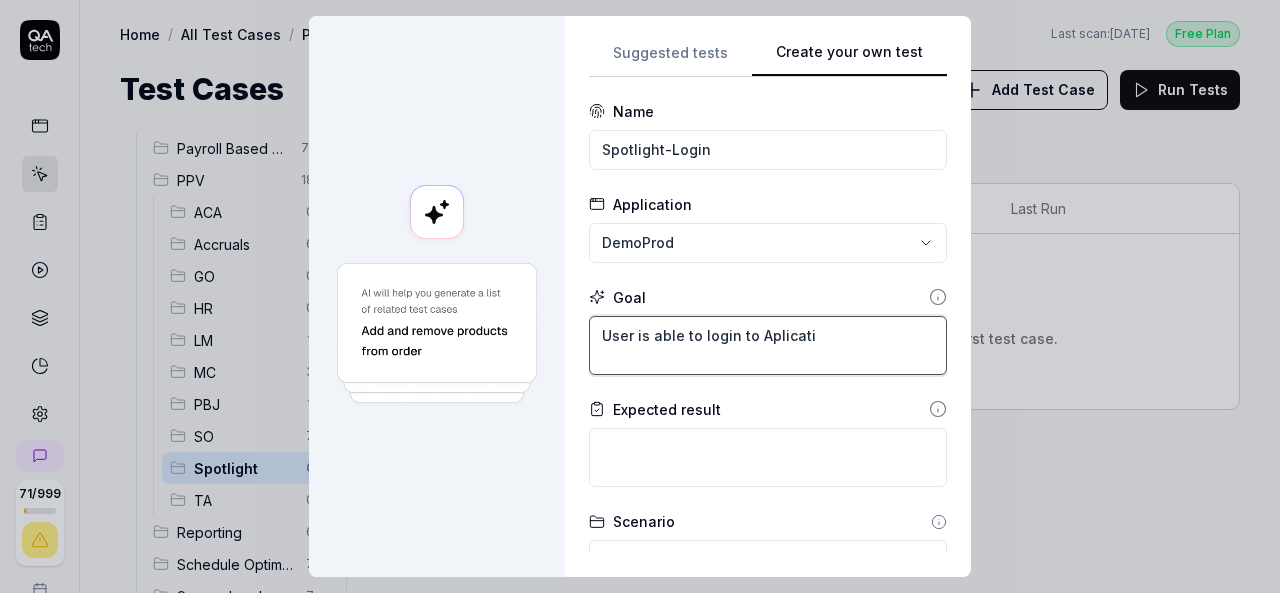 type on "*" 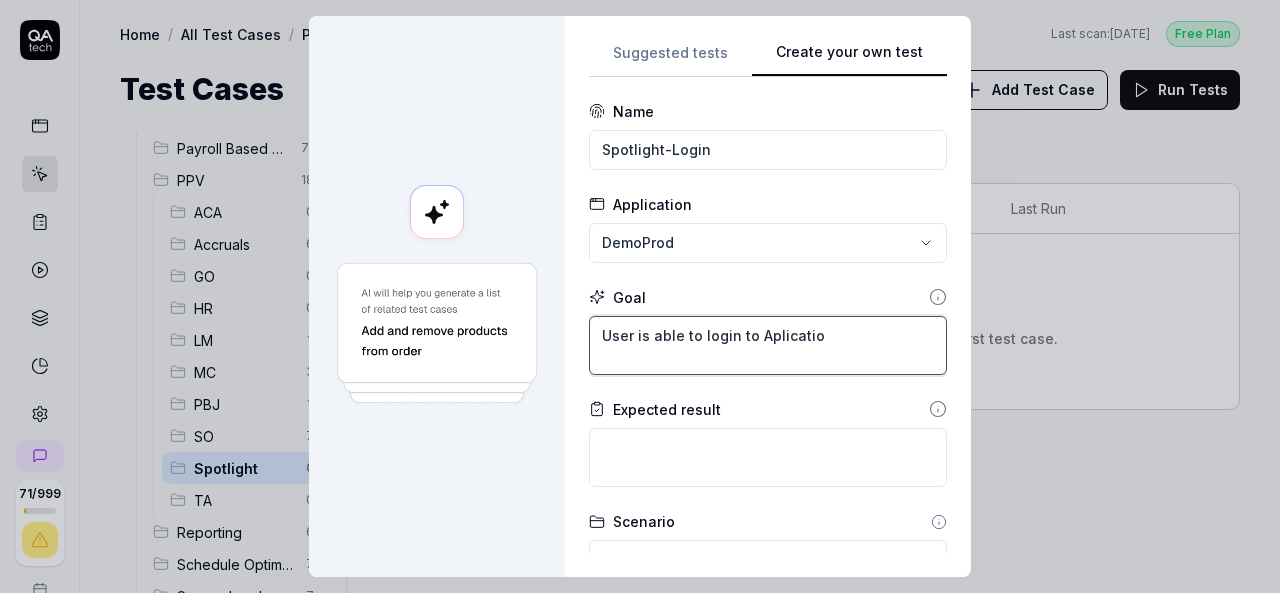 type on "*" 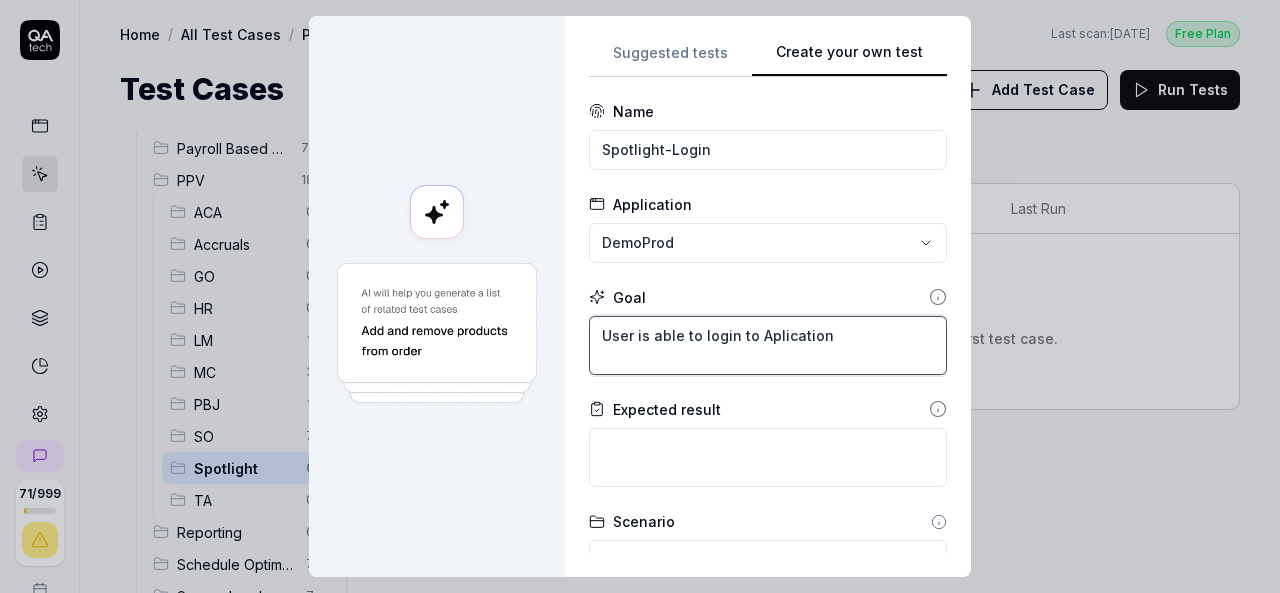 click on "User is able to login to Aplication" at bounding box center [768, 345] 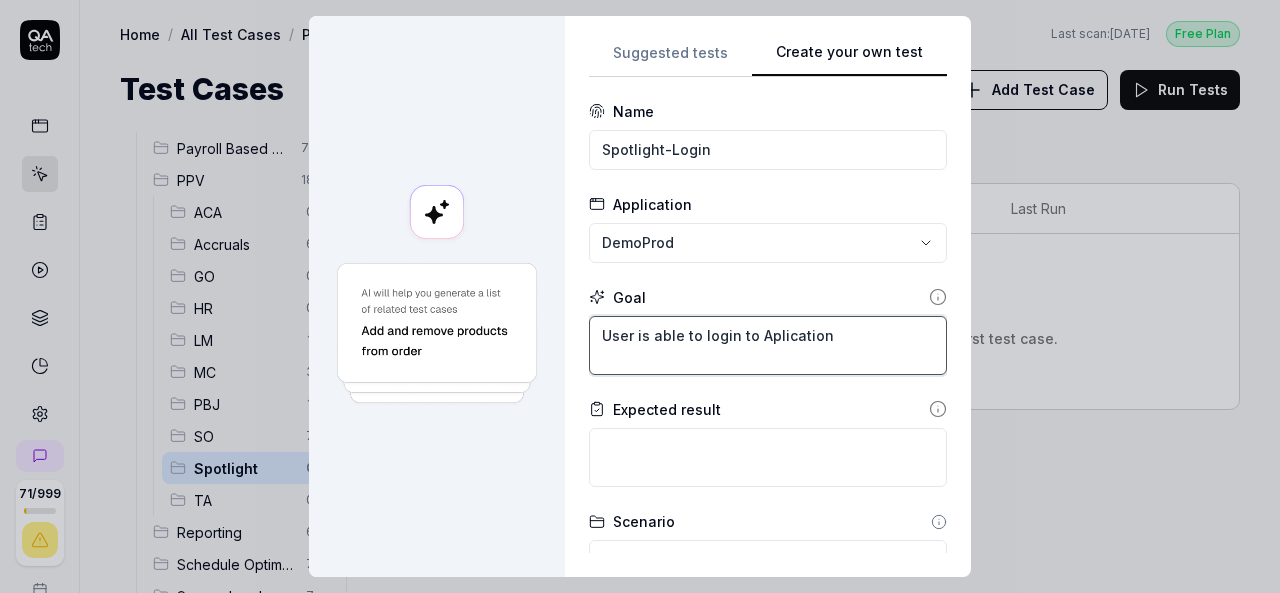type on "*" 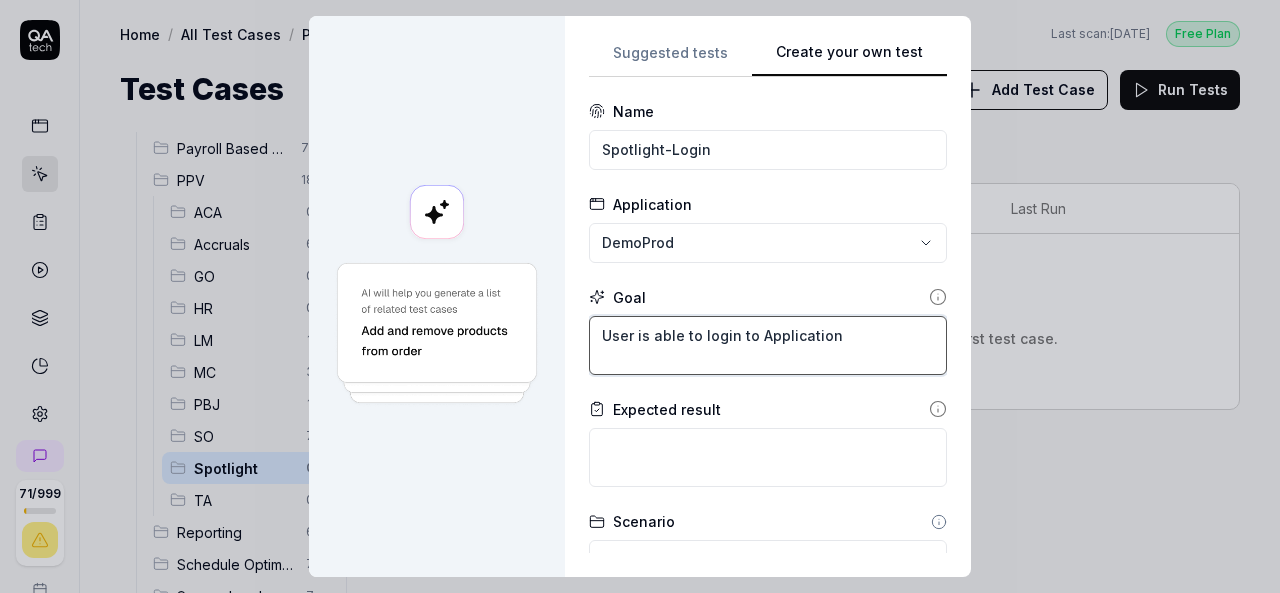 type on "User is able to login to Application" 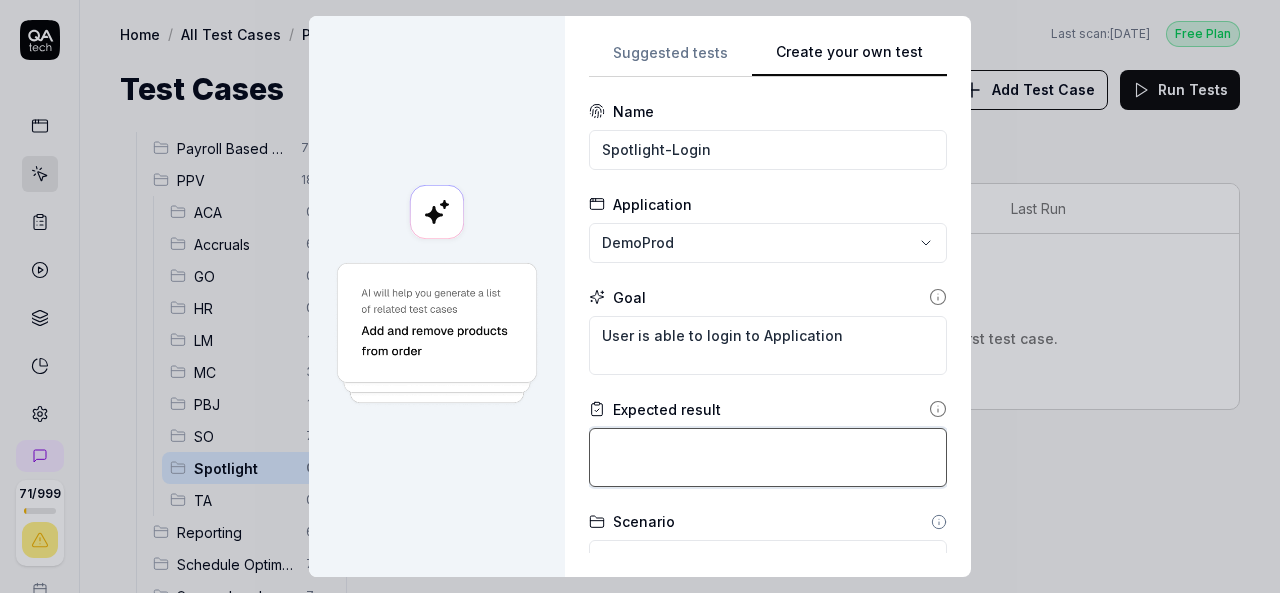 click at bounding box center [768, 457] 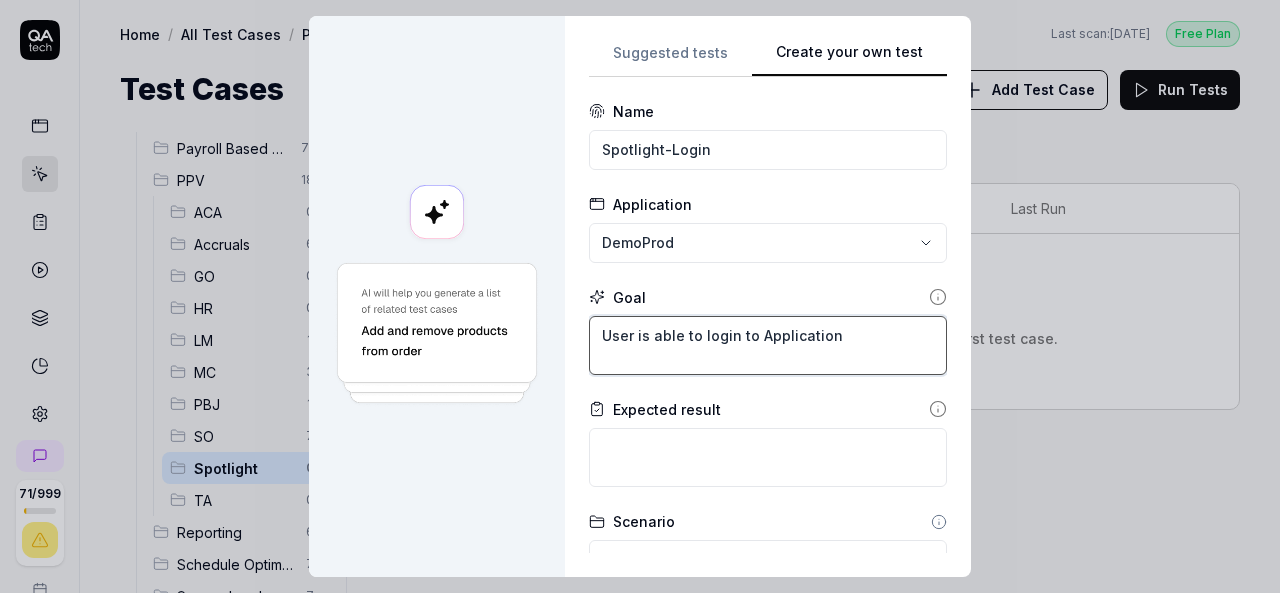 click on "User is able to login to Application" at bounding box center [768, 345] 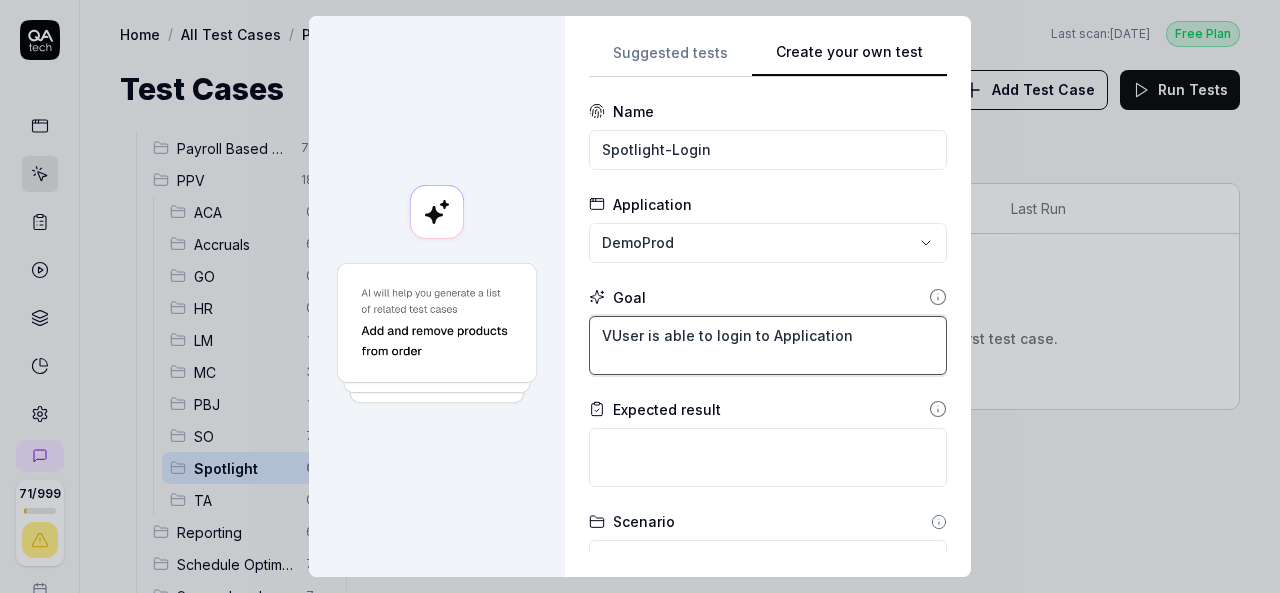 type on "*" 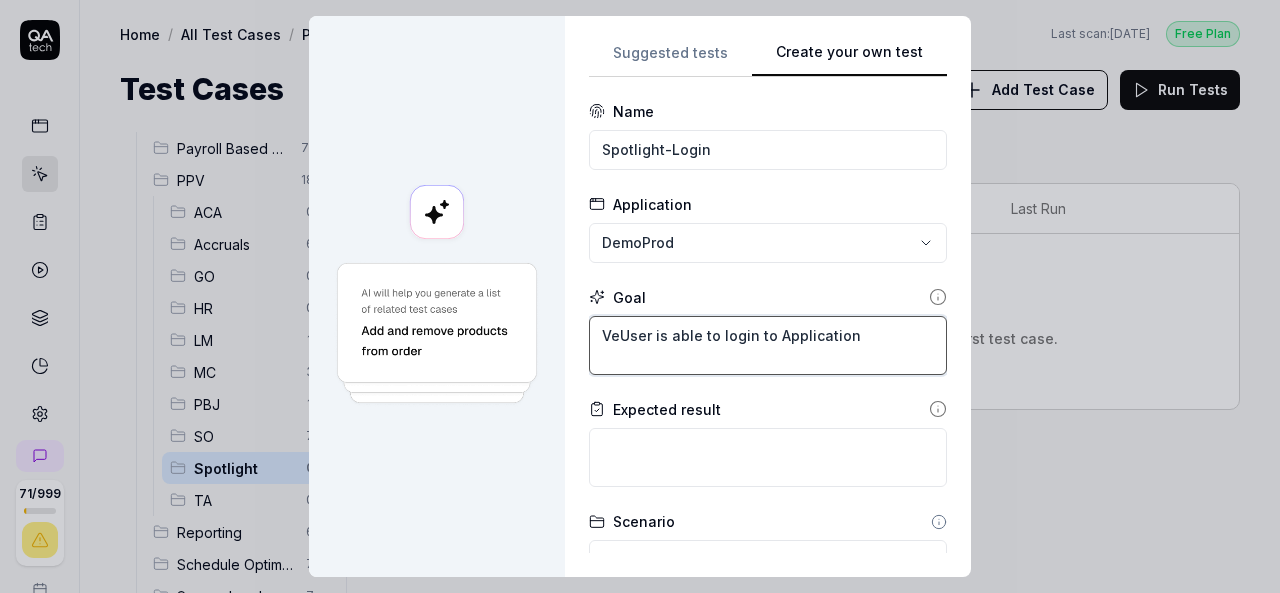 type on "*" 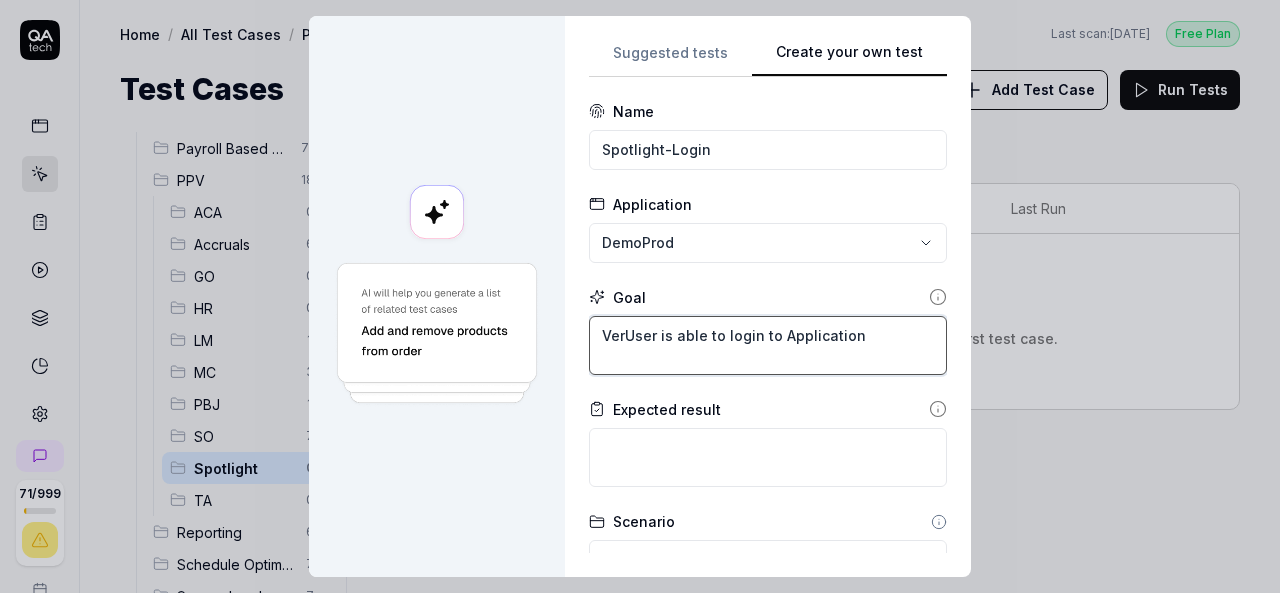 type on "*" 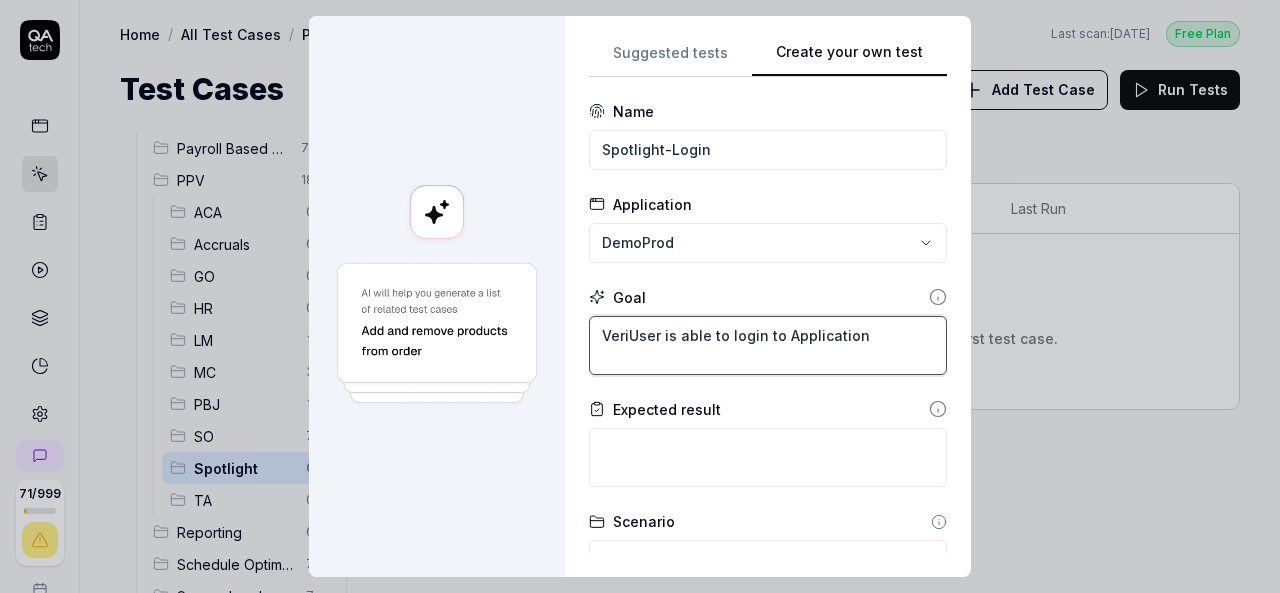 type on "*" 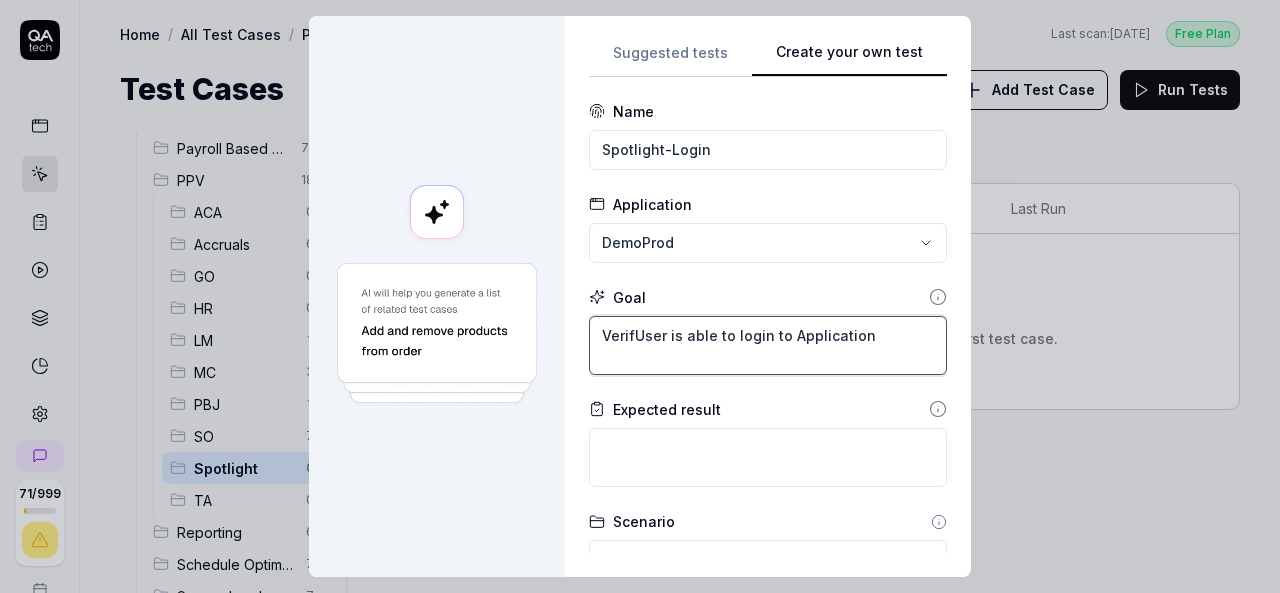 type on "*" 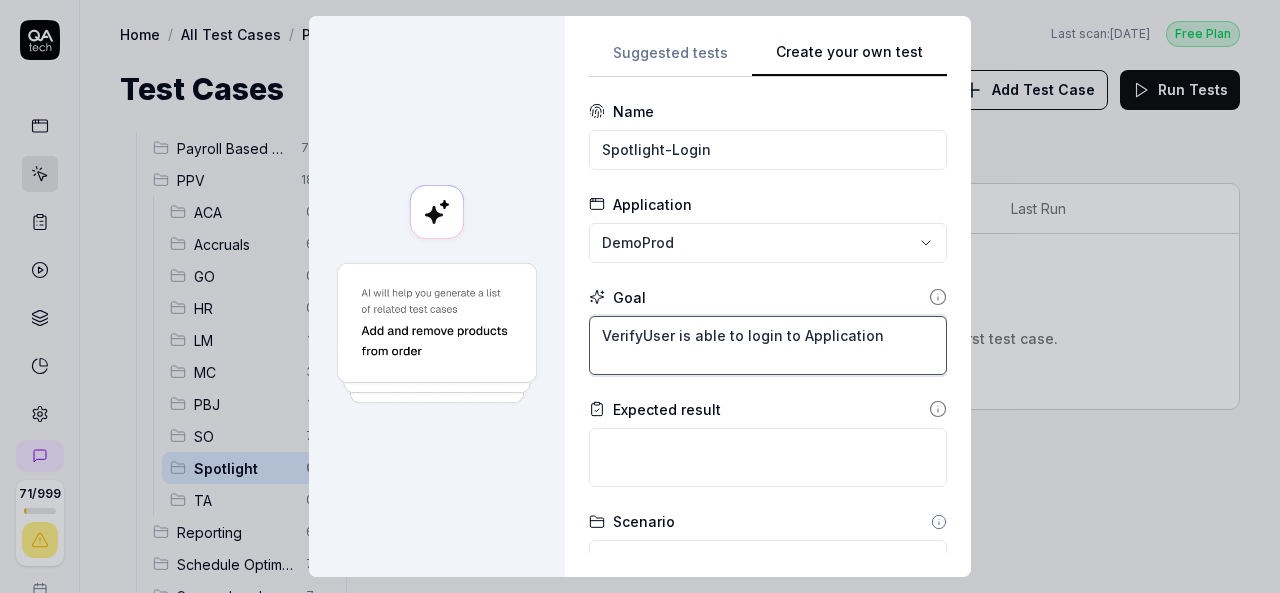 type on "*" 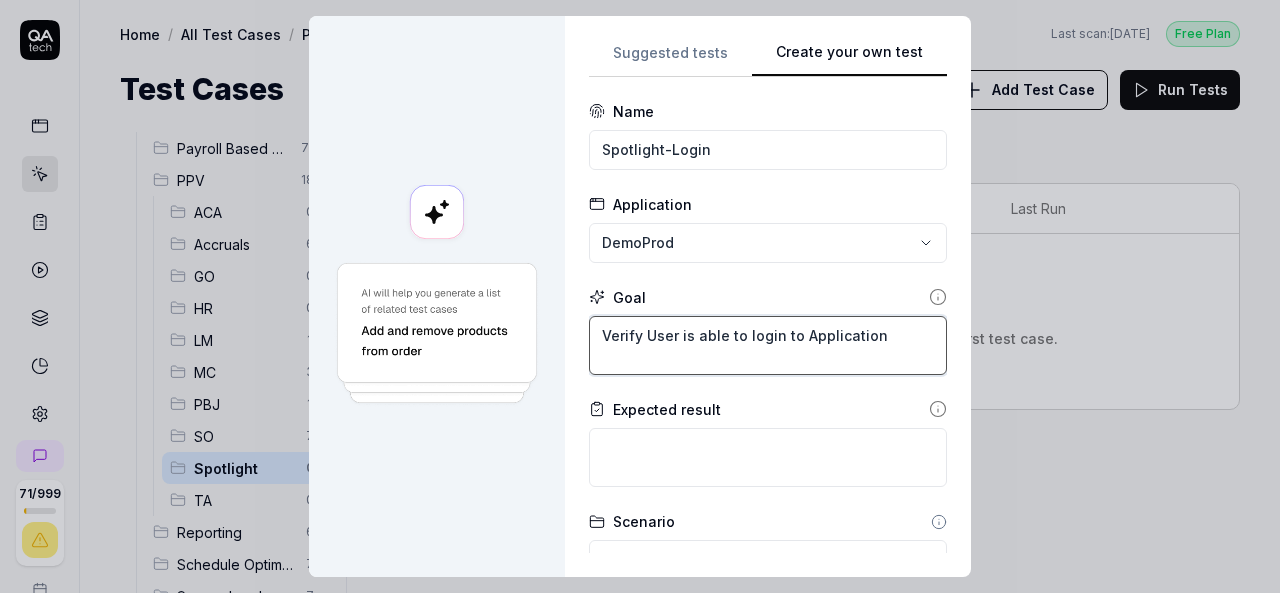 click on "Verify User is able to login to Application" at bounding box center [768, 345] 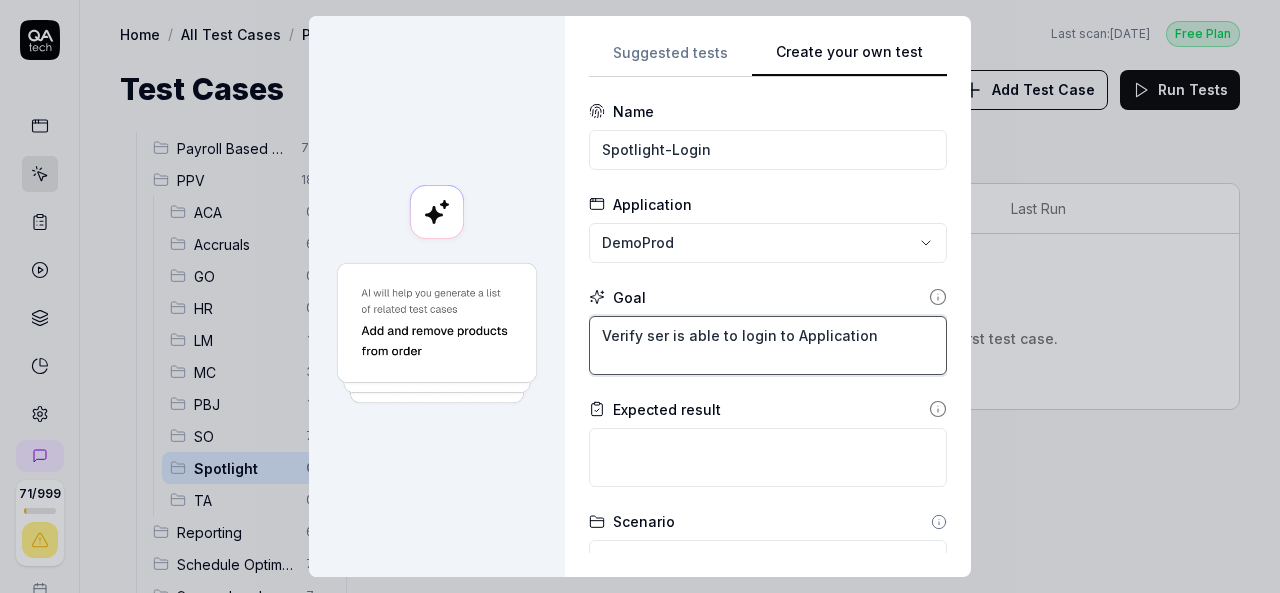 type on "*" 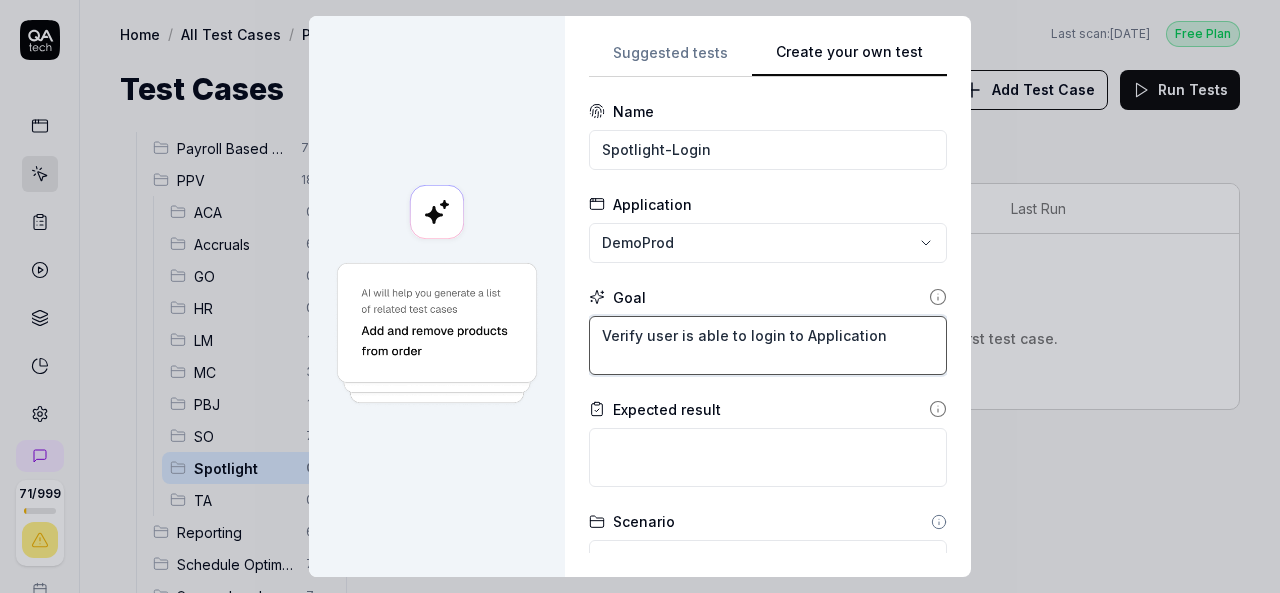 type on "Verify user is able to login to Application" 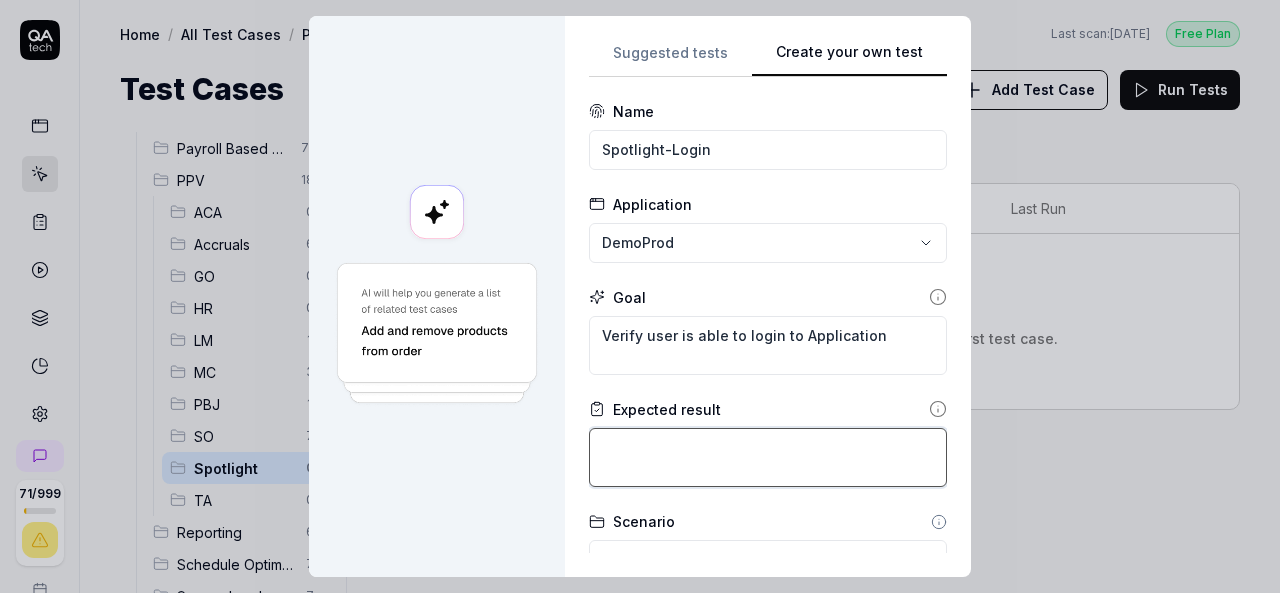 click at bounding box center [768, 457] 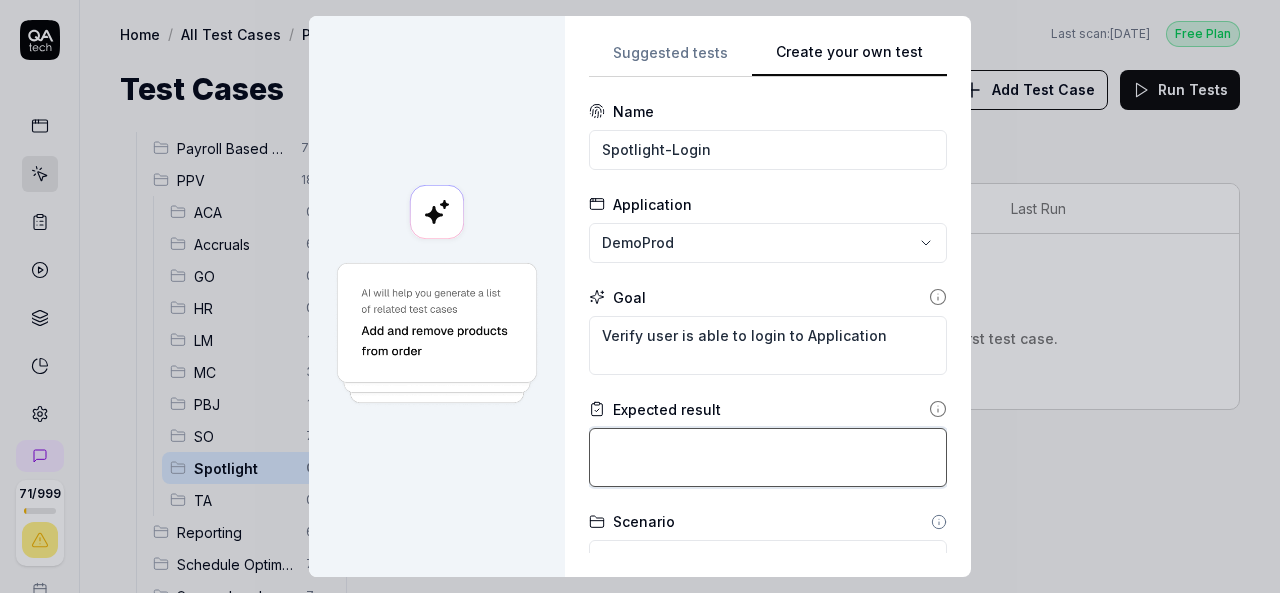 type on "*" 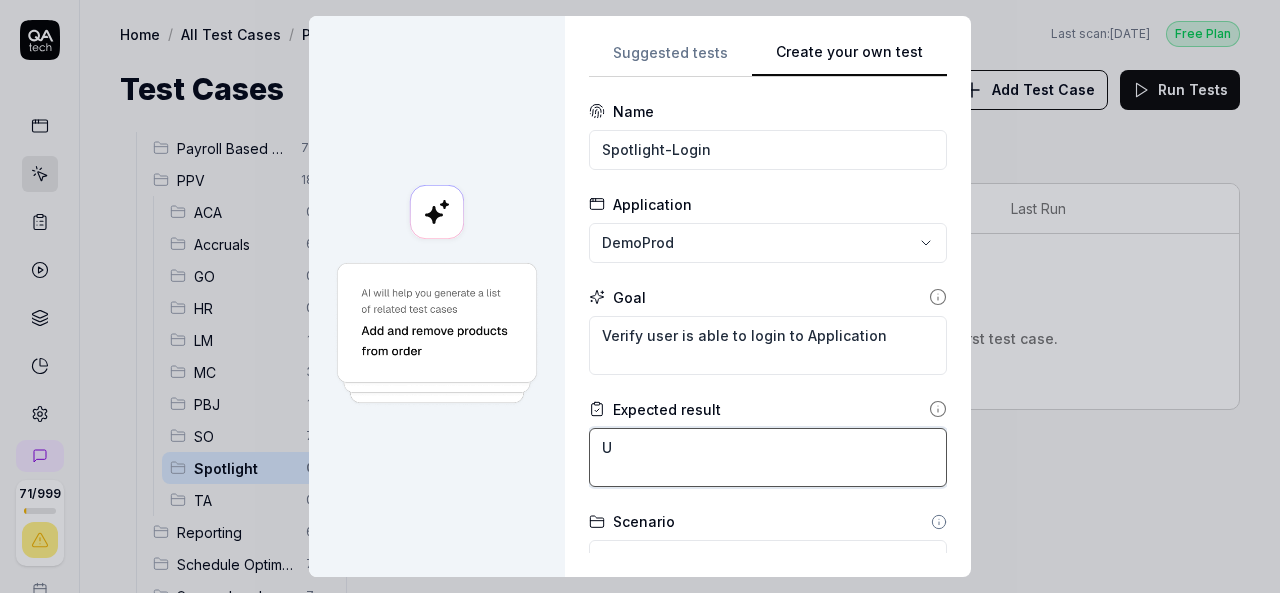 type on "*" 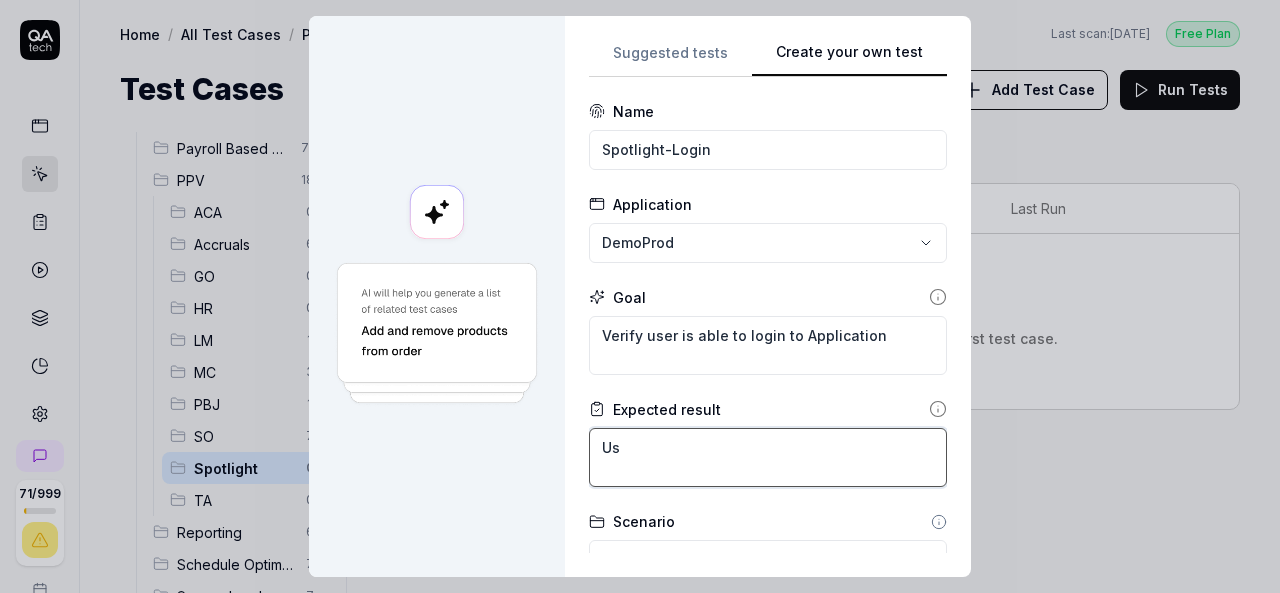 type on "*" 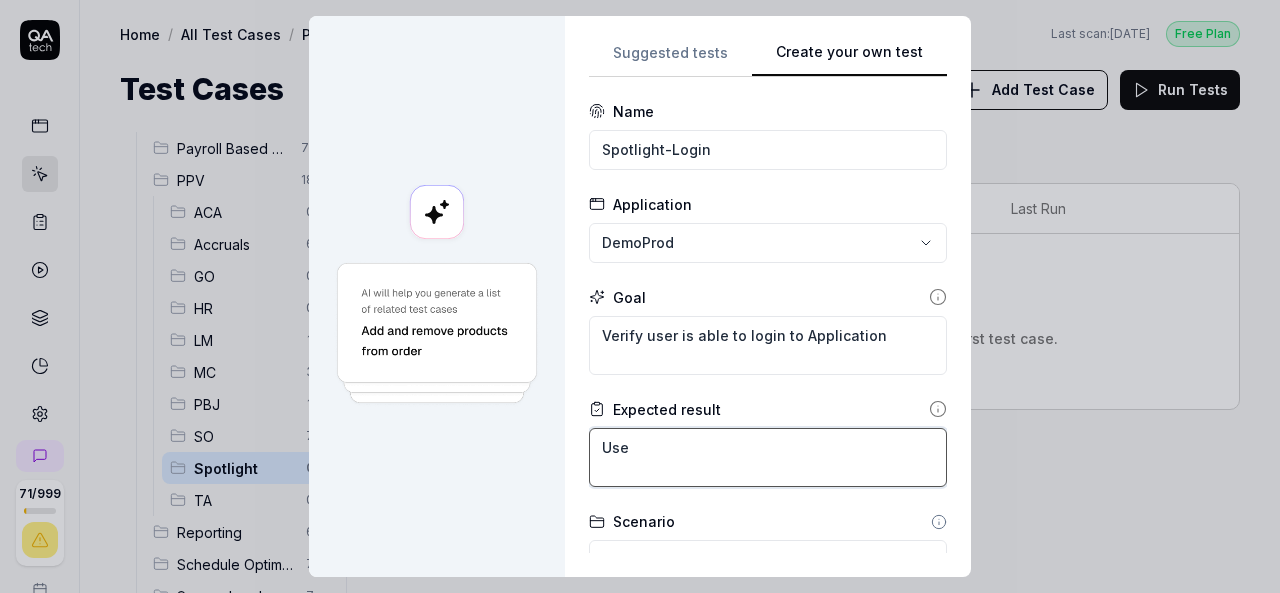 type on "*" 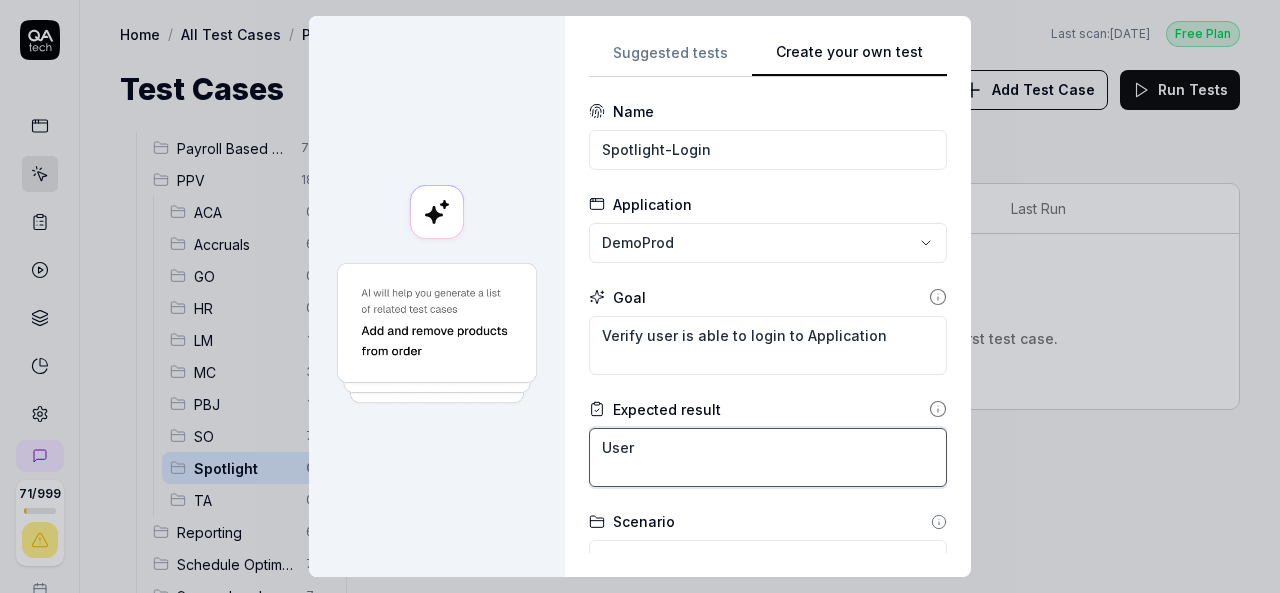 type on "*" 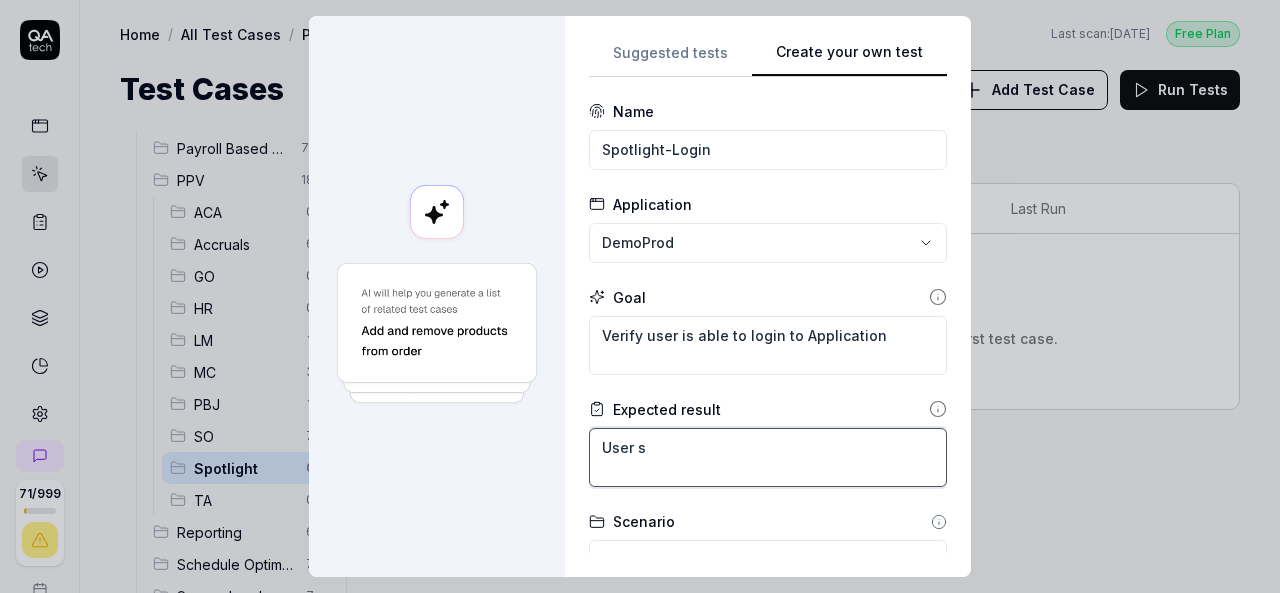 type on "*" 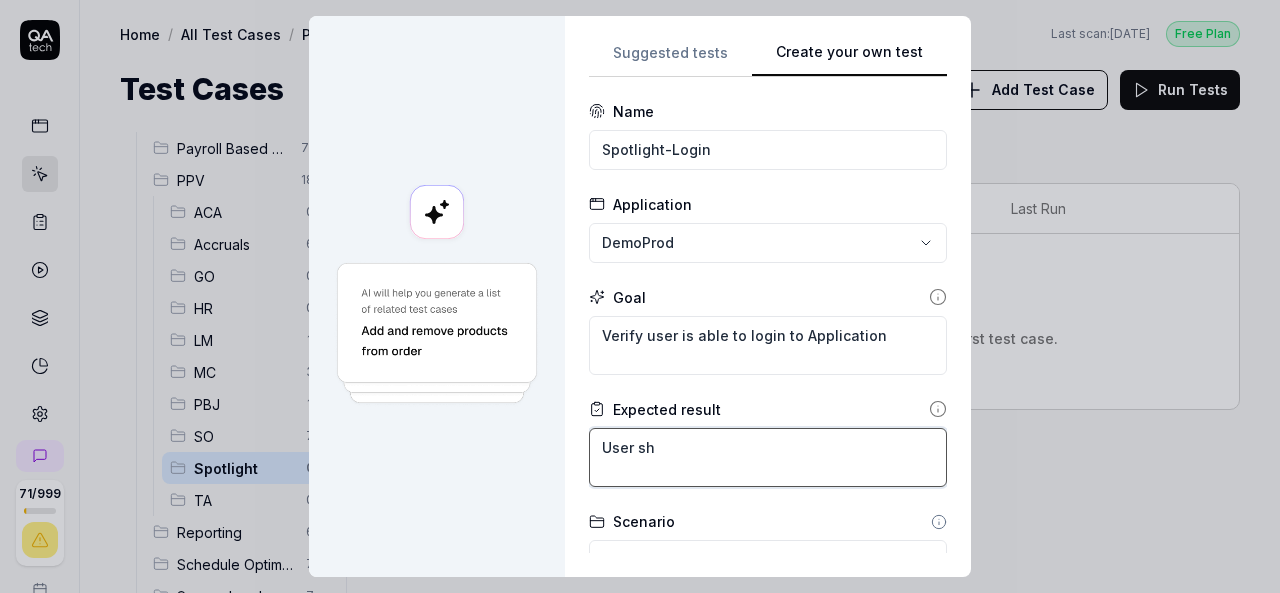 type on "*" 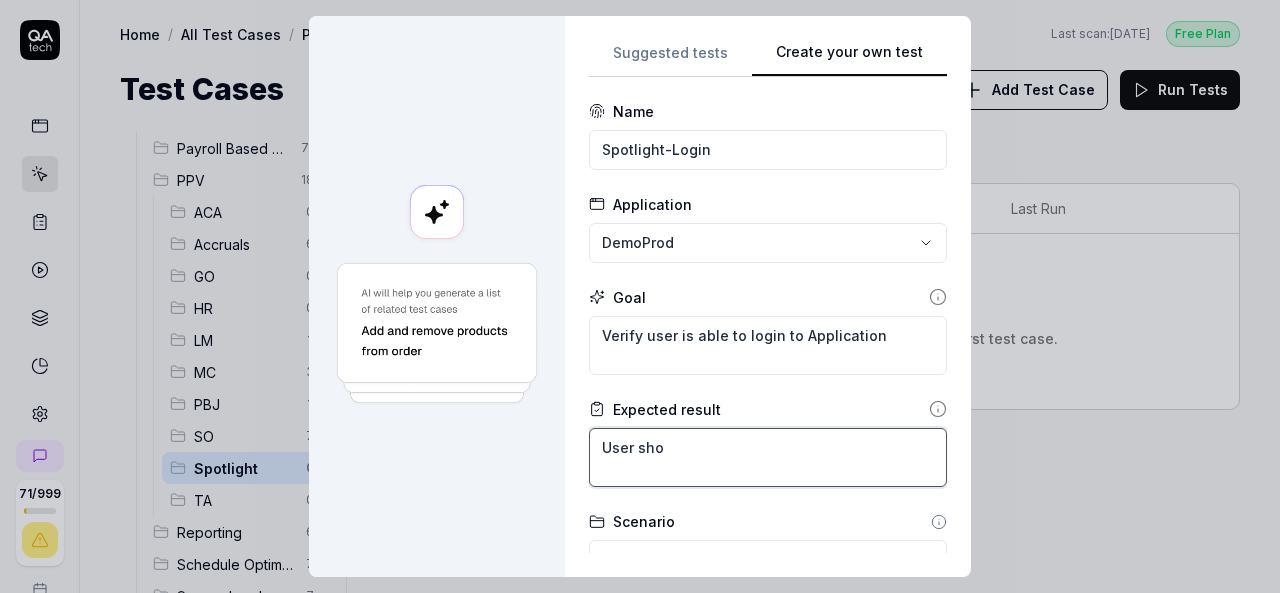 type on "*" 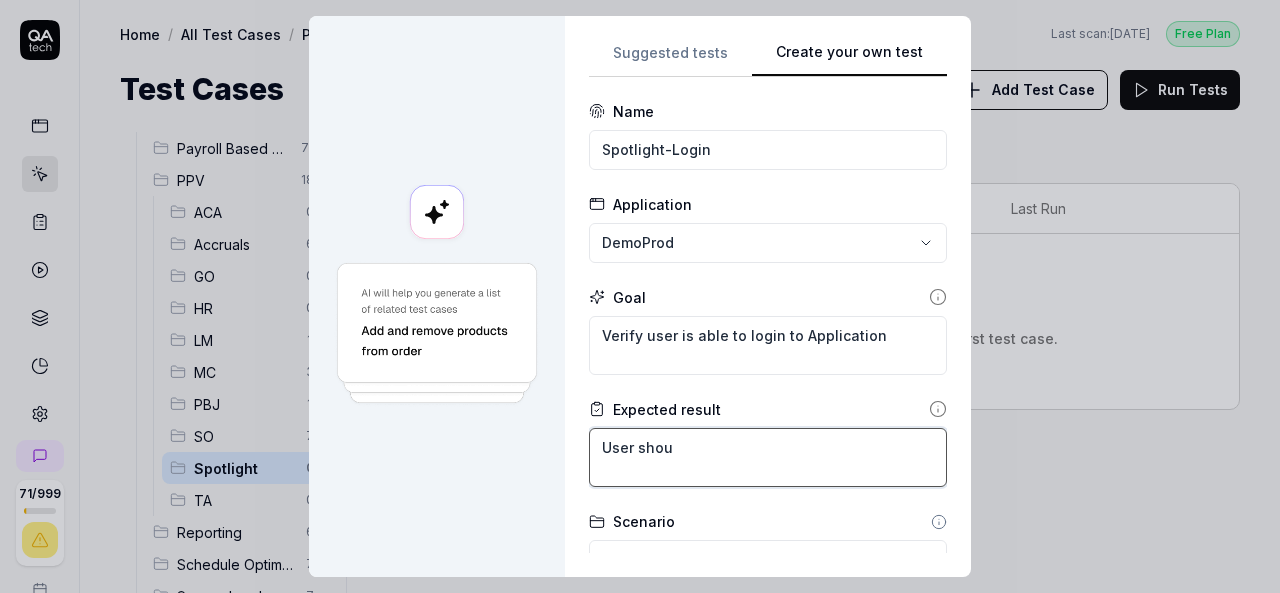 type on "*" 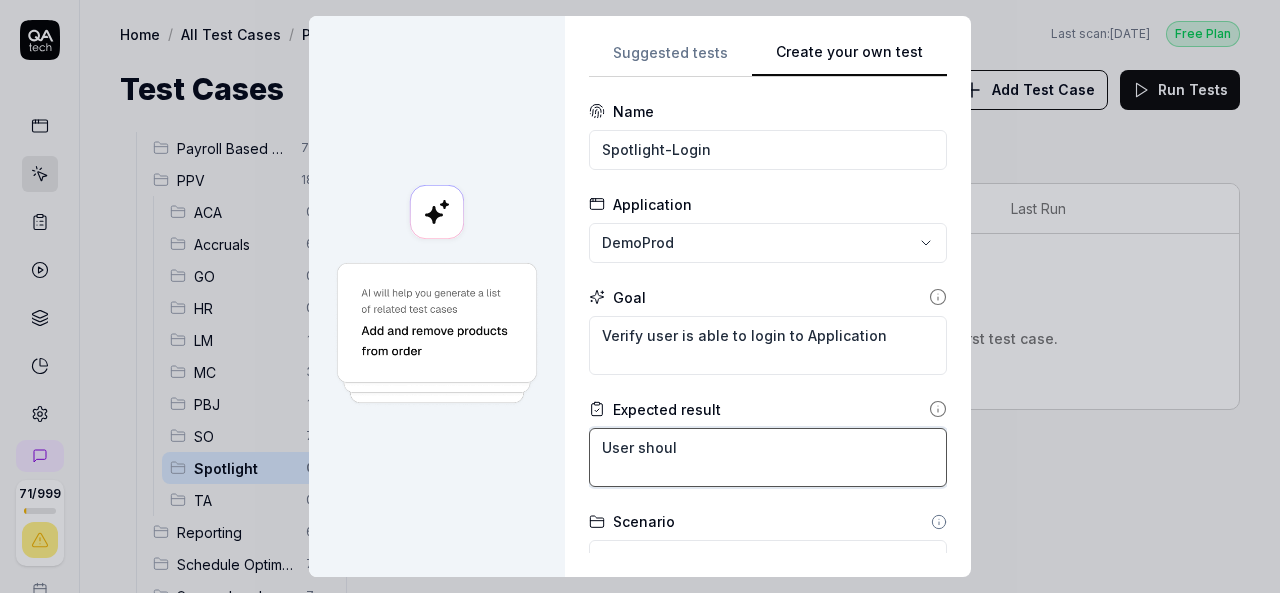 type on "*" 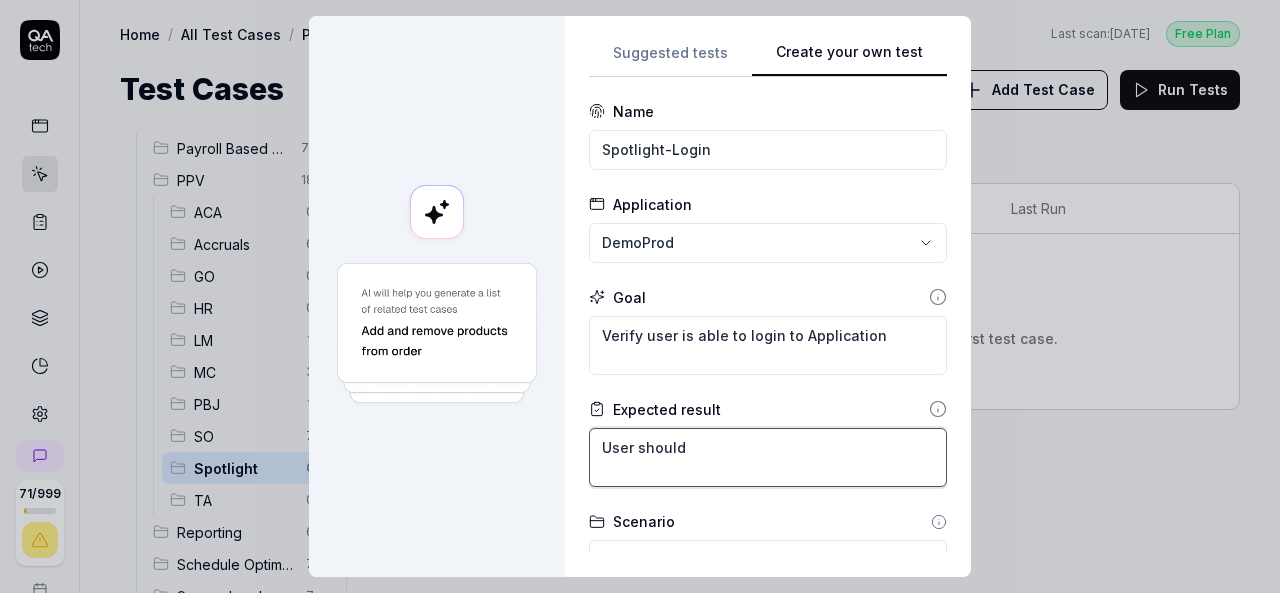 type on "*" 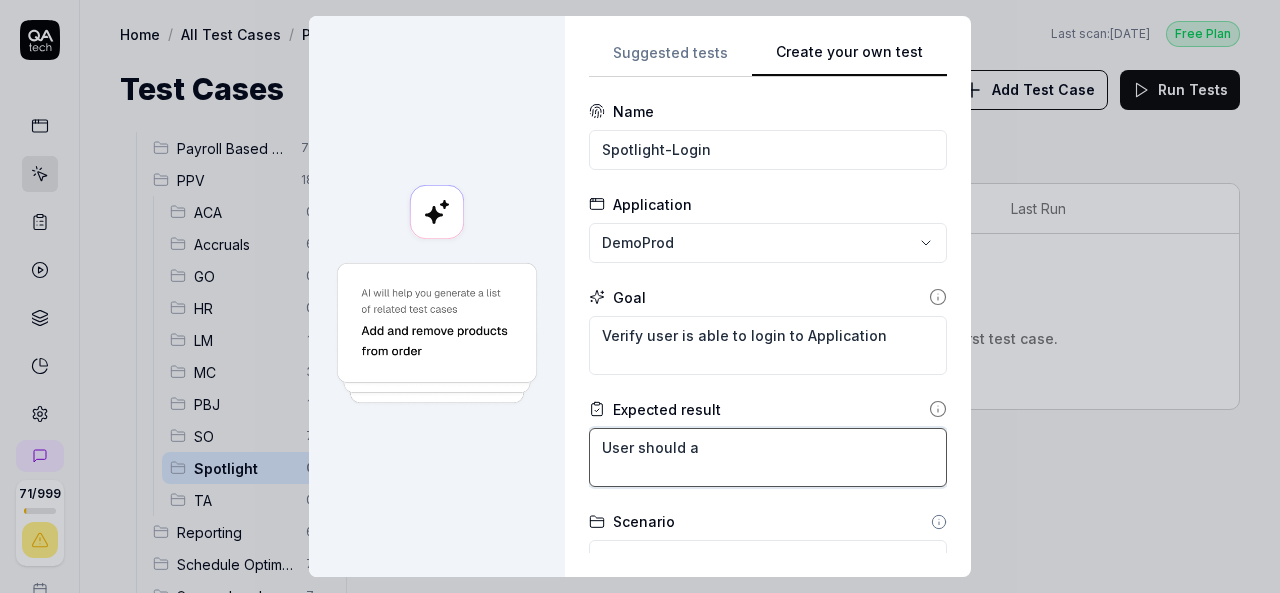 type on "*" 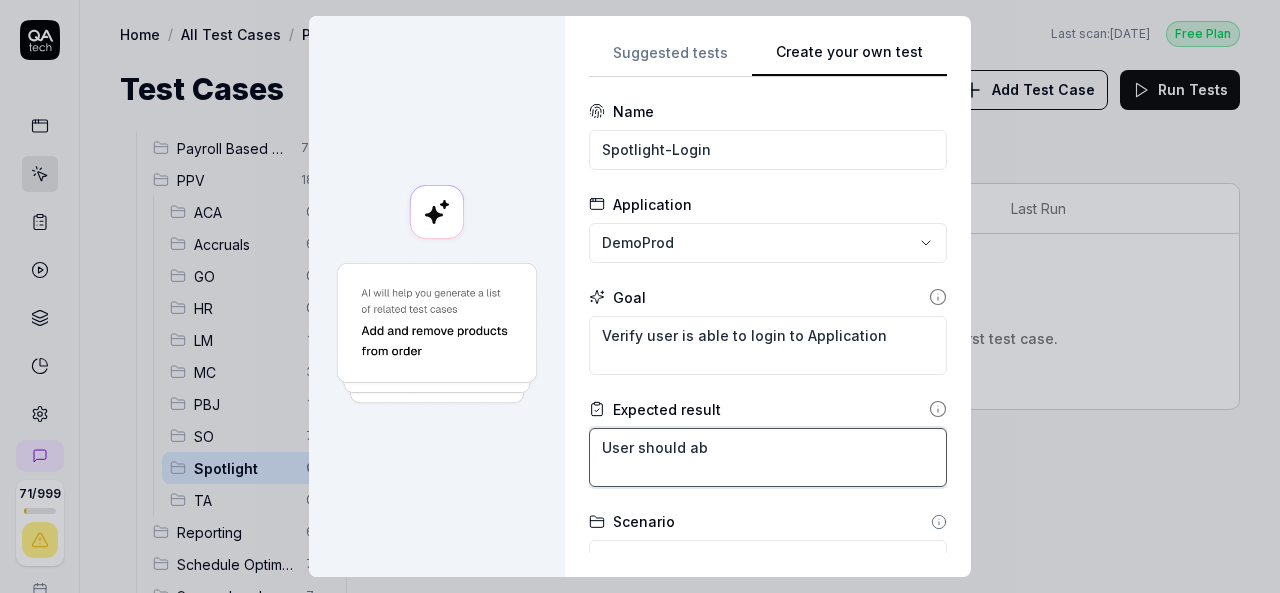 type on "*" 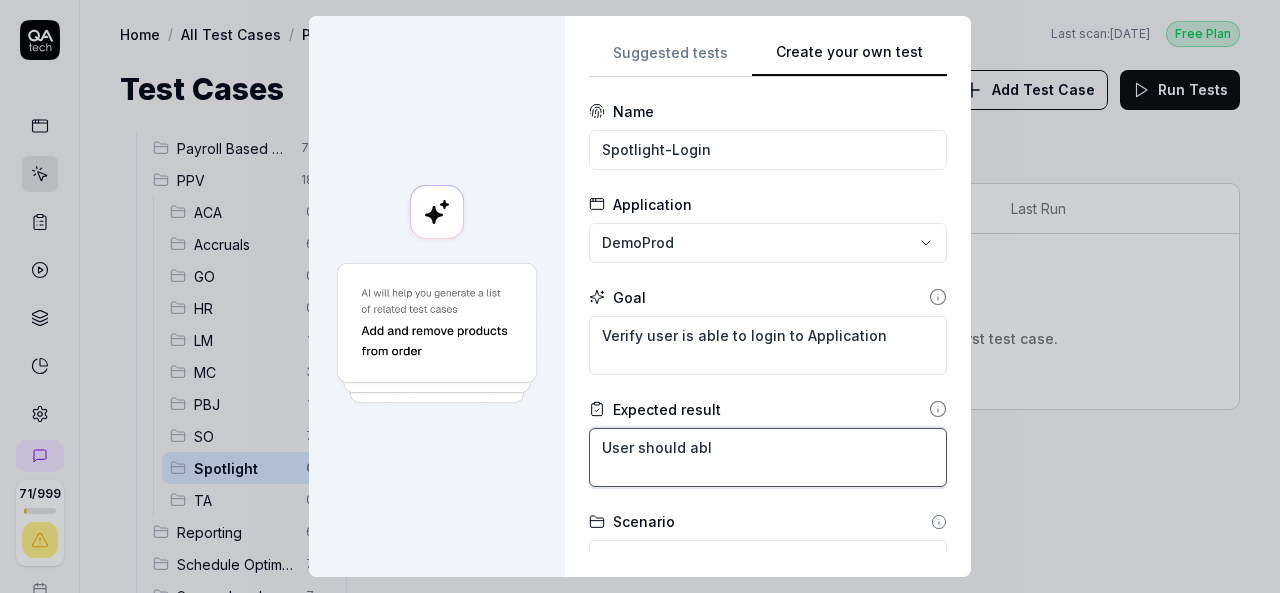 type on "*" 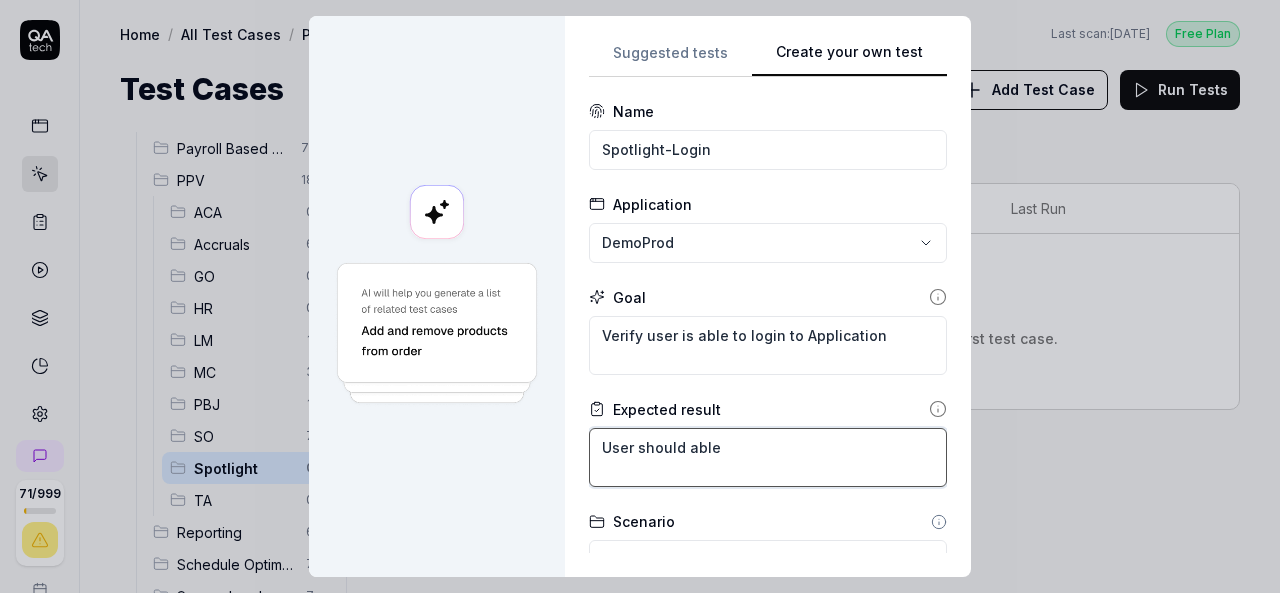 type on "*" 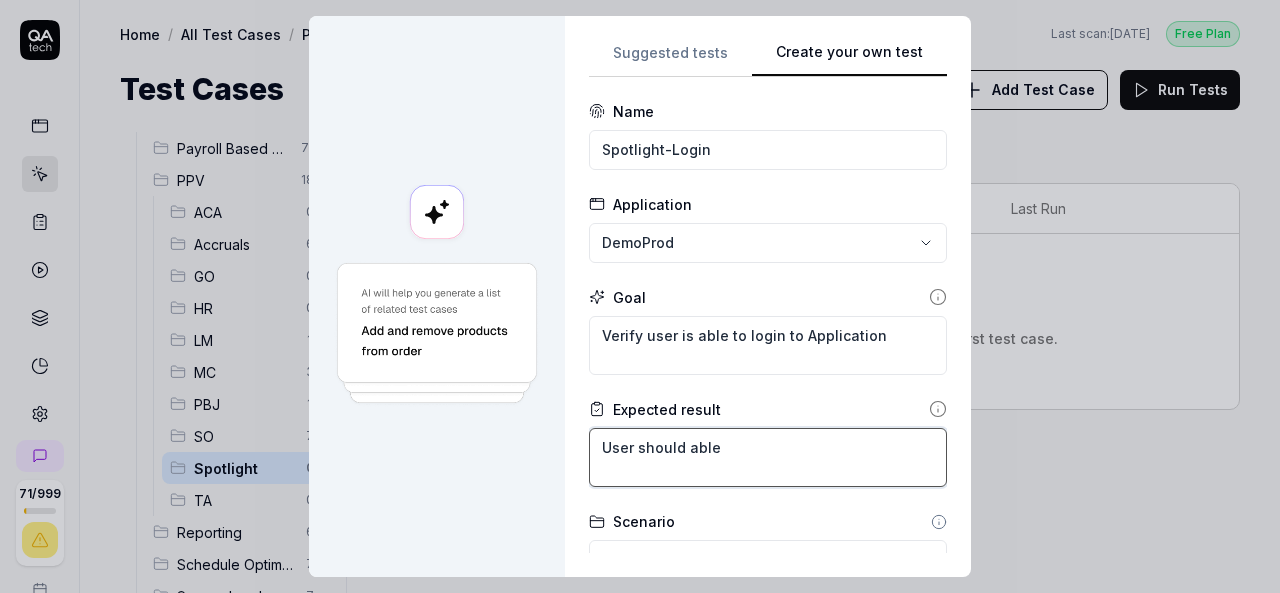 type on "*" 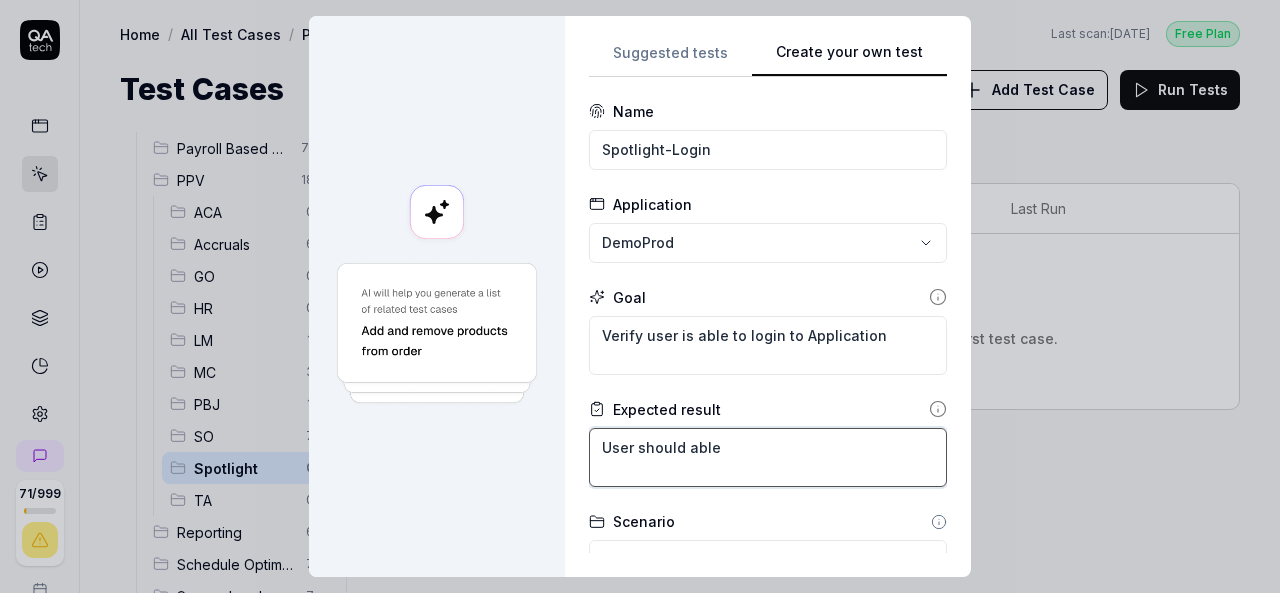 type on "User should able t" 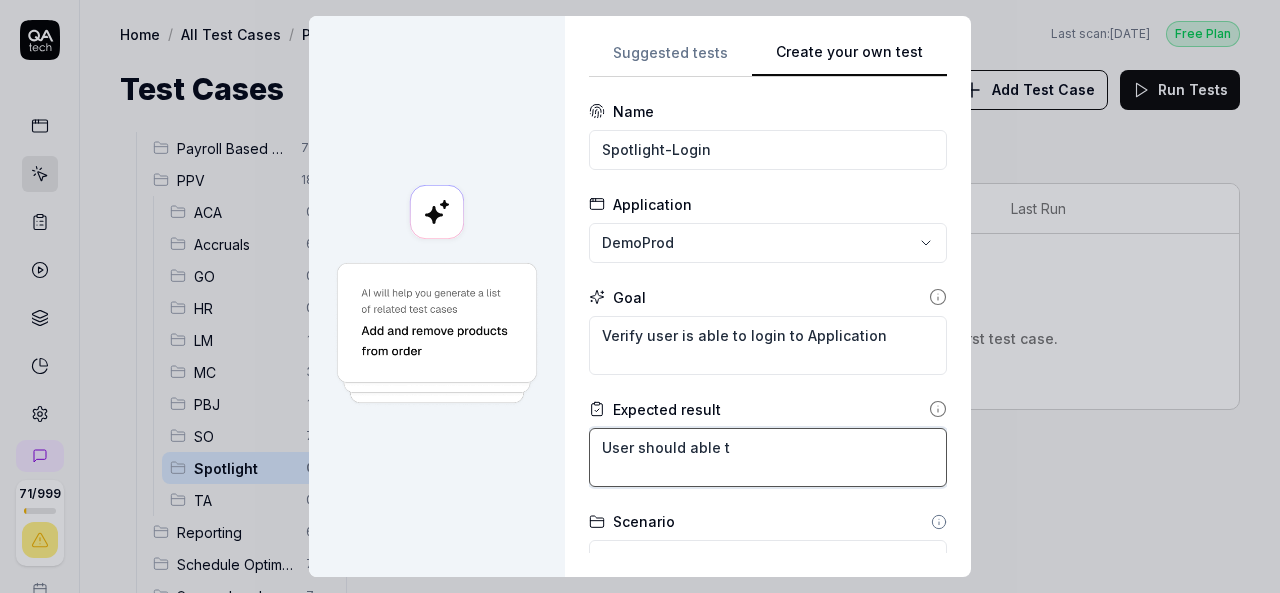 type on "*" 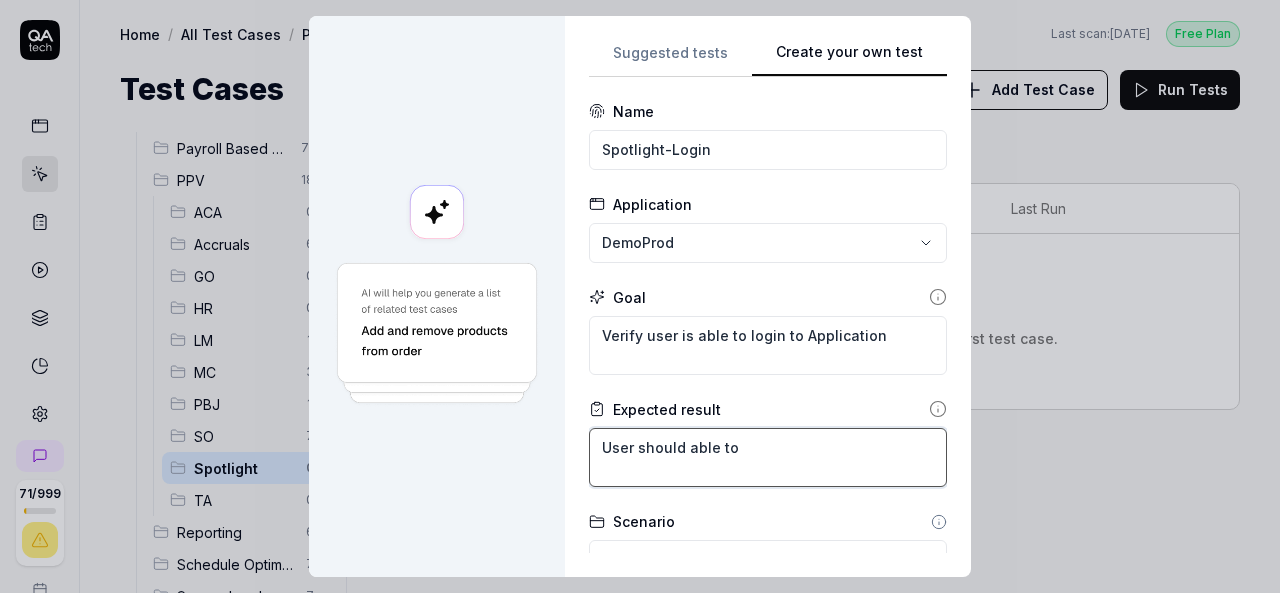 type on "*" 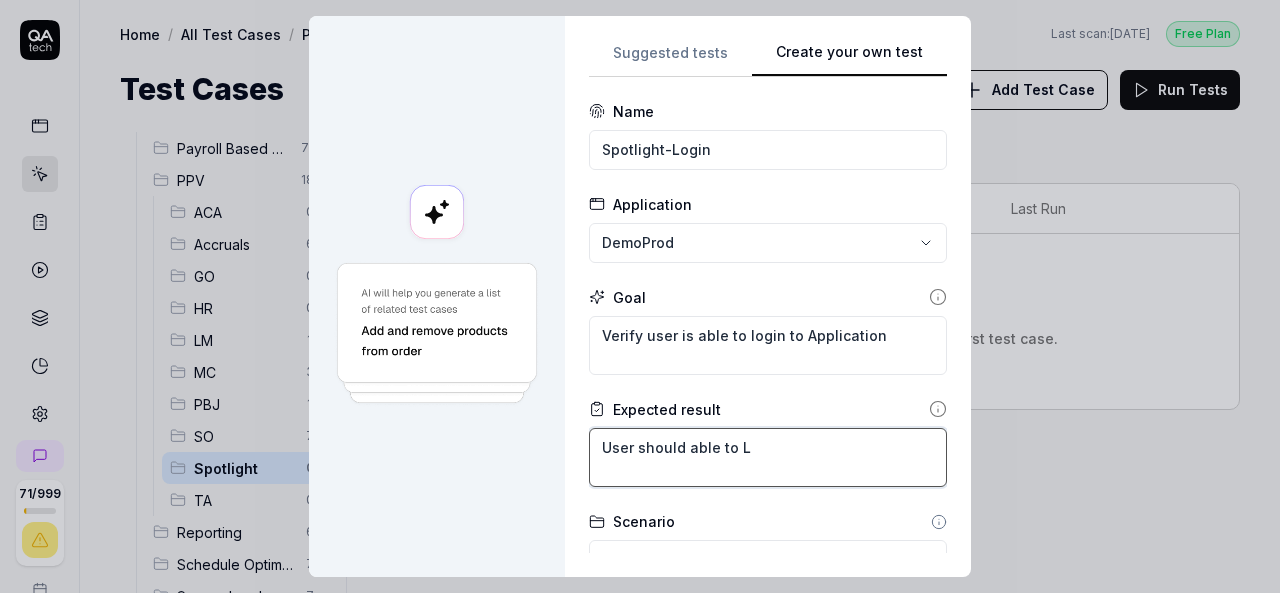 type on "*" 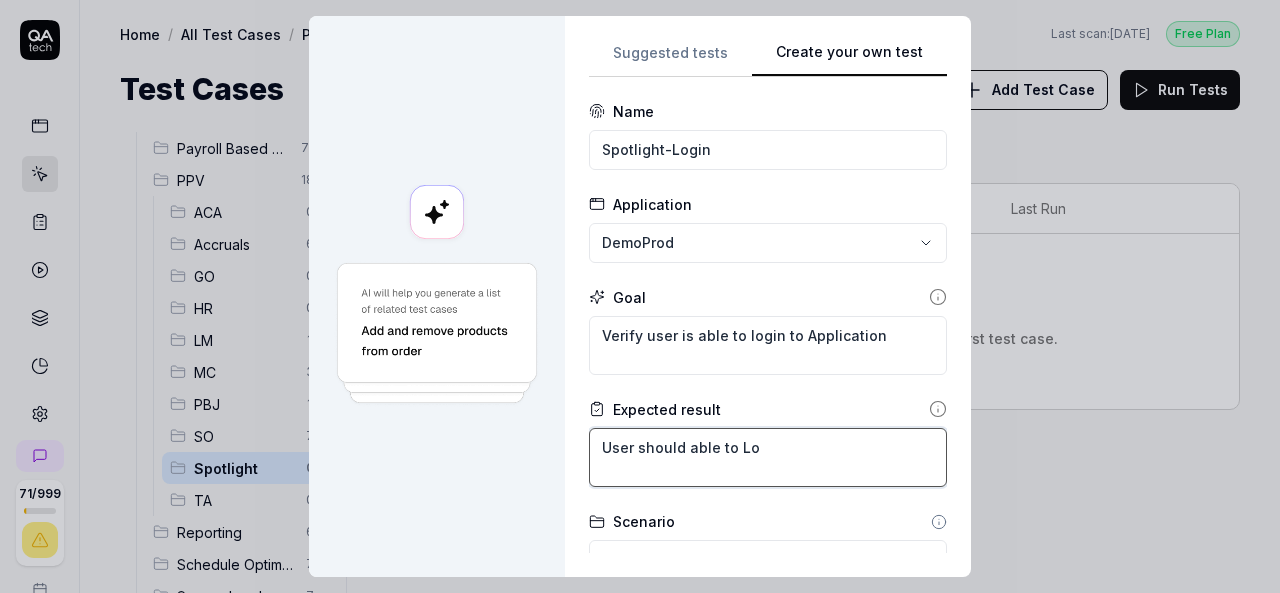 type on "*" 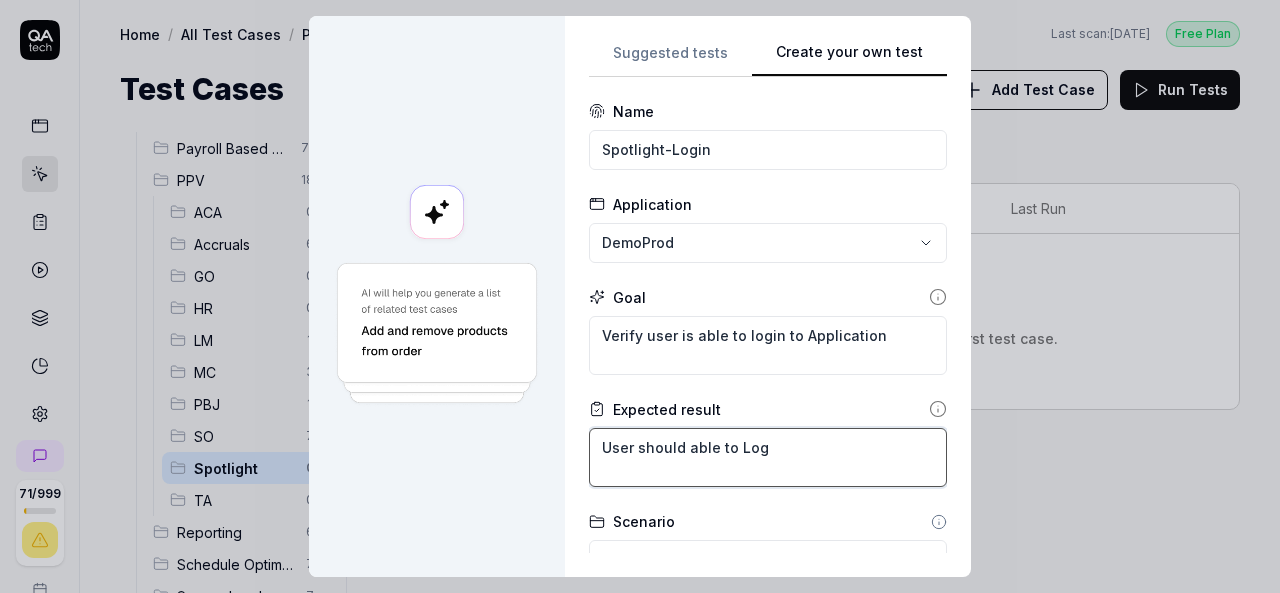 type on "*" 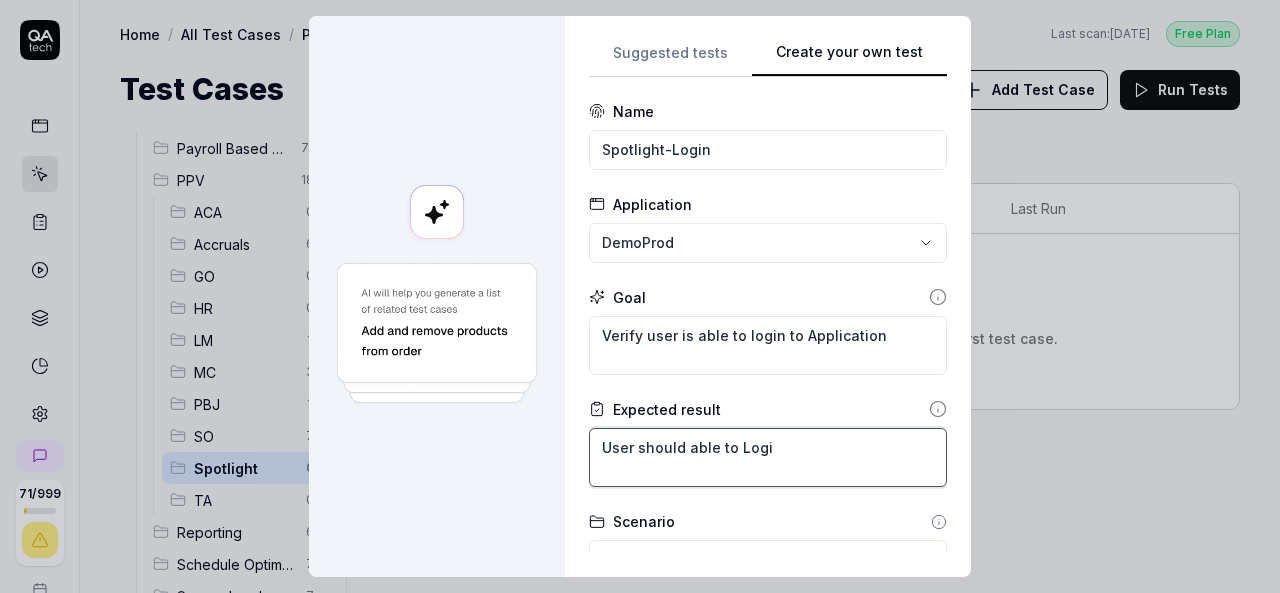 type on "*" 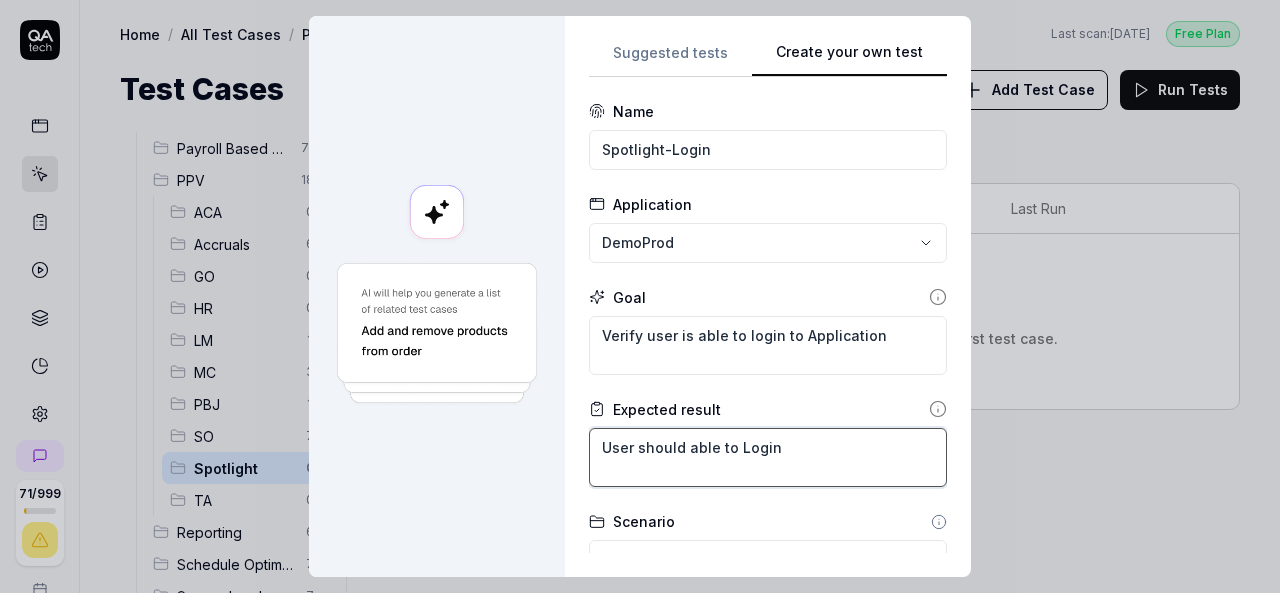 type on "*" 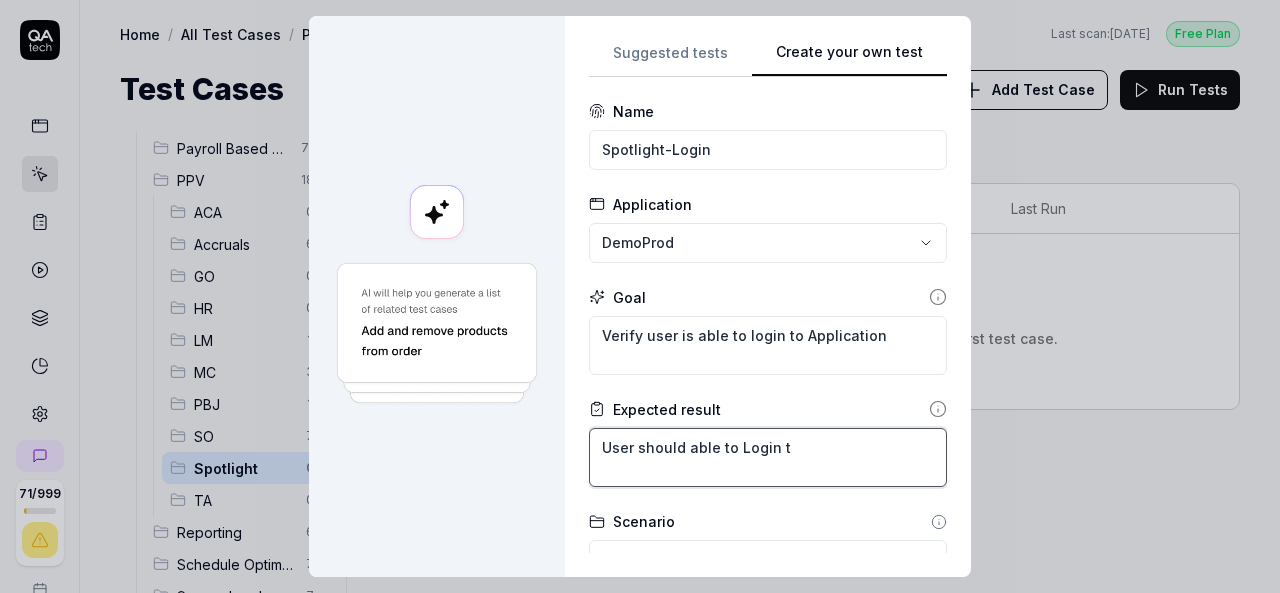 type on "*" 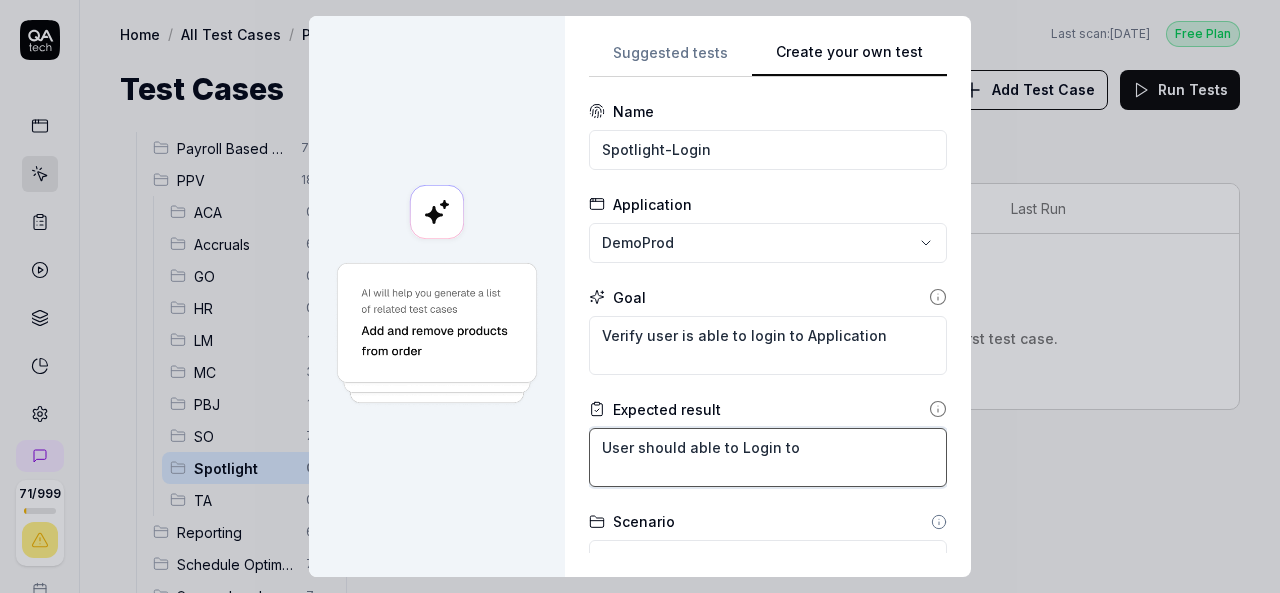 type on "*" 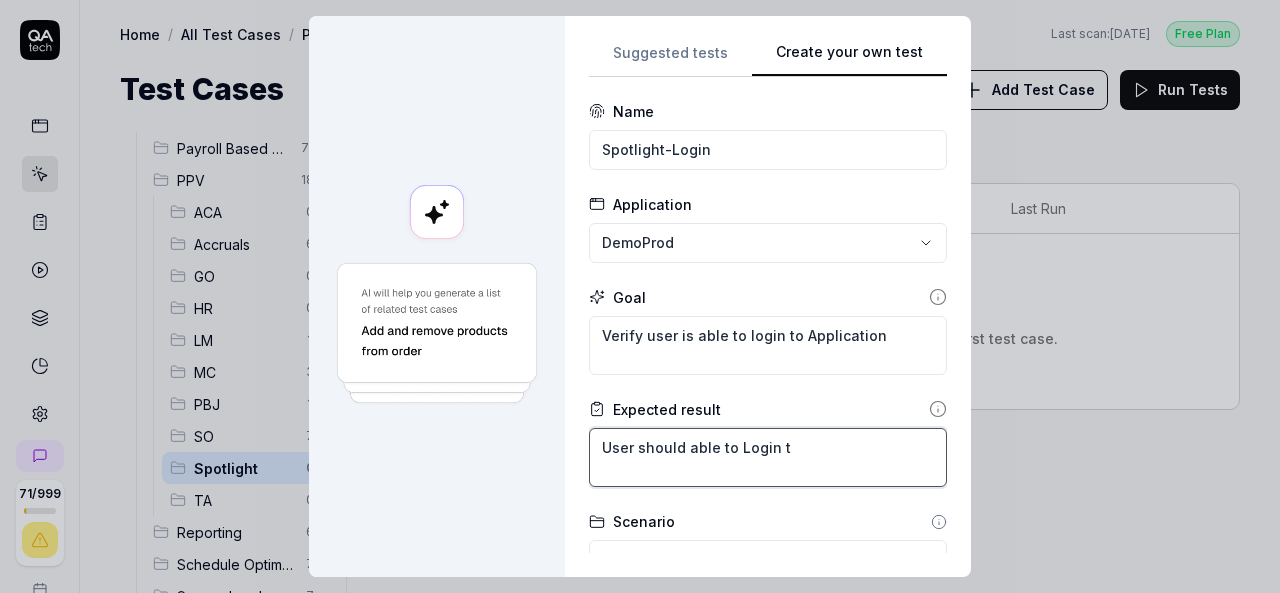 type on "*" 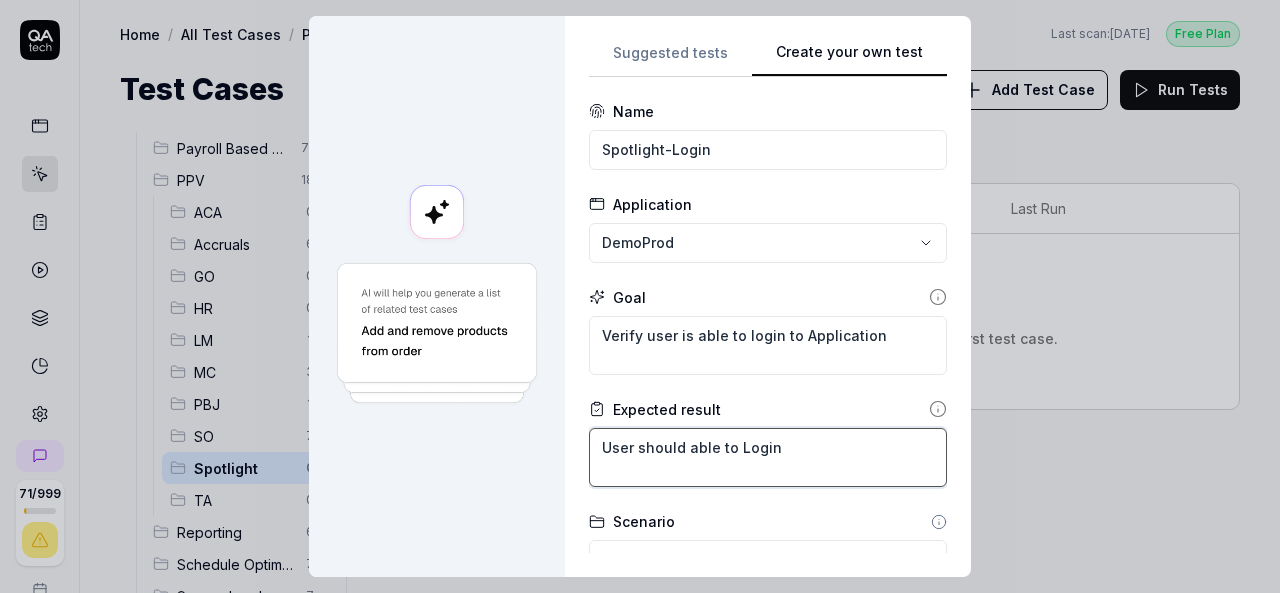 type on "*" 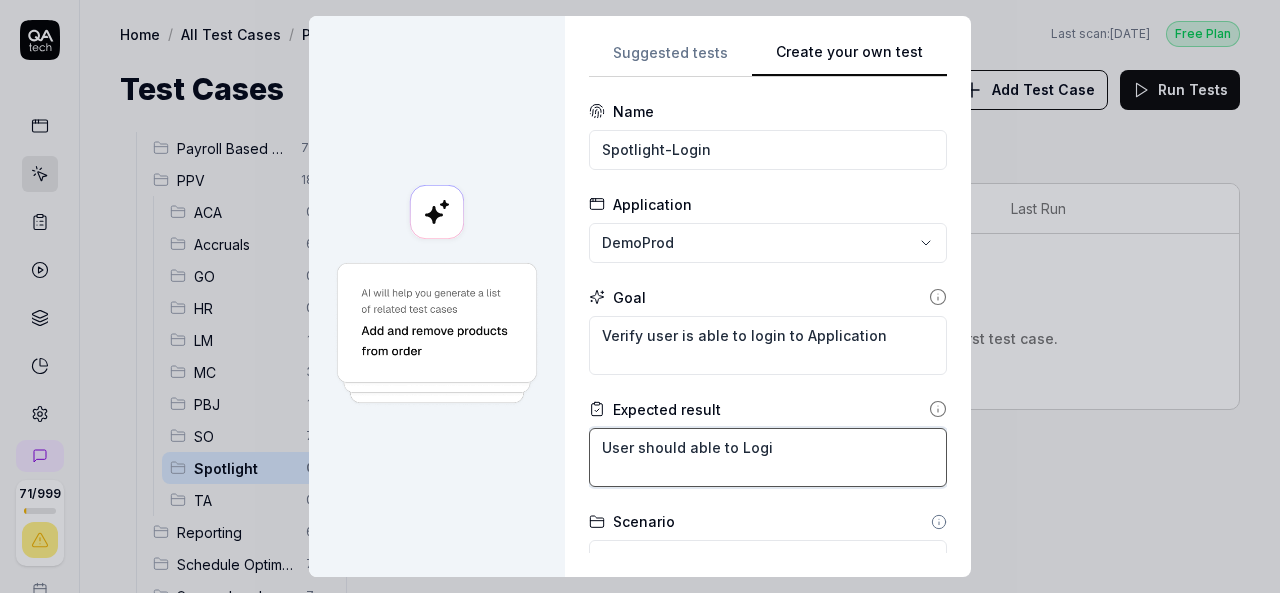 type on "*" 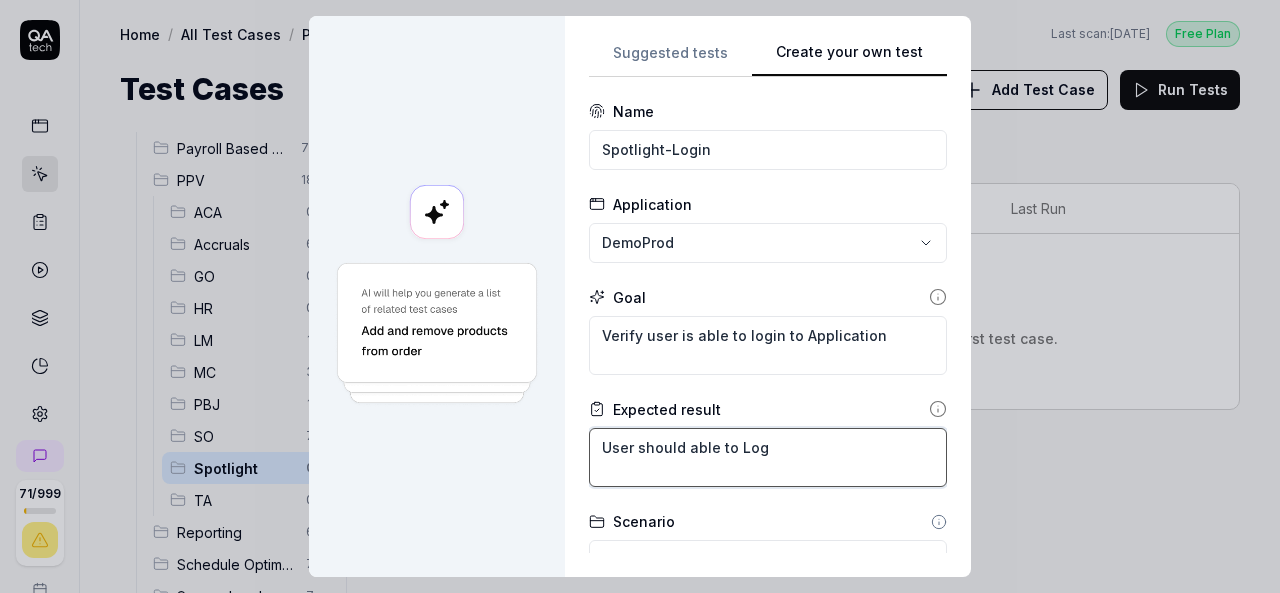 type on "*" 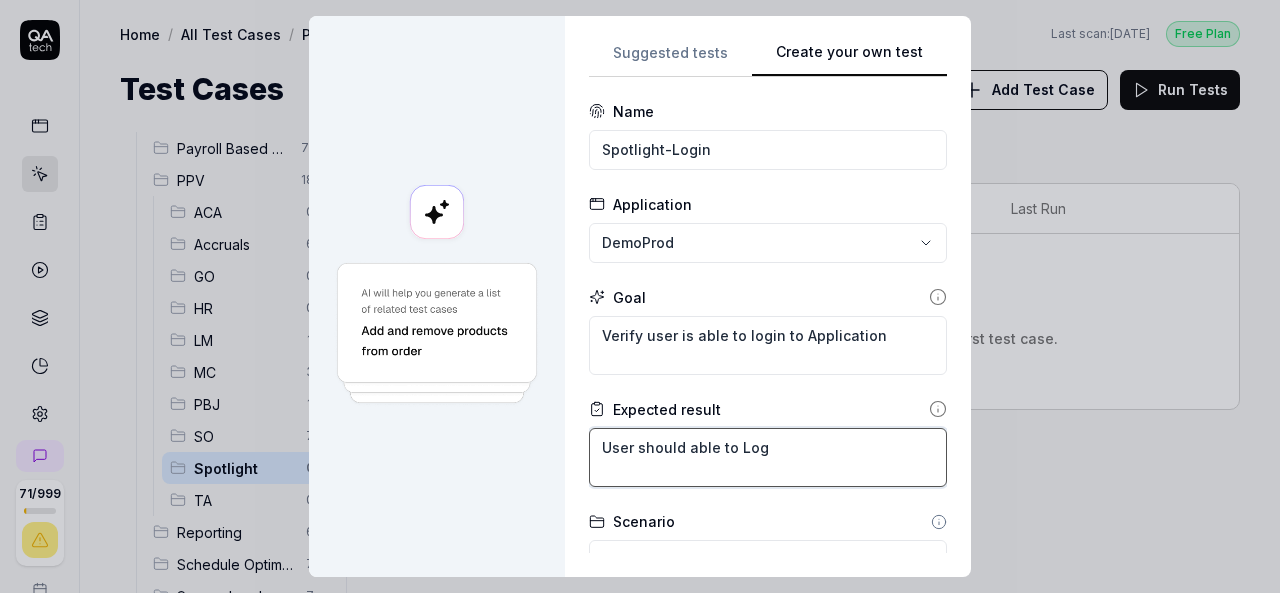 type on "User should able to Logi" 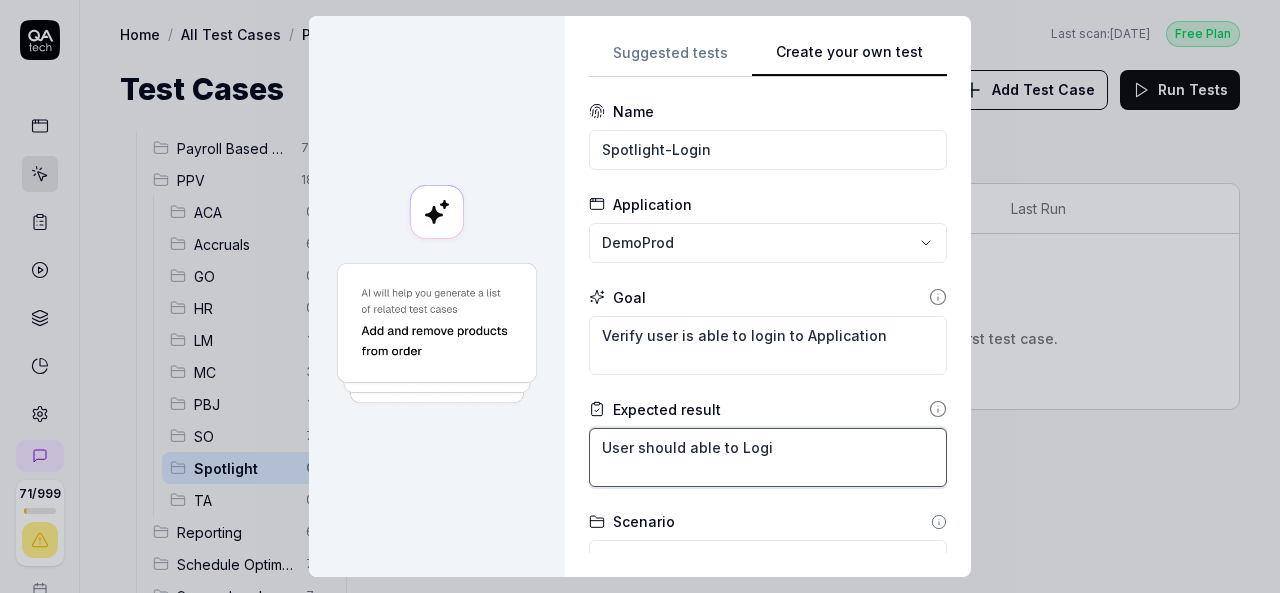type on "*" 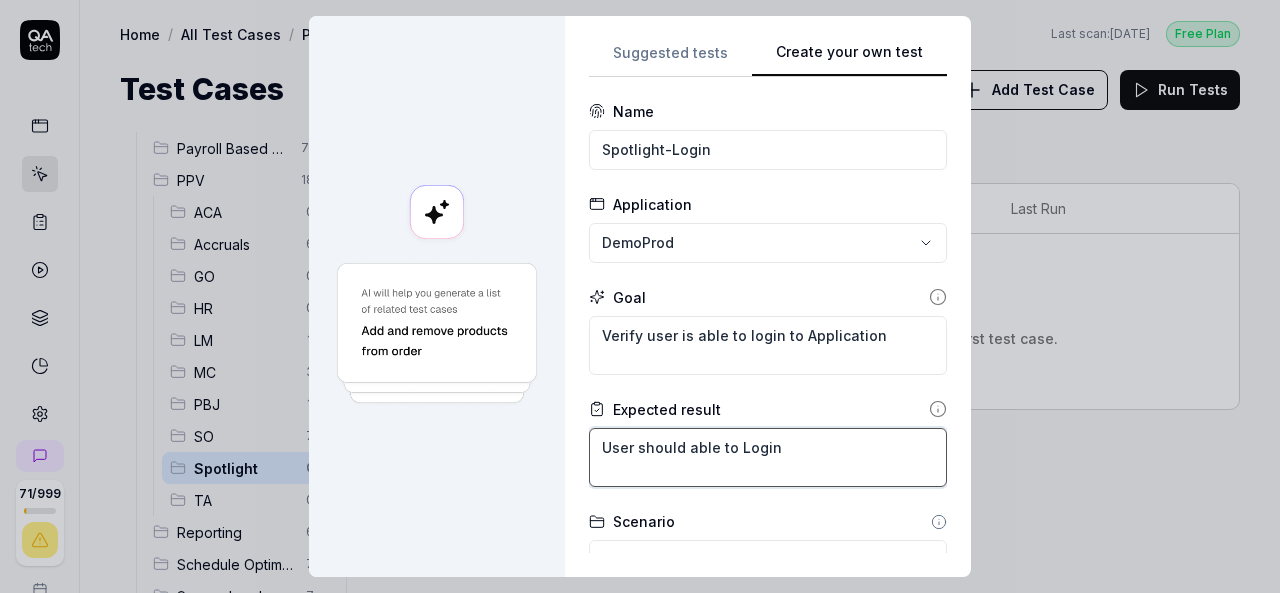 type on "*" 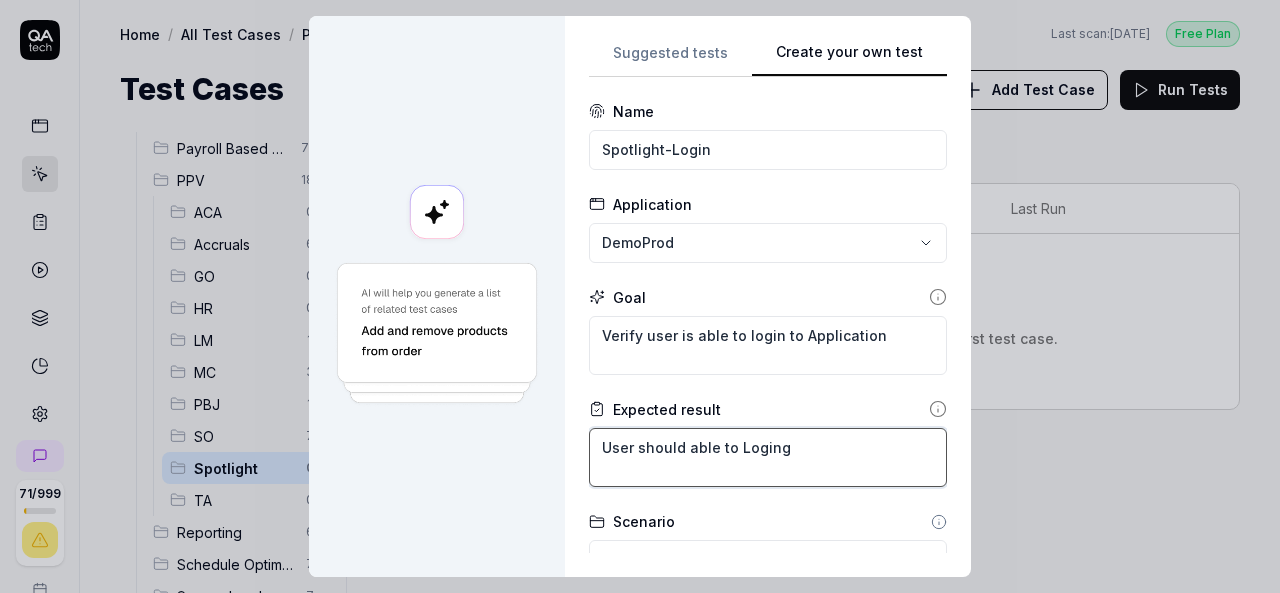 type on "*" 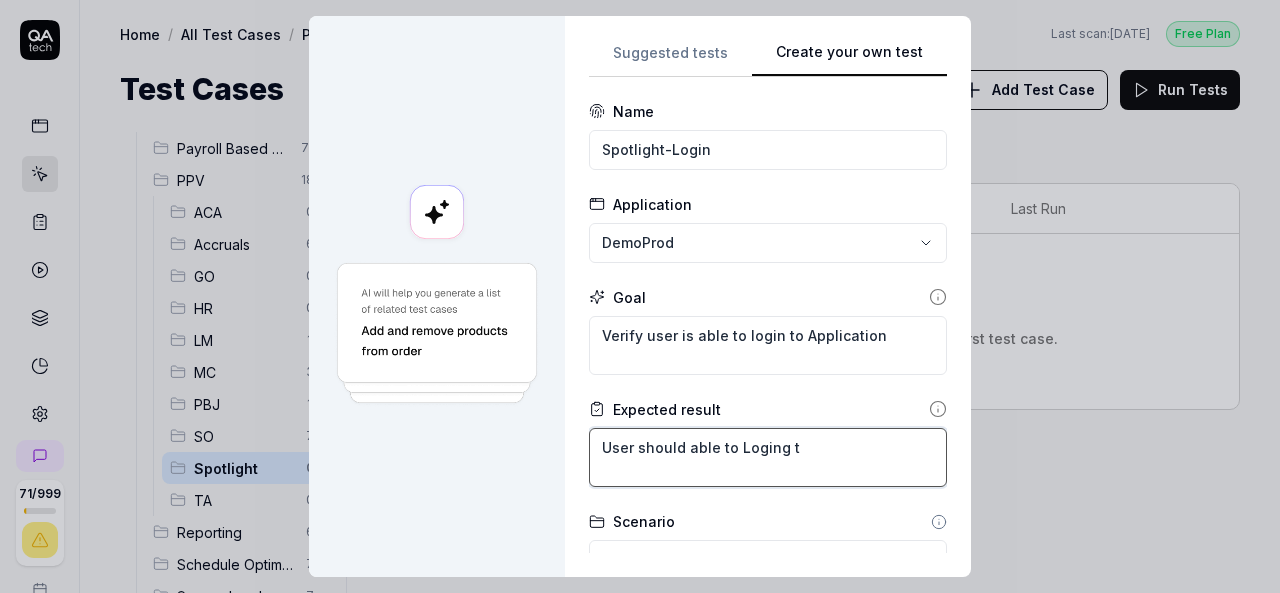 type on "*" 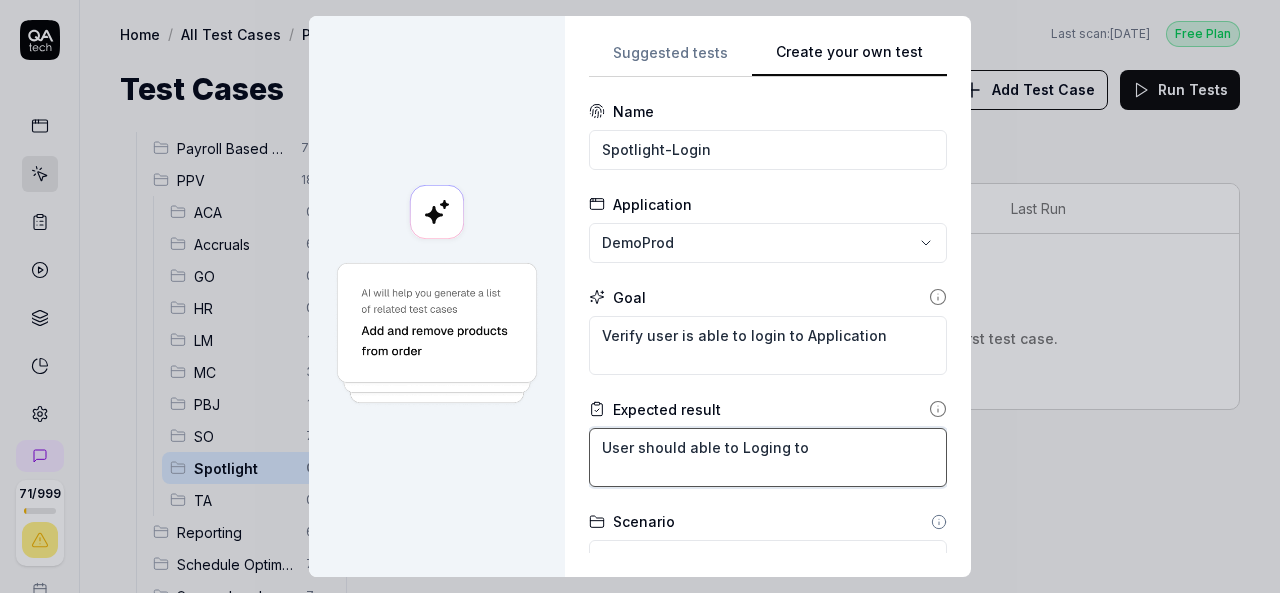type on "*" 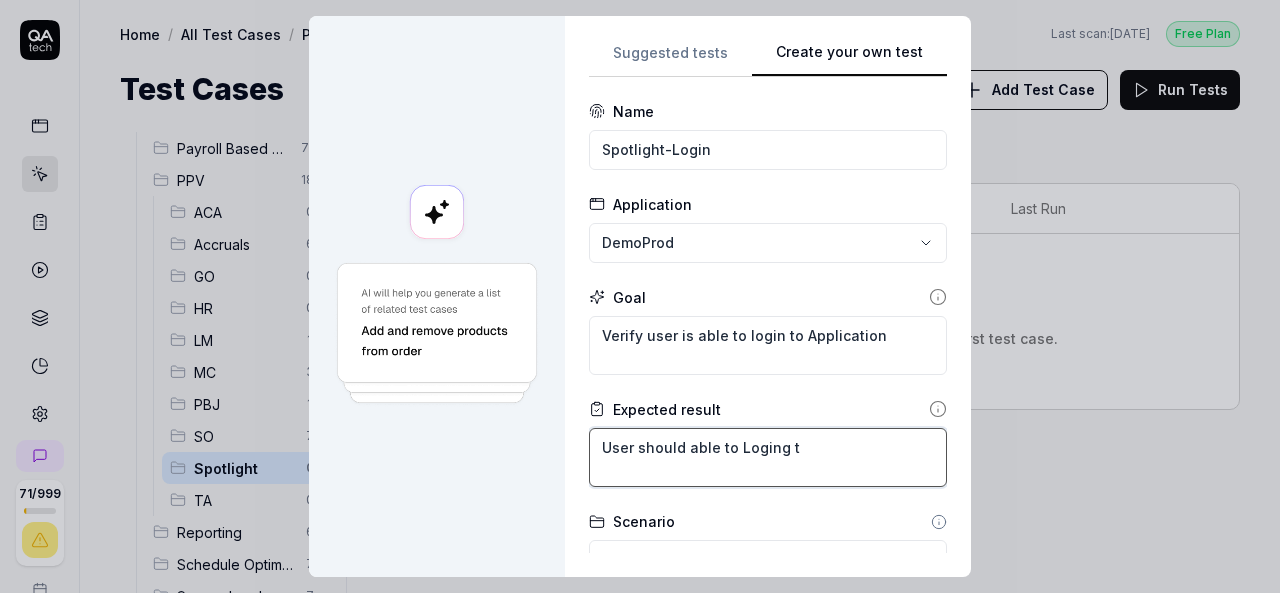 type on "*" 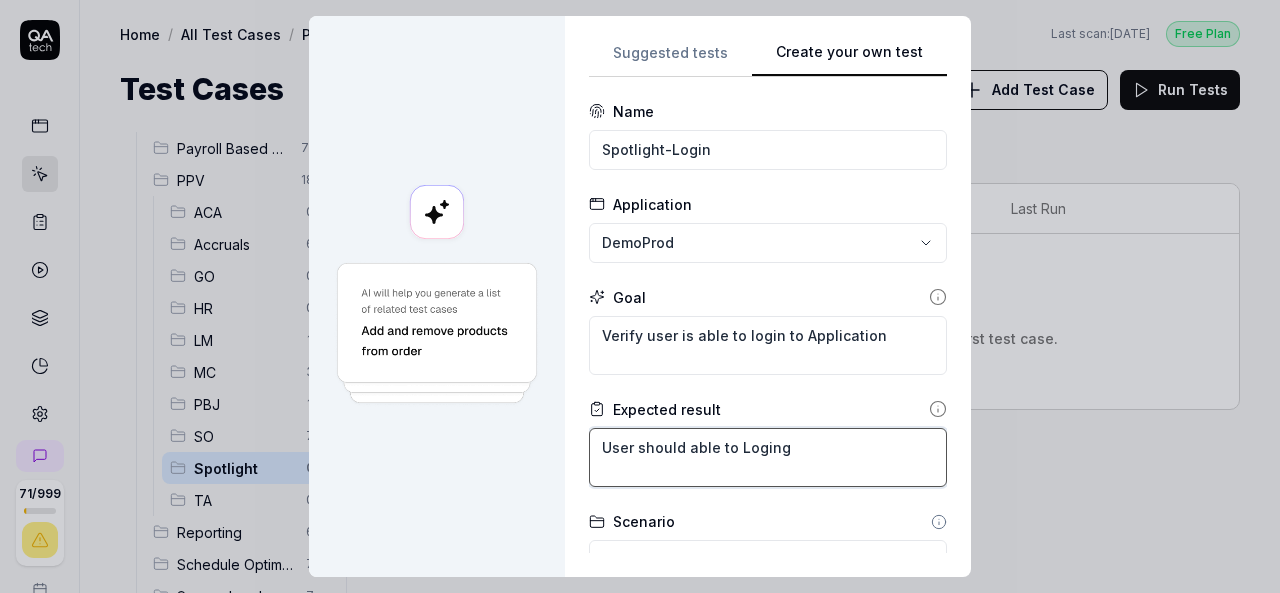 type on "*" 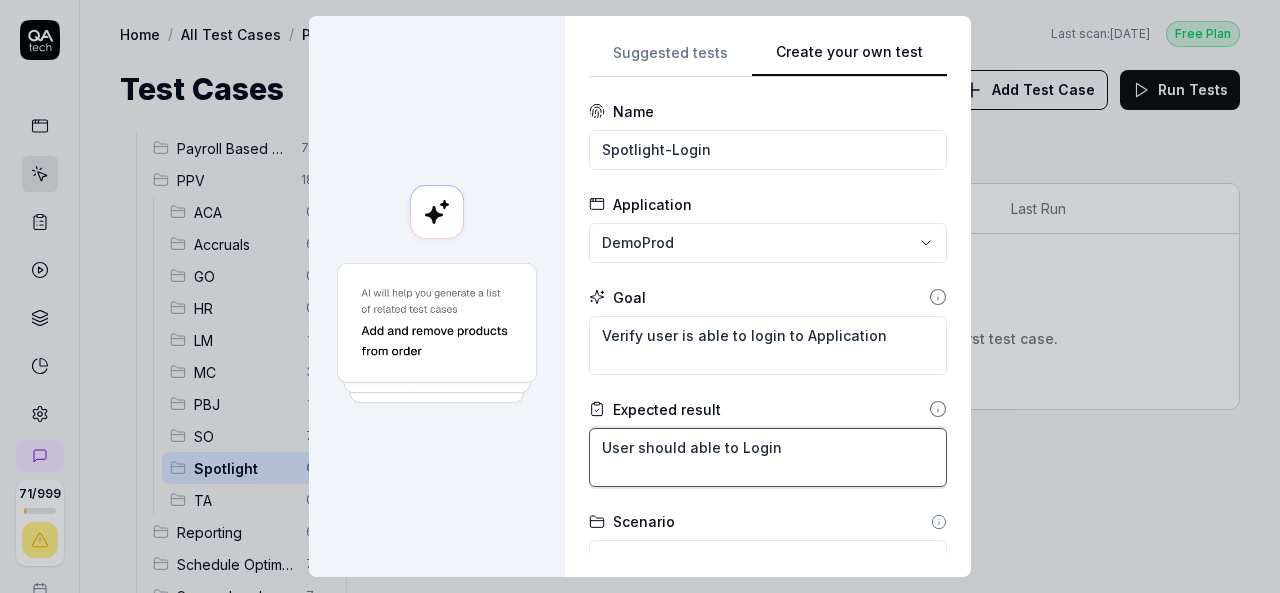 type on "*" 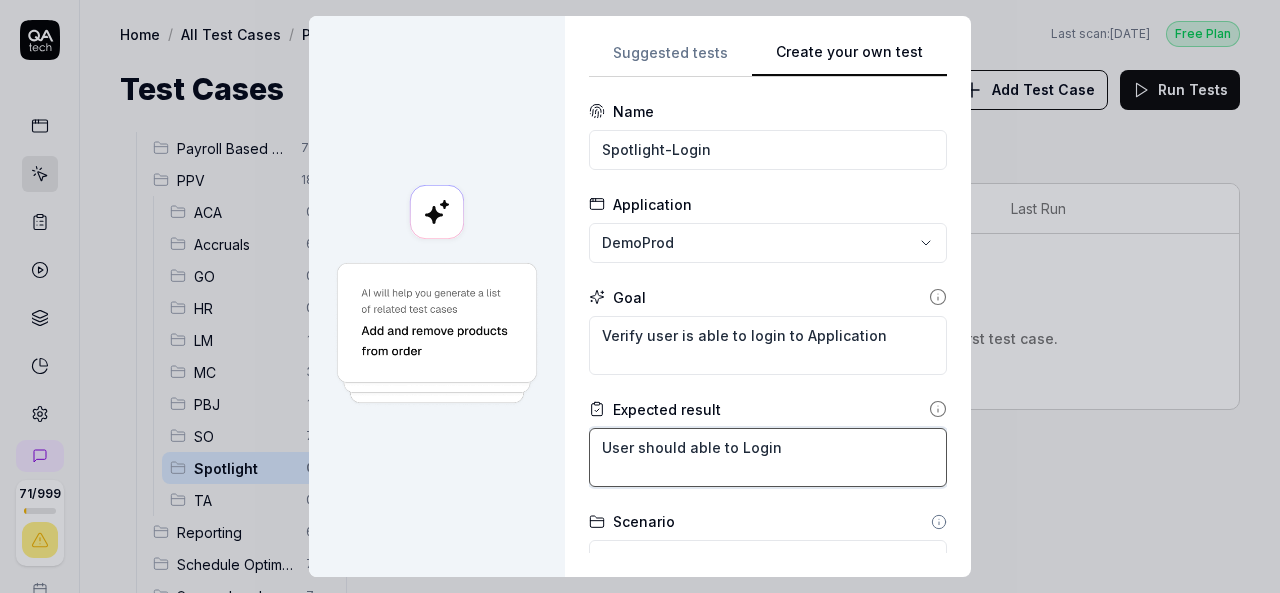 type on "*" 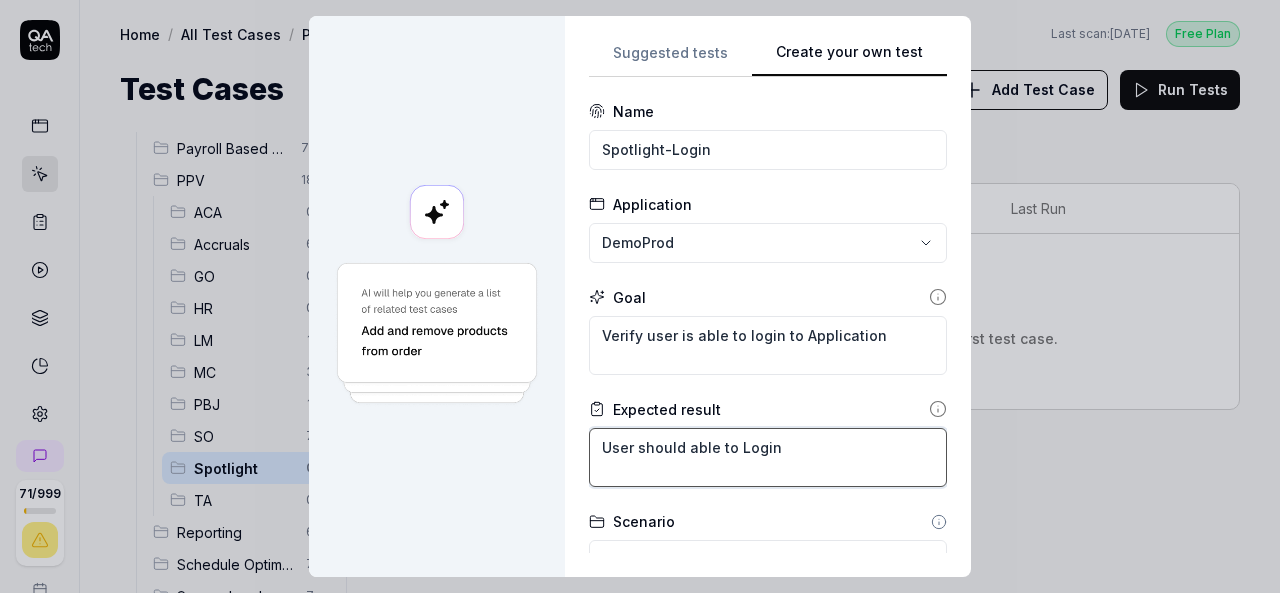 type on "User should able to Login t" 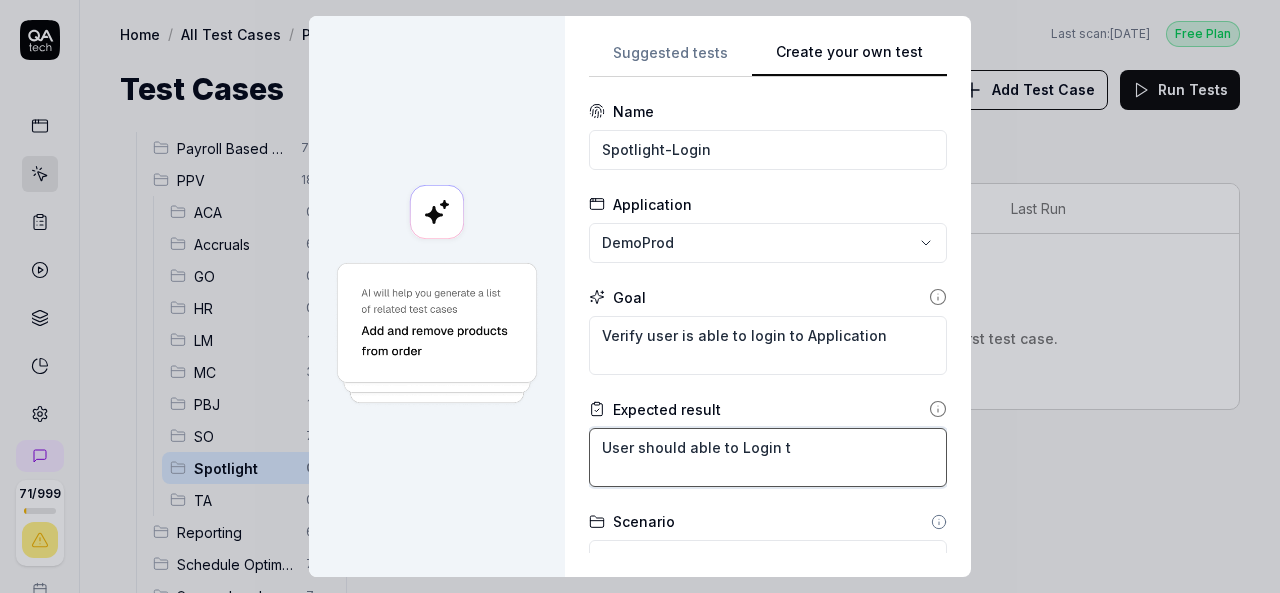 type on "*" 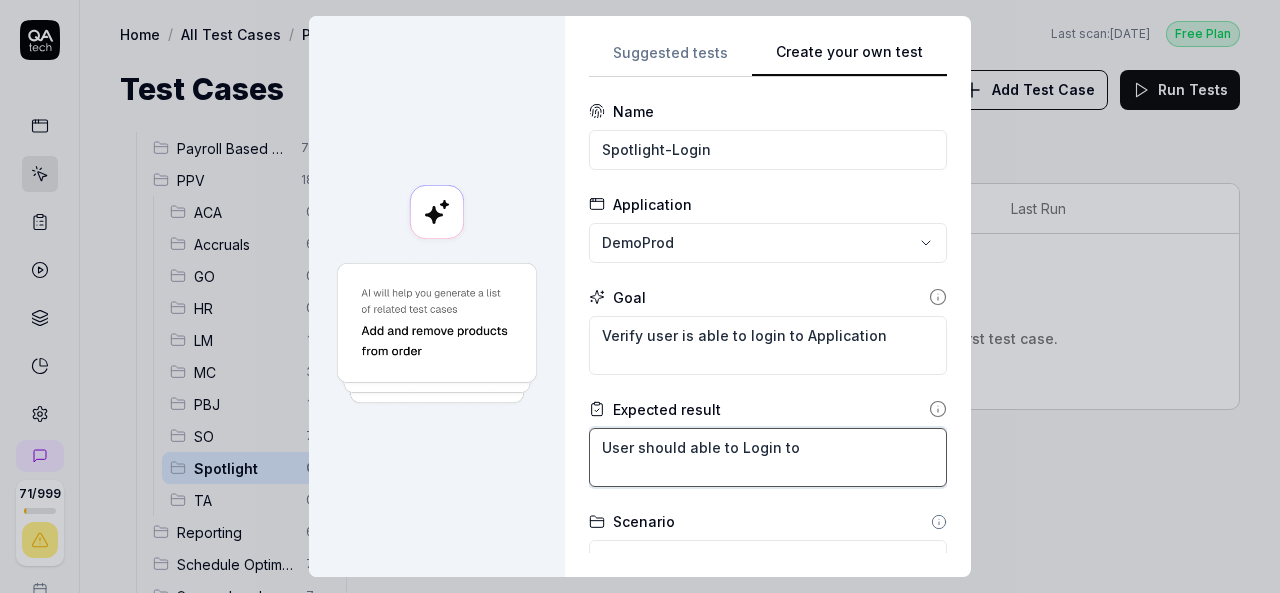 type 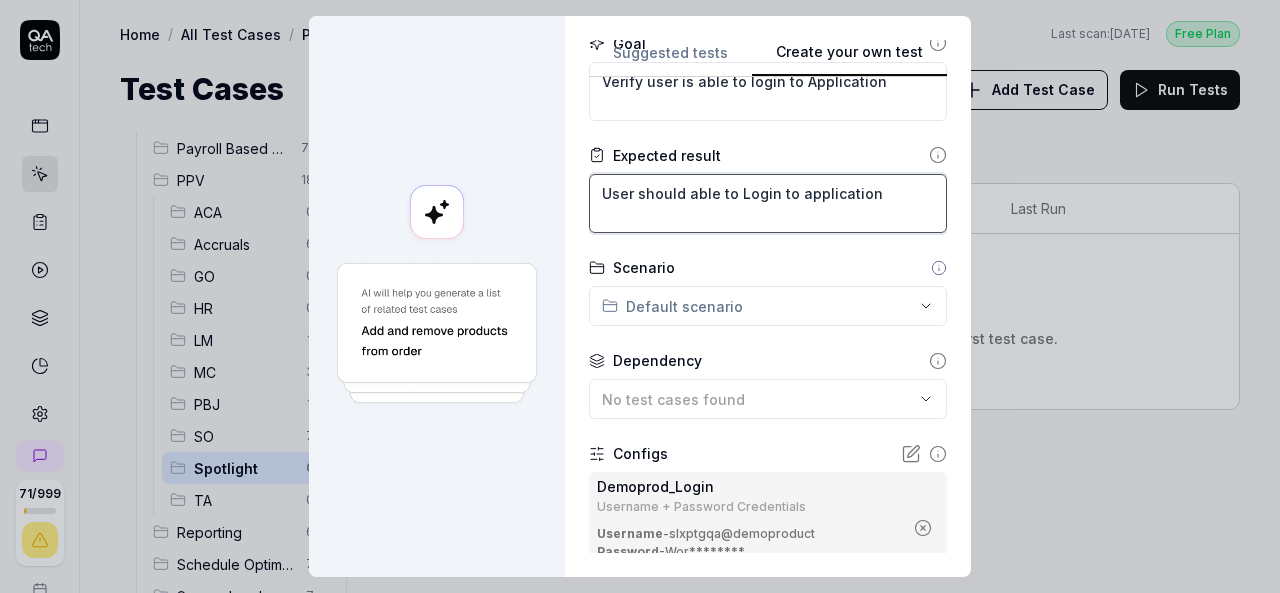 scroll, scrollTop: 260, scrollLeft: 0, axis: vertical 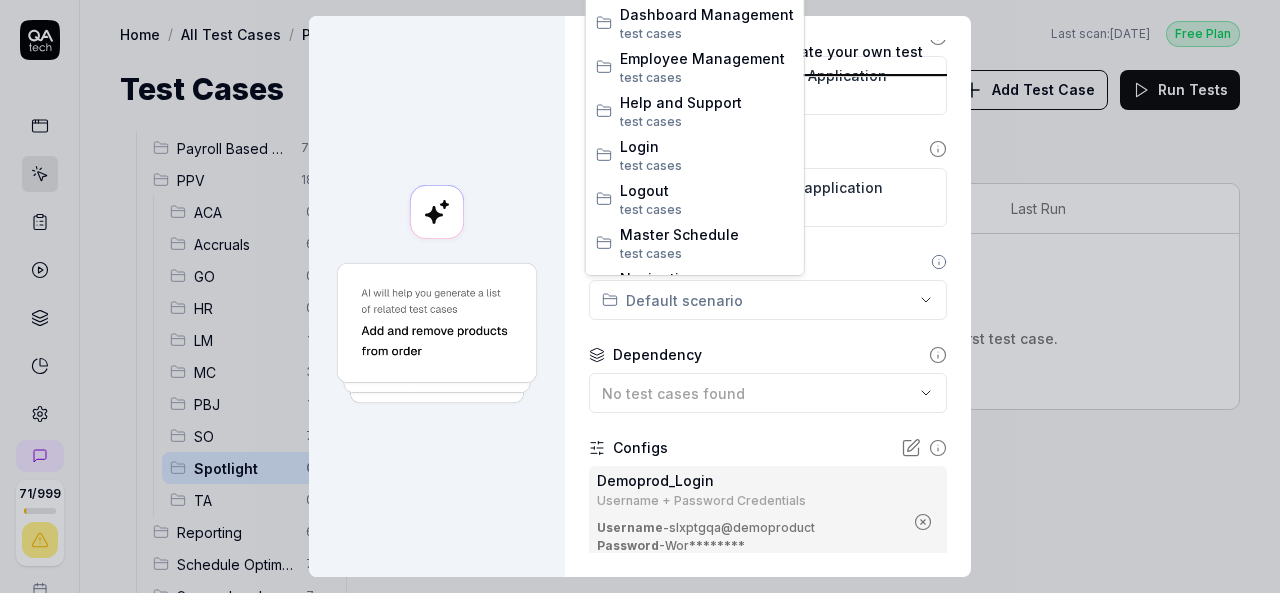 click on "**********" at bounding box center (640, 296) 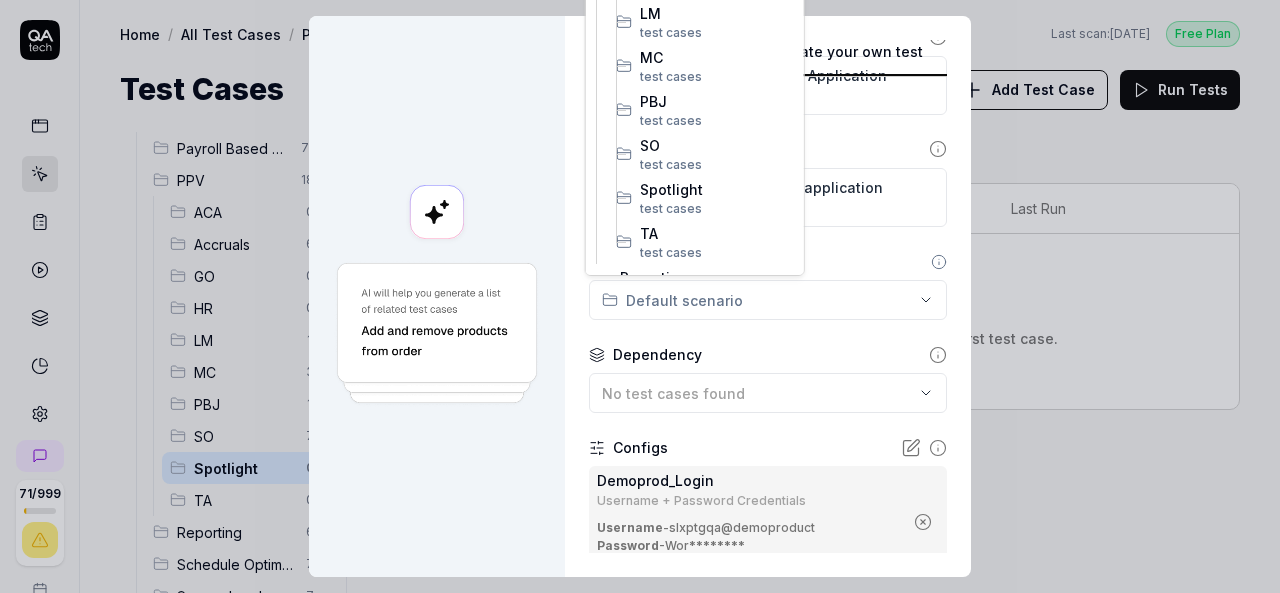 scroll, scrollTop: 612, scrollLeft: 0, axis: vertical 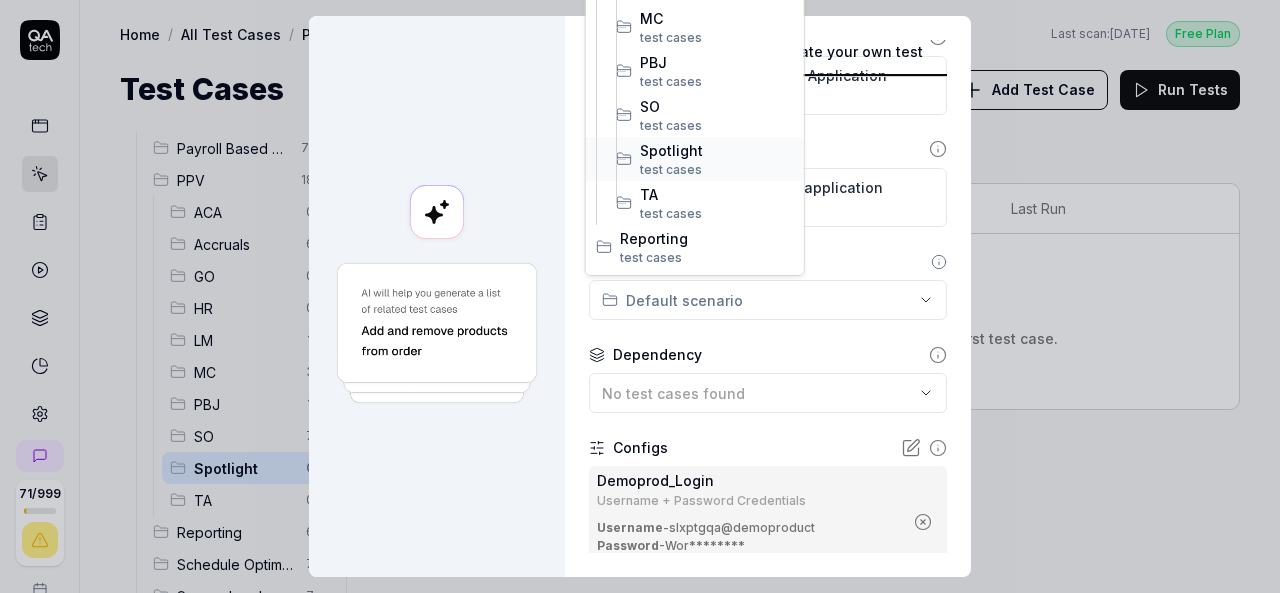 click on "test case s" at bounding box center [717, 170] 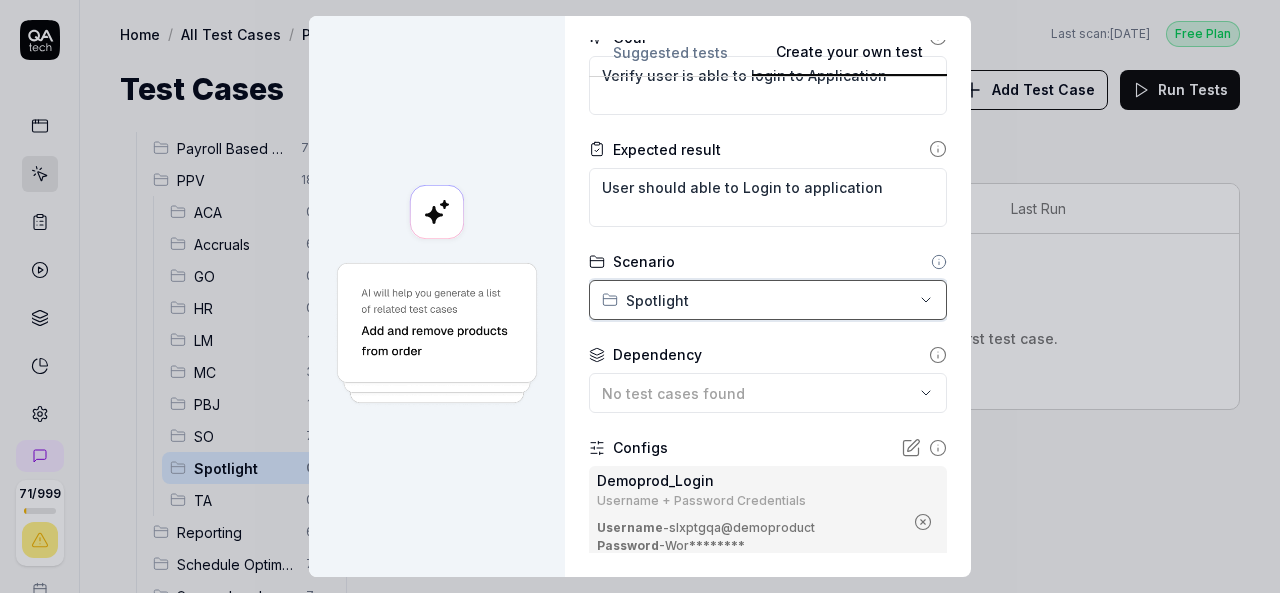 scroll, scrollTop: 443, scrollLeft: 0, axis: vertical 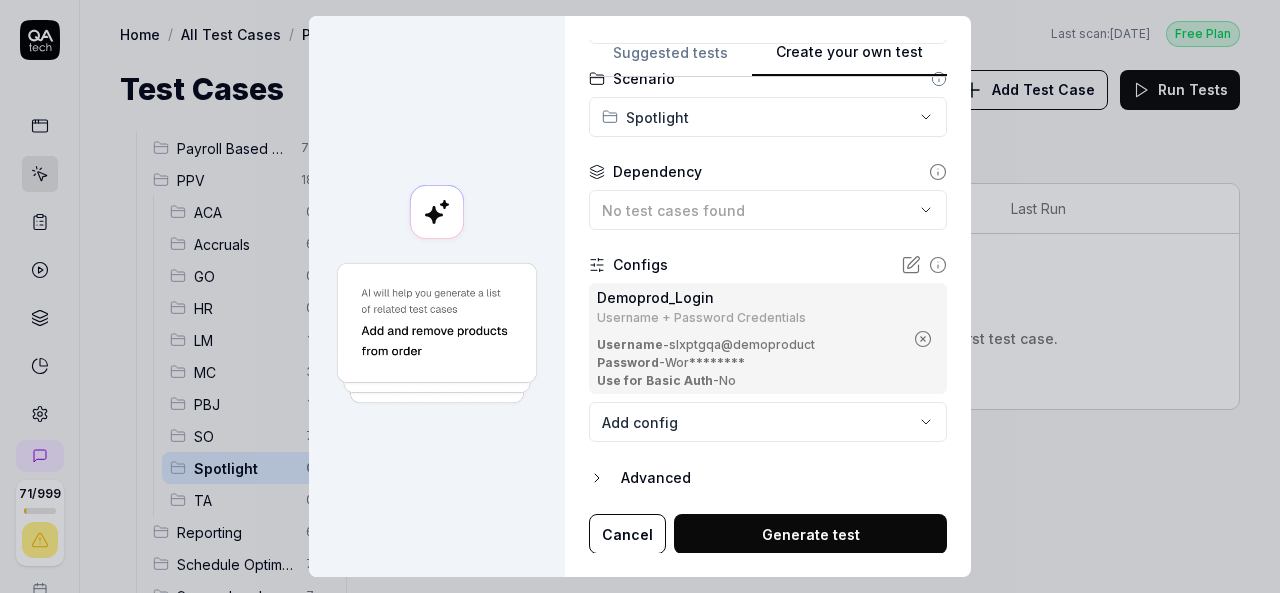 click on "Generate test" at bounding box center (810, 534) 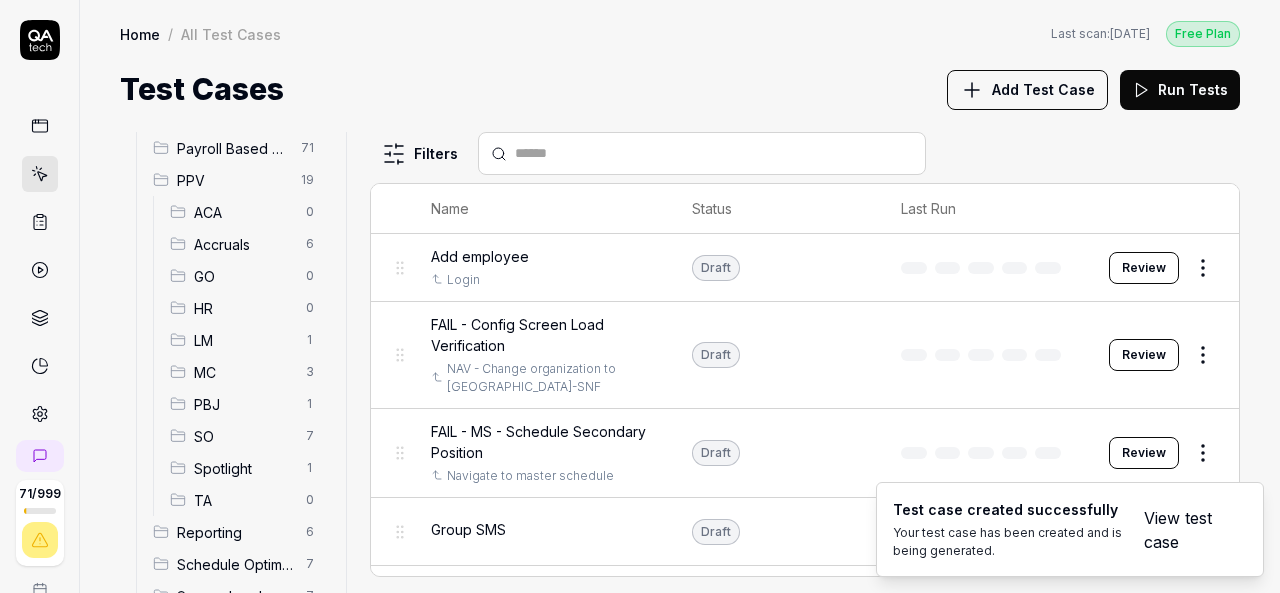 click on "Spotlight" at bounding box center (244, 468) 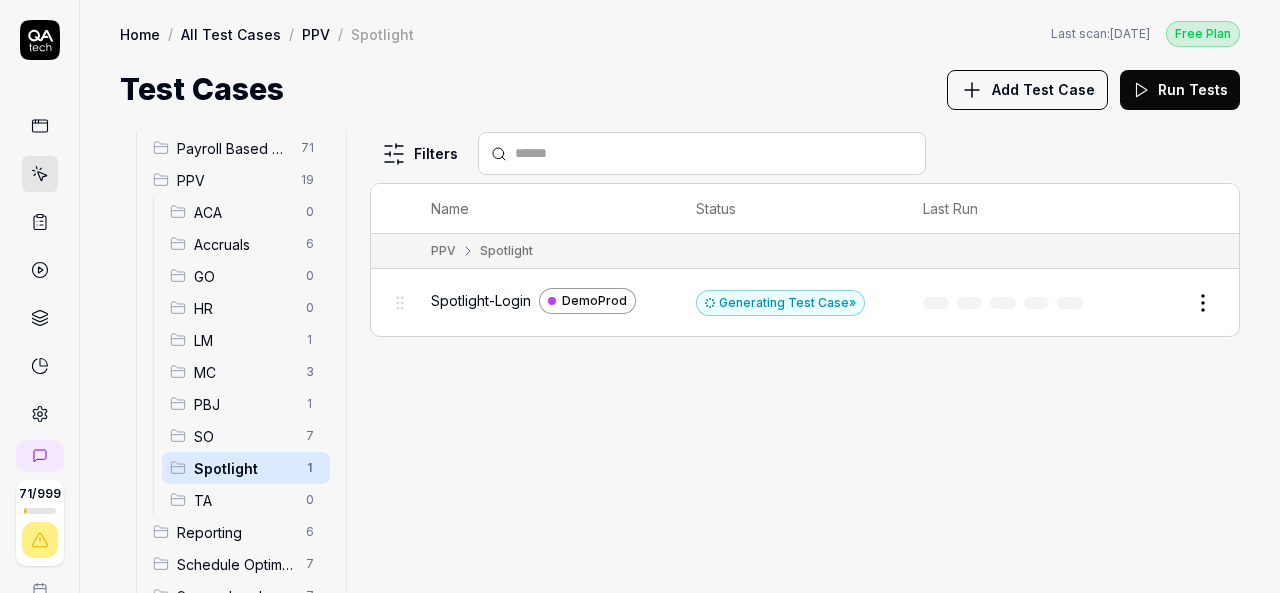 click on "Edit" at bounding box center (1155, 303) 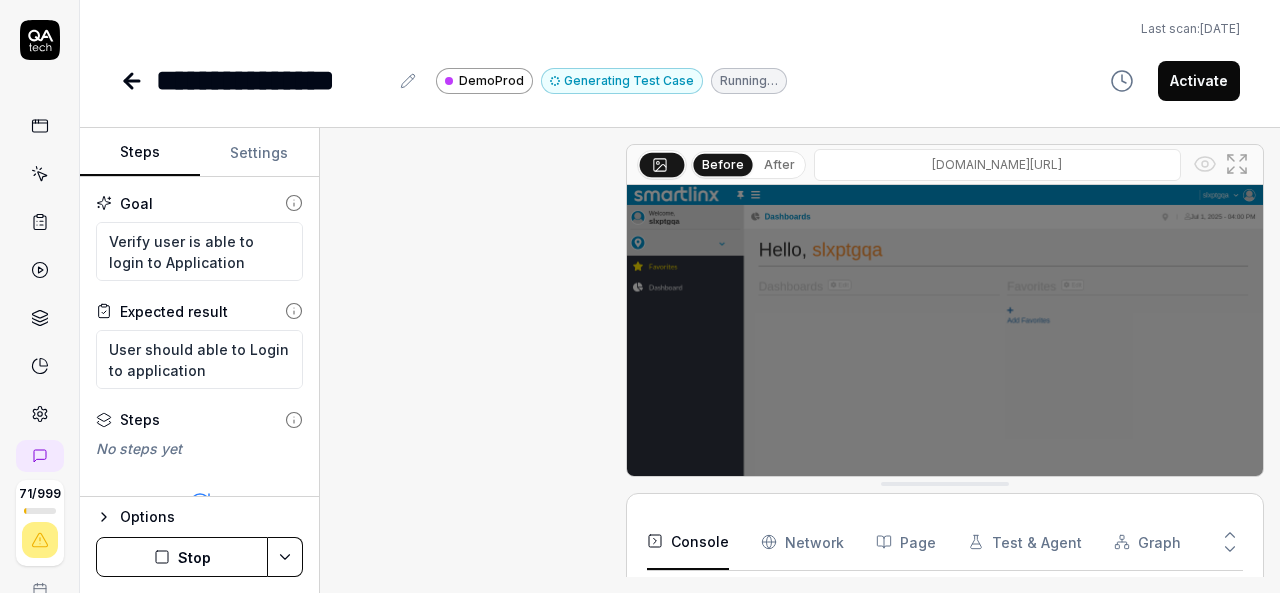 scroll, scrollTop: 0, scrollLeft: 0, axis: both 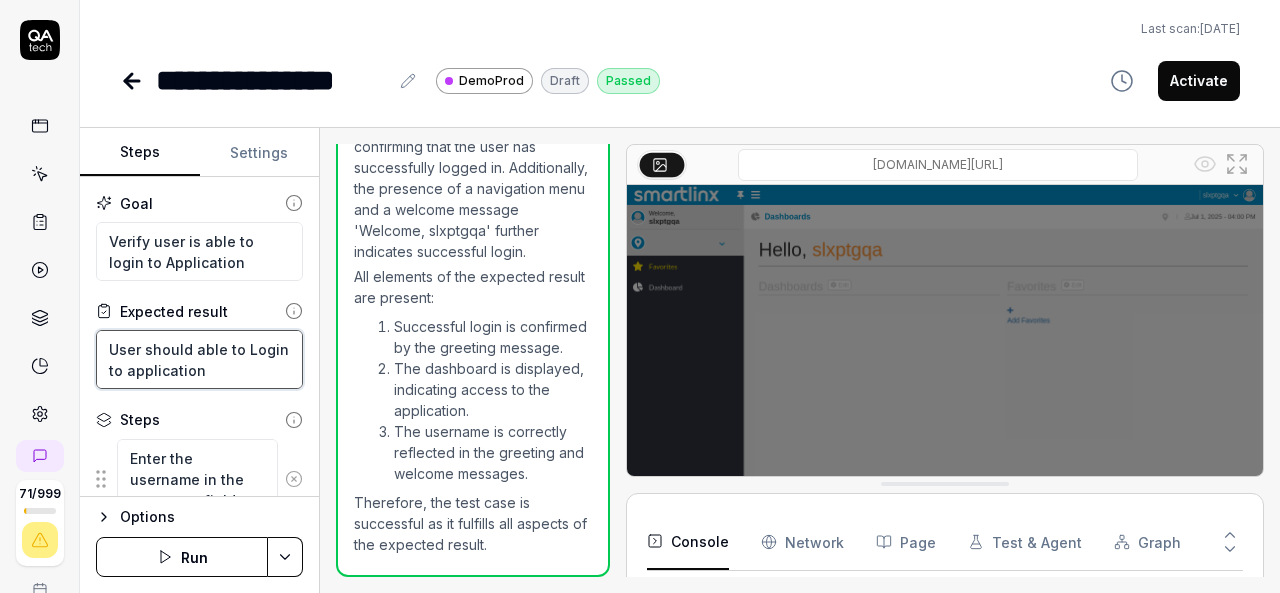 click on "User should able to Login to application" at bounding box center [199, 359] 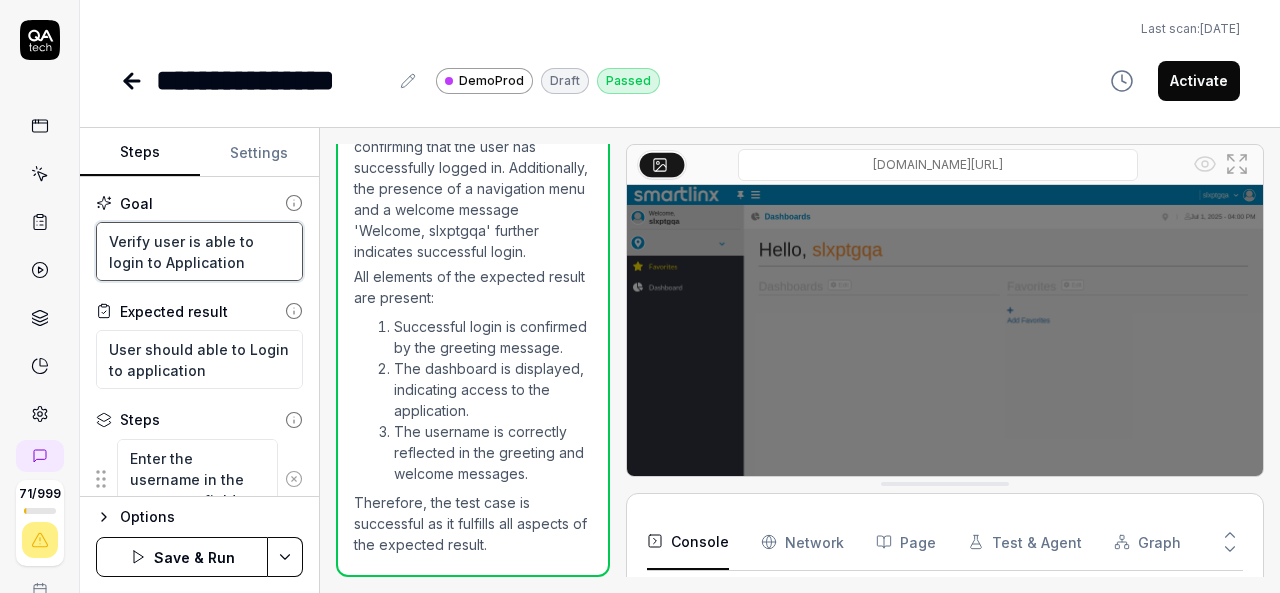 click on "Verify user is able to login to Application" at bounding box center [199, 251] 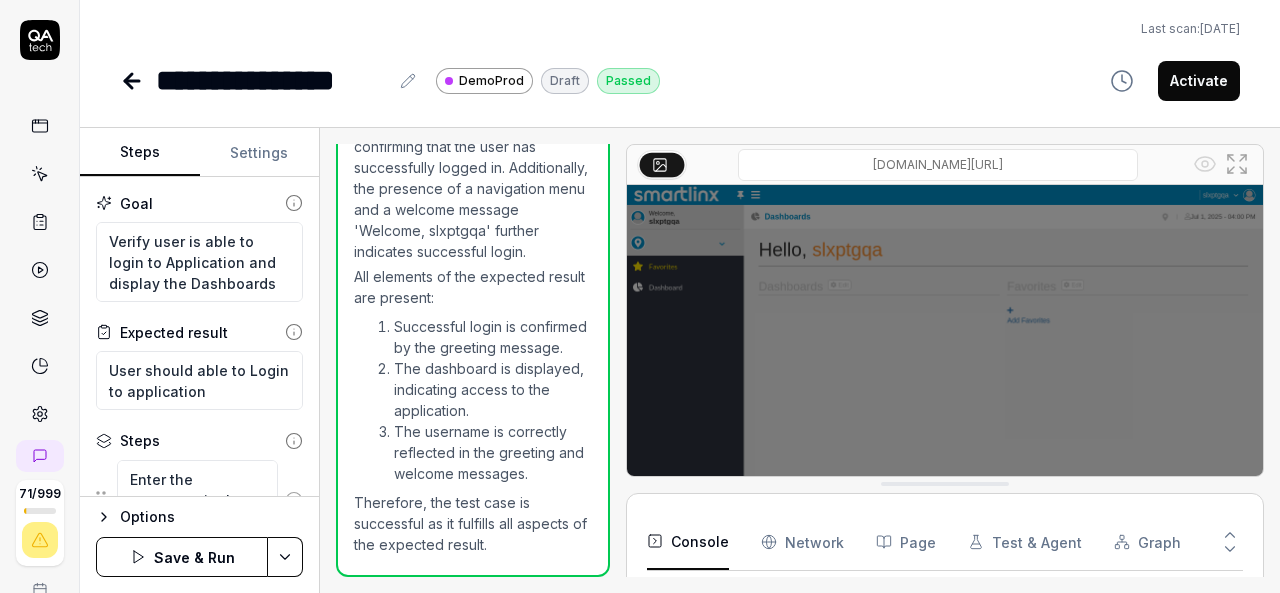 click on "Save & Run" at bounding box center (182, 557) 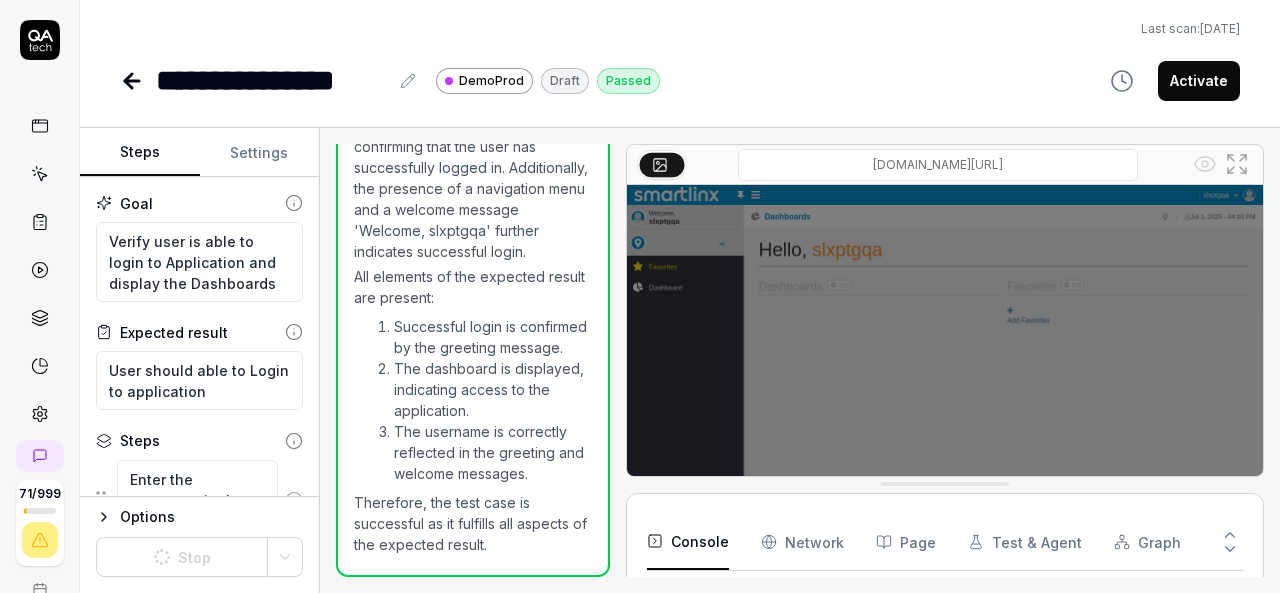 click 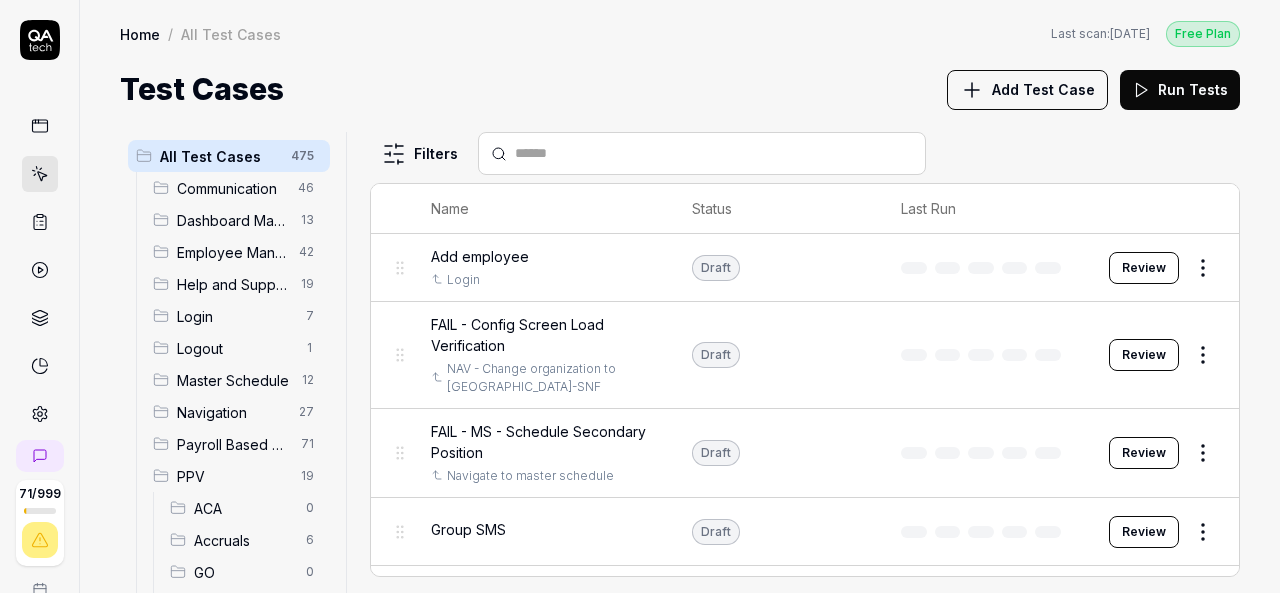 scroll, scrollTop: 336, scrollLeft: 0, axis: vertical 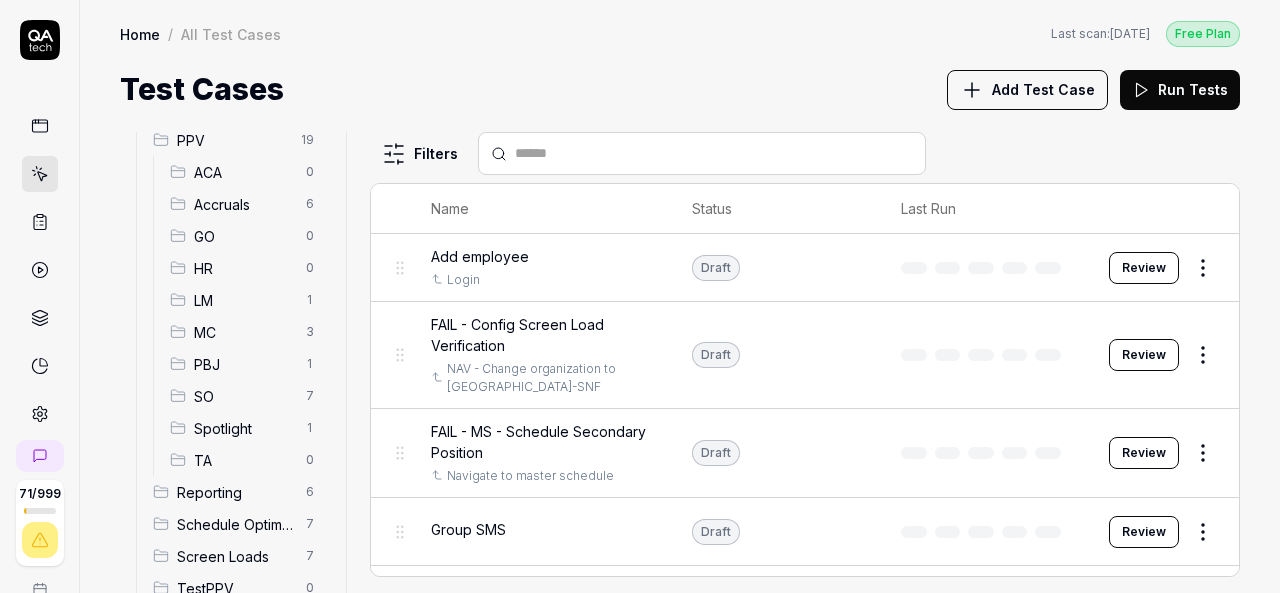 click on "Spotlight" at bounding box center [244, 428] 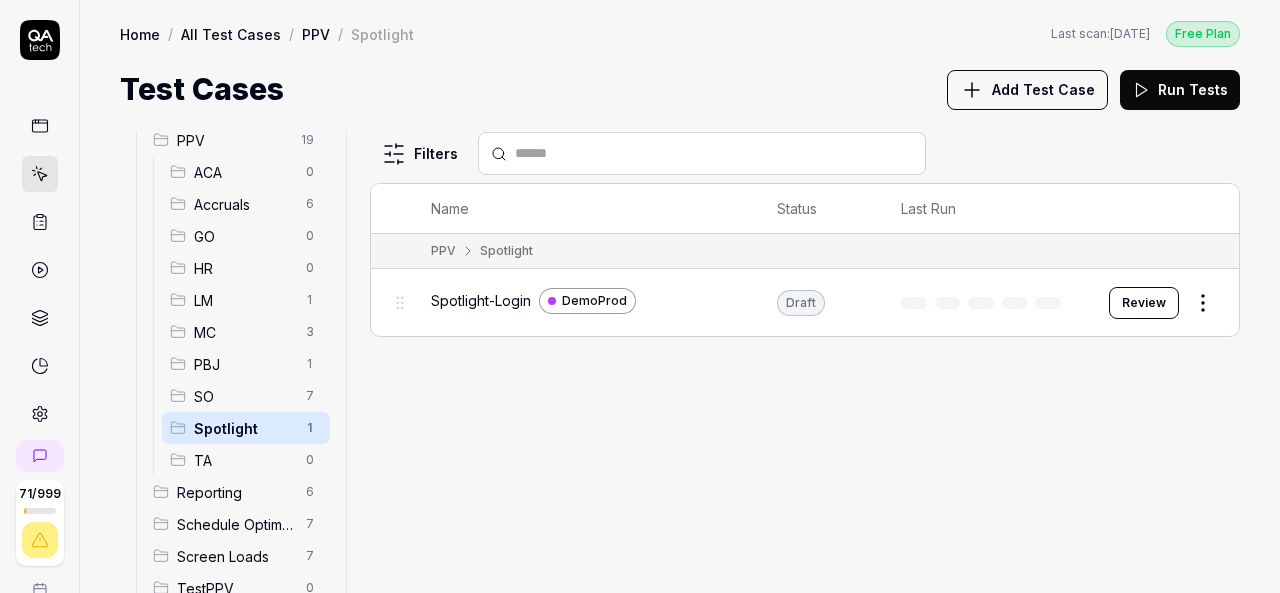 click on "Review" at bounding box center (1144, 303) 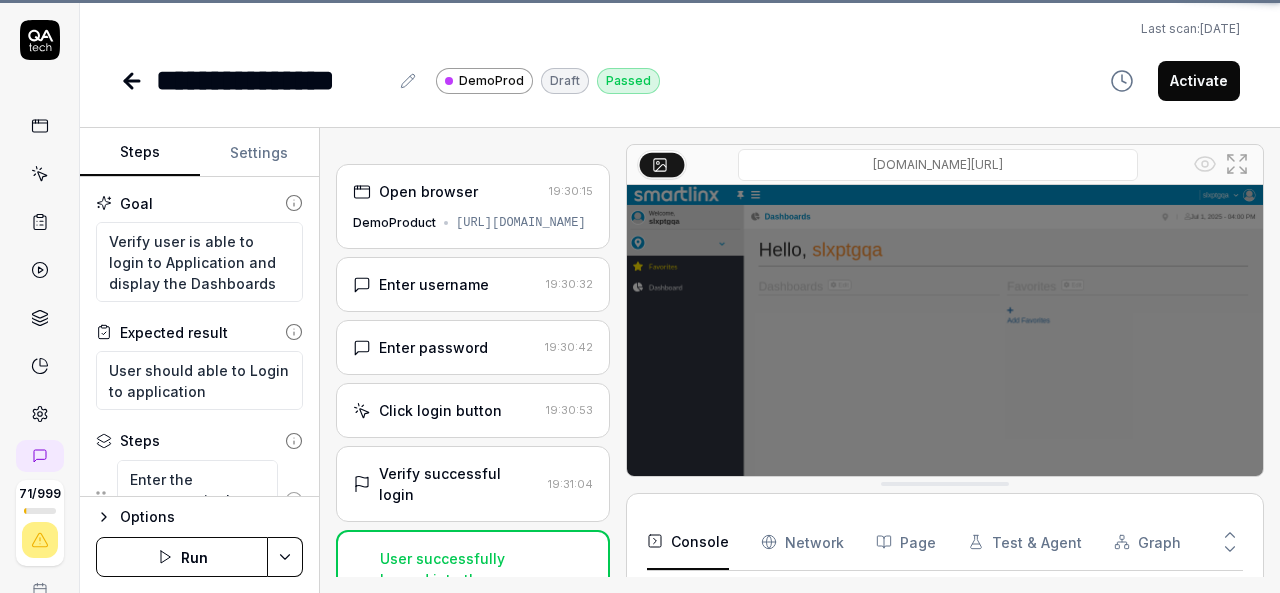 scroll, scrollTop: 32, scrollLeft: 0, axis: vertical 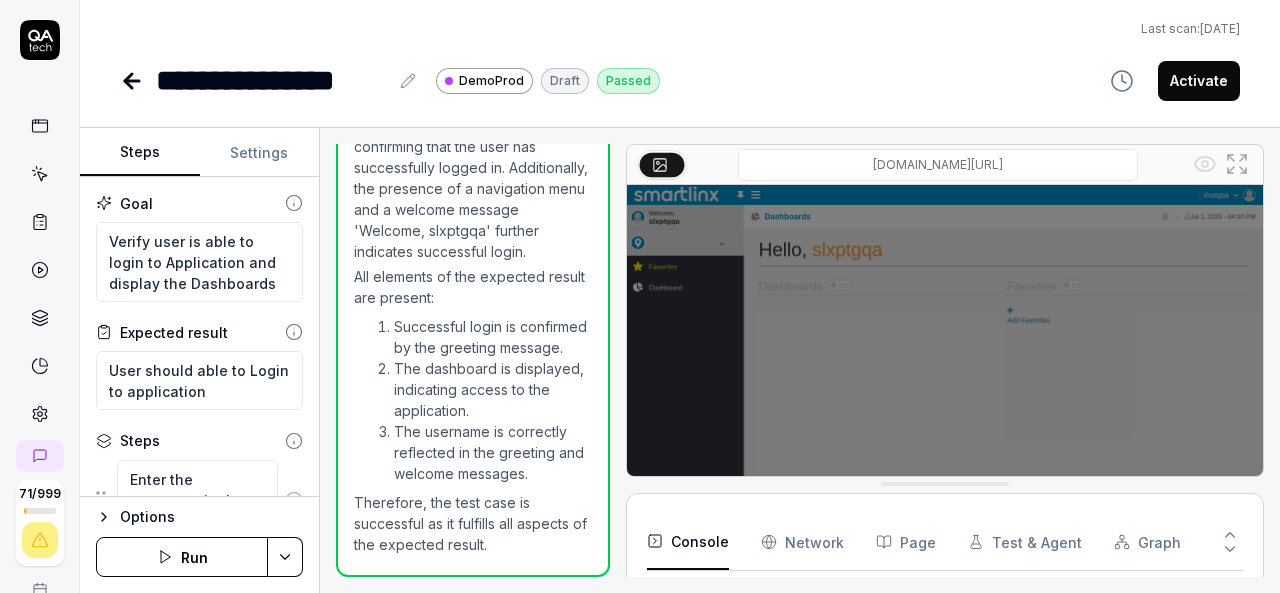 click on "Run" at bounding box center [182, 557] 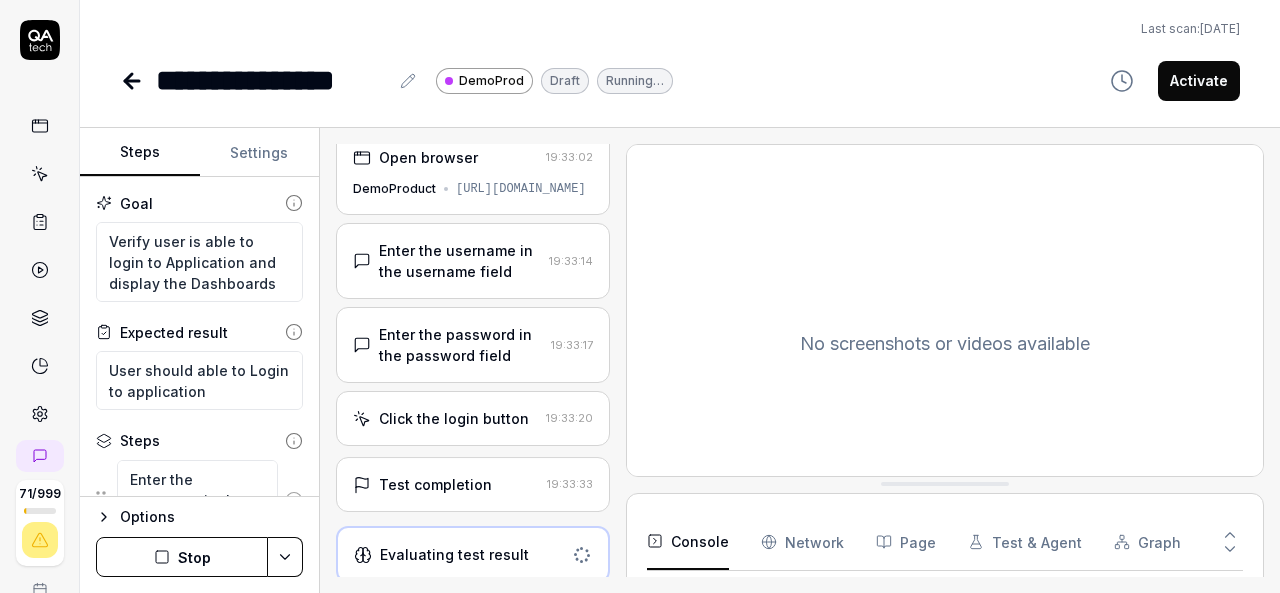 scroll, scrollTop: 6, scrollLeft: 0, axis: vertical 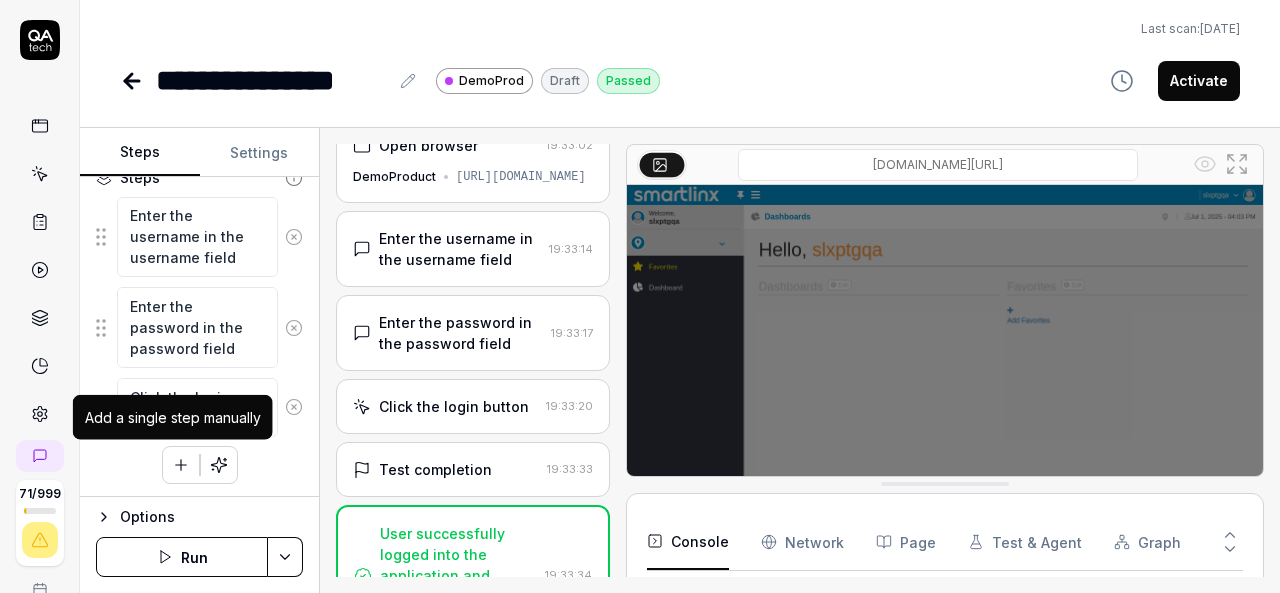 click 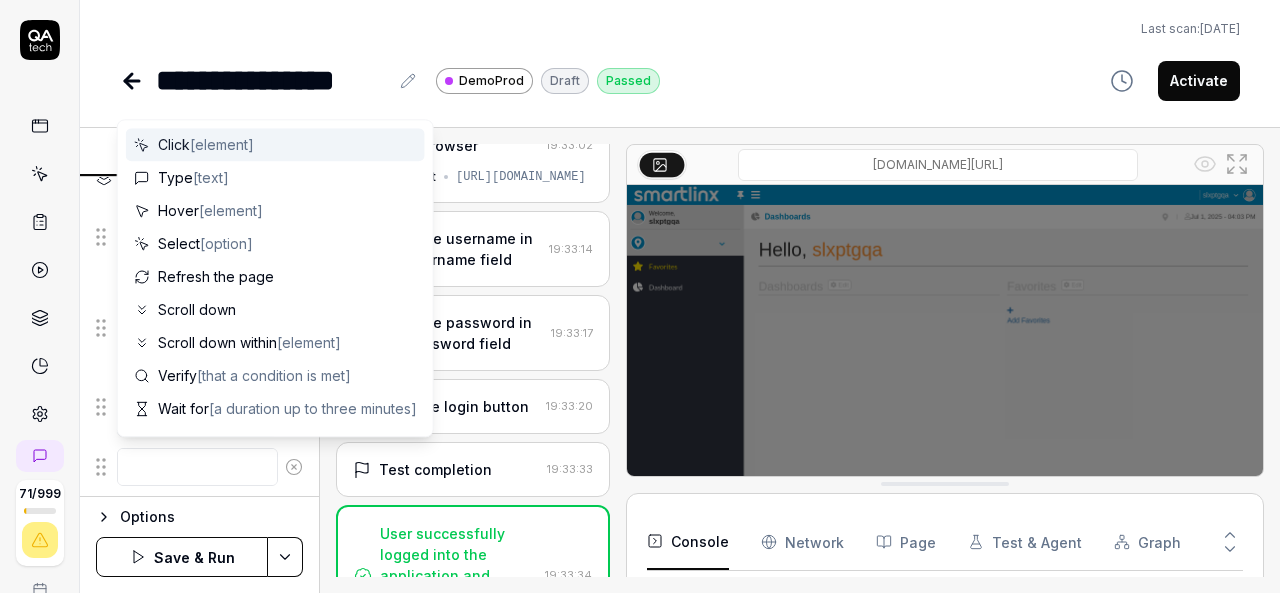 scroll, scrollTop: 0, scrollLeft: 0, axis: both 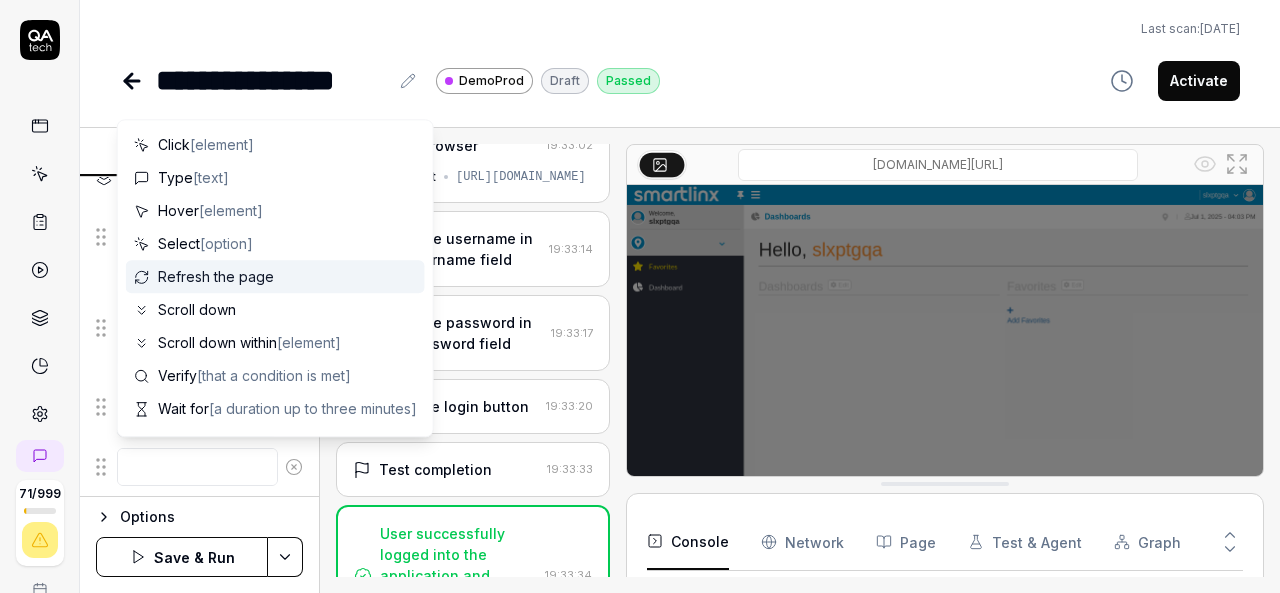 click on "Refresh the page" at bounding box center [216, 276] 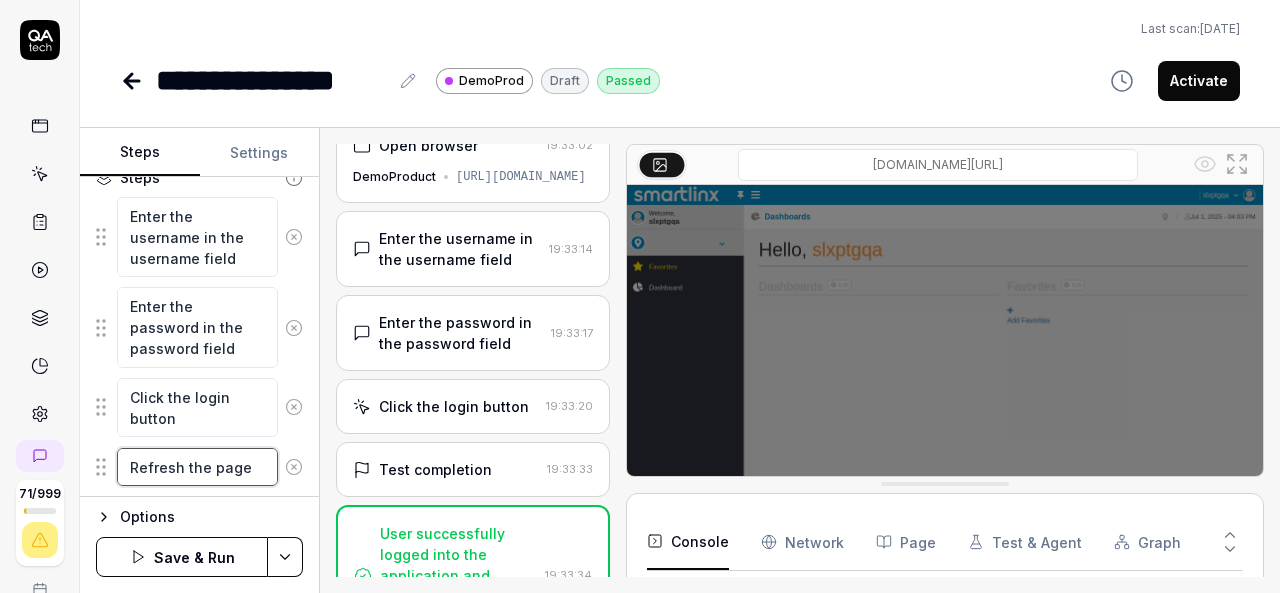 scroll, scrollTop: 312, scrollLeft: 0, axis: vertical 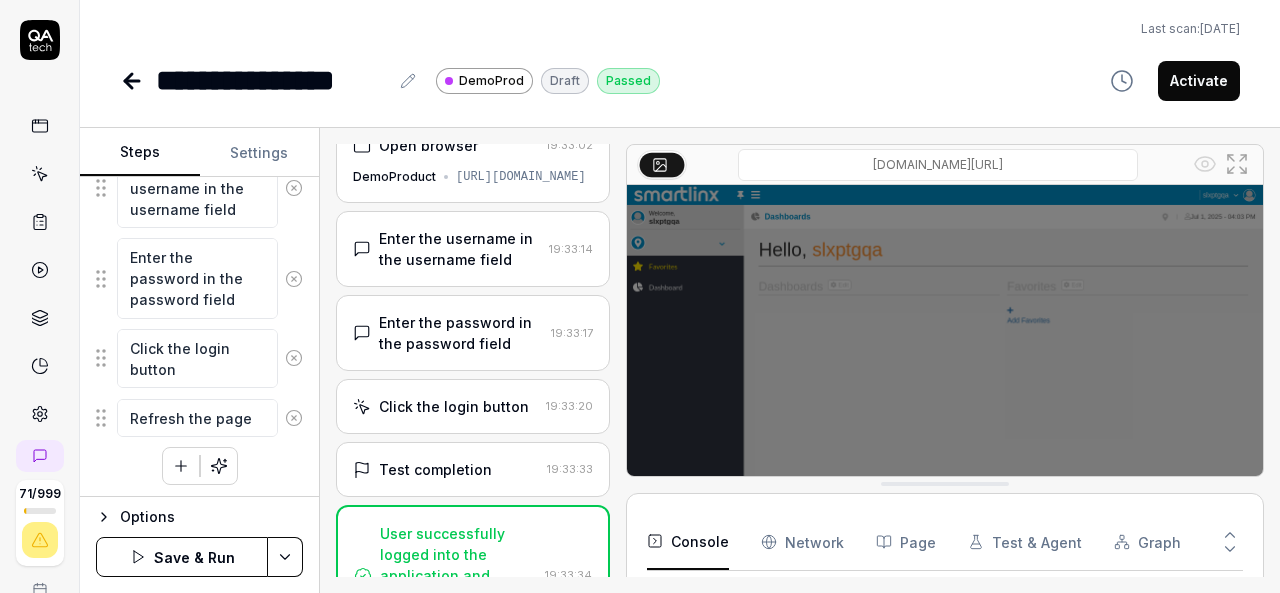 click on "Save & Run" at bounding box center [182, 557] 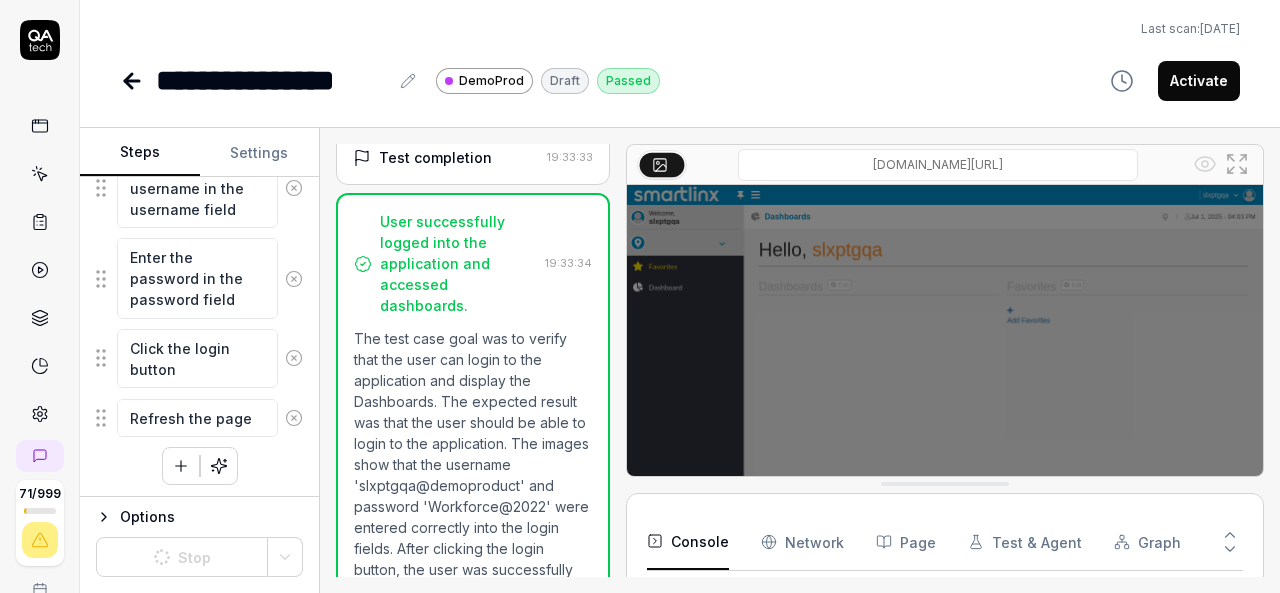 scroll, scrollTop: 590, scrollLeft: 0, axis: vertical 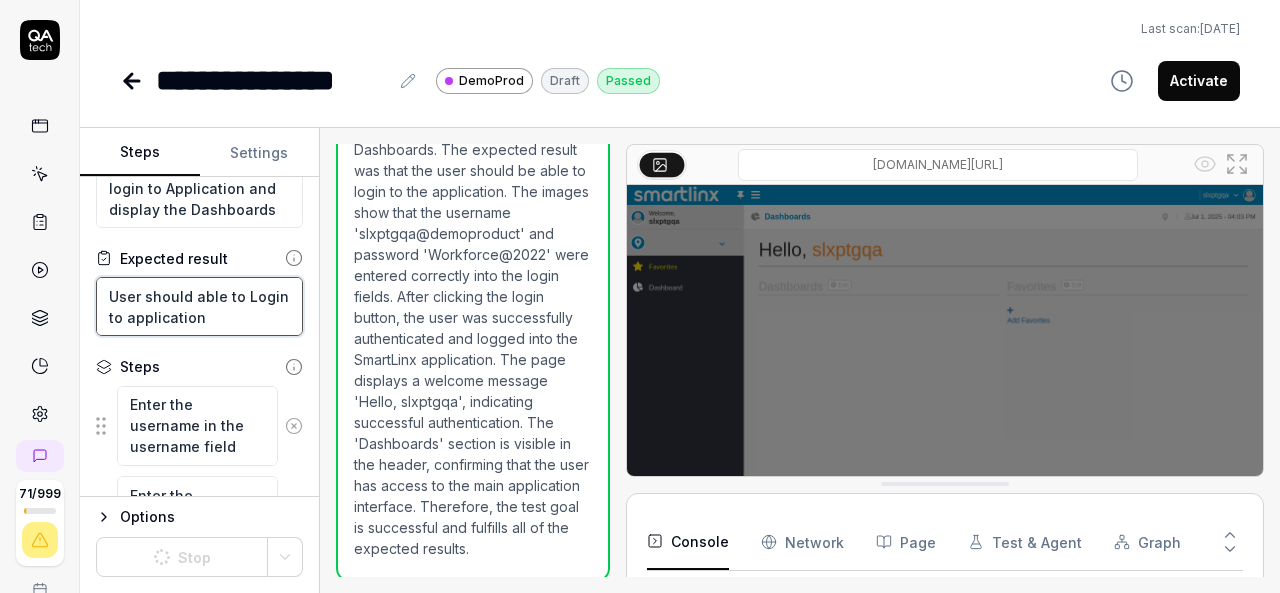 click on "User should able to Login to application" at bounding box center (199, 306) 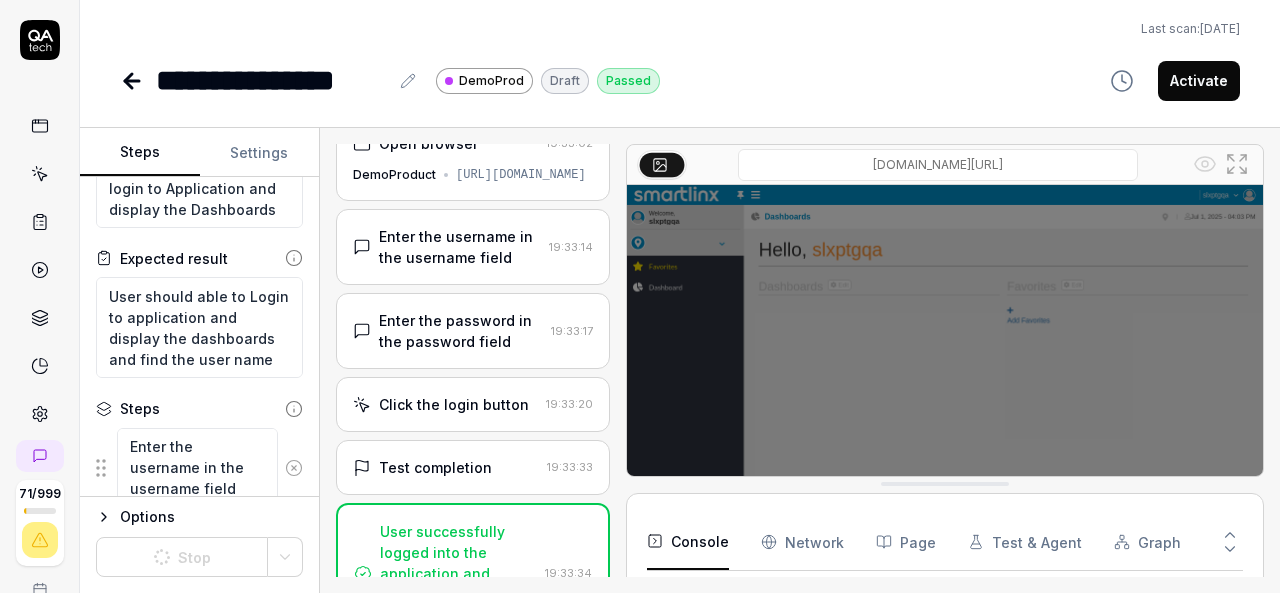 scroll, scrollTop: 0, scrollLeft: 0, axis: both 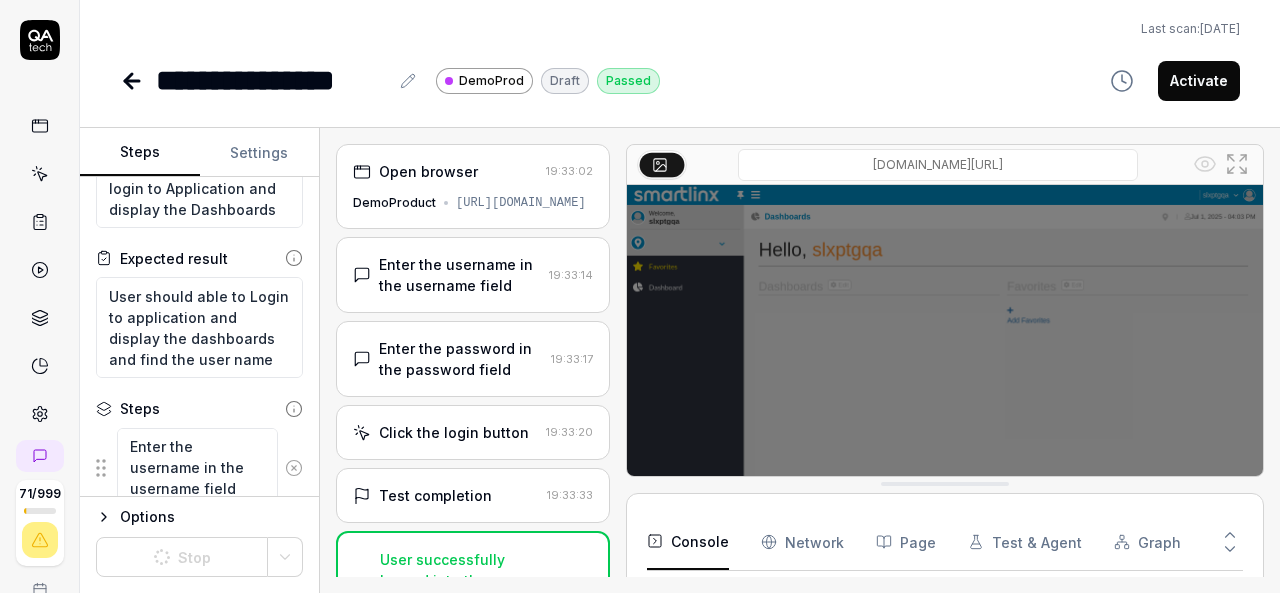 click 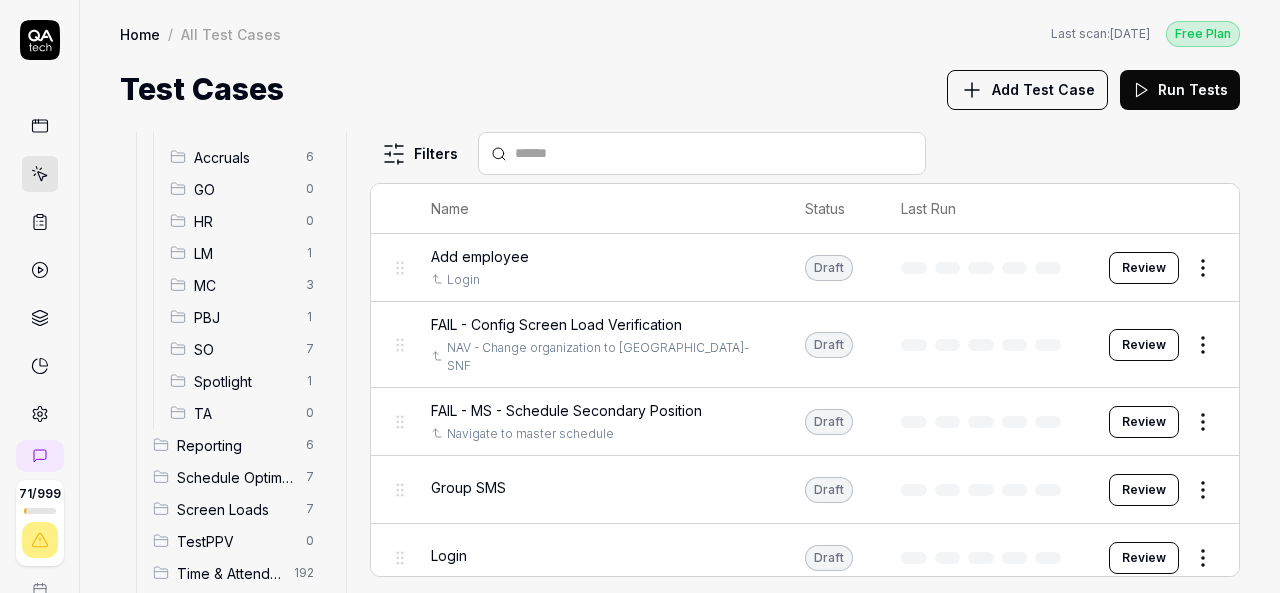 scroll, scrollTop: 386, scrollLeft: 0, axis: vertical 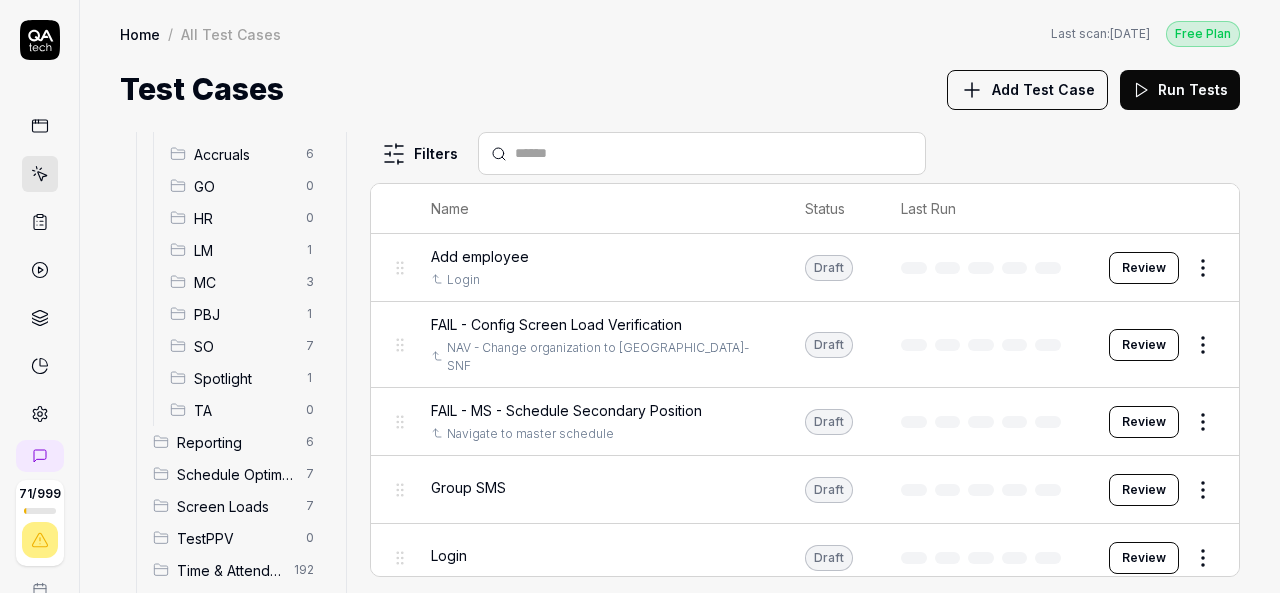 click on "Spotlight" at bounding box center (244, 378) 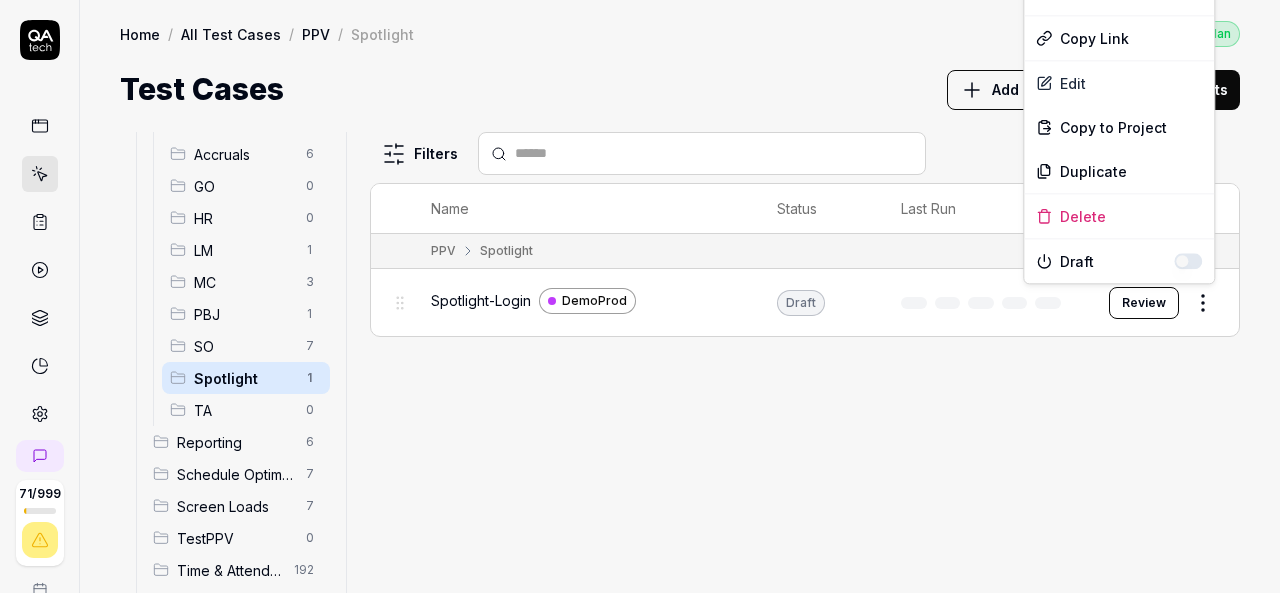 click on "71  /  999 k S Home / All Test Cases / PPV / Spotlight Free Plan Home / All Test Cases / PPV / Spotlight Last scan:  Jun 5 2025 Free Plan Test Cases Add Test Case Run Tests All Test Cases 475 Communication 46 Dashboard Management 13 Employee Management 42 Help and Support 19 Login 7 Logout 1 Master Schedule 12 Navigation 27 Payroll Based Journal 71 PPV 19 ACA 0 Accruals 6 GO 0 HR 0 LM 1 MC 3 PBJ 1 SO 7 Spotlight 1 TA 0 Reporting 6 Schedule Optimizer 7 Screen Loads 7 TestPPV 0 Time & Attendance 192 User Profile 1 Filters Name Status Last Run PPV Spotlight Spotlight-Login DemoProd Draft Review
To pick up a draggable item, press the space bar.
While dragging, use the arrow keys to move the item.
Press space again to drop the item in its new position, or press escape to cancel.
* Options Run Test Copy Link Edit Copy to Project Duplicate Delete Draft" at bounding box center [640, 296] 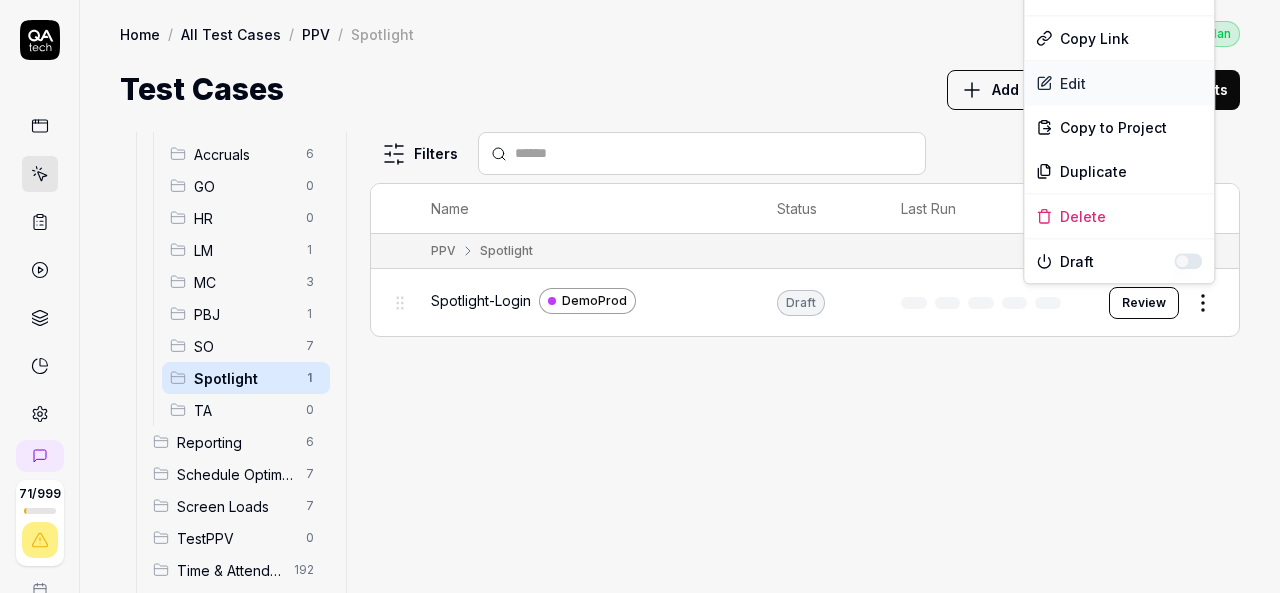 click on "Edit" at bounding box center (1119, 83) 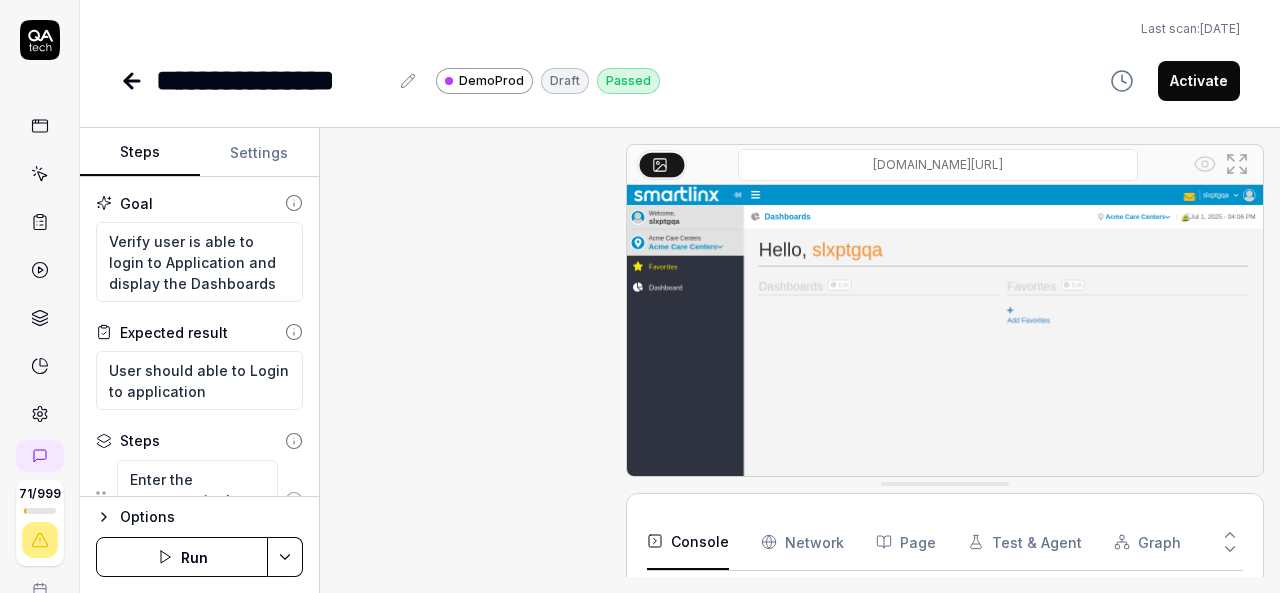 scroll, scrollTop: 987, scrollLeft: 0, axis: vertical 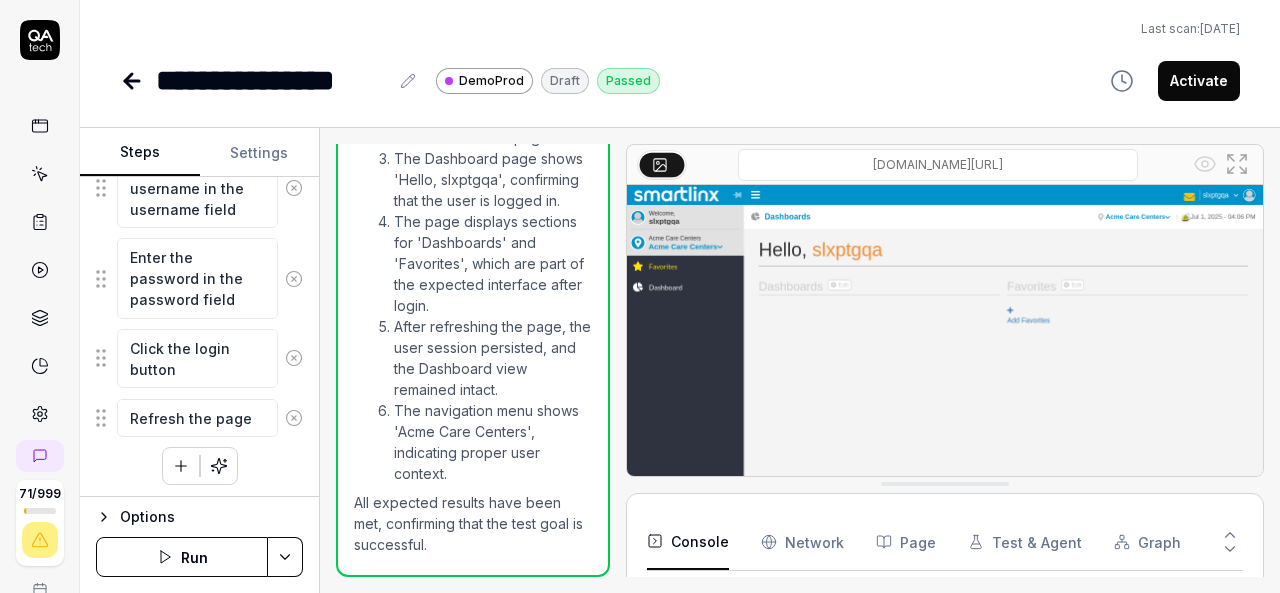 click on "Run" at bounding box center (182, 557) 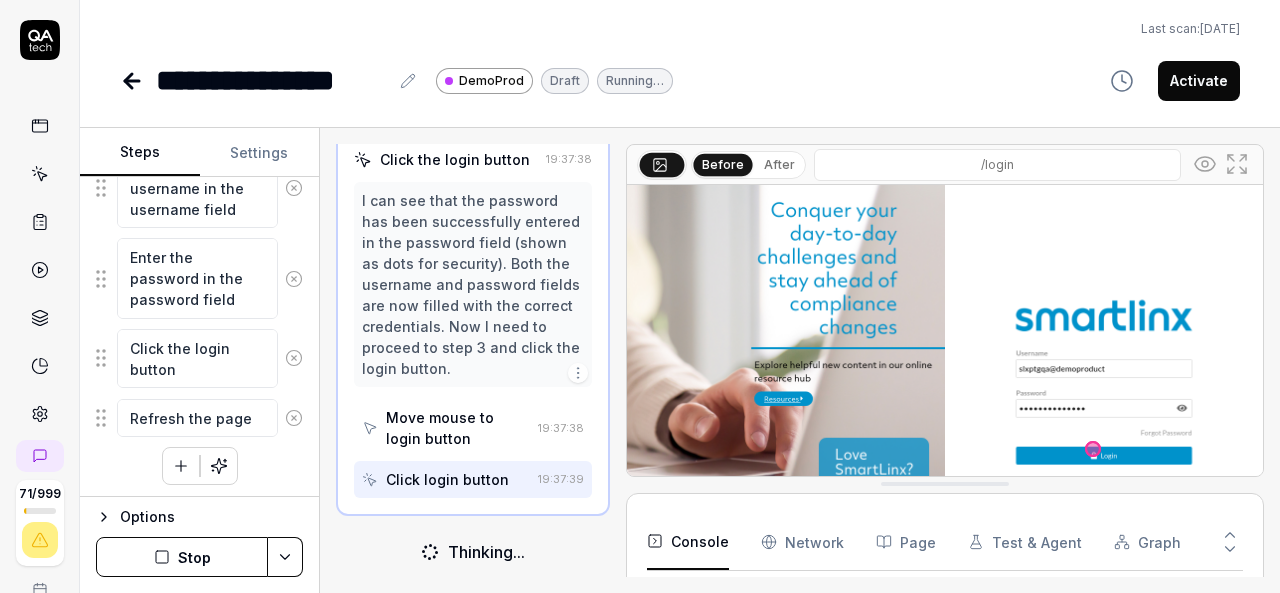 scroll, scrollTop: 274, scrollLeft: 0, axis: vertical 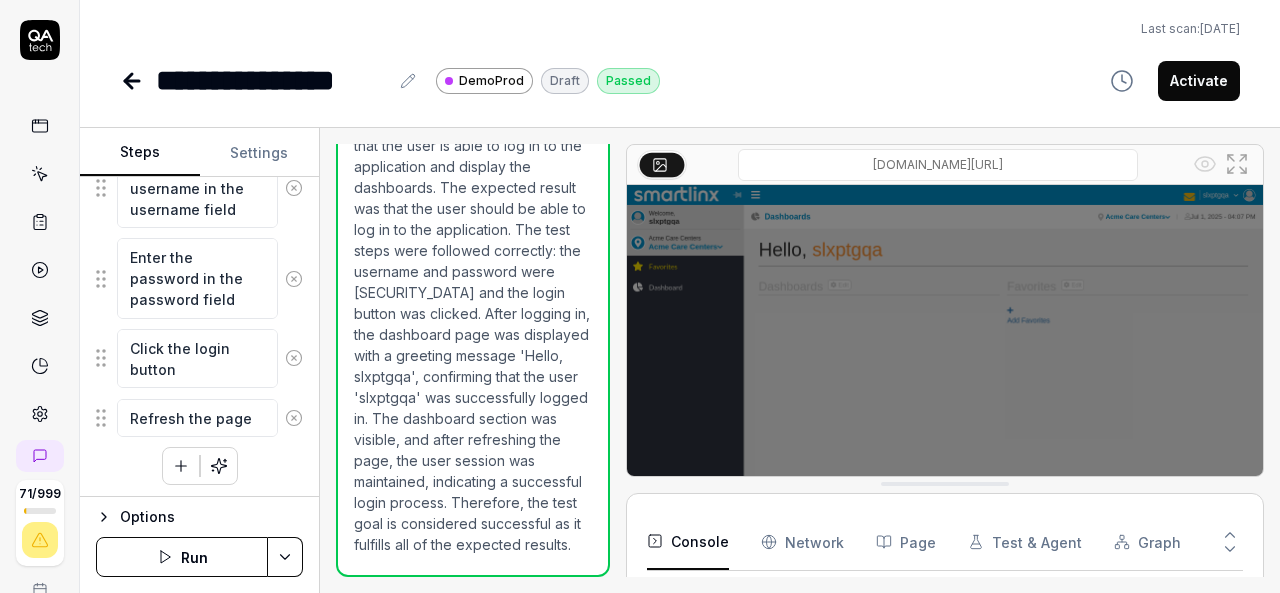 click 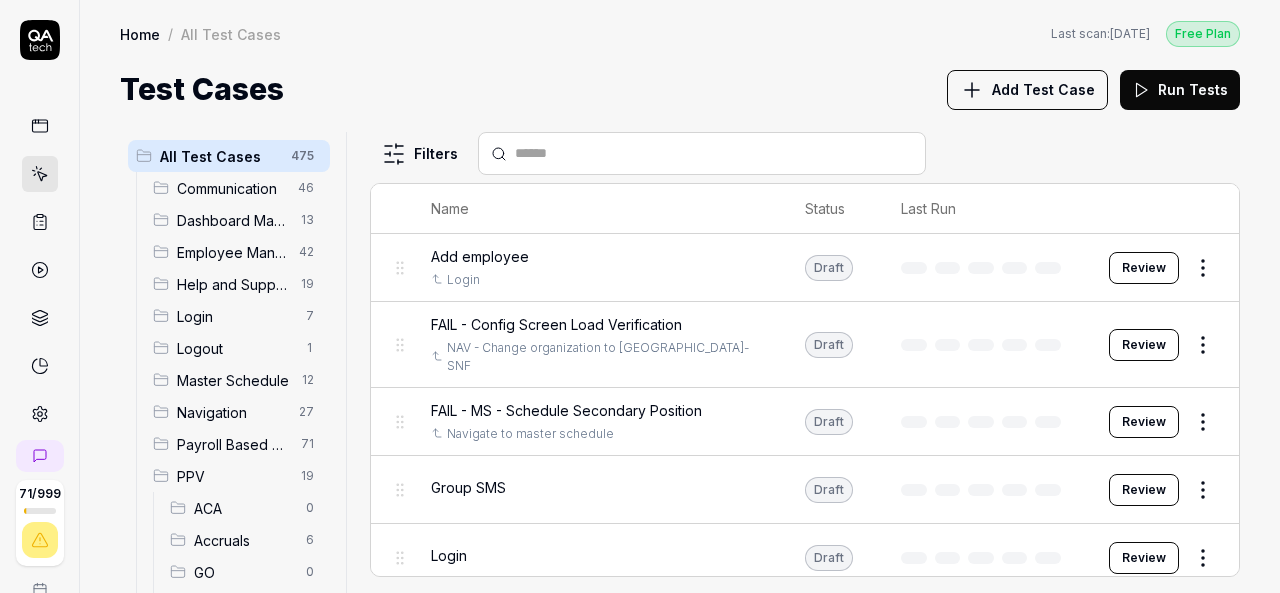 click on "Master Schedule 12" at bounding box center [237, 380] 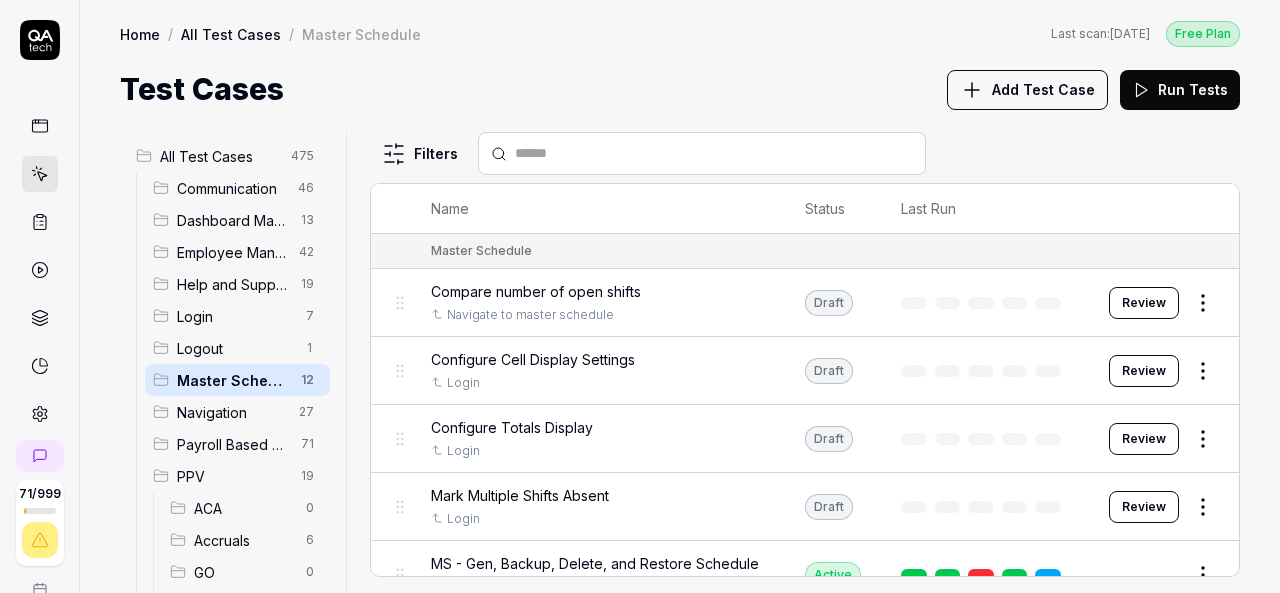 scroll, scrollTop: 369, scrollLeft: 0, axis: vertical 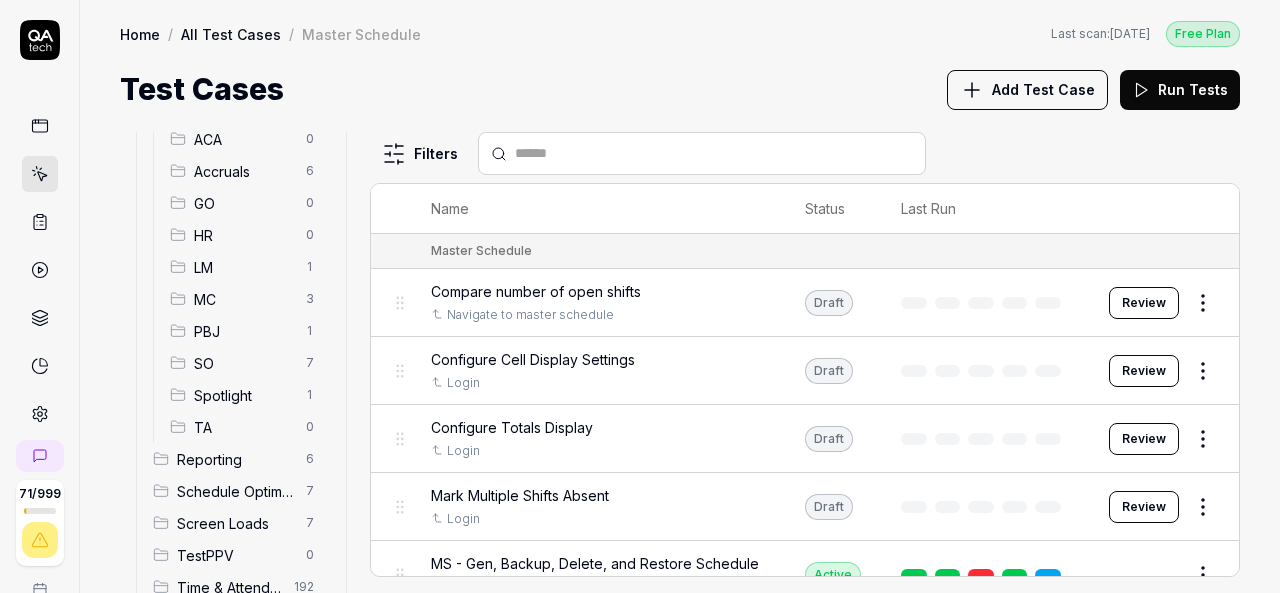 click on "Spotlight" at bounding box center (244, 395) 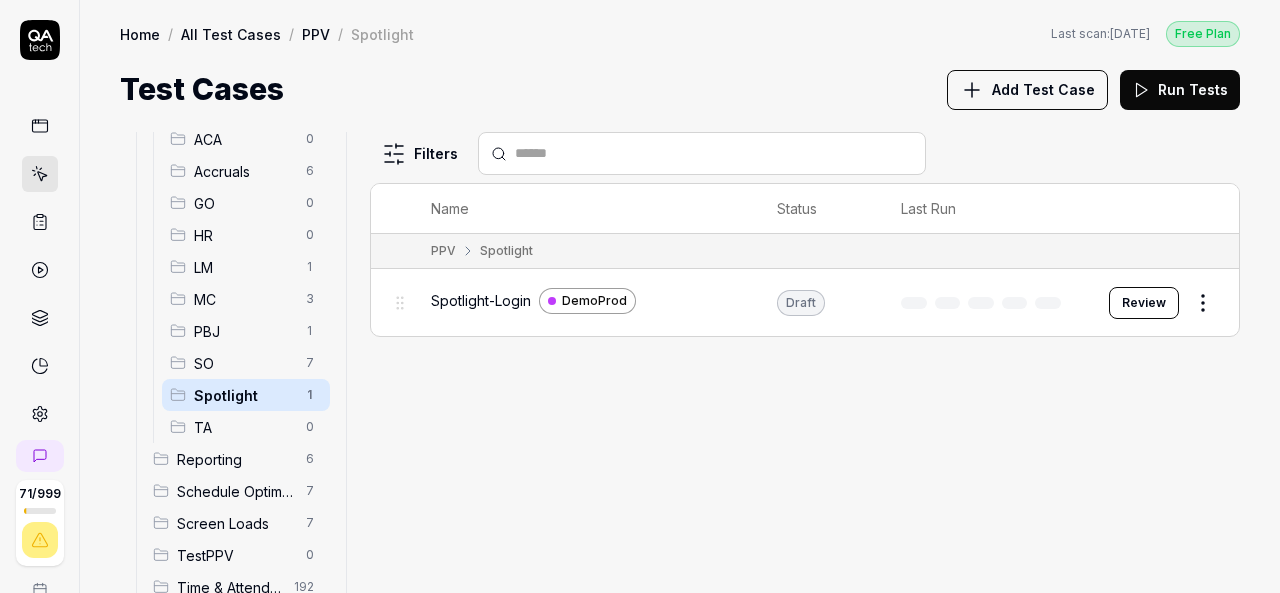 click on "Filters Name Status Last Run PPV Spotlight Spotlight-Login DemoProd Draft Review" at bounding box center [805, 362] 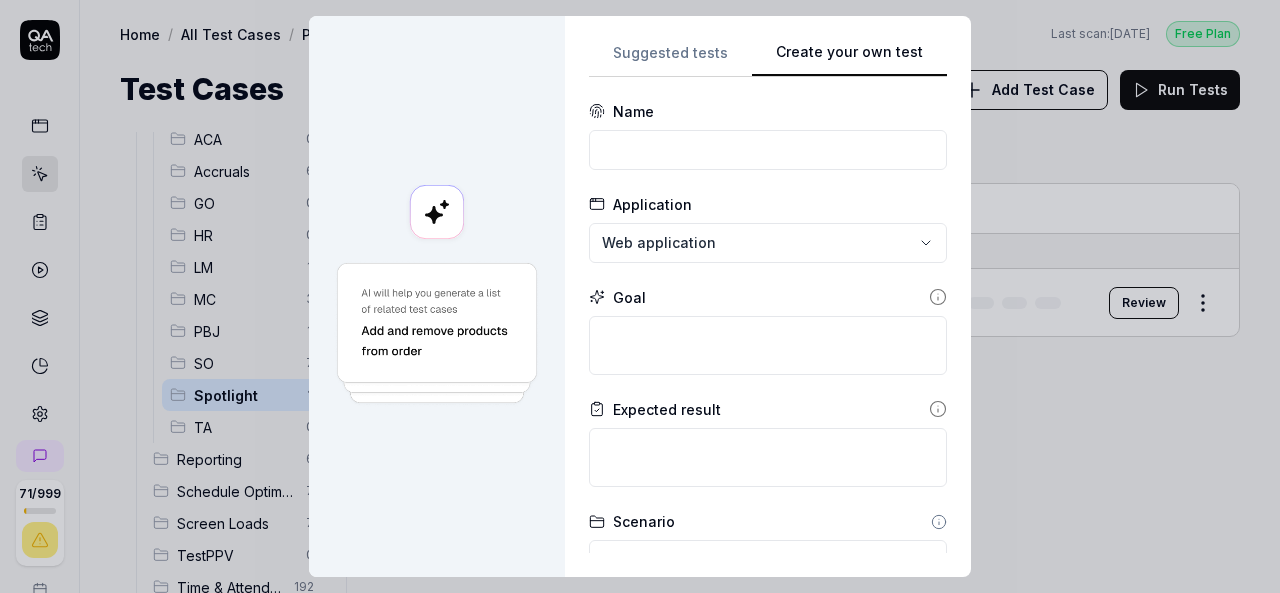 click on "**********" at bounding box center [768, 296] 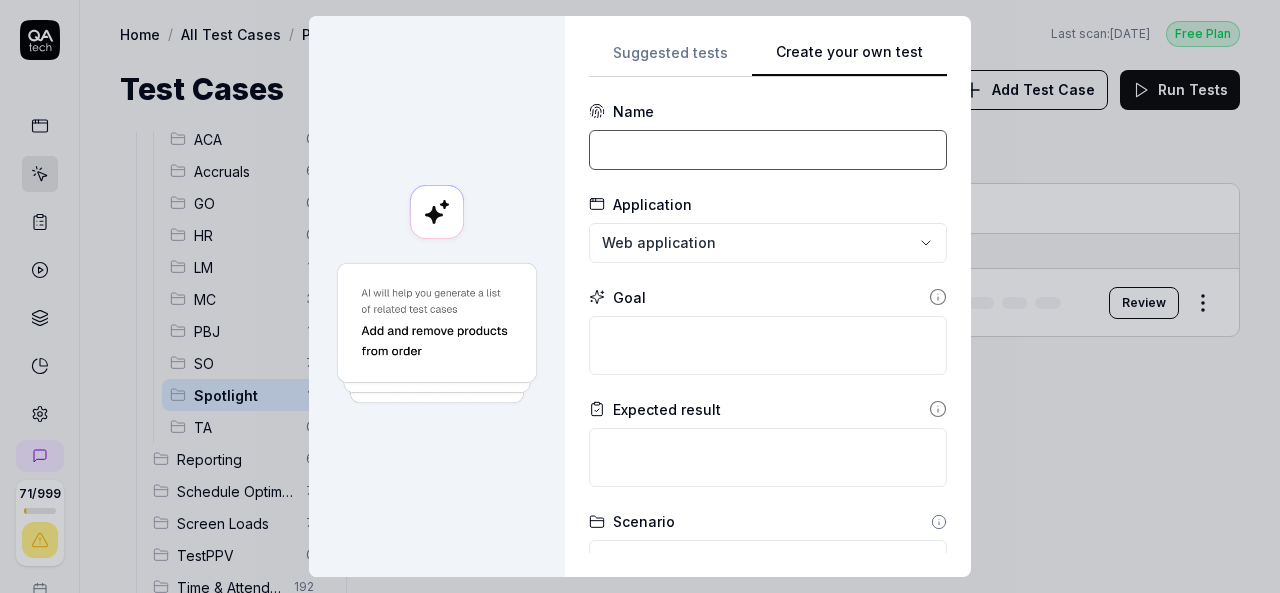 click at bounding box center (768, 150) 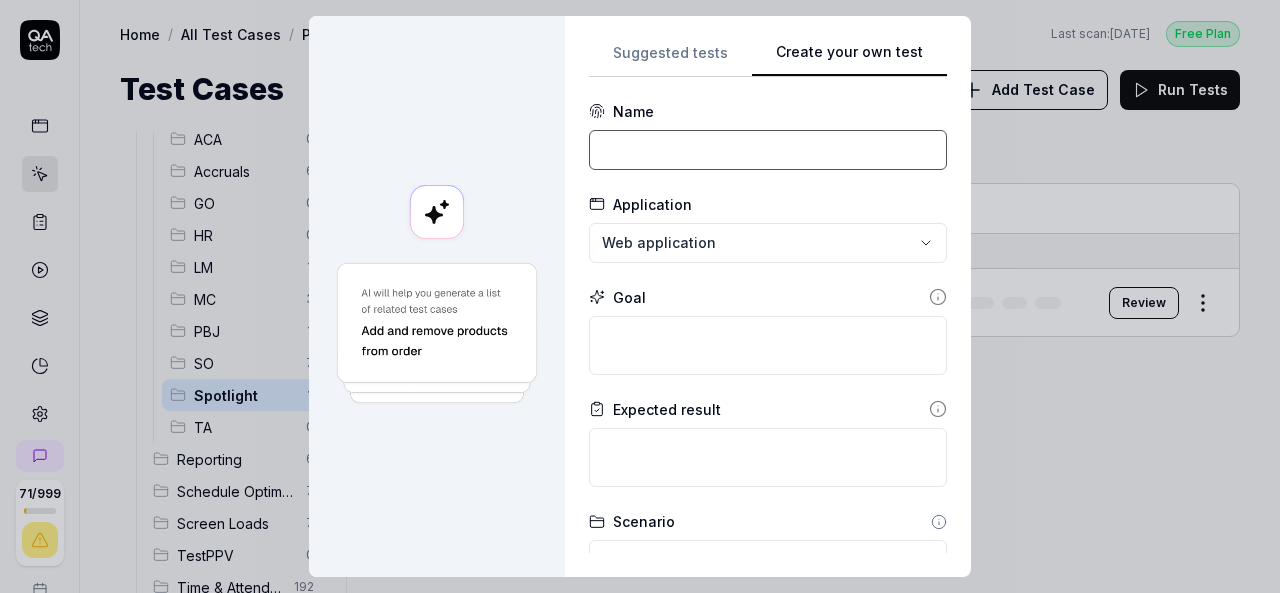 click at bounding box center (768, 150) 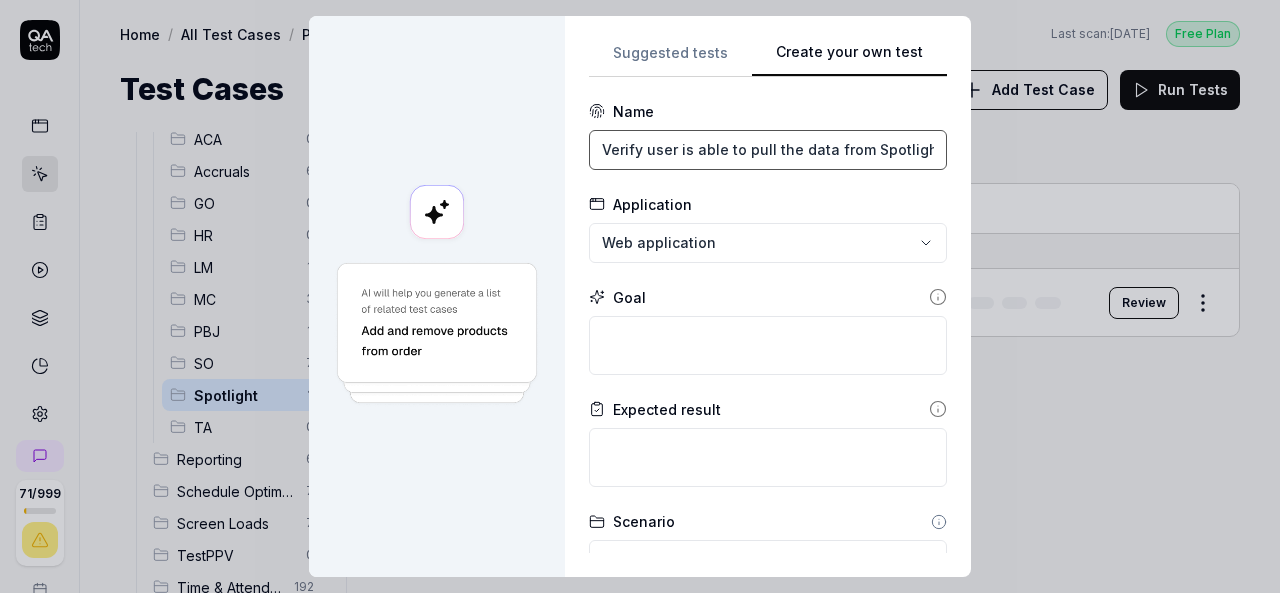 scroll, scrollTop: 0, scrollLeft: 154, axis: horizontal 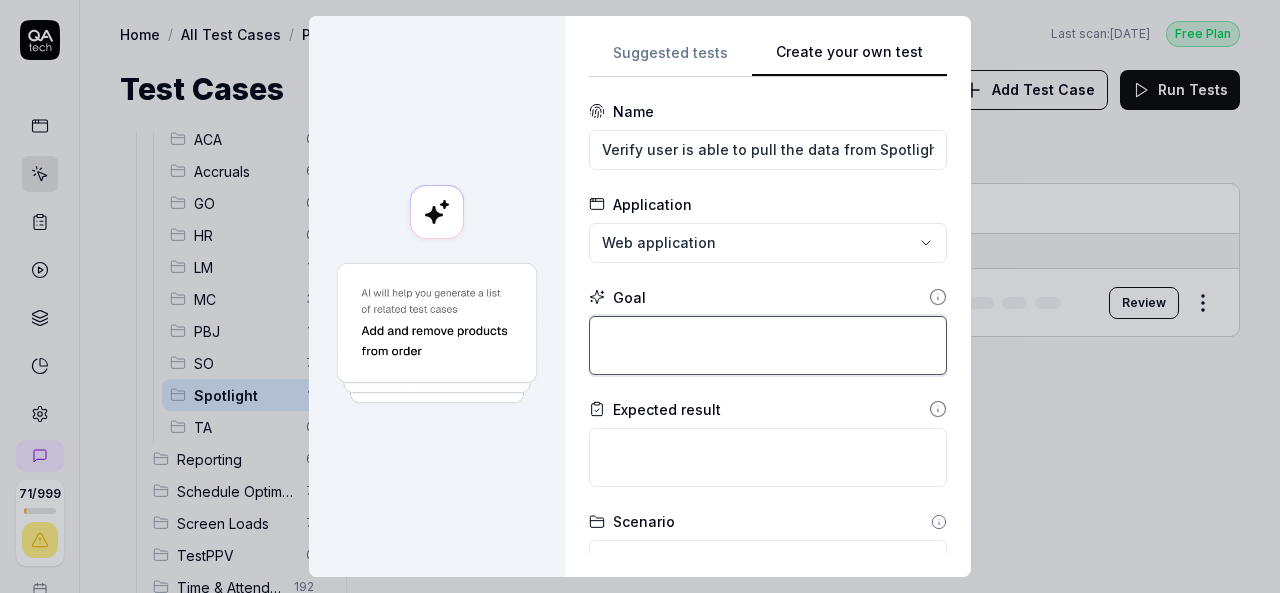 click at bounding box center [768, 345] 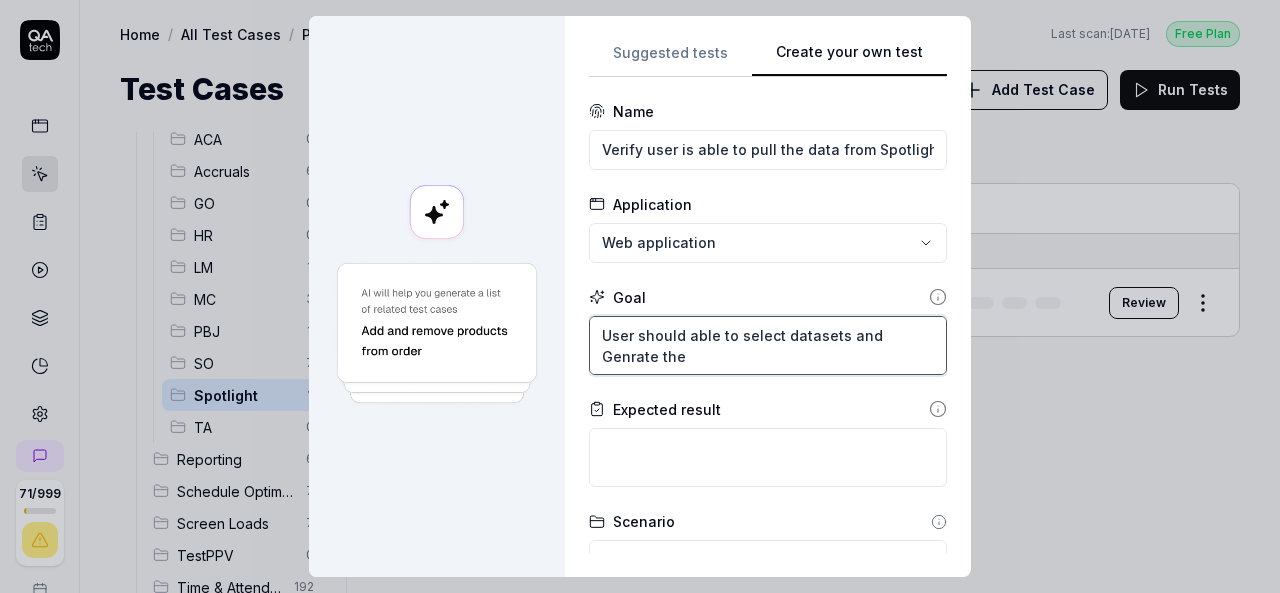click on "User should able to select datasets and Genrate the" at bounding box center [768, 345] 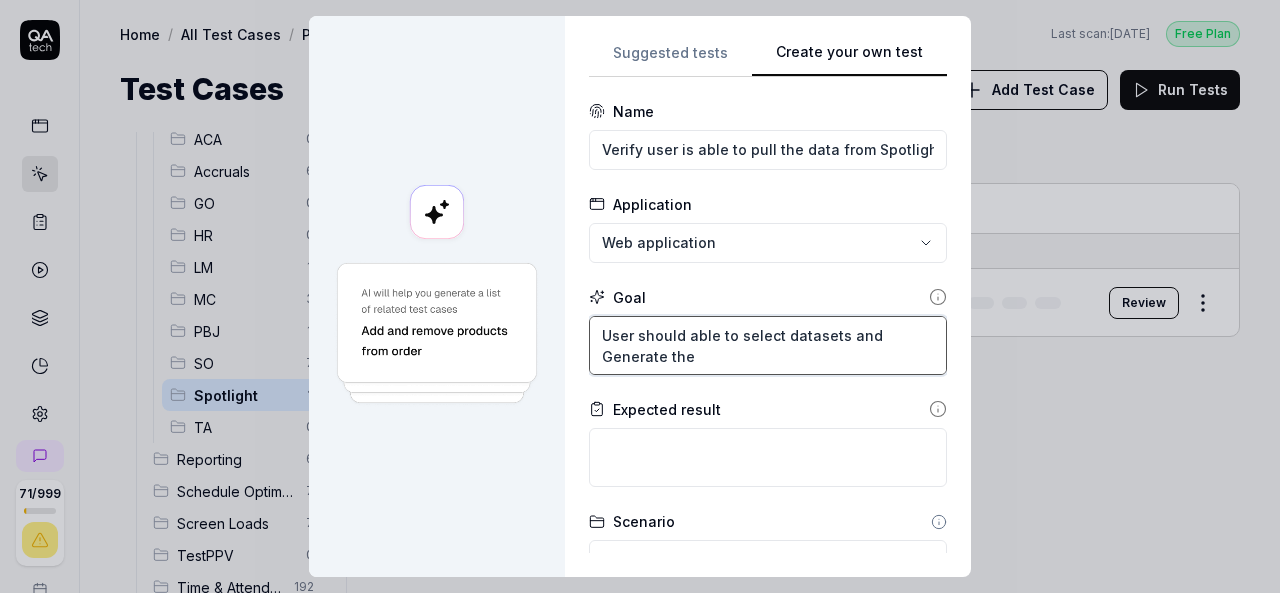 click on "User should able to select datasets and Generate the" at bounding box center [768, 345] 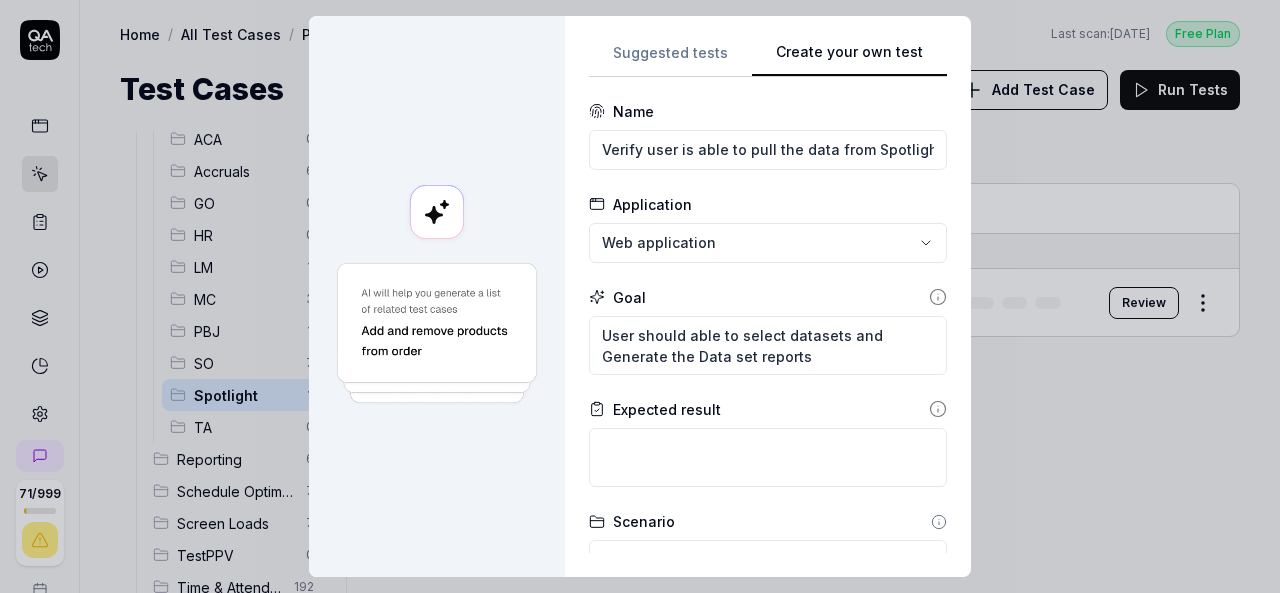 click on "Expected result" at bounding box center [768, 409] 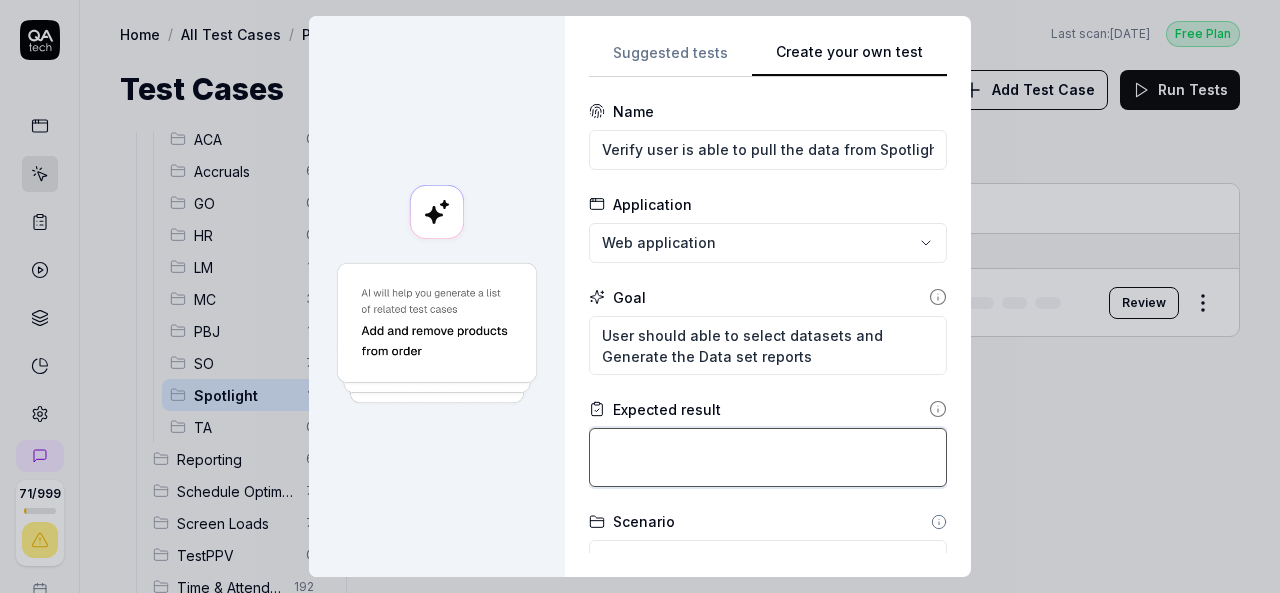 click at bounding box center (768, 457) 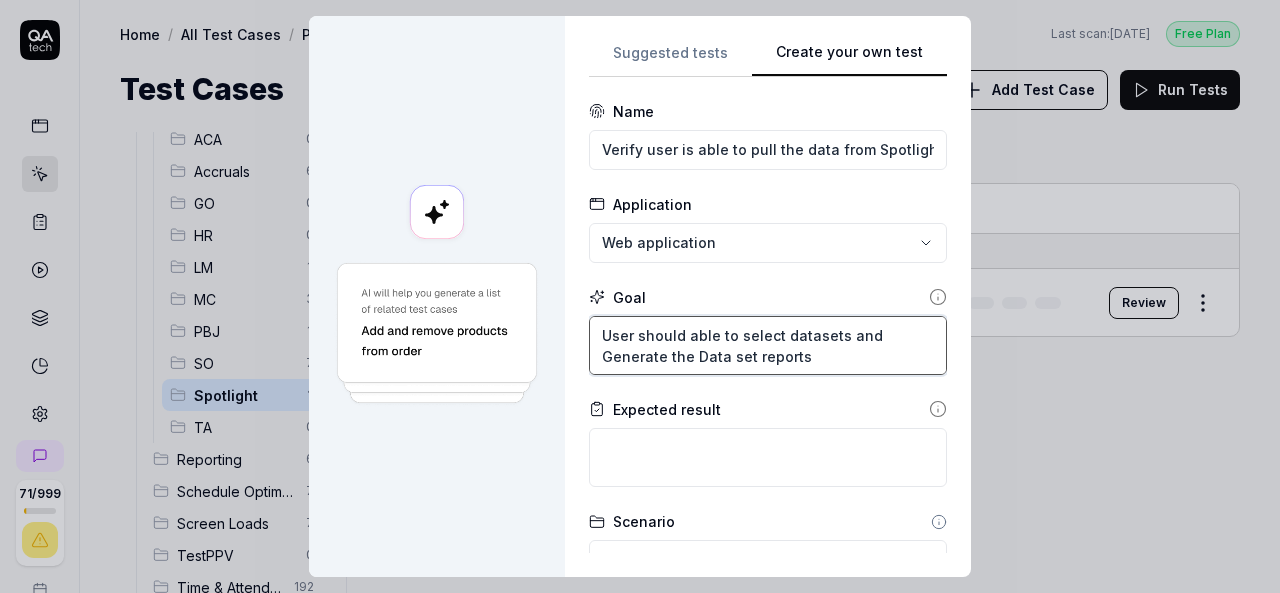drag, startPoint x: 802, startPoint y: 353, endPoint x: 553, endPoint y: 329, distance: 250.15395 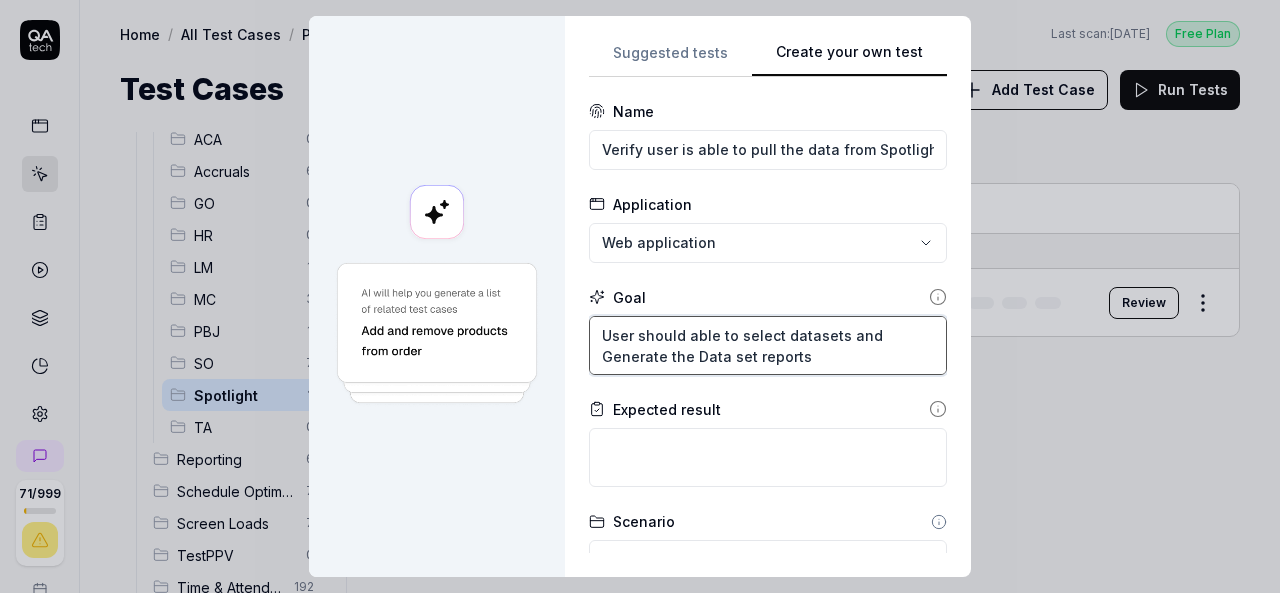 click on "User should able to select datasets and Generate the Data set reports" at bounding box center (768, 345) 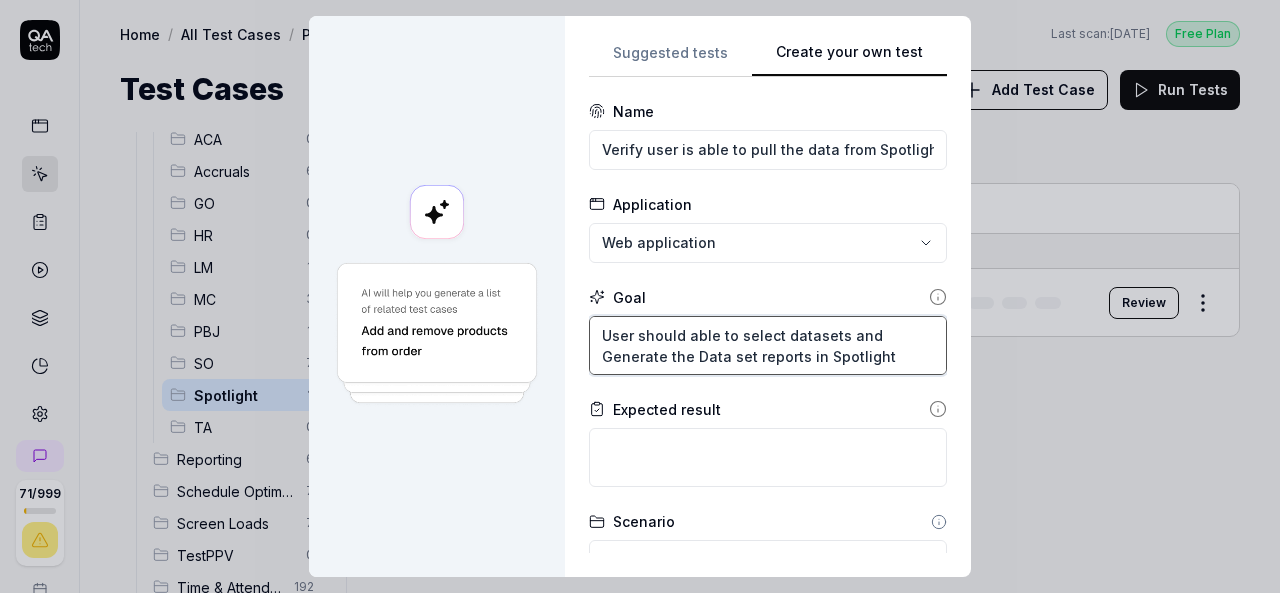 drag, startPoint x: 896, startPoint y: 358, endPoint x: 578, endPoint y: 323, distance: 319.9203 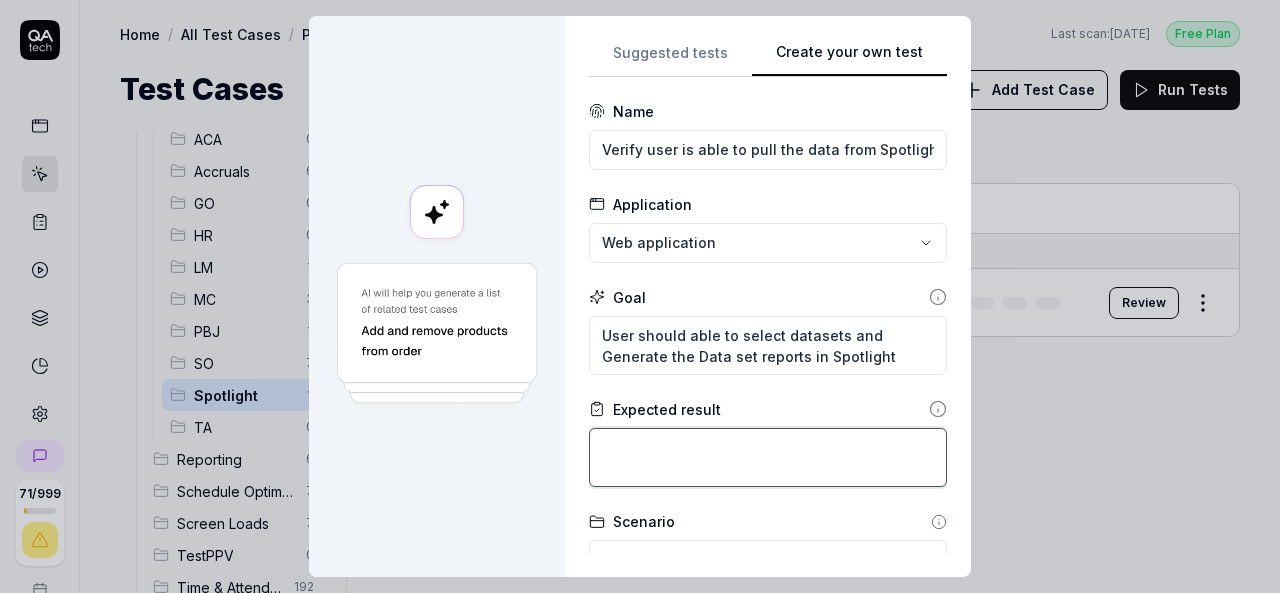 click at bounding box center (768, 457) 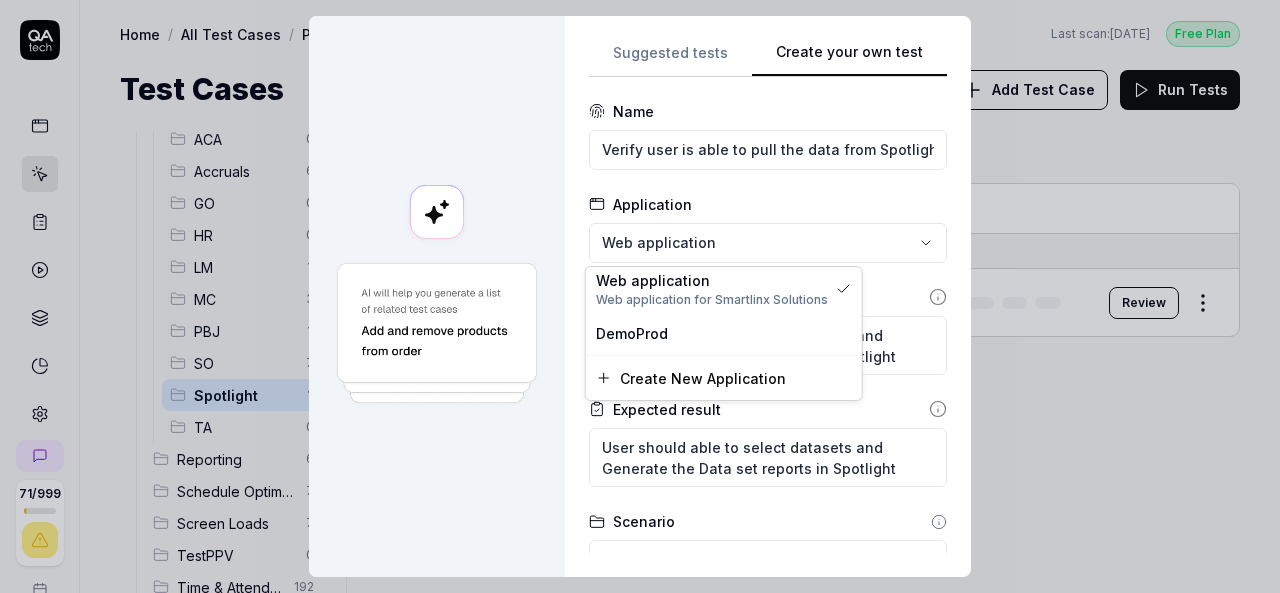 click on "**********" at bounding box center (640, 296) 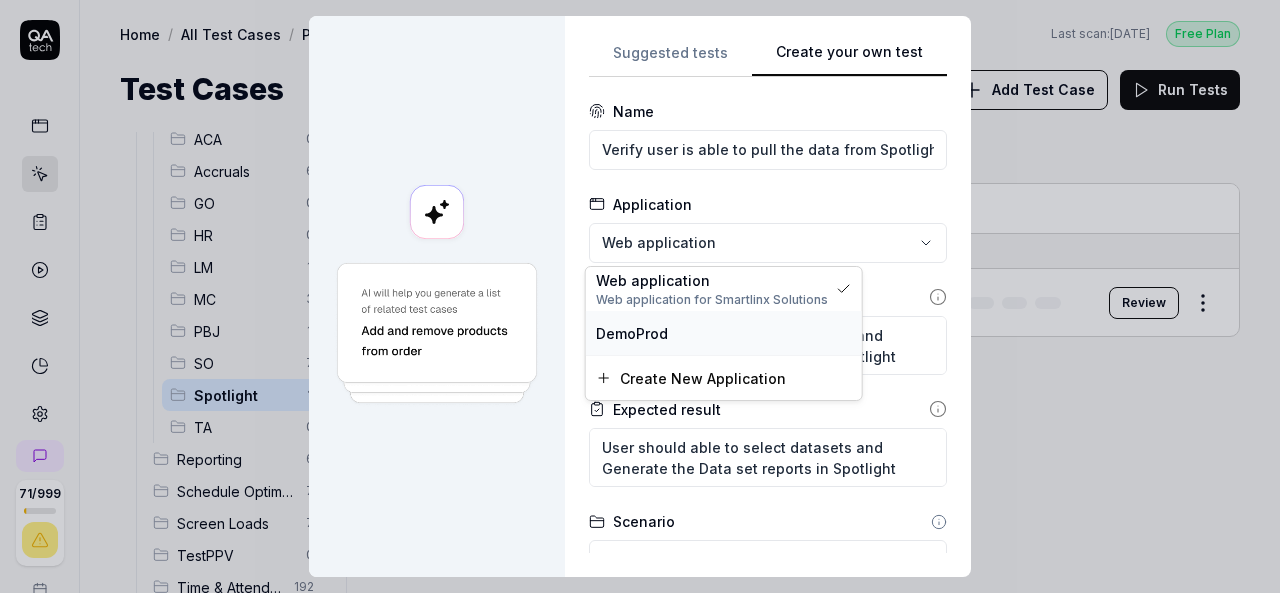click on "DemoProd" at bounding box center (724, 333) 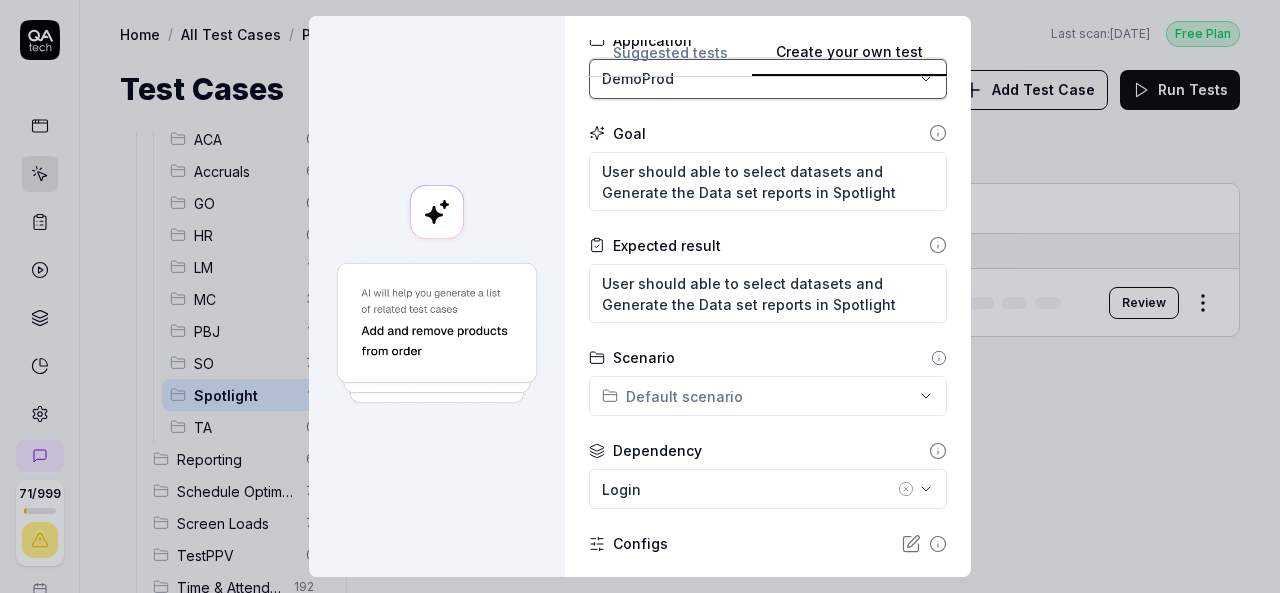 scroll, scrollTop: 166, scrollLeft: 0, axis: vertical 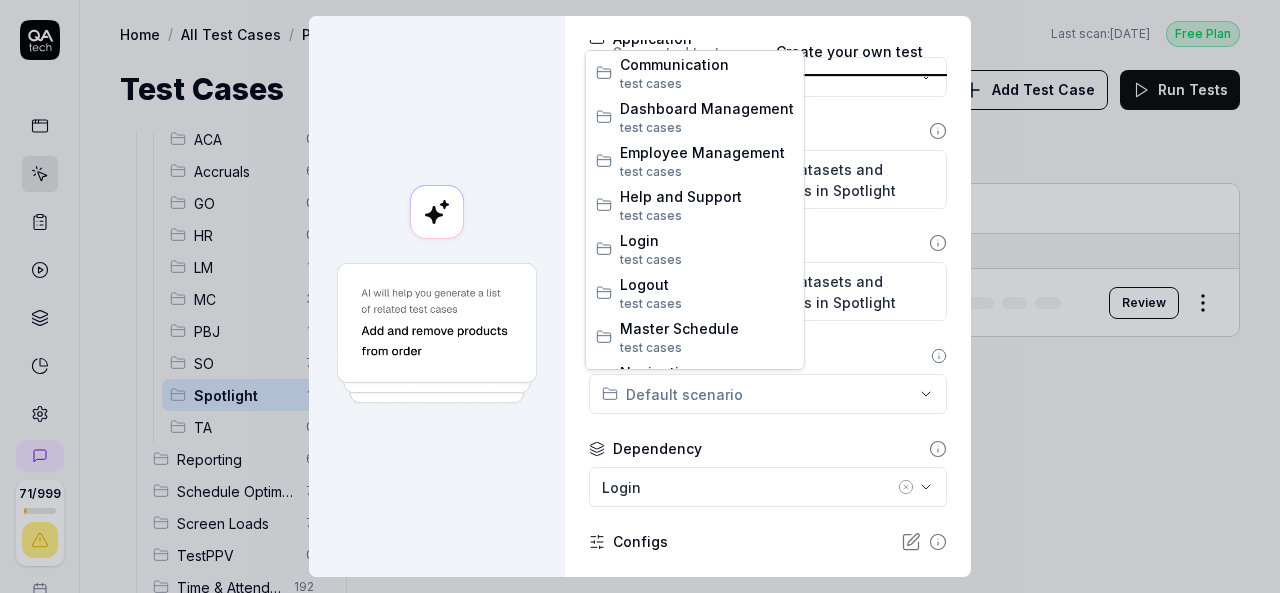 click on "**********" at bounding box center [640, 296] 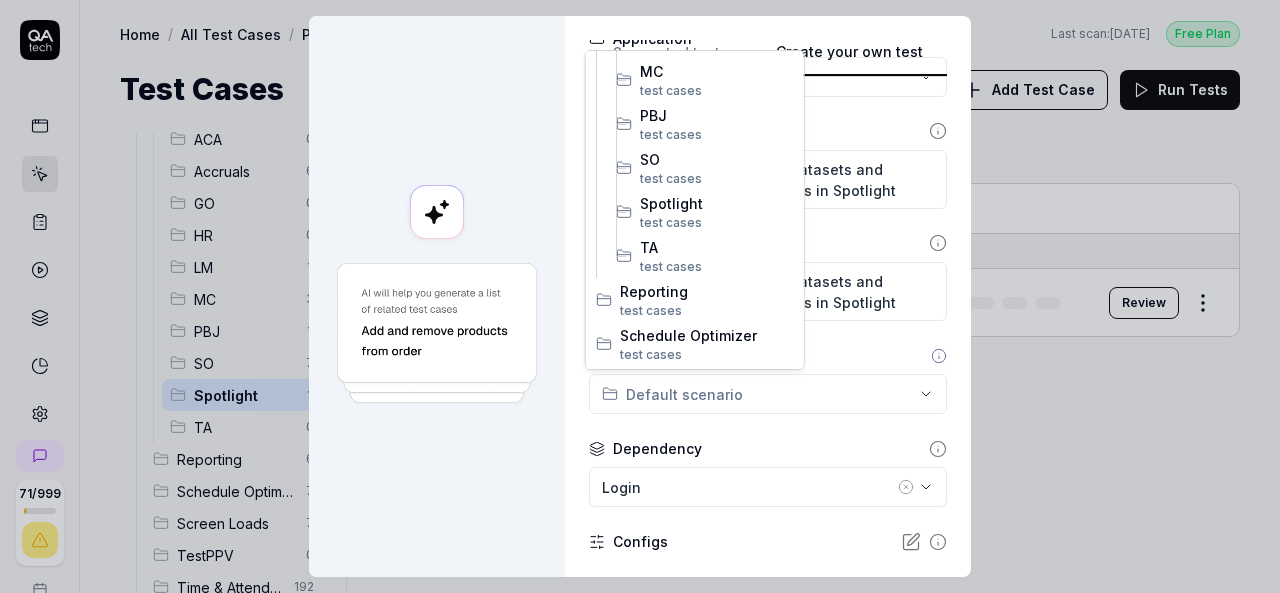 scroll, scrollTop: 654, scrollLeft: 0, axis: vertical 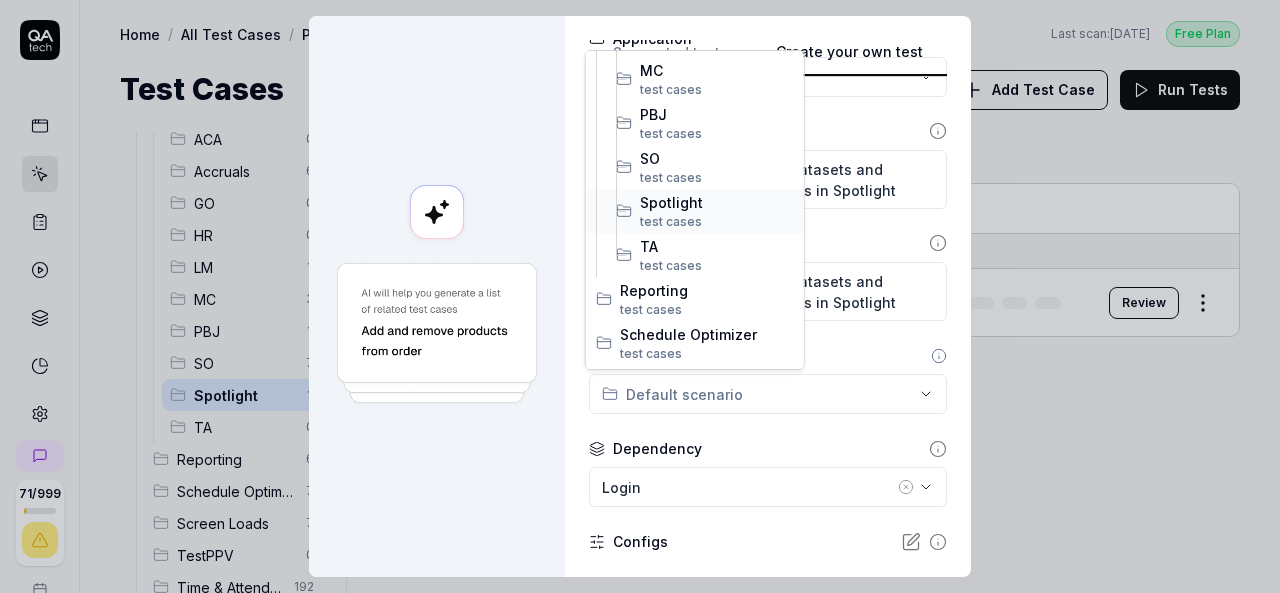 click on "test case" at bounding box center (667, 221) 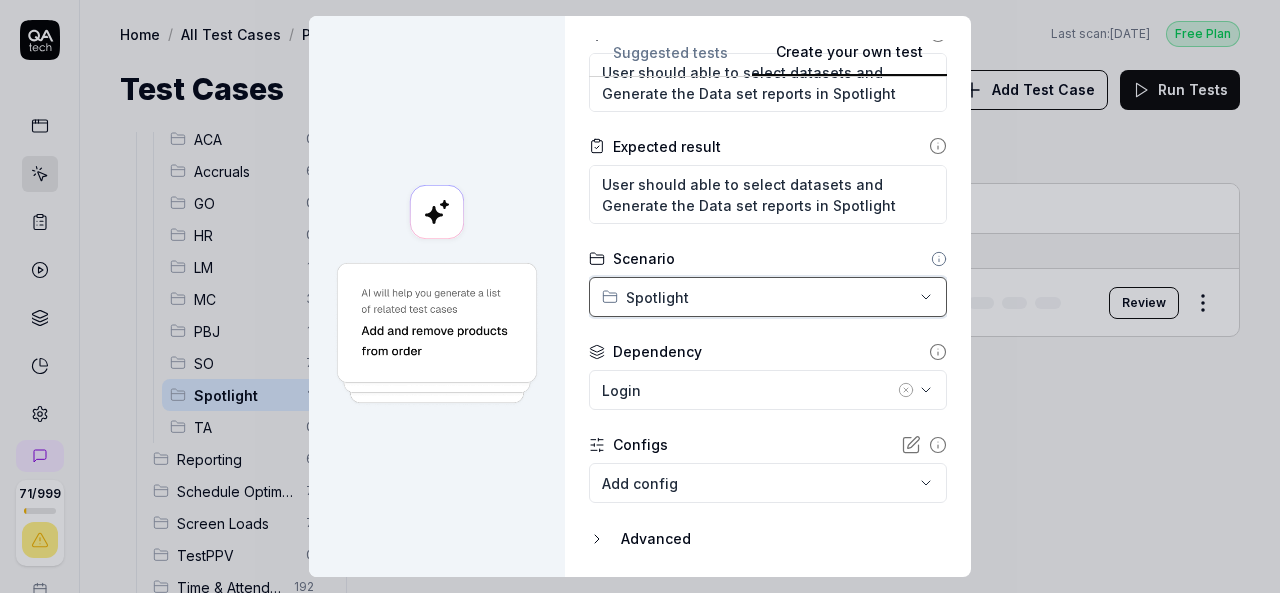 scroll, scrollTop: 273, scrollLeft: 0, axis: vertical 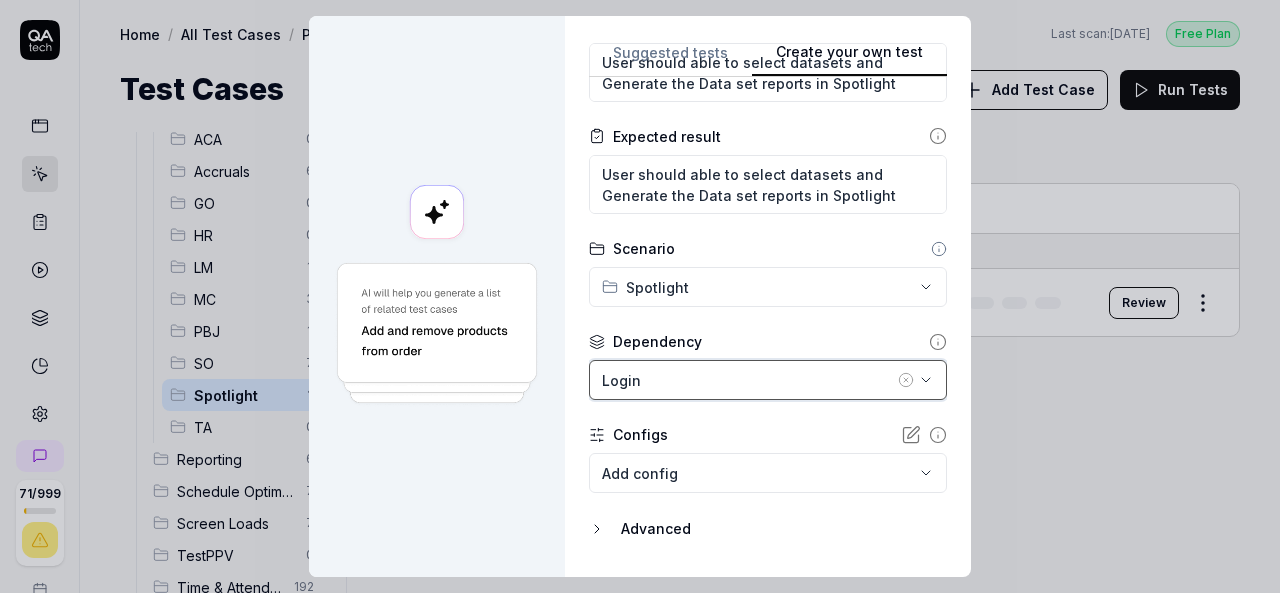 click on "Login" at bounding box center (748, 380) 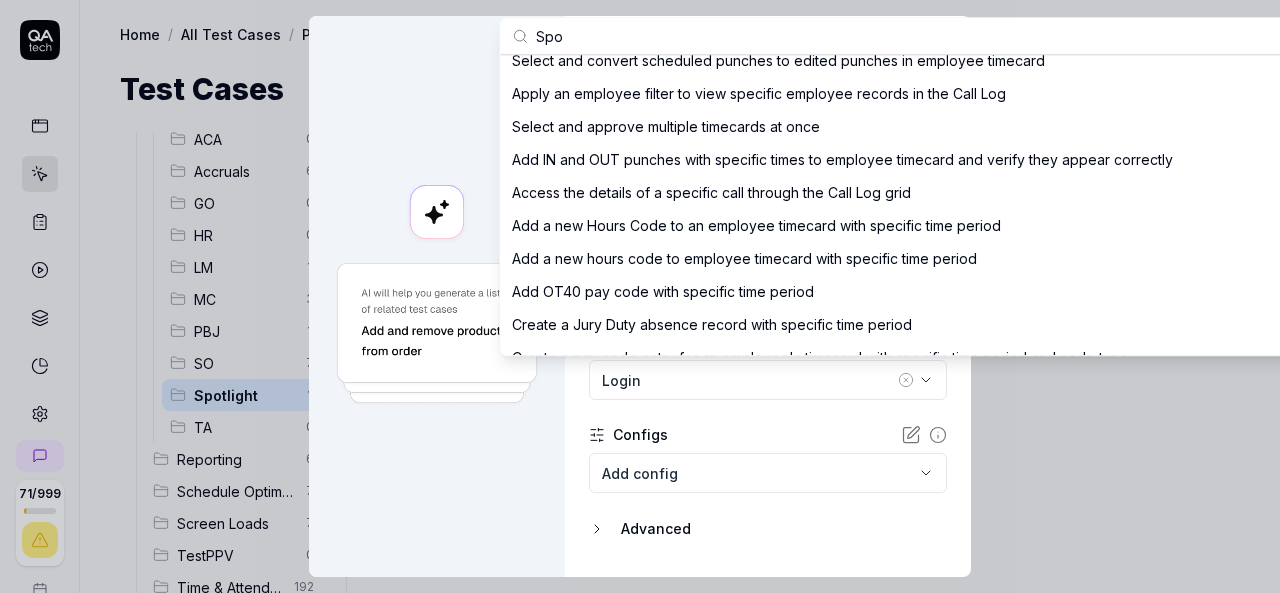 scroll, scrollTop: 4849, scrollLeft: 0, axis: vertical 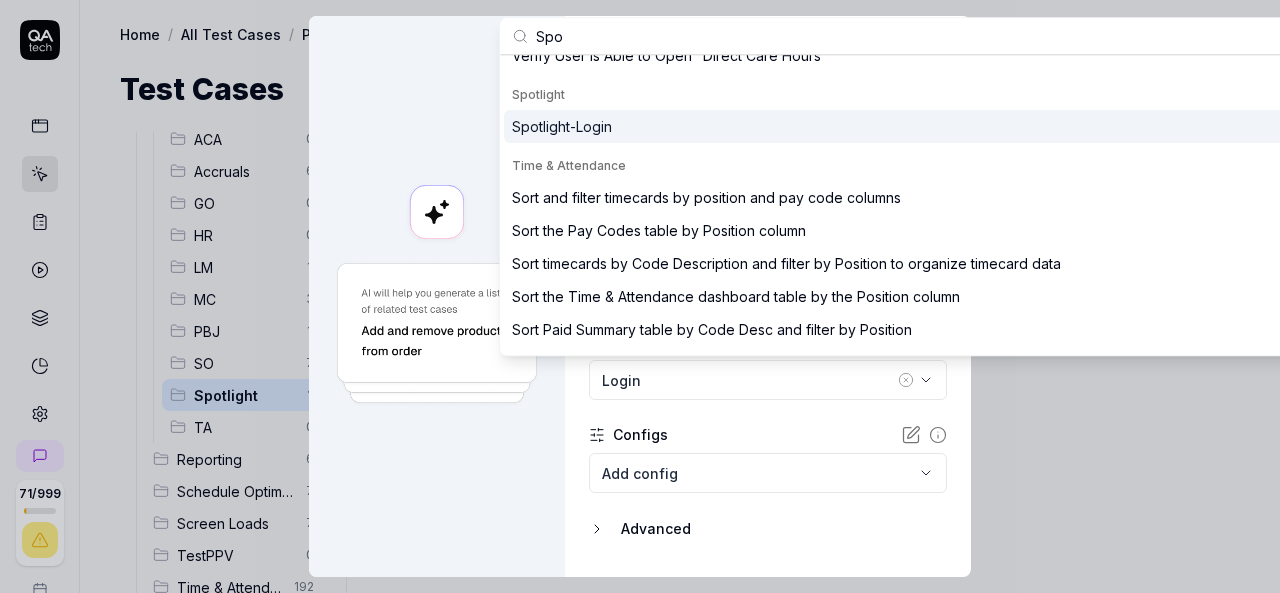 click on "Spotlight-Login" at bounding box center (562, 126) 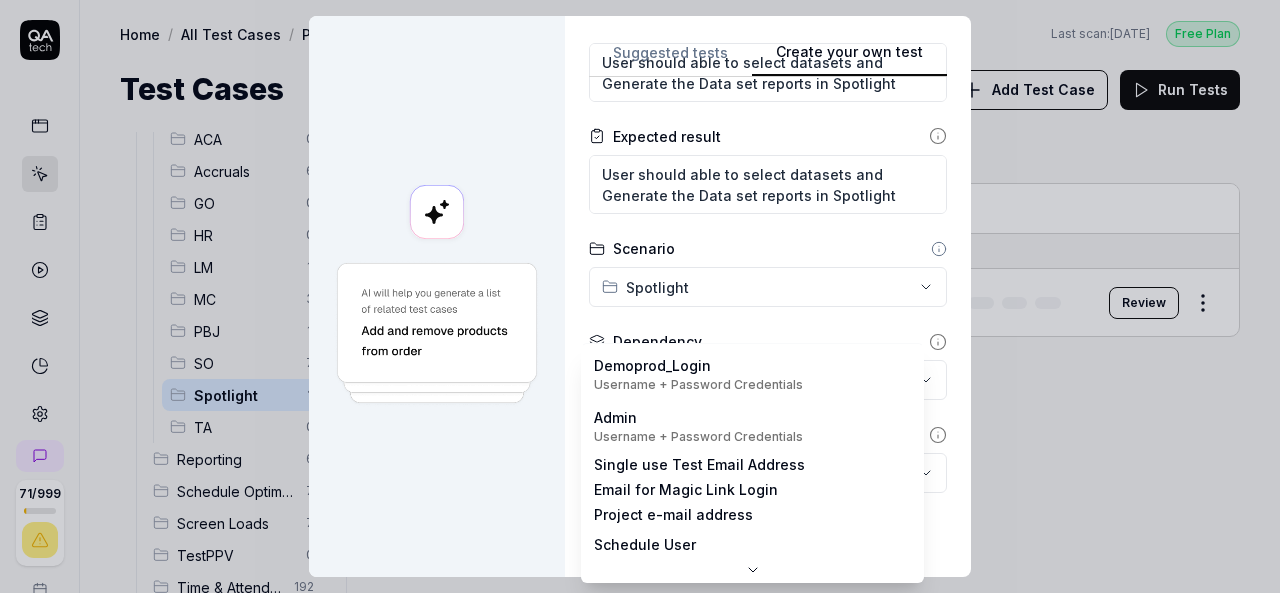 click on "71  /  999 k S Home / All Test Cases / PPV / Spotlight Free Plan Home / All Test Cases / PPV / Spotlight Last scan:  Jun 5 2025 Free Plan Test Cases Add Test Case Run Tests All Test Cases 475 Communication 46 Dashboard Management 13 Employee Management 42 Help and Support 19 Login 7 Logout 1 Master Schedule 12 Navigation 27 Payroll Based Journal 71 PPV 19 ACA 0 Accruals 6 GO 0 HR 0 LM 1 MC 3 PBJ 1 SO 7 Spotlight 1 TA 0 Reporting 6 Schedule Optimizer 7 Screen Loads 7 TestPPV 0 Time & Attendance 192 User Profile 1 Filters Name Status Last Run PPV Spotlight Spotlight-Login DemoProd Draft Review
To pick up a draggable item, press the space bar.
While dragging, use the arrow keys to move the item.
Press space again to drop the item in its new position, or press escape to cancel.
* Create your own test Suggested tests Create your own test Name Verify user is able to pull the data from Spotlight -Self service Datasets Application DemoProd Goal Expected result Scenario Spotlight Dependency Admin" at bounding box center [640, 296] 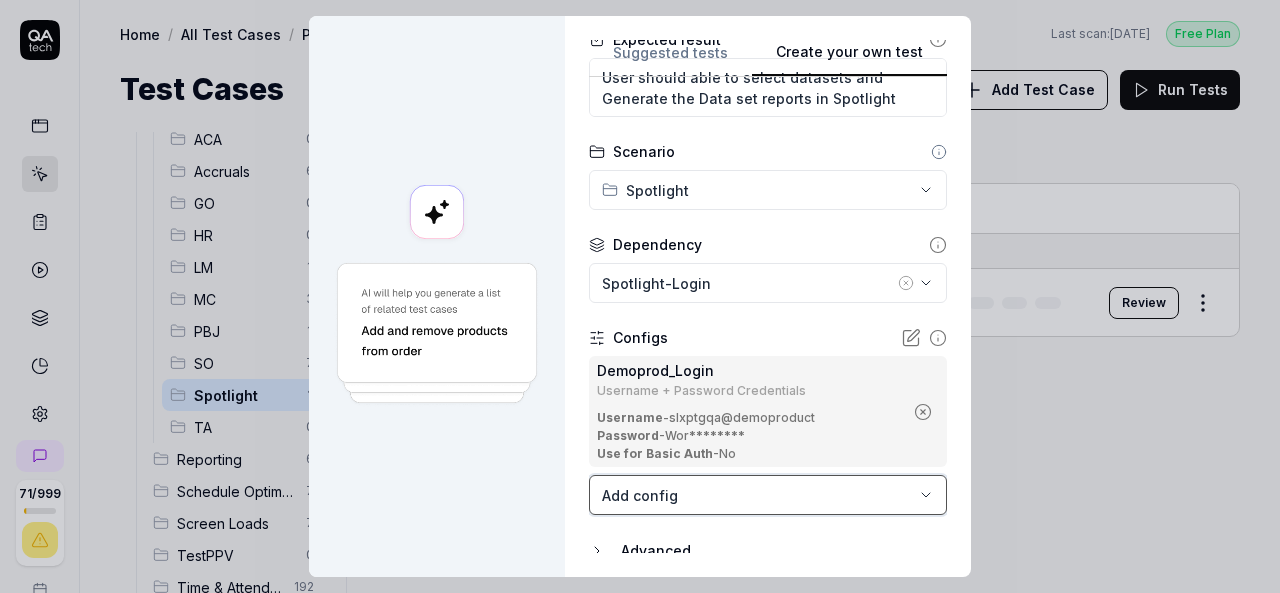 scroll, scrollTop: 443, scrollLeft: 0, axis: vertical 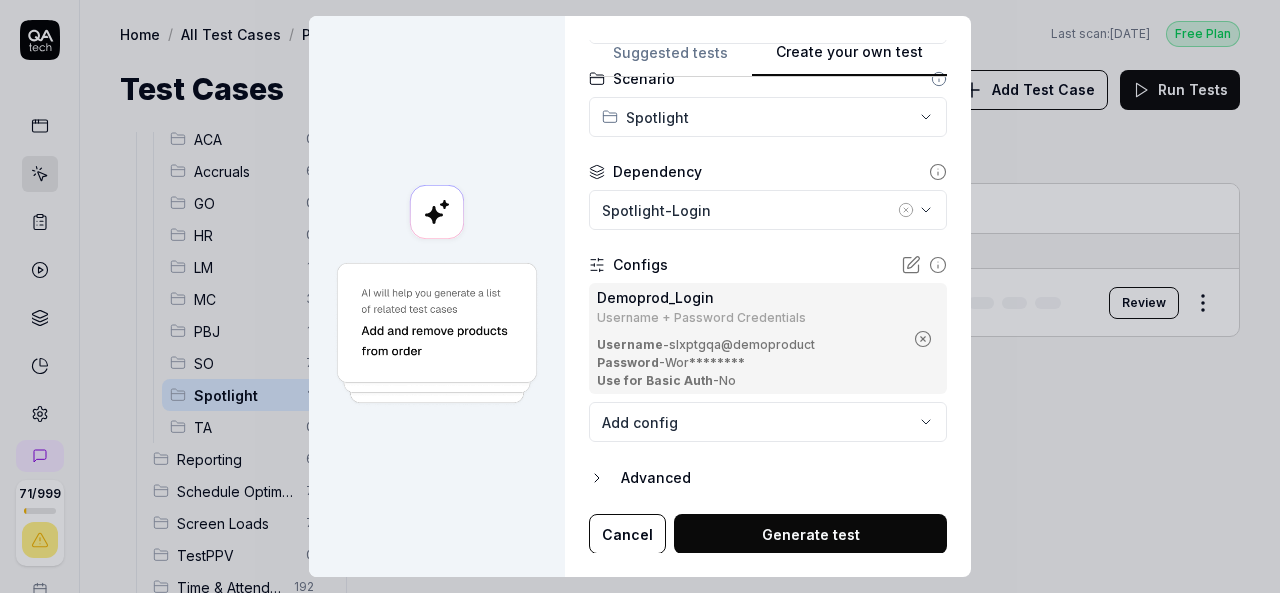 click on "Generate test" at bounding box center (810, 534) 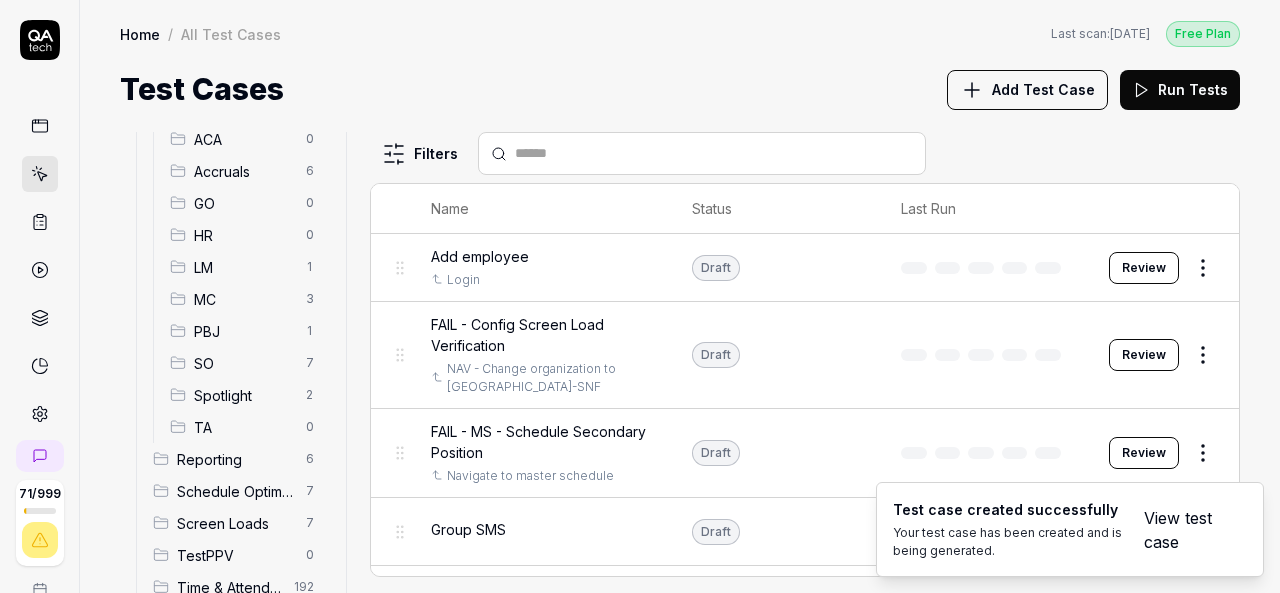 click on "Spotlight" at bounding box center (244, 395) 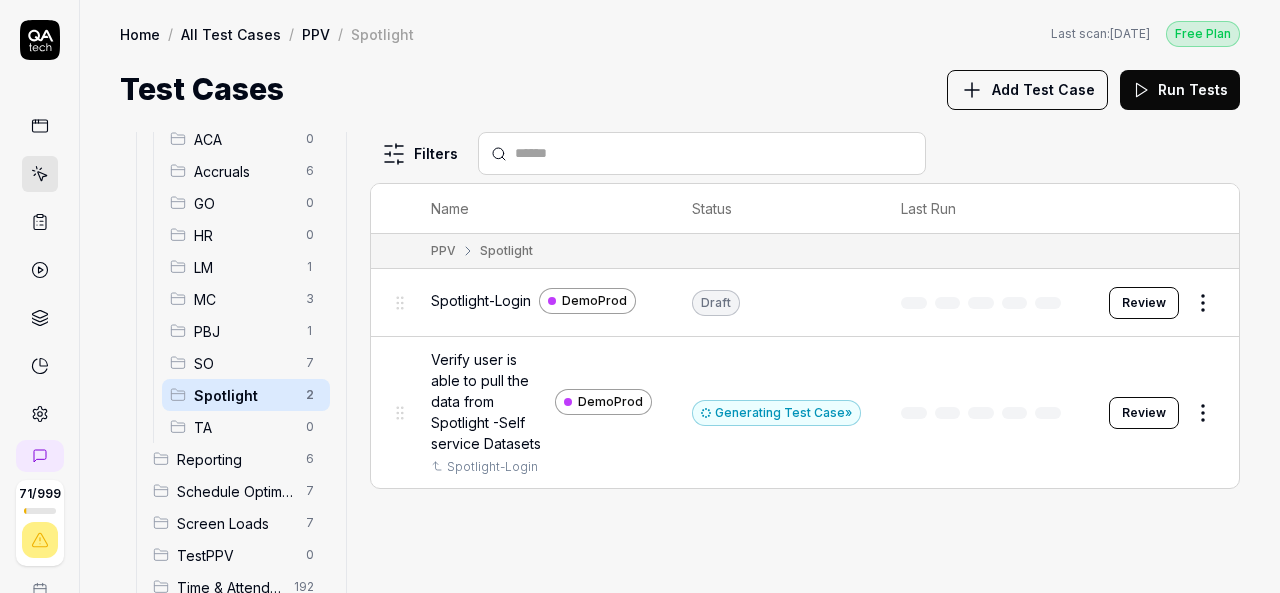 click on "Review" at bounding box center (1144, 413) 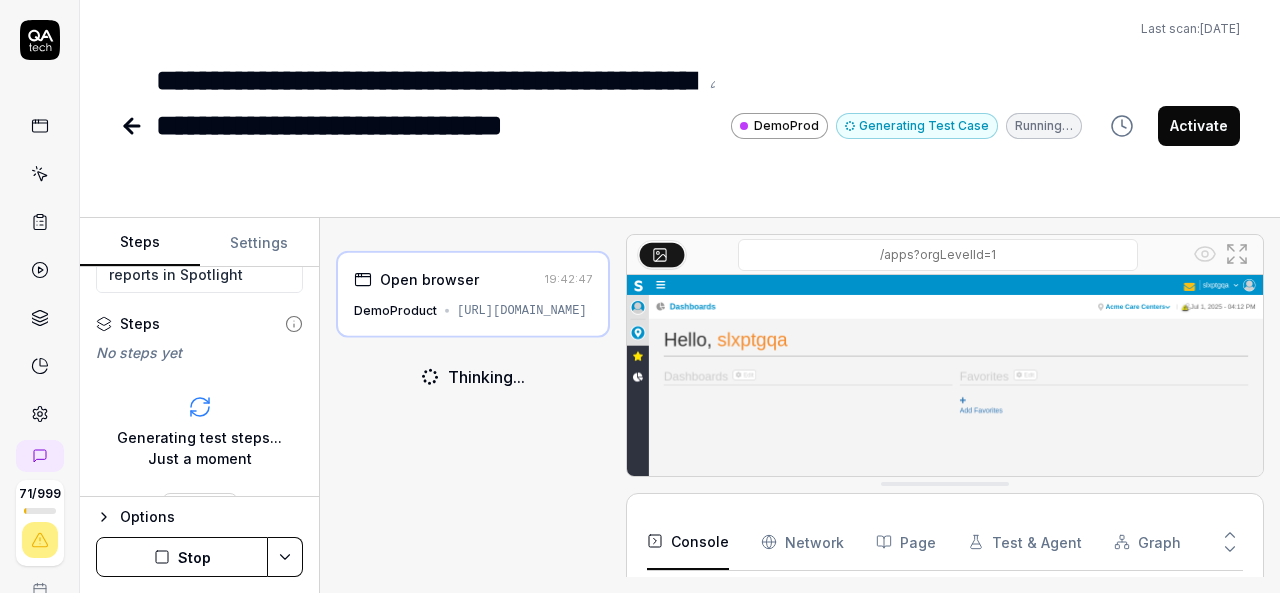 scroll, scrollTop: 283, scrollLeft: 0, axis: vertical 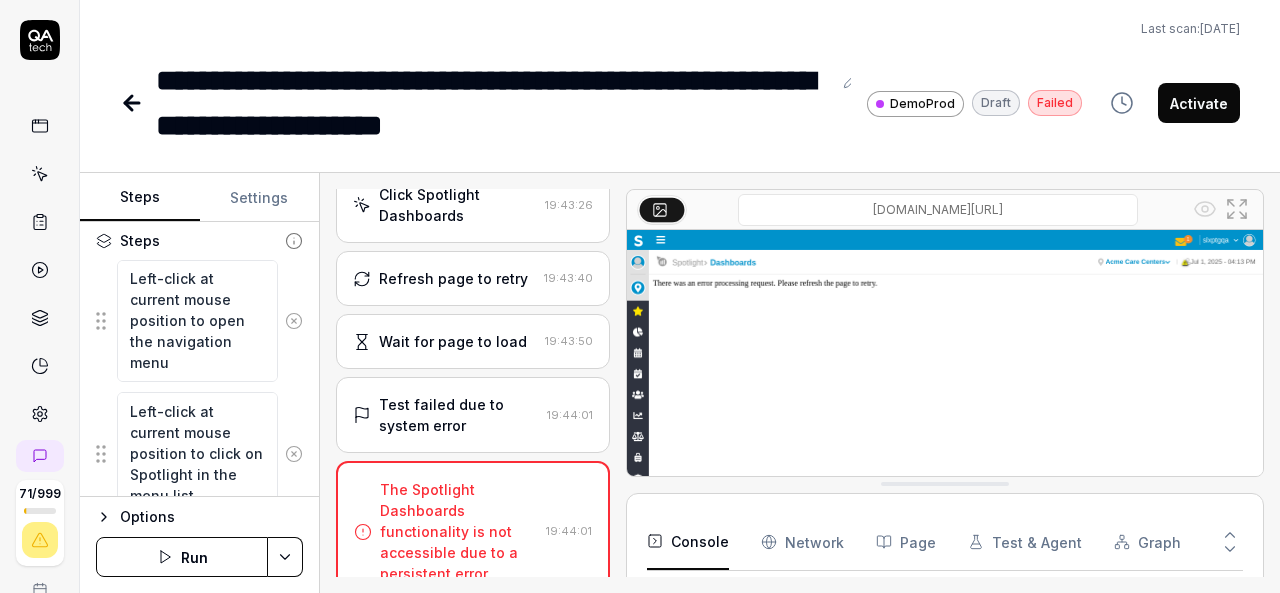 click 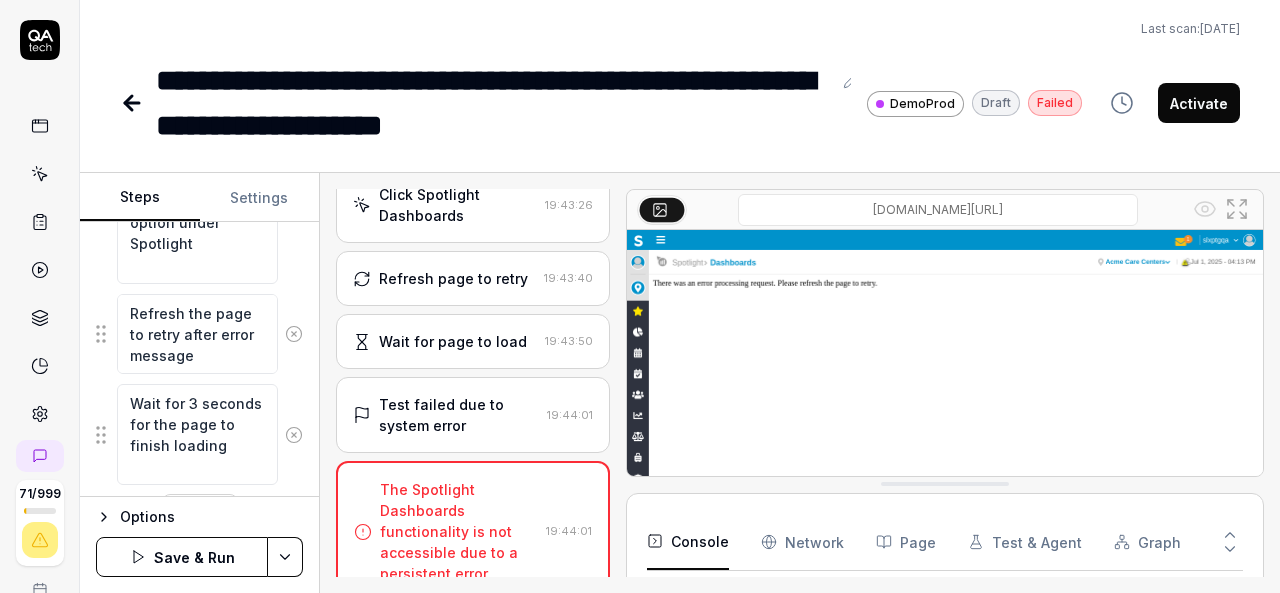scroll, scrollTop: 628, scrollLeft: 0, axis: vertical 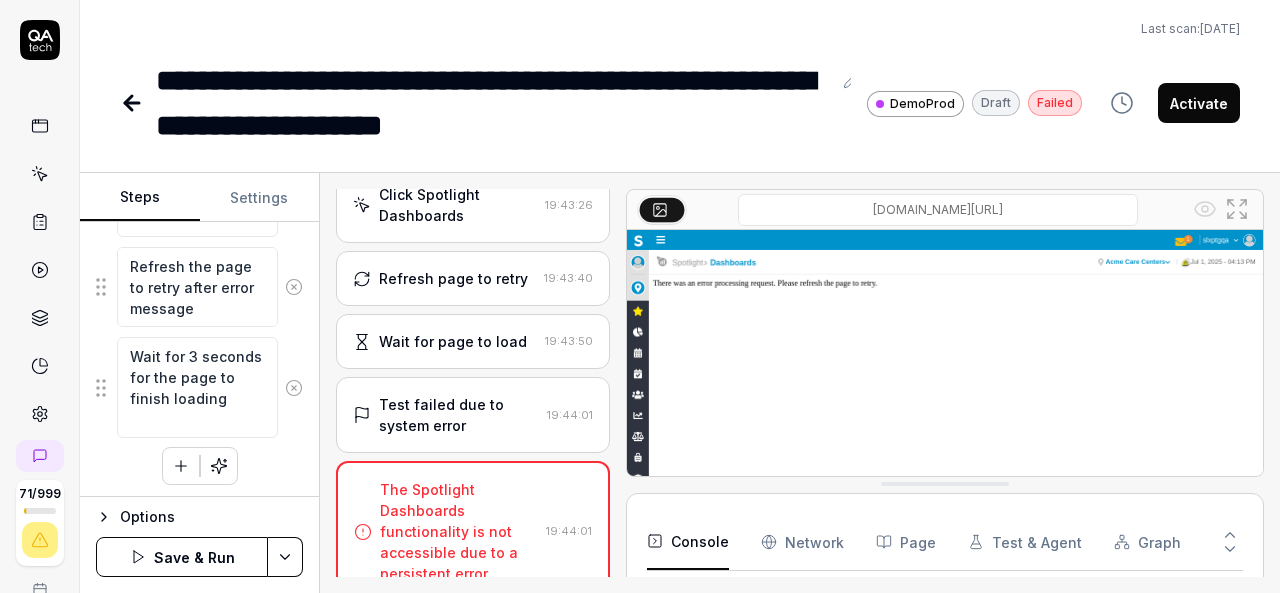 click 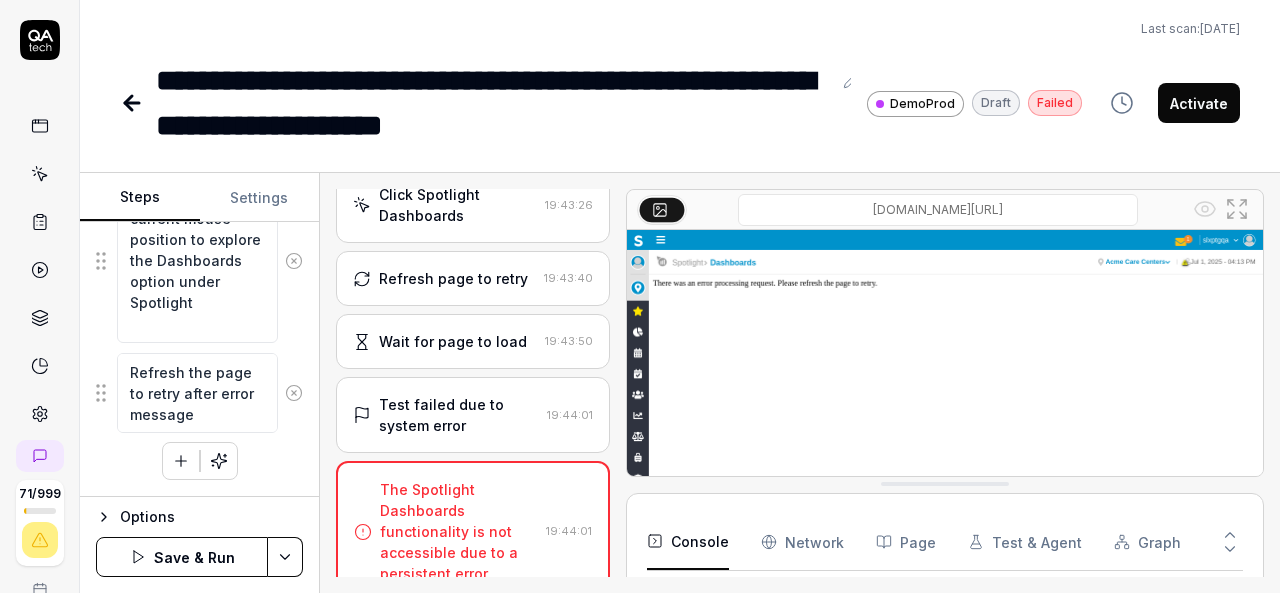 scroll, scrollTop: 518, scrollLeft: 0, axis: vertical 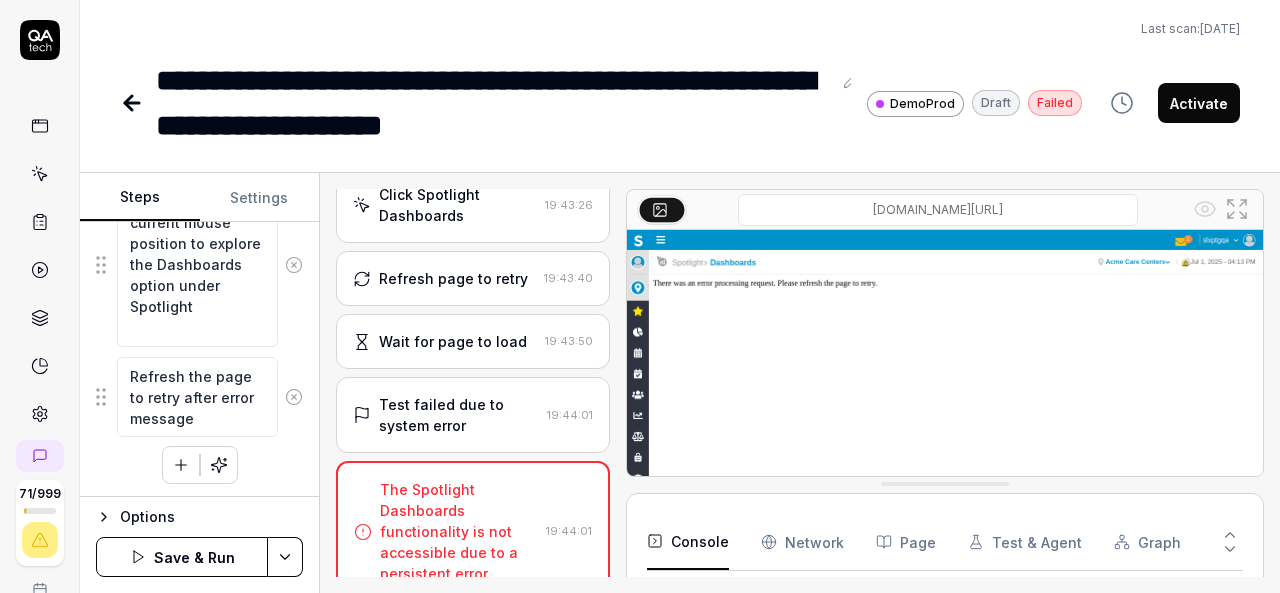 click 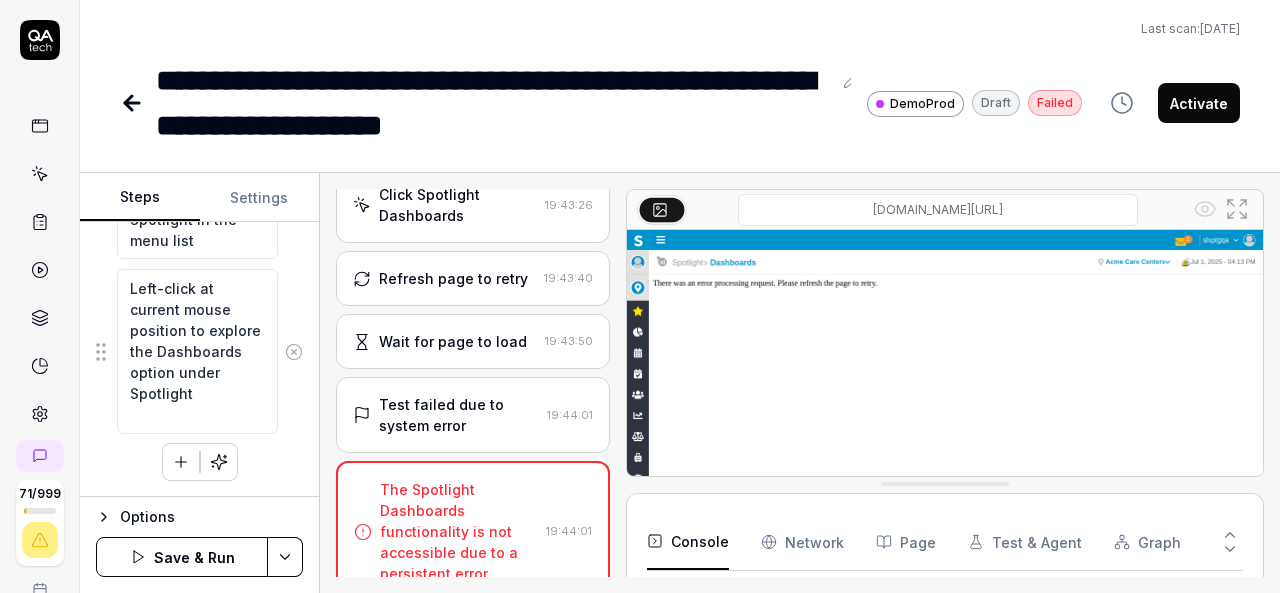 scroll, scrollTop: 428, scrollLeft: 0, axis: vertical 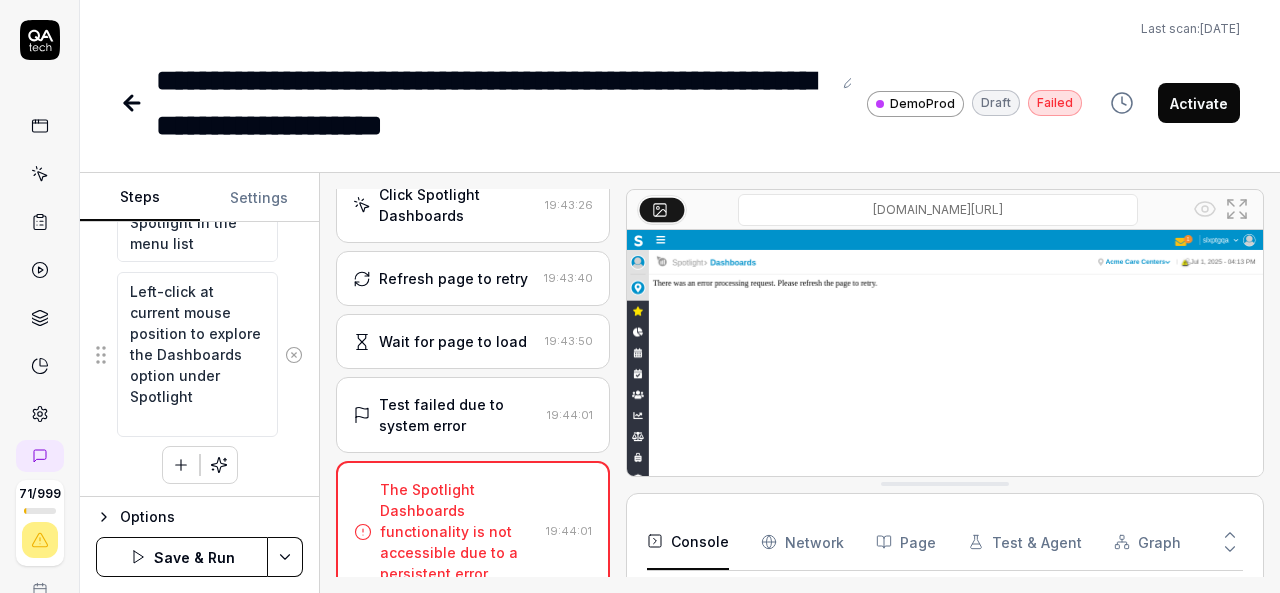 click 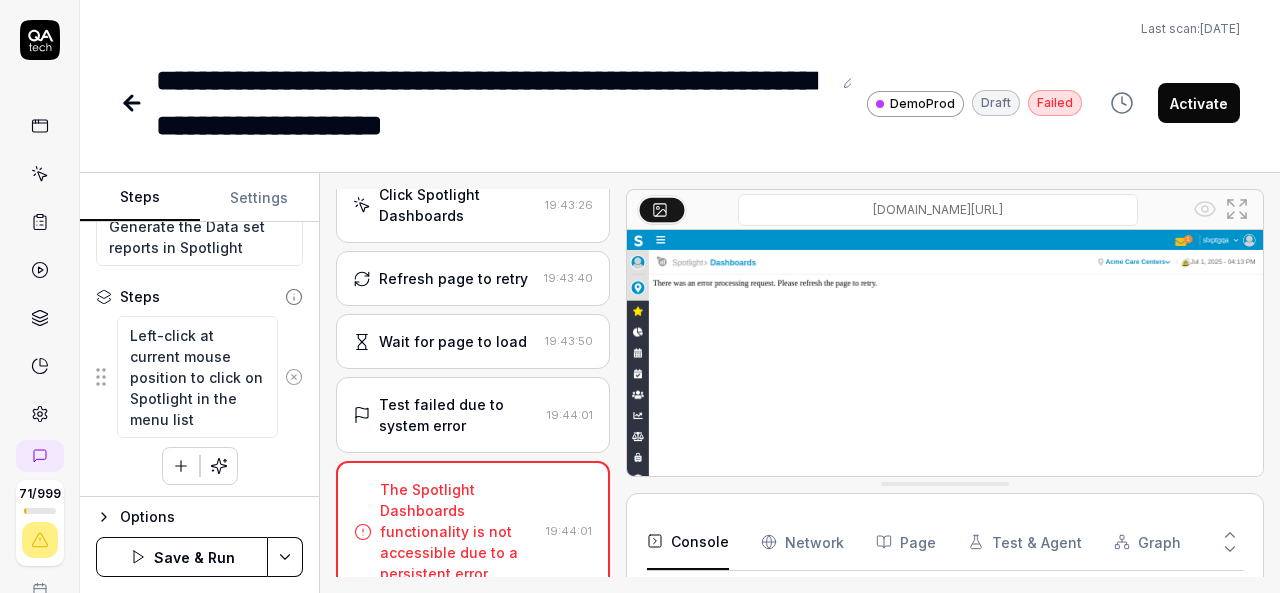 scroll, scrollTop: 254, scrollLeft: 0, axis: vertical 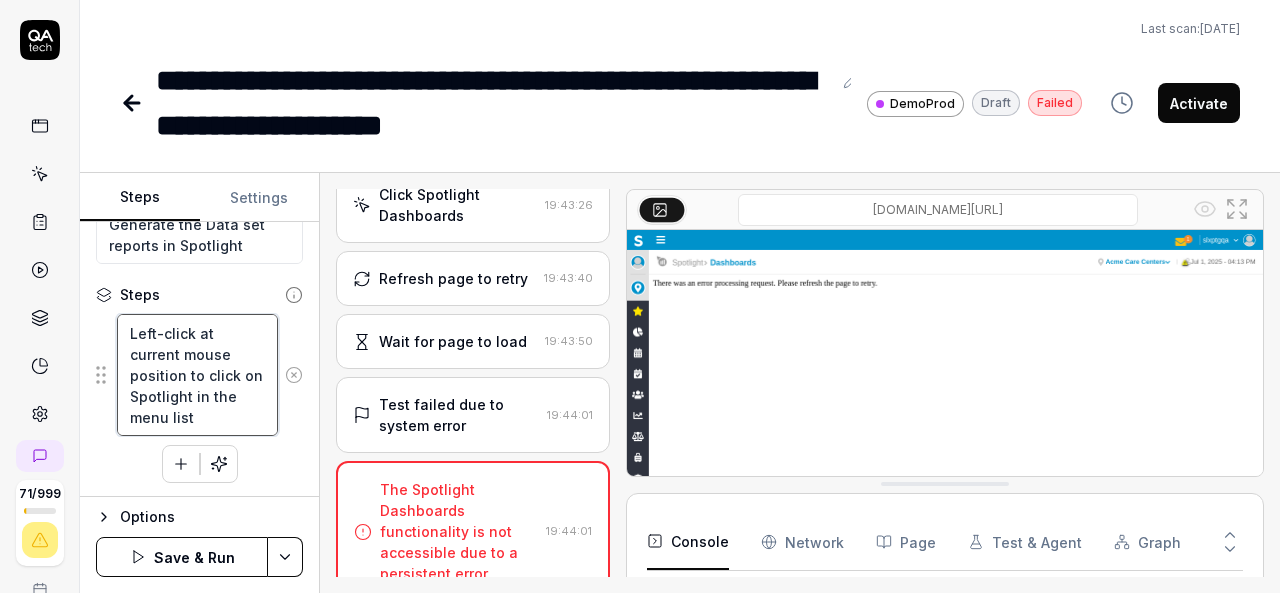 click on "Left-click at current mouse position to click on Spotlight in the menu list" at bounding box center (197, 375) 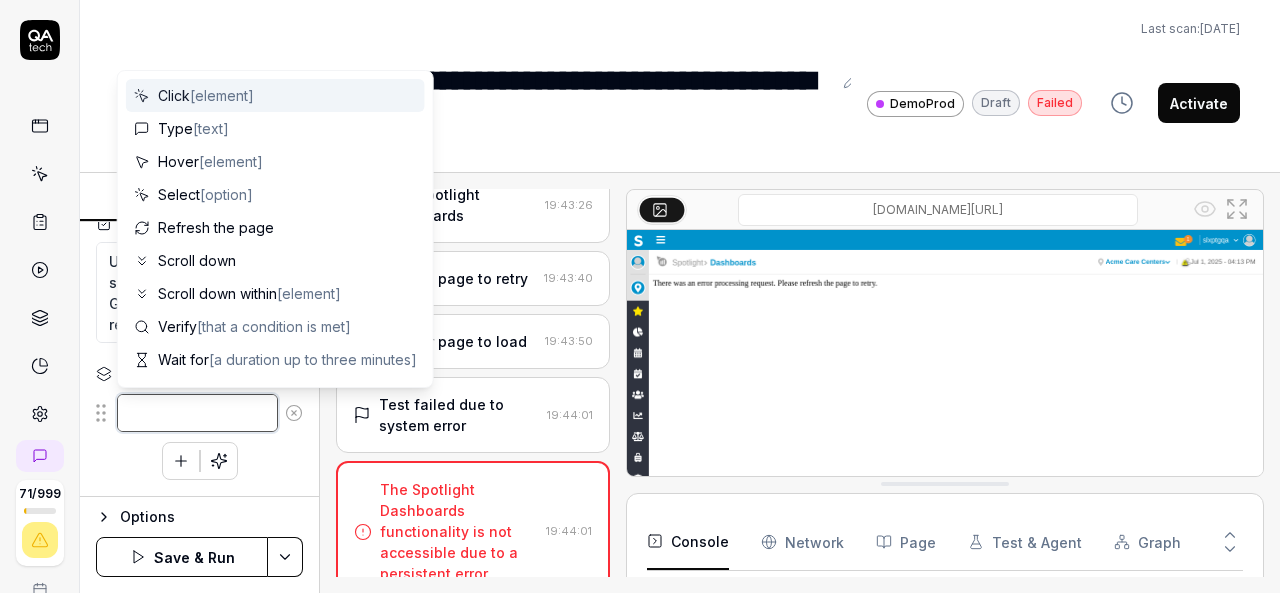 scroll, scrollTop: 172, scrollLeft: 0, axis: vertical 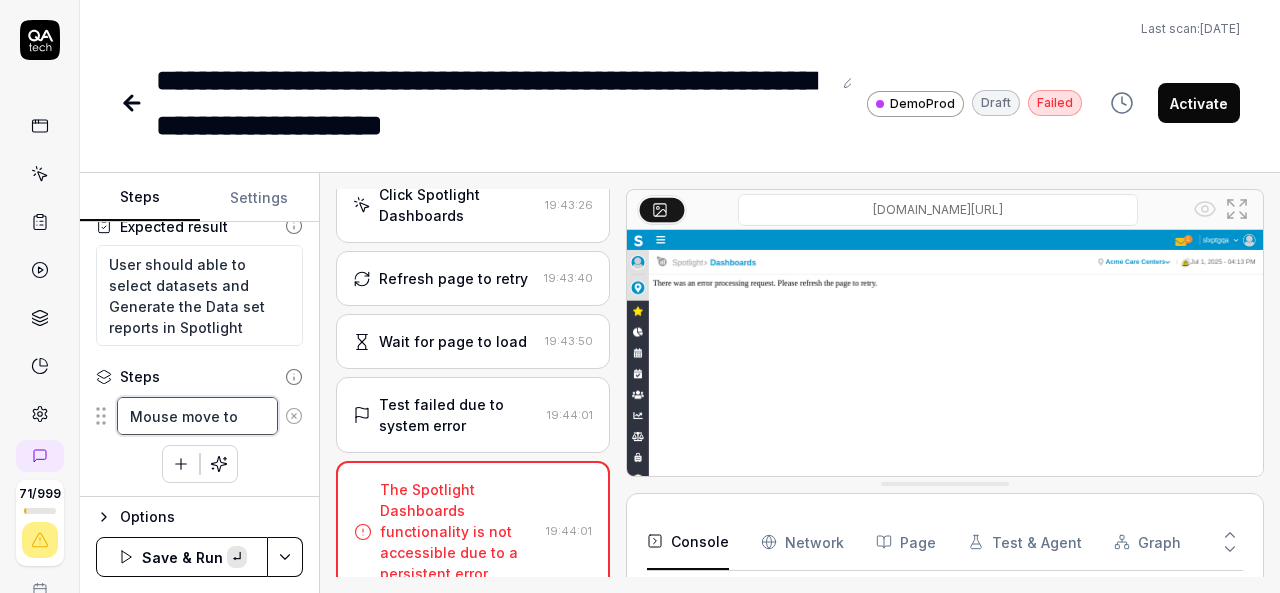 paste on "hamburger" 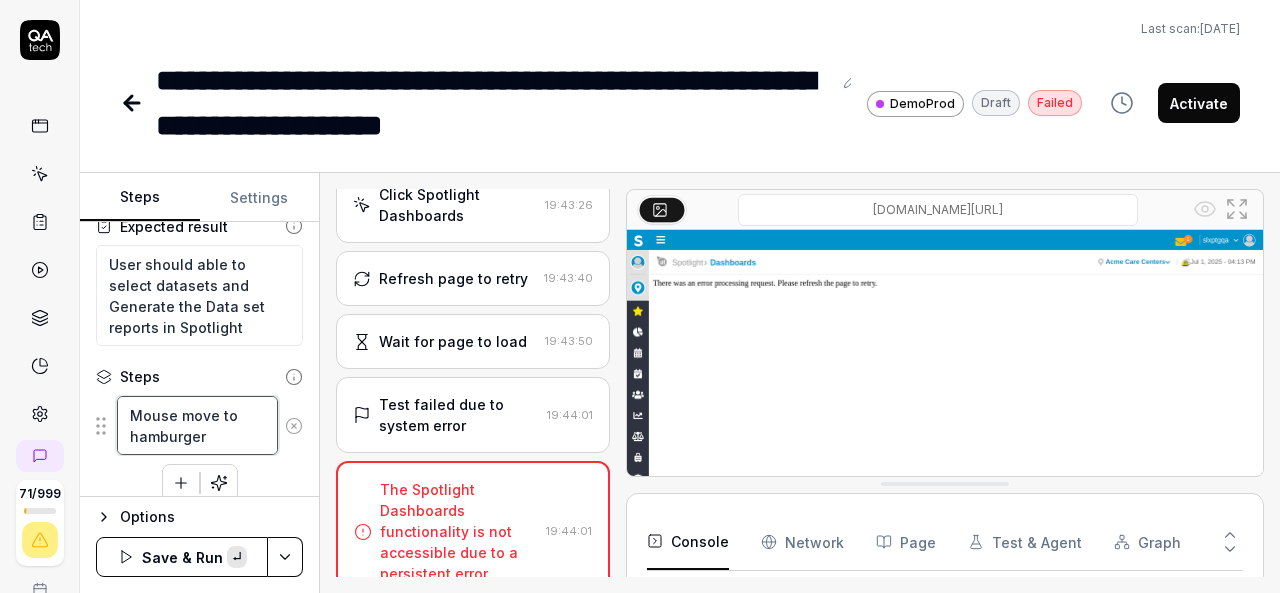 scroll, scrollTop: 1054, scrollLeft: 0, axis: vertical 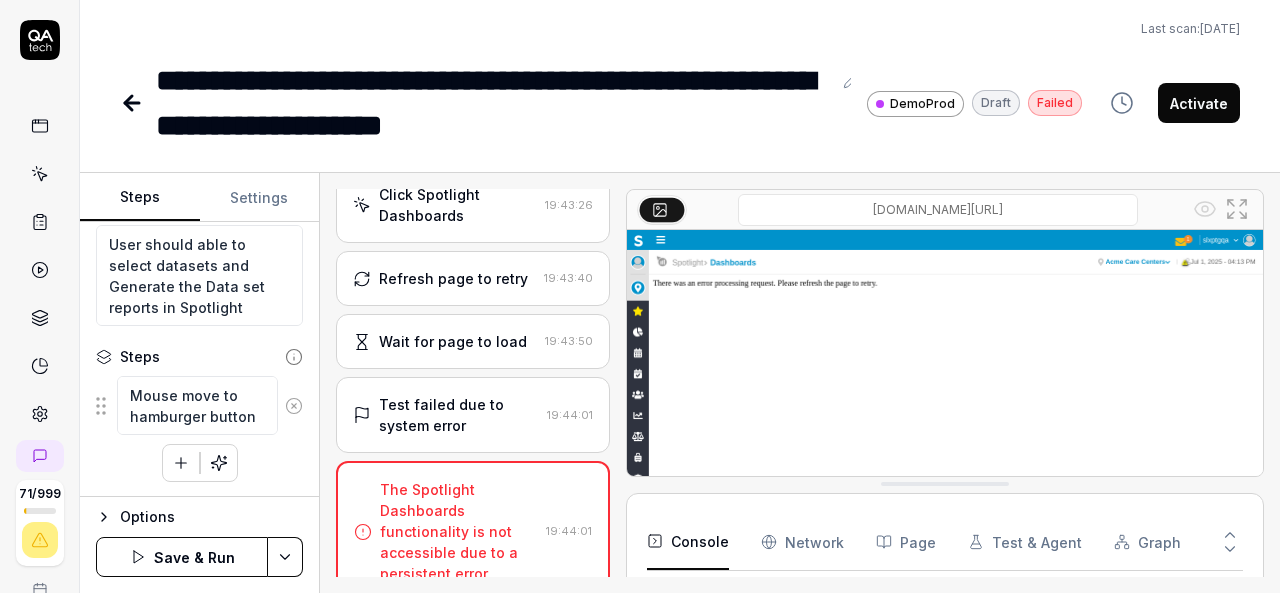 click 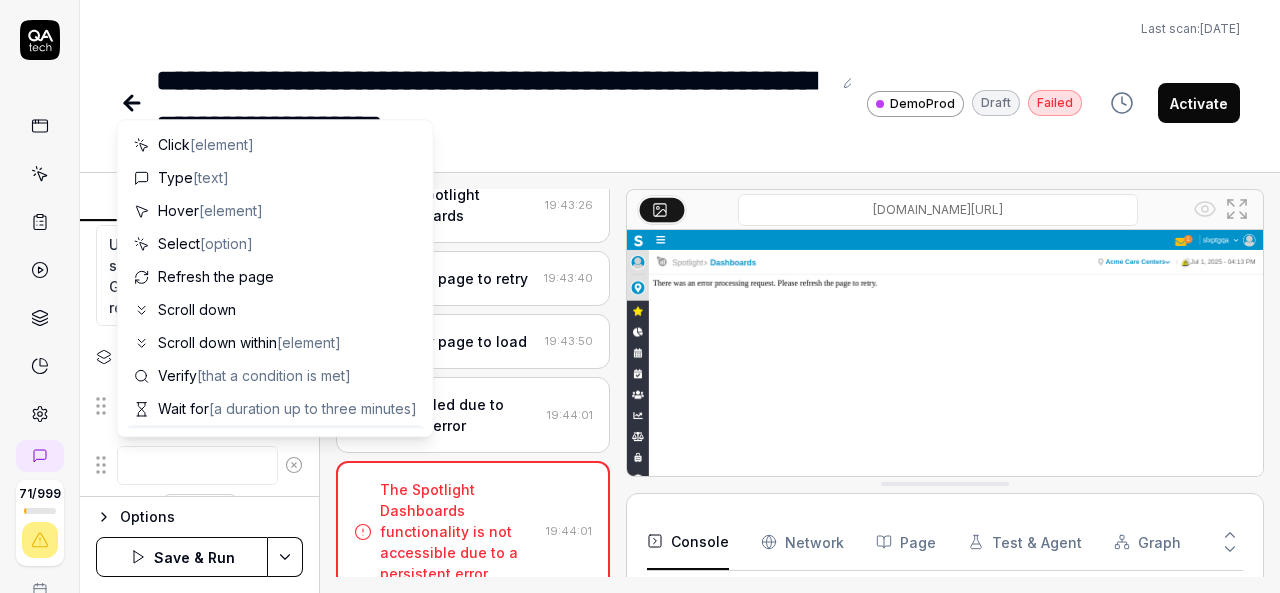 click at bounding box center [197, 465] 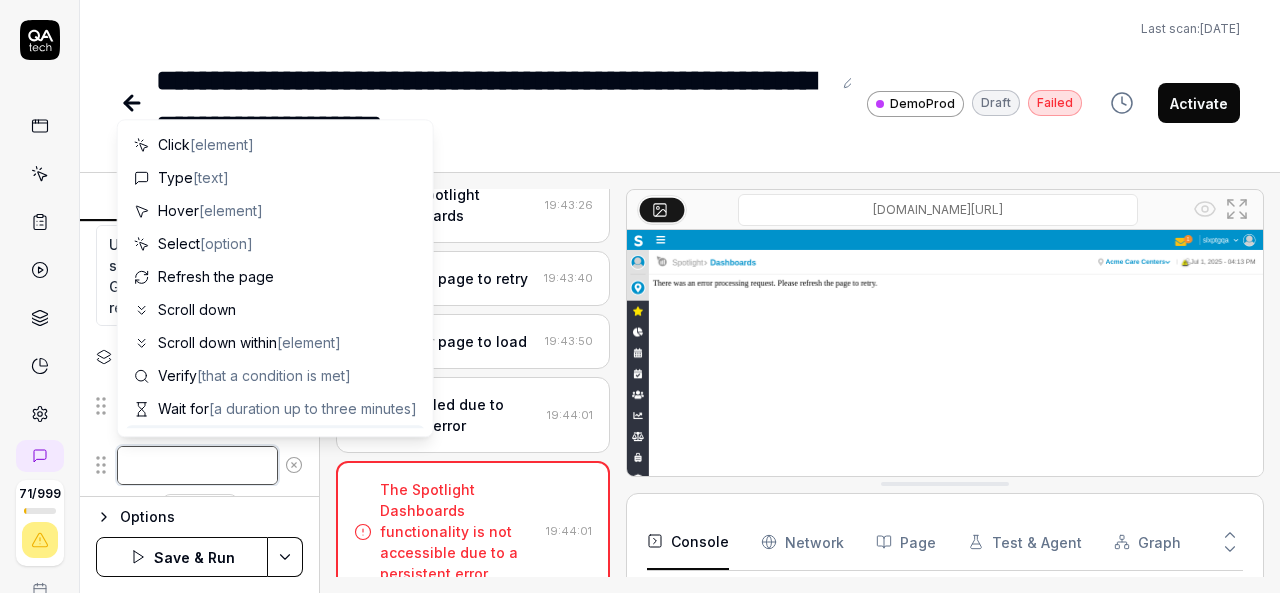 click at bounding box center [197, 465] 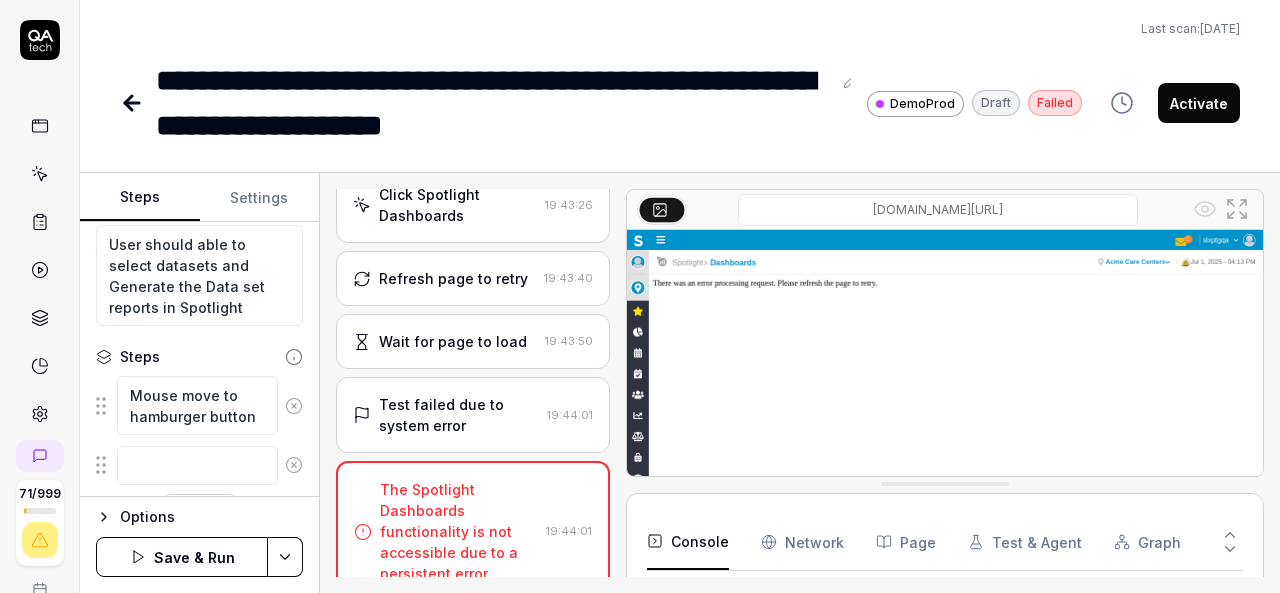 click on "Last scan:  Jun 5 2025" at bounding box center (680, 29) 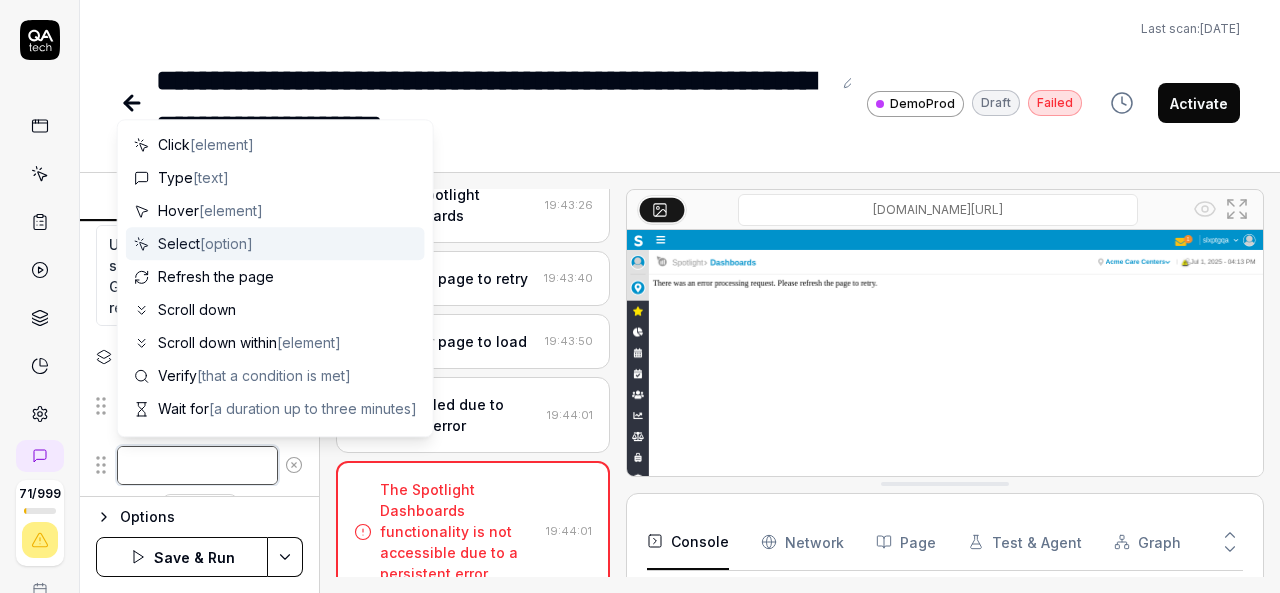 click at bounding box center [197, 465] 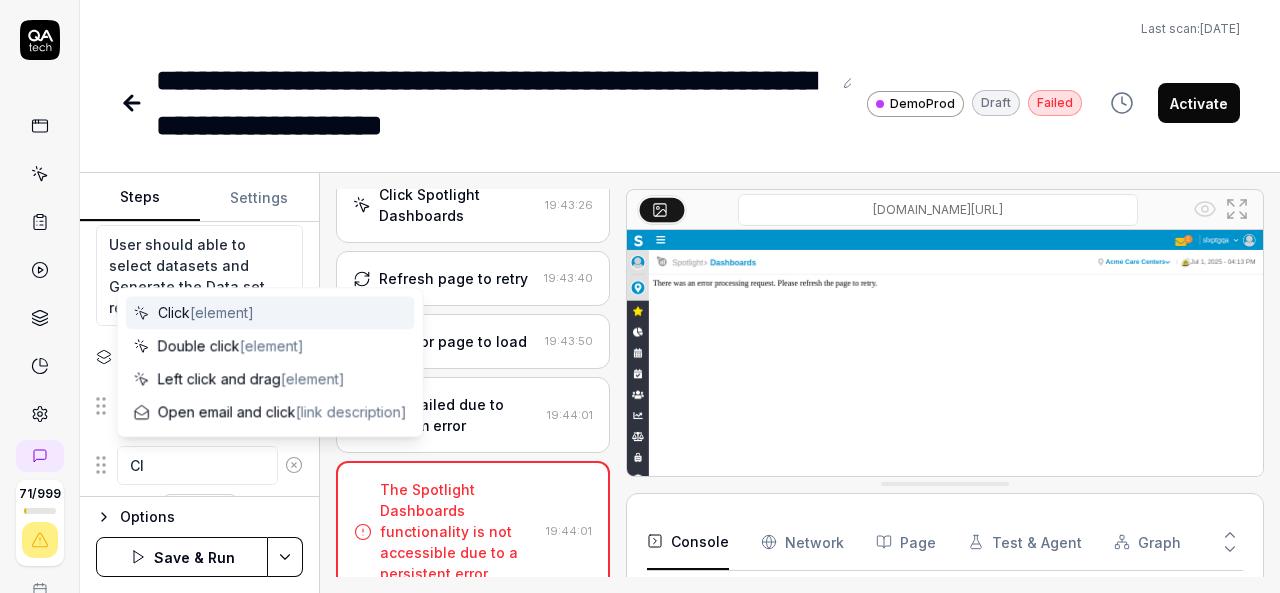click on "[element]" at bounding box center [222, 312] 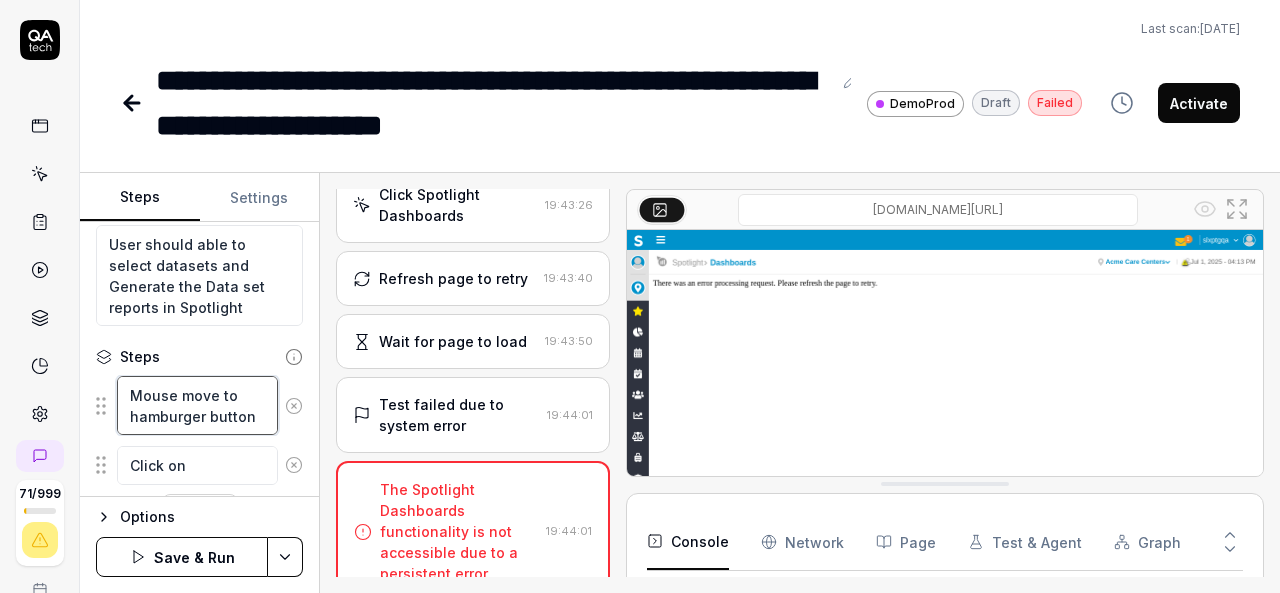 click on "Mouse move to hamburger button" at bounding box center (197, 405) 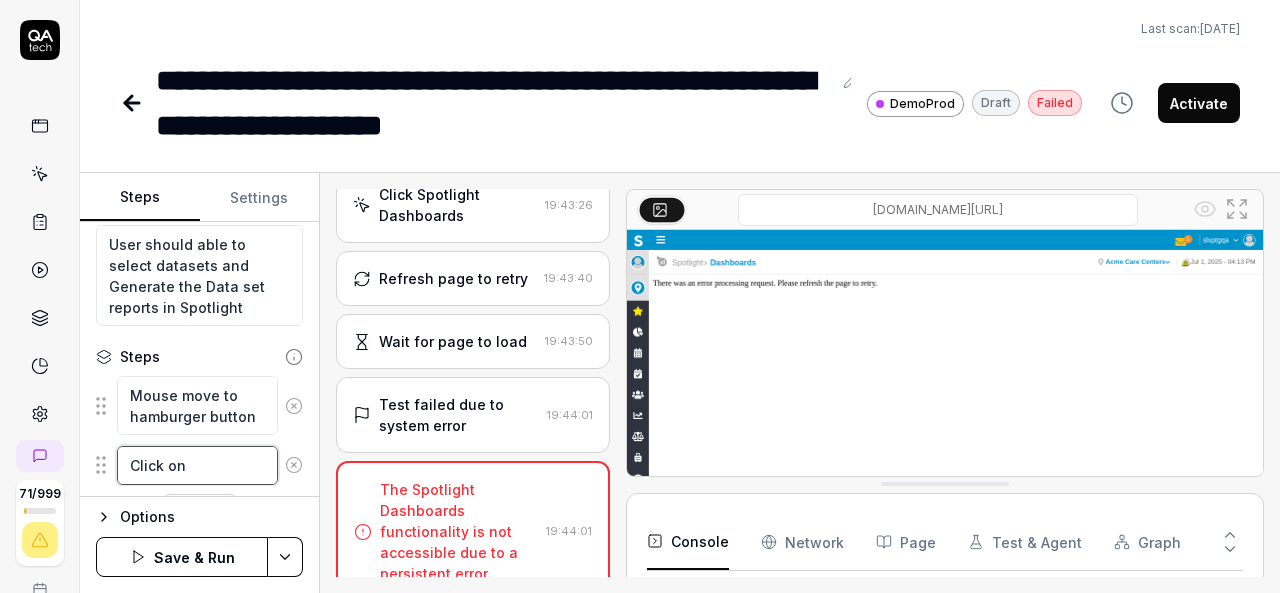 click on "Click on" at bounding box center [197, 465] 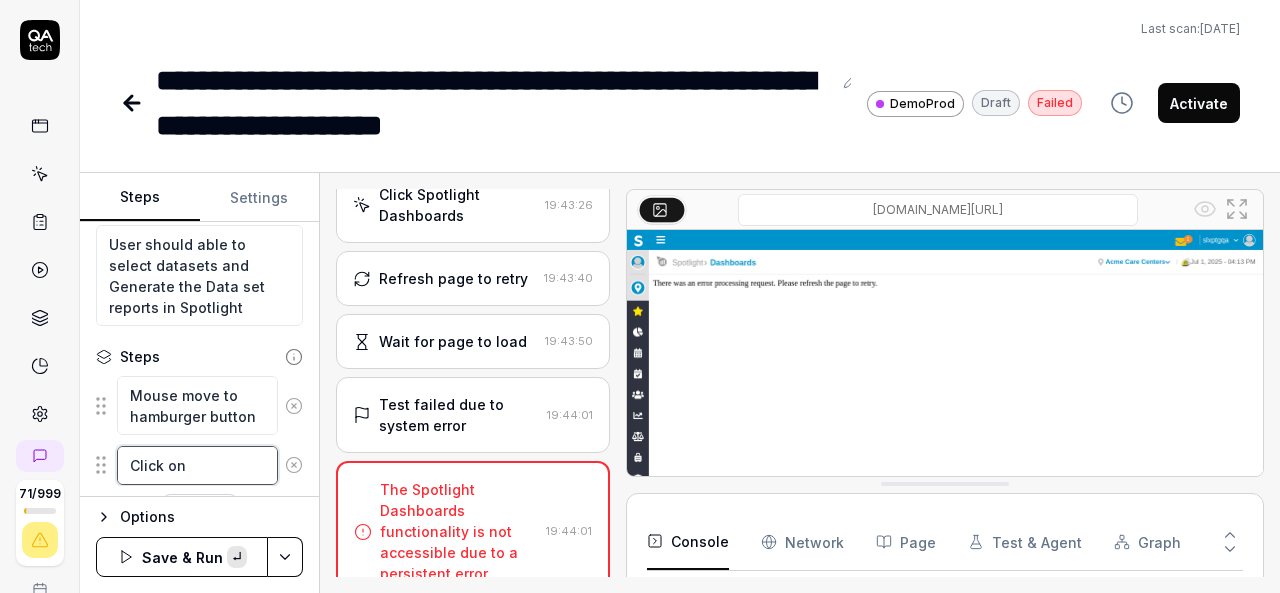 paste on "hamburger button" 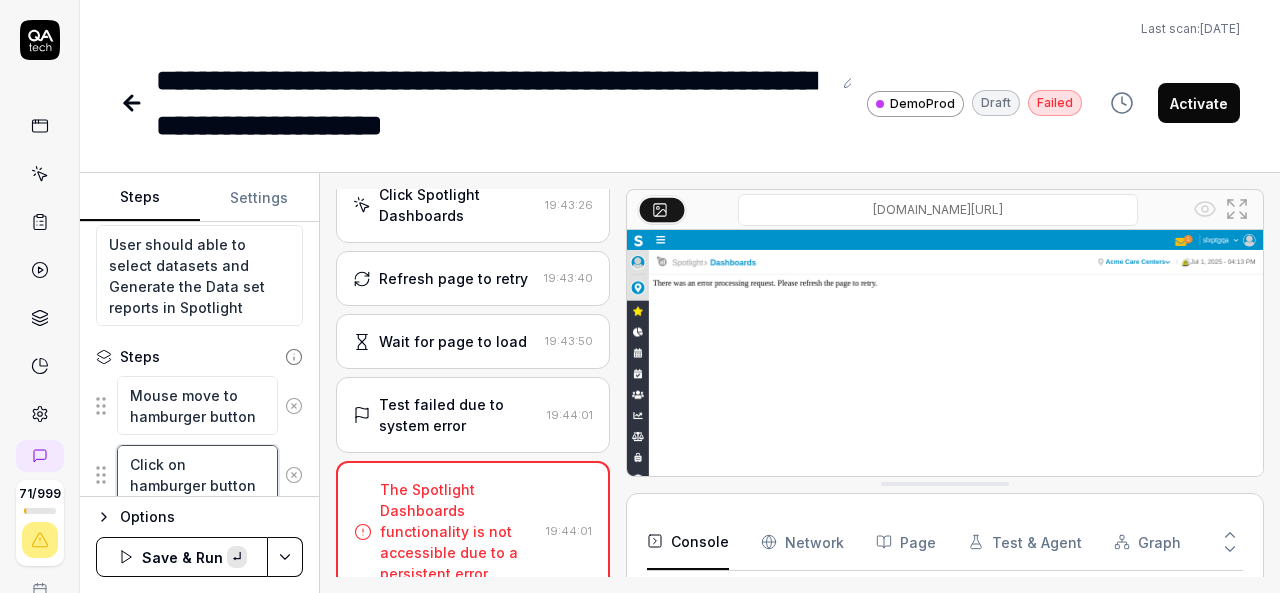 scroll, scrollTop: 10, scrollLeft: 0, axis: vertical 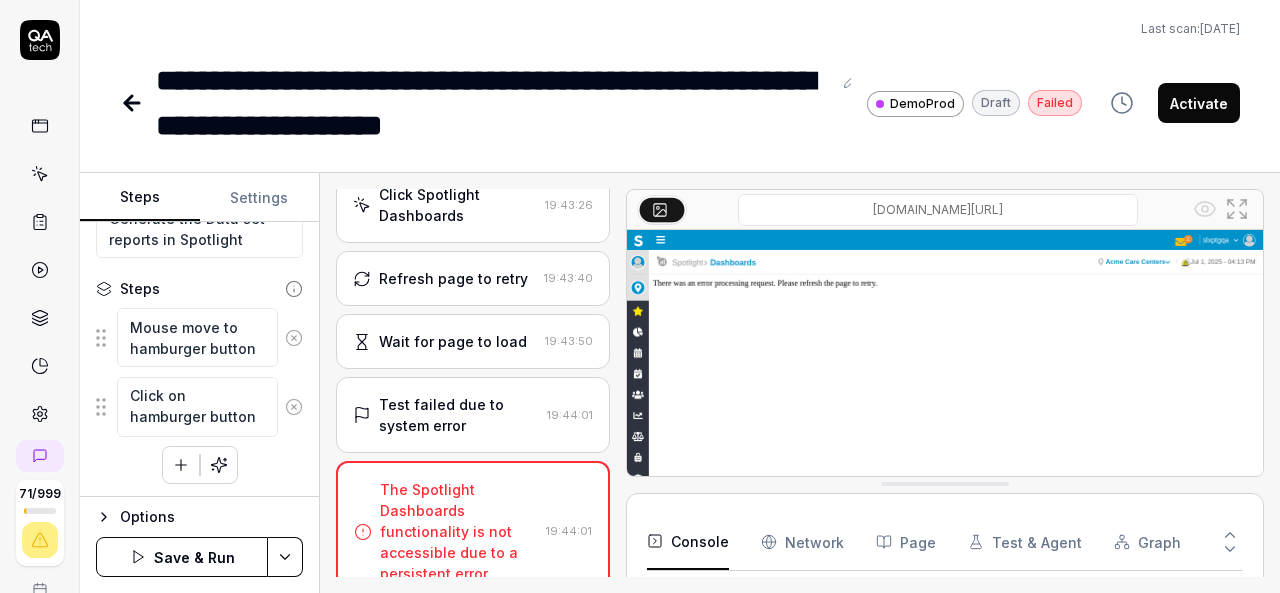 click 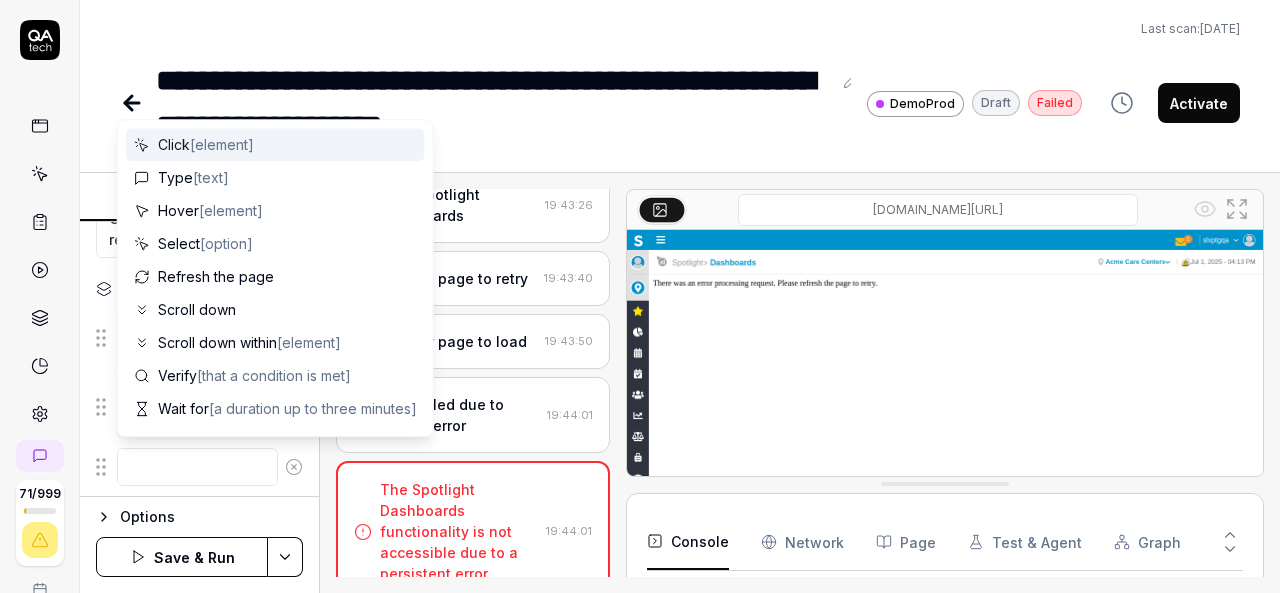 scroll, scrollTop: 0, scrollLeft: 0, axis: both 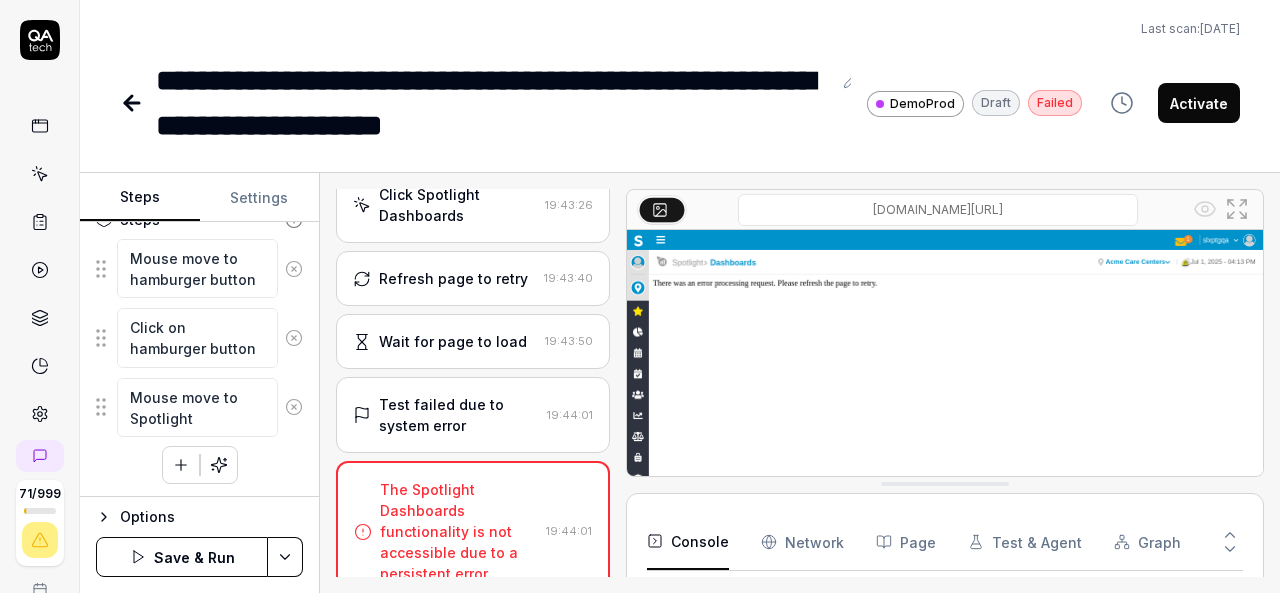 click 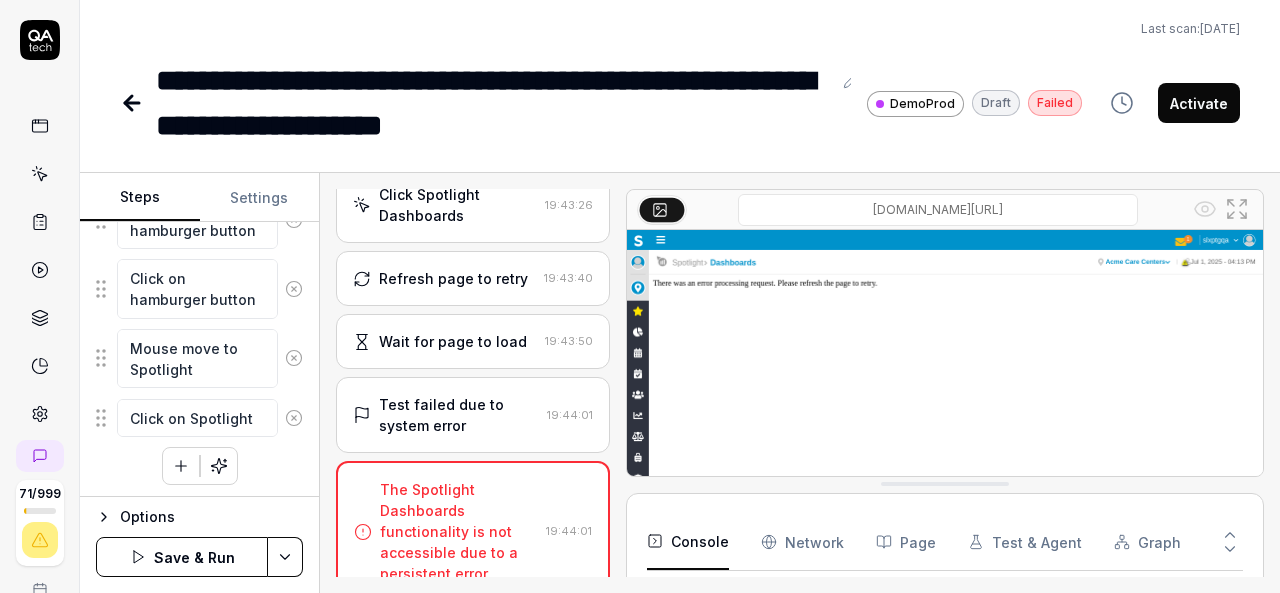 scroll, scrollTop: 378, scrollLeft: 0, axis: vertical 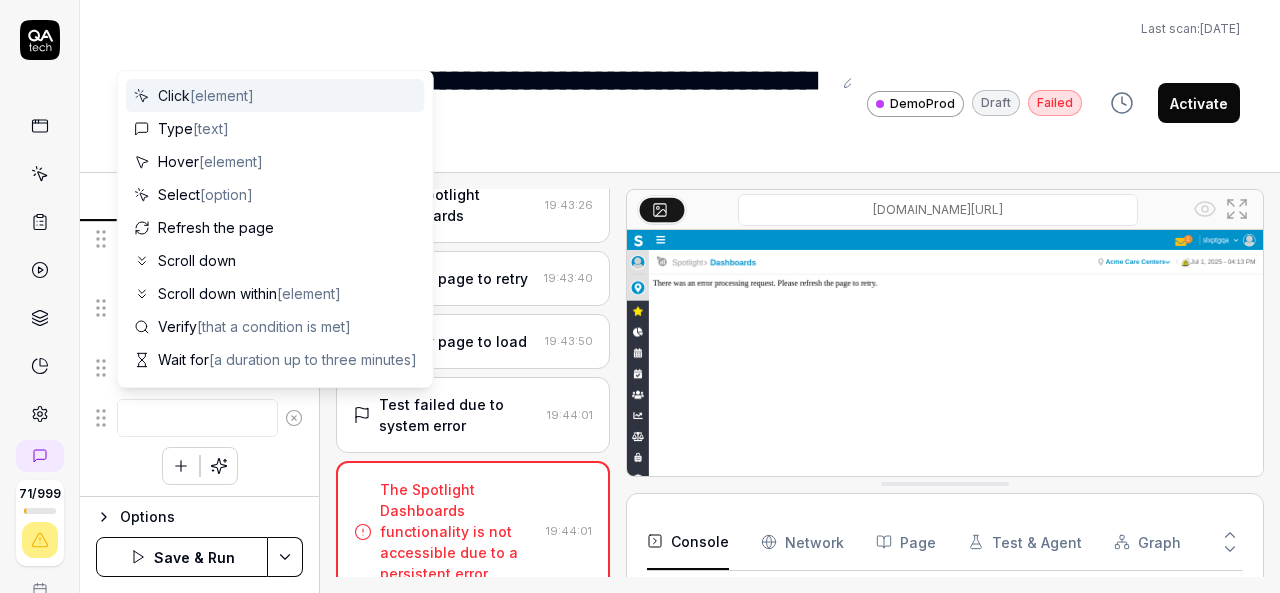 click at bounding box center [197, 418] 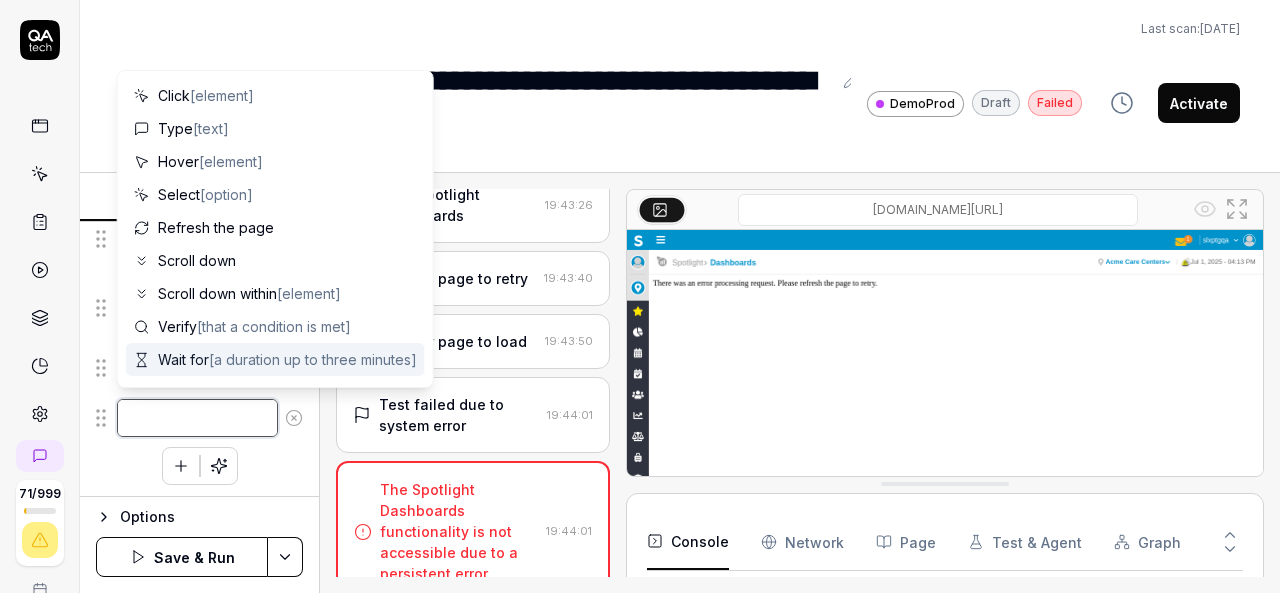click at bounding box center (197, 418) 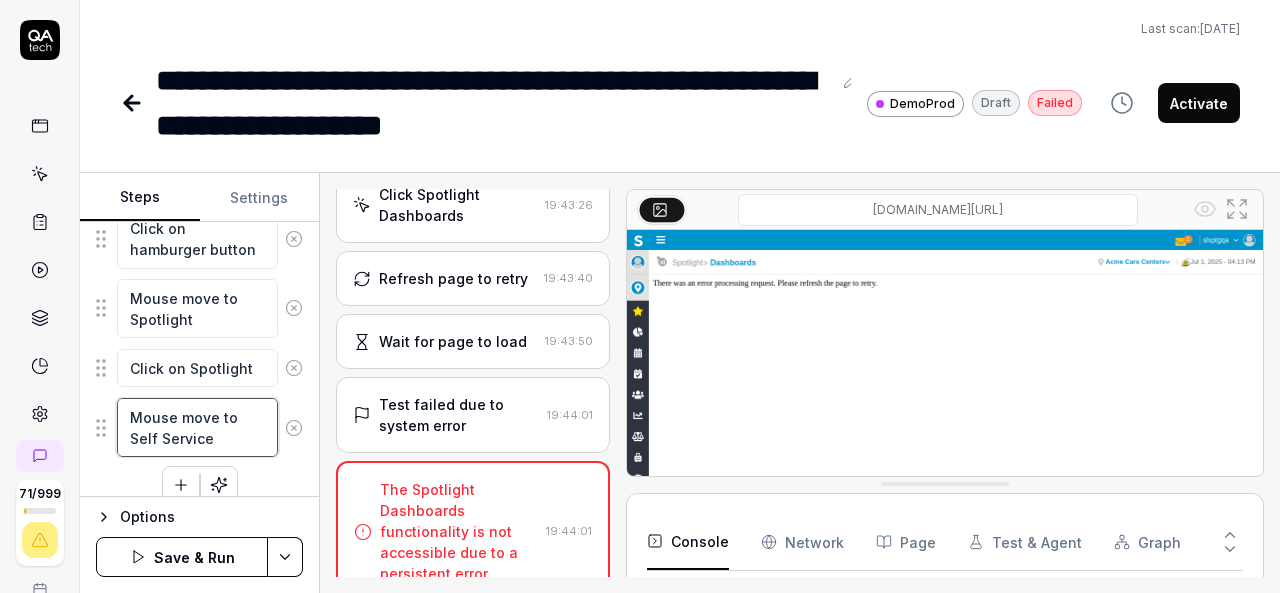 scroll, scrollTop: 447, scrollLeft: 0, axis: vertical 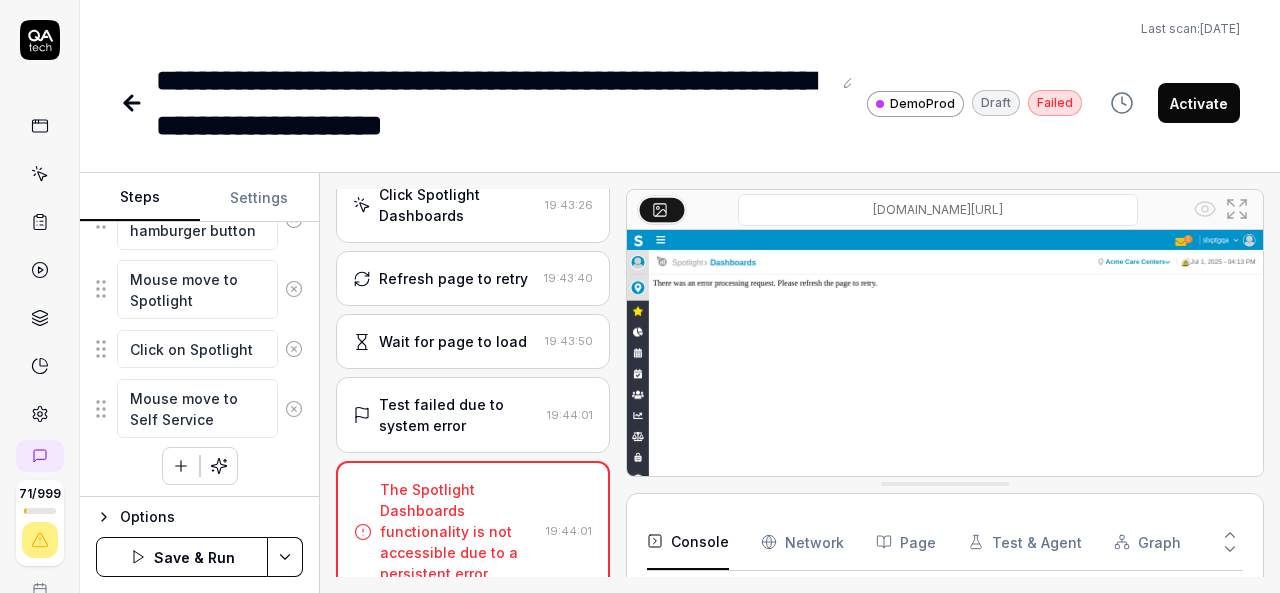 click 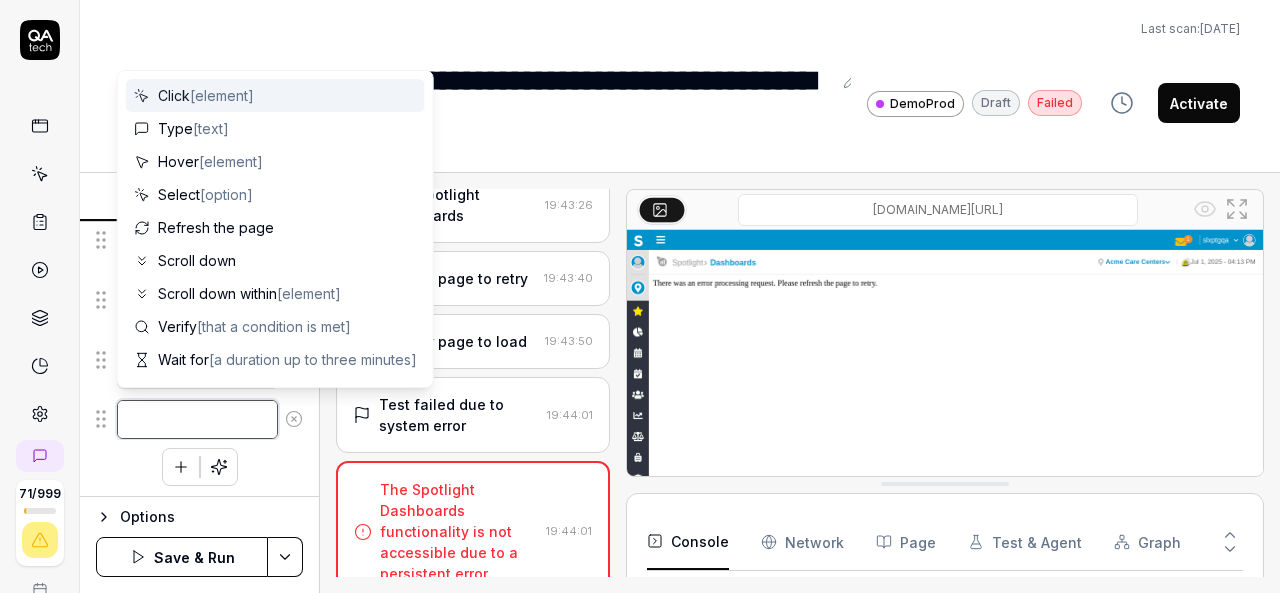 click at bounding box center (197, 419) 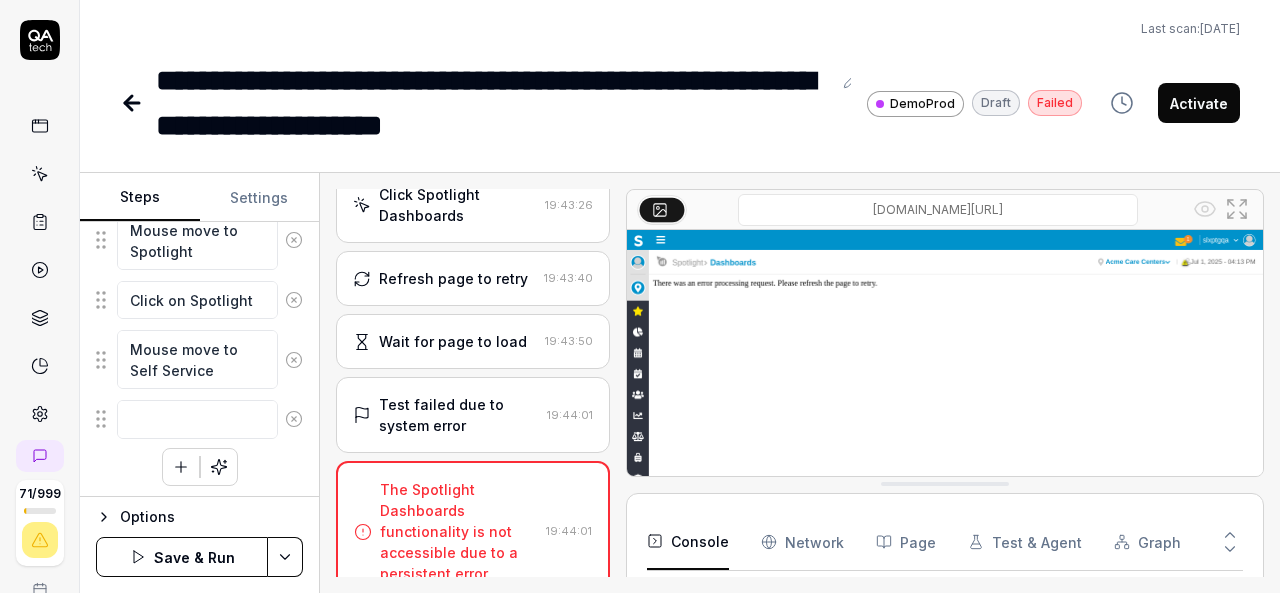 click on "Last scan:  Jun 5 2025" at bounding box center [680, 29] 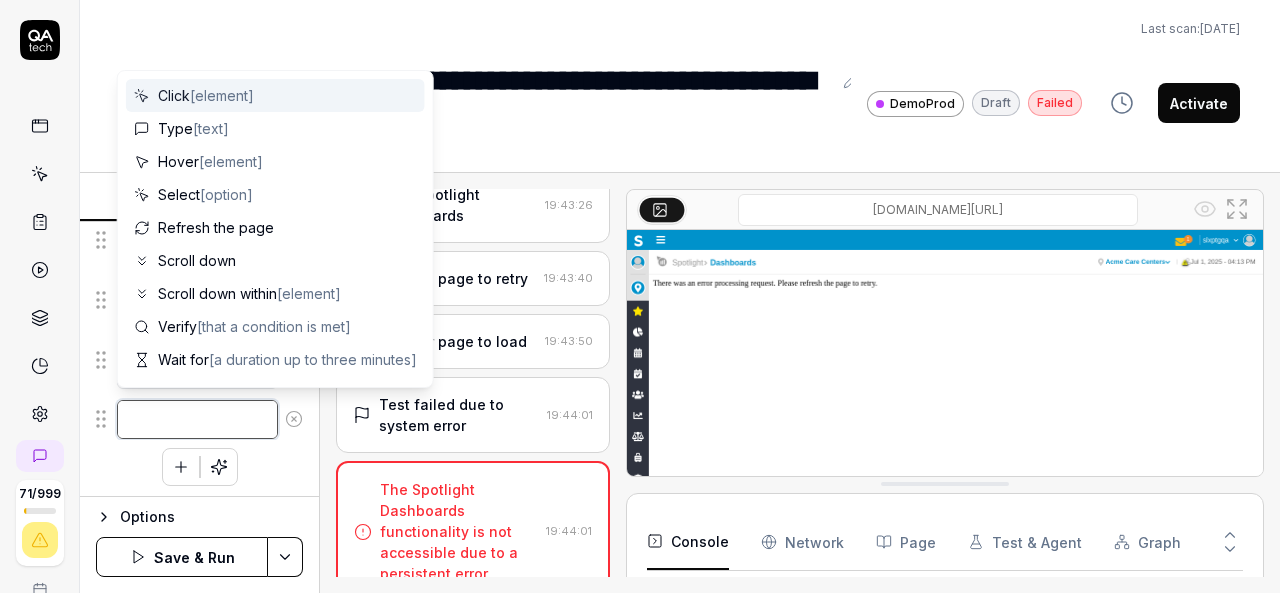 click at bounding box center [197, 419] 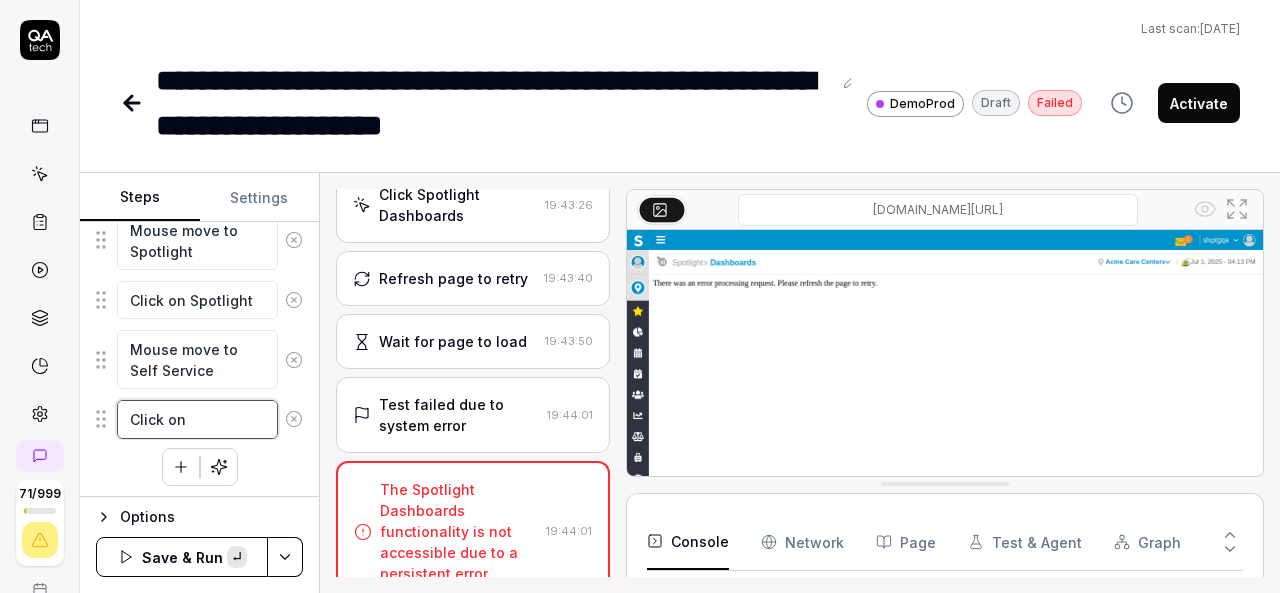 paste on "Self Service" 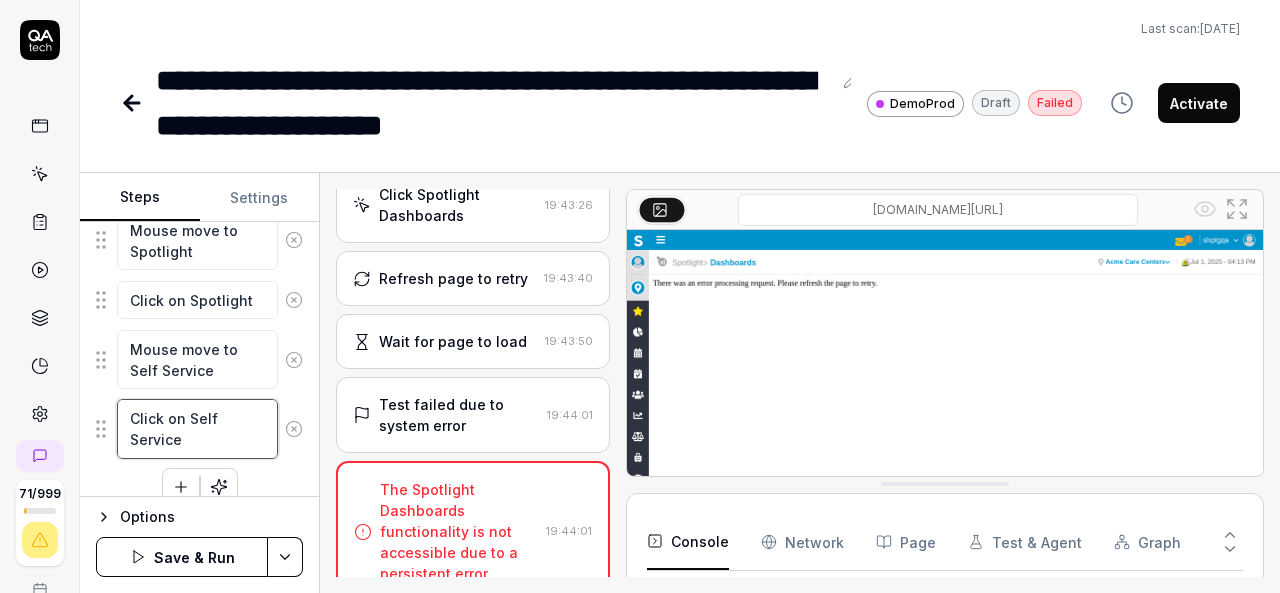 scroll, scrollTop: 516, scrollLeft: 0, axis: vertical 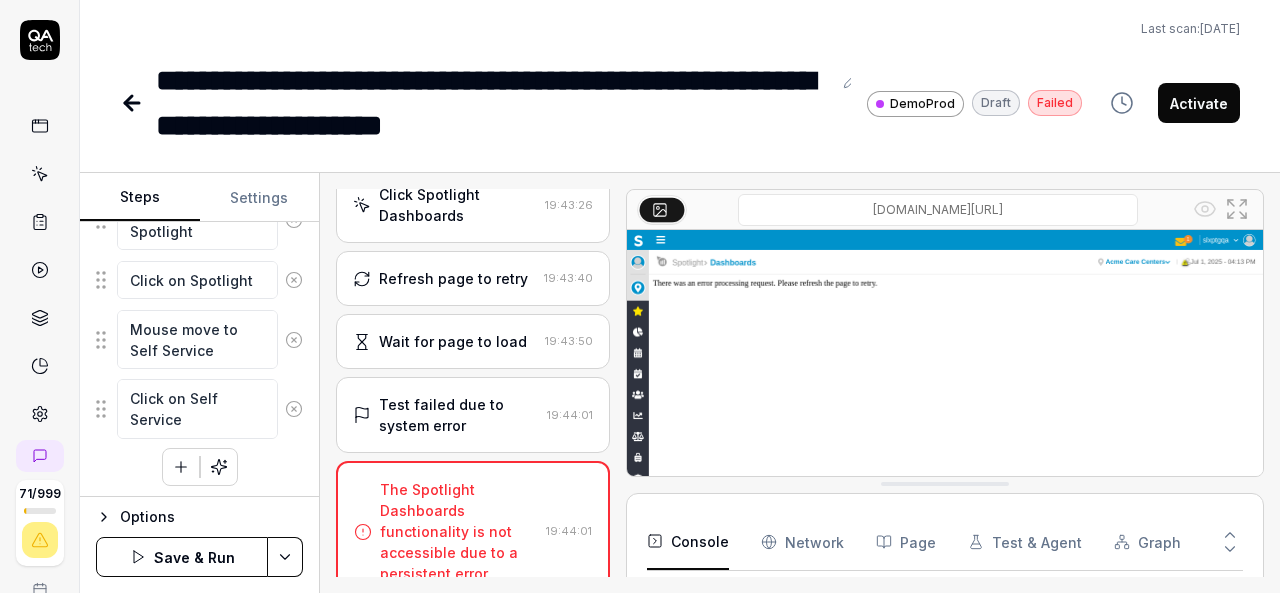 click 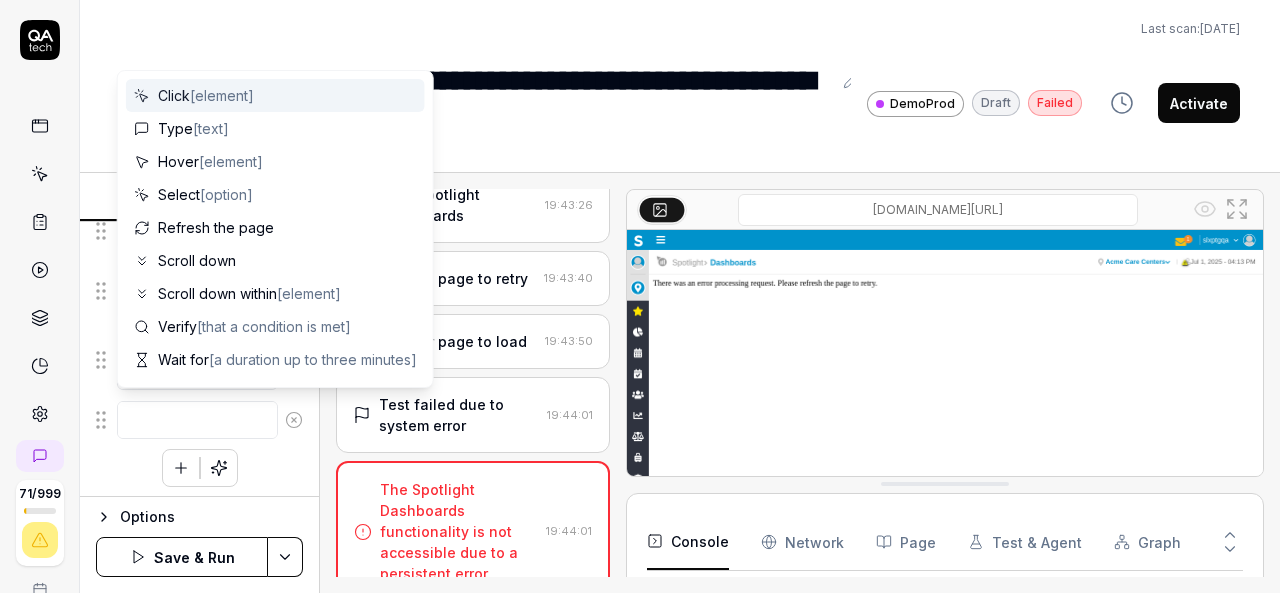 click at bounding box center [197, 420] 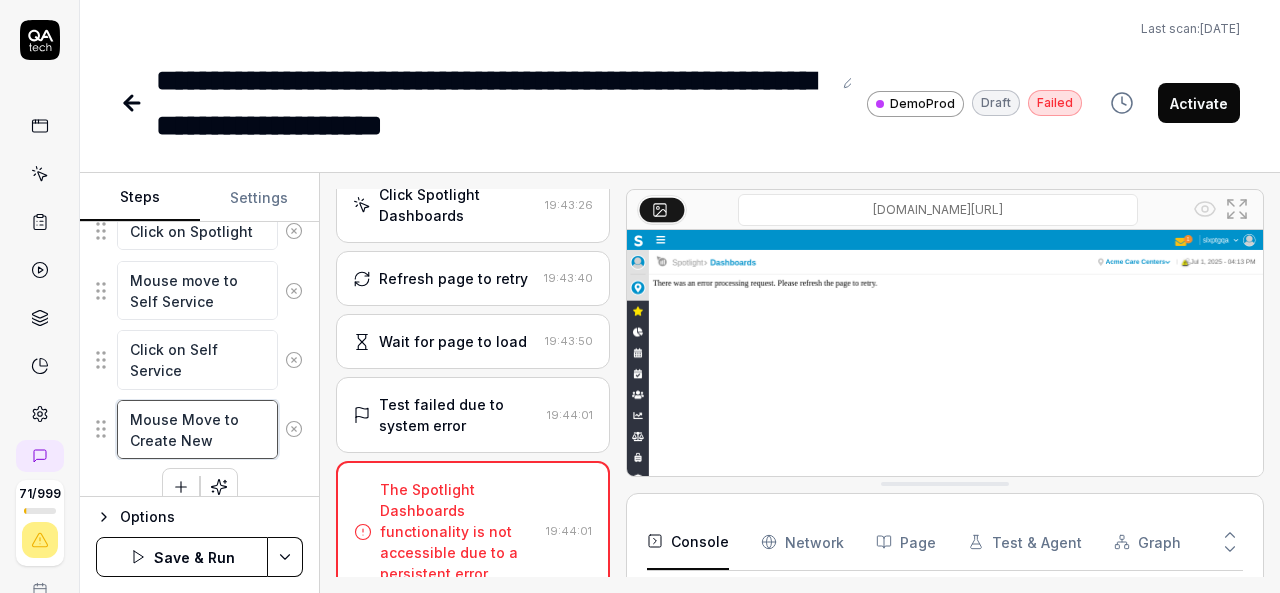 scroll, scrollTop: 584, scrollLeft: 0, axis: vertical 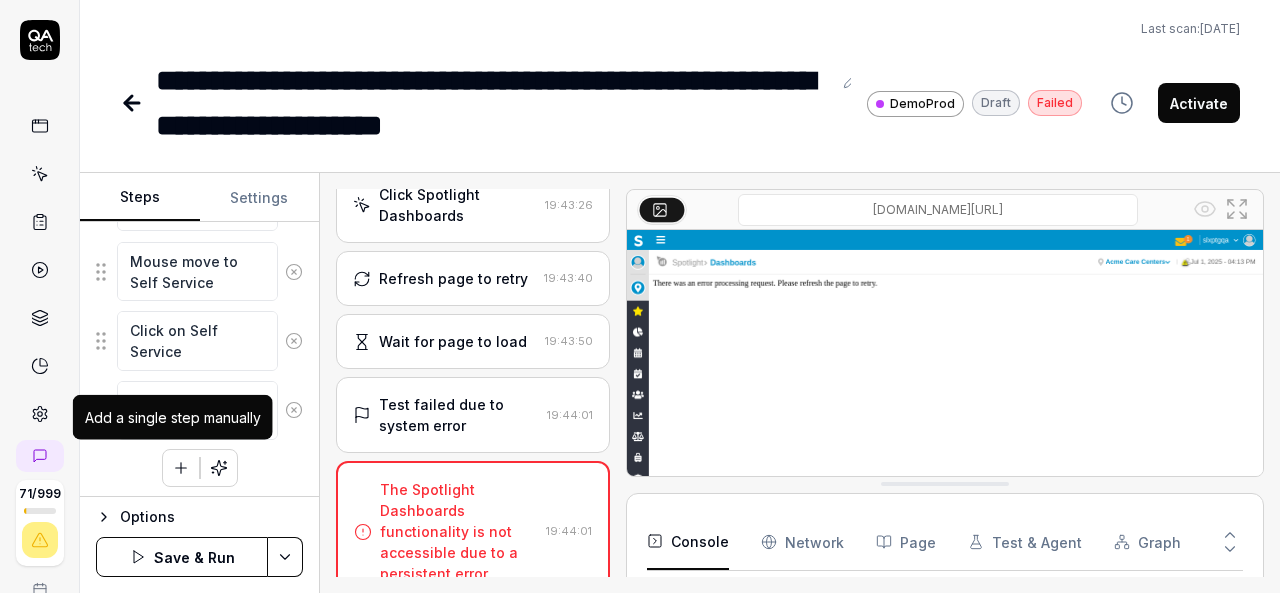 click 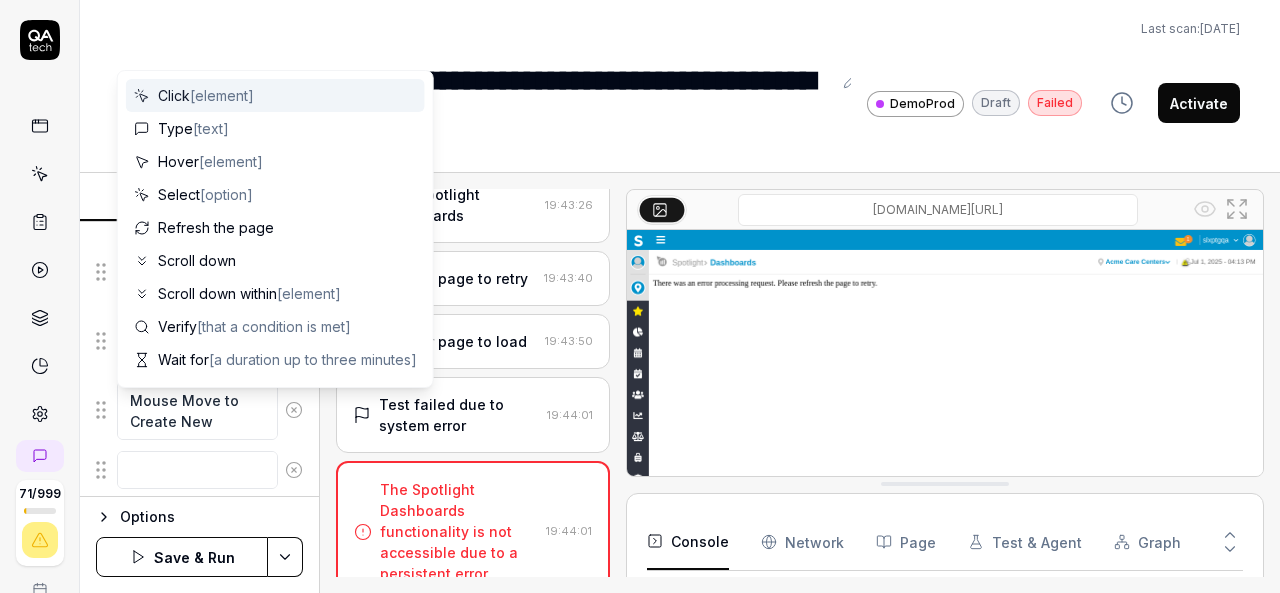 scroll, scrollTop: 634, scrollLeft: 0, axis: vertical 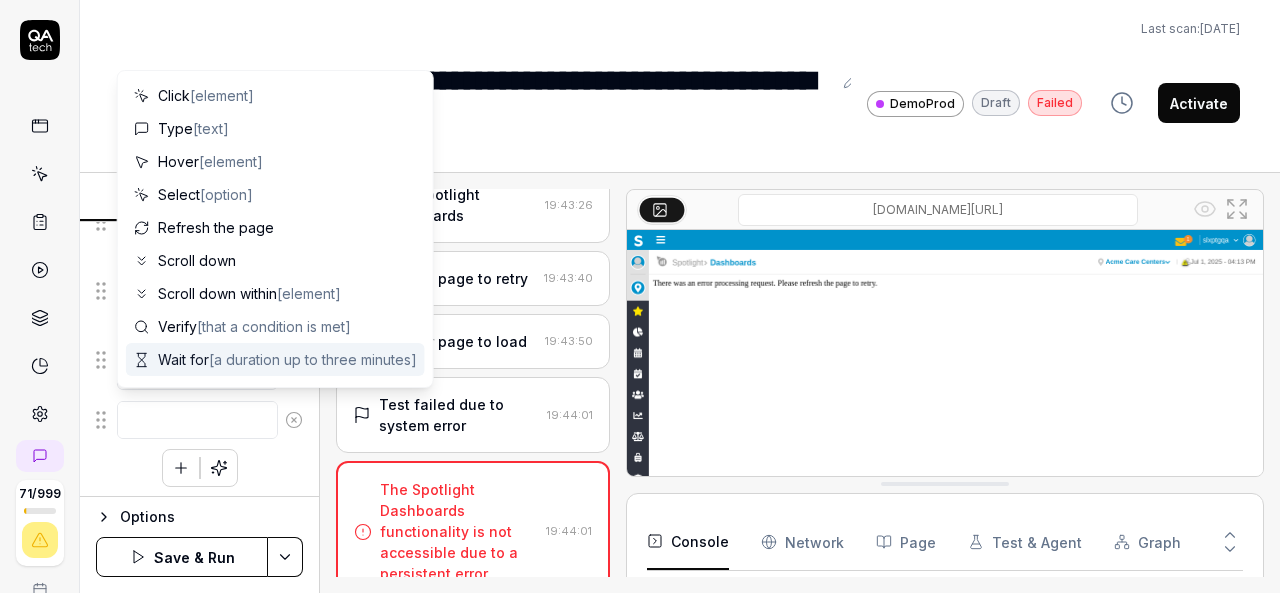 click at bounding box center [197, 420] 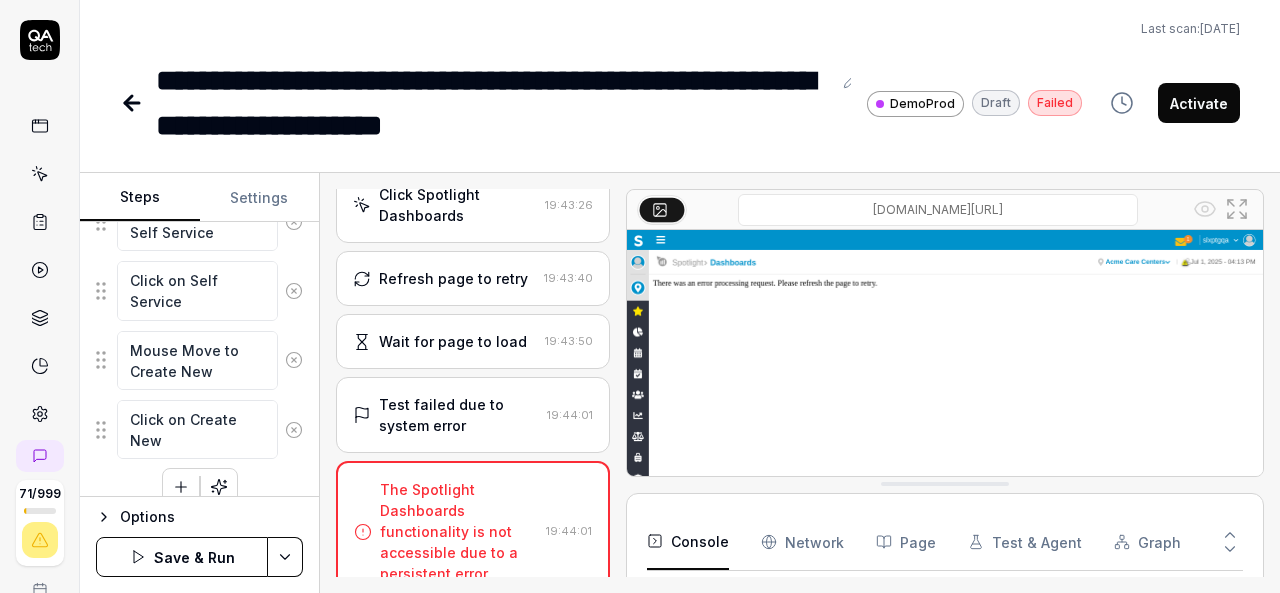 click 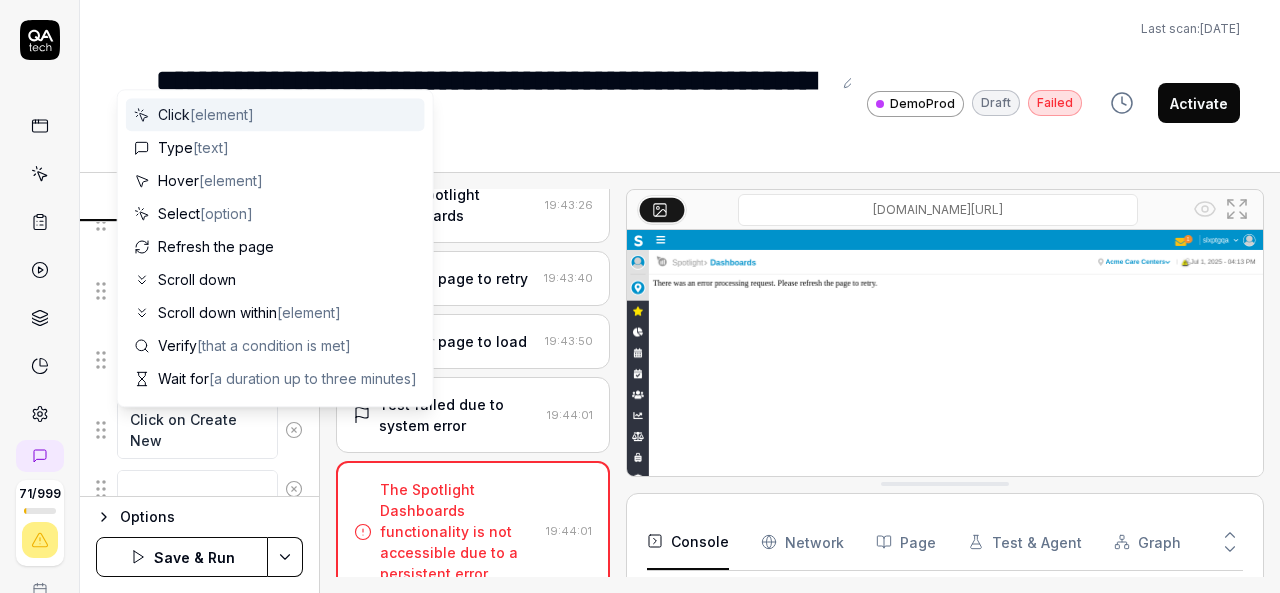 scroll, scrollTop: 683, scrollLeft: 0, axis: vertical 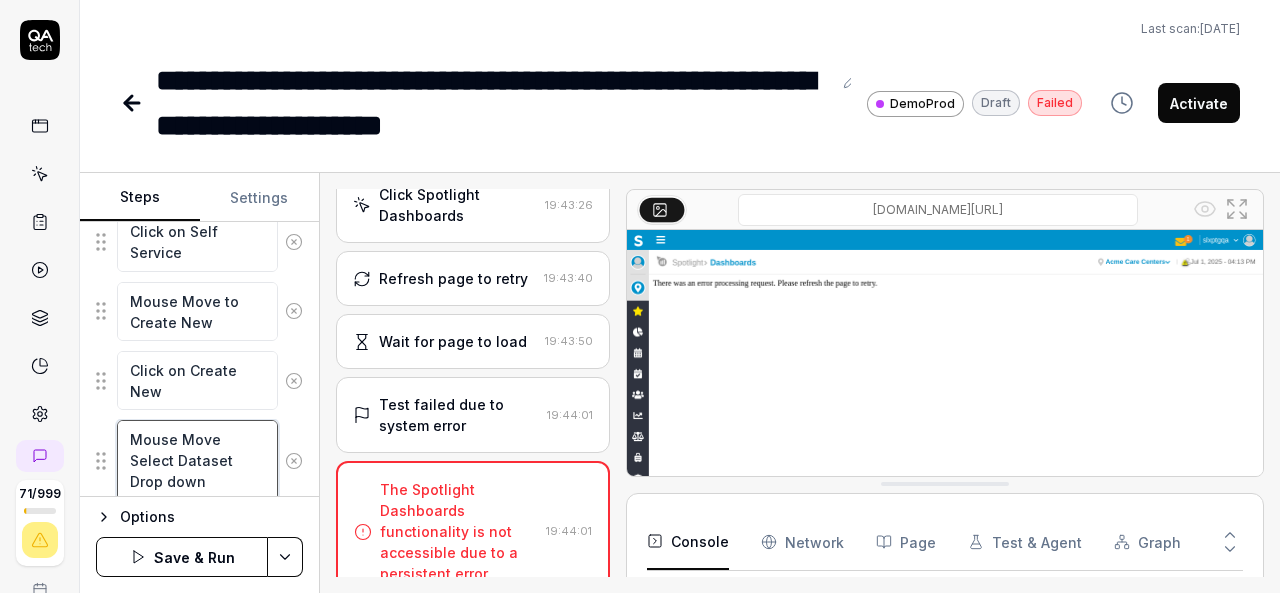 click on "Mouse Move Select Dataset Drop down" at bounding box center (197, 460) 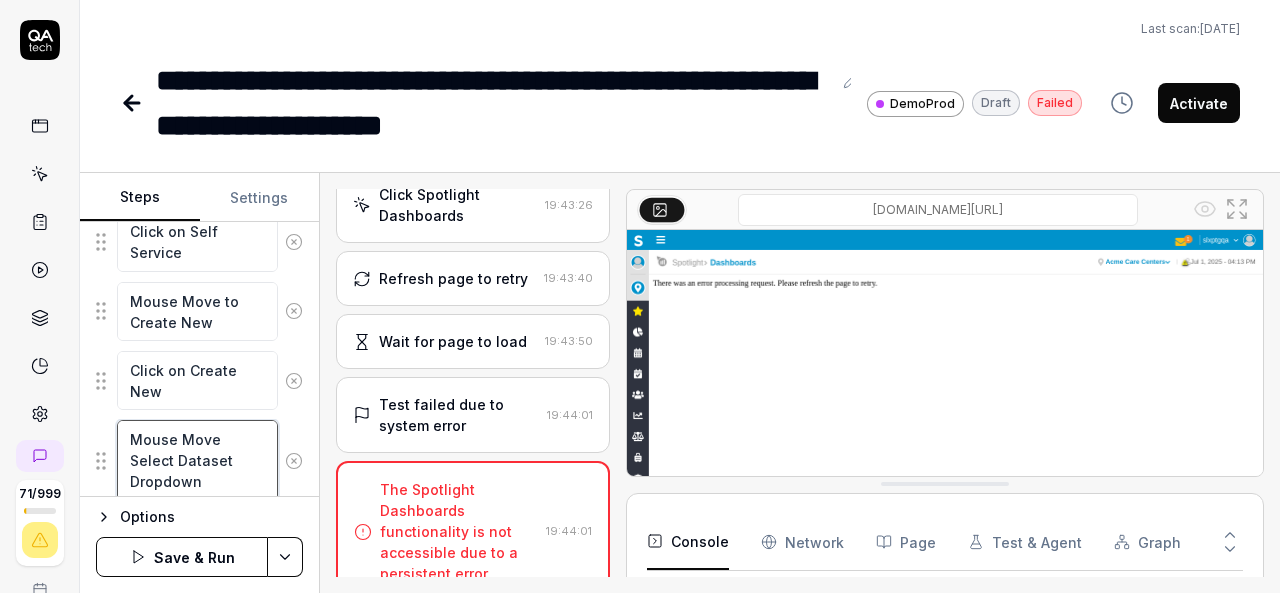 scroll, scrollTop: 742, scrollLeft: 0, axis: vertical 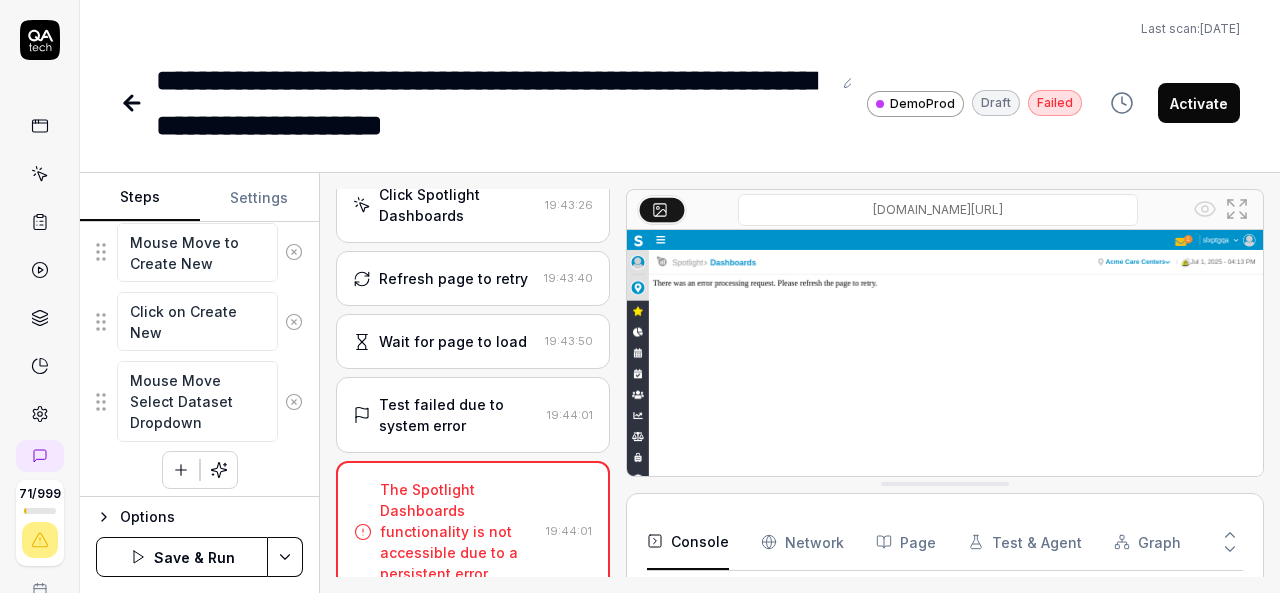 click 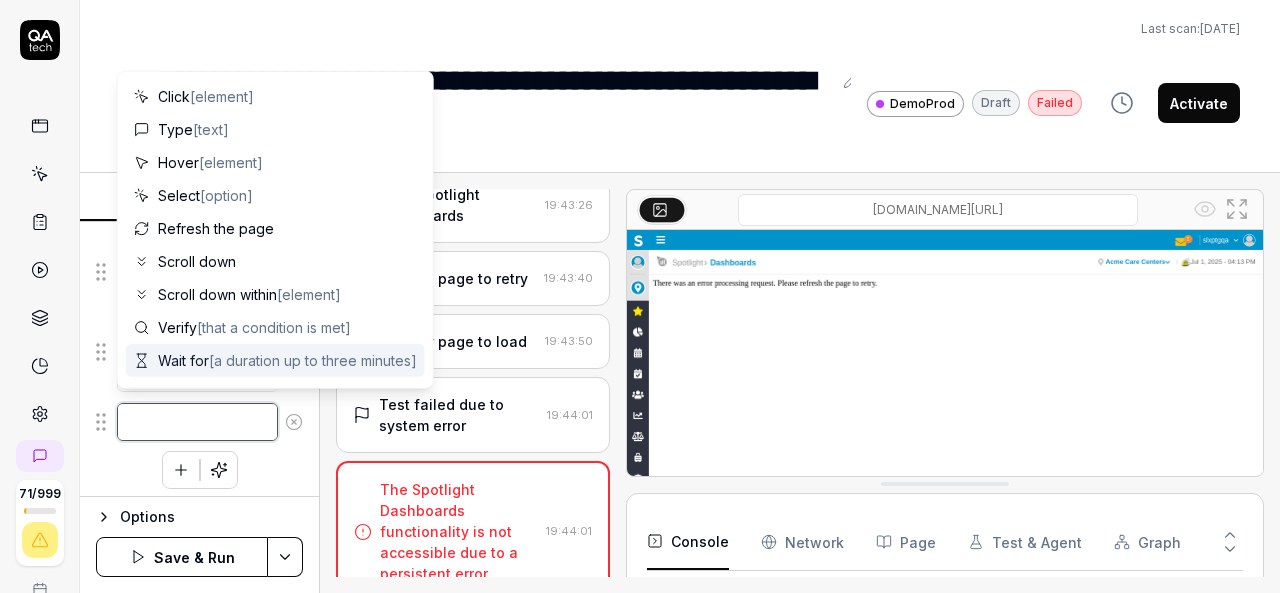 click at bounding box center (197, 422) 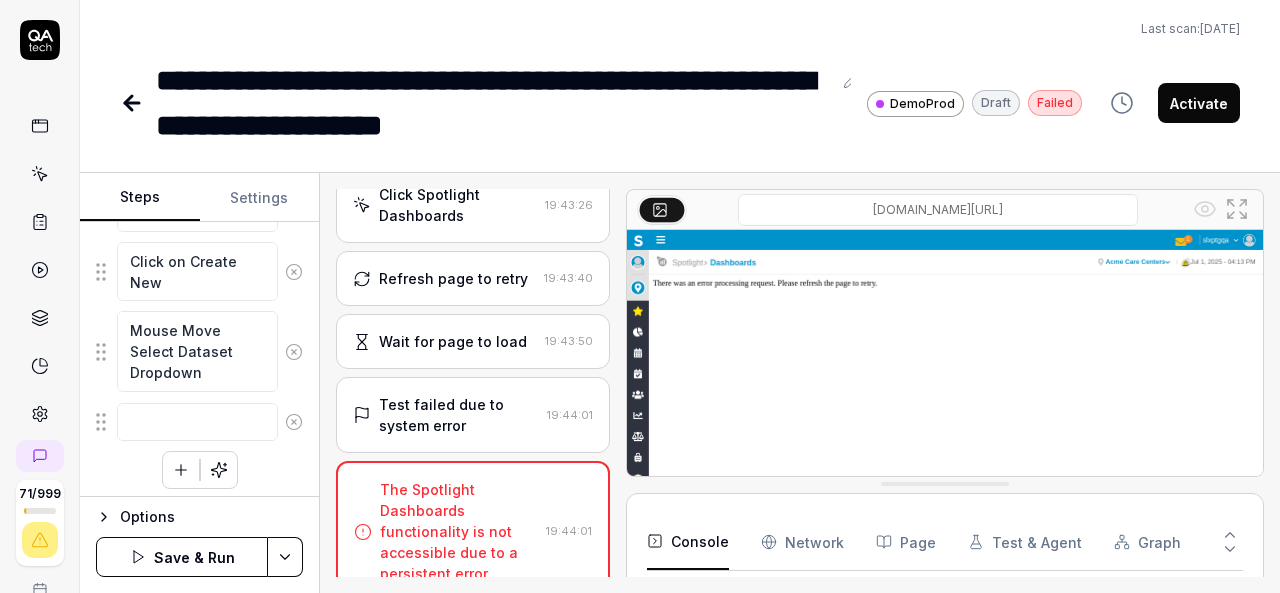 click on "Last scan:  Jun 5 2025" at bounding box center (680, 29) 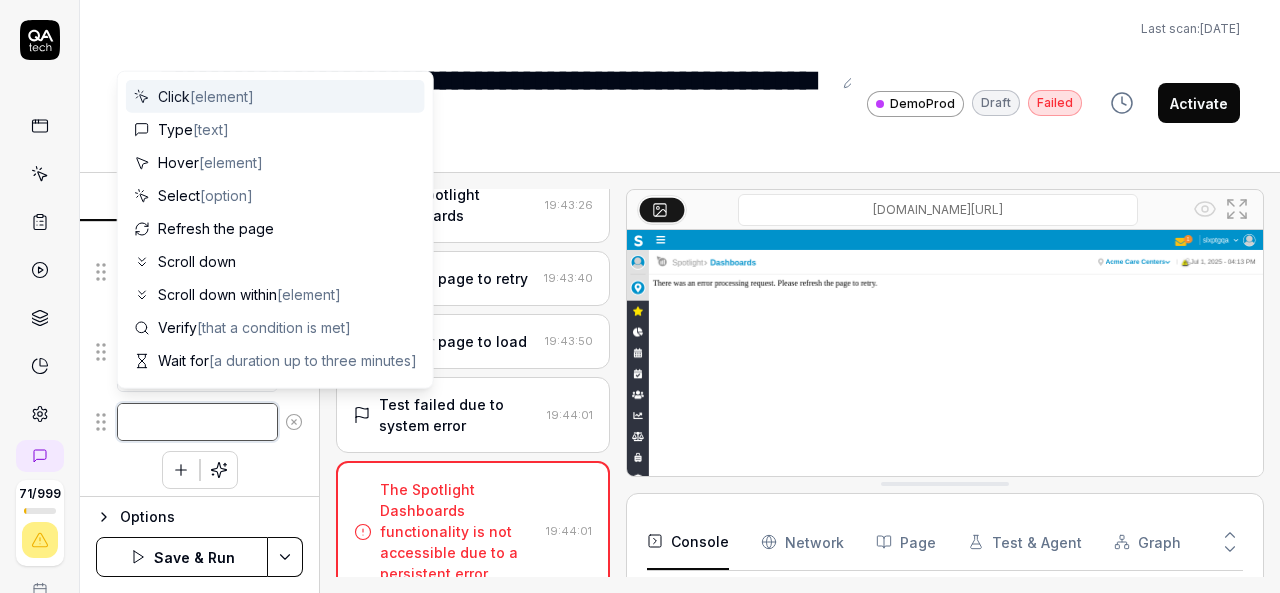 click at bounding box center [197, 422] 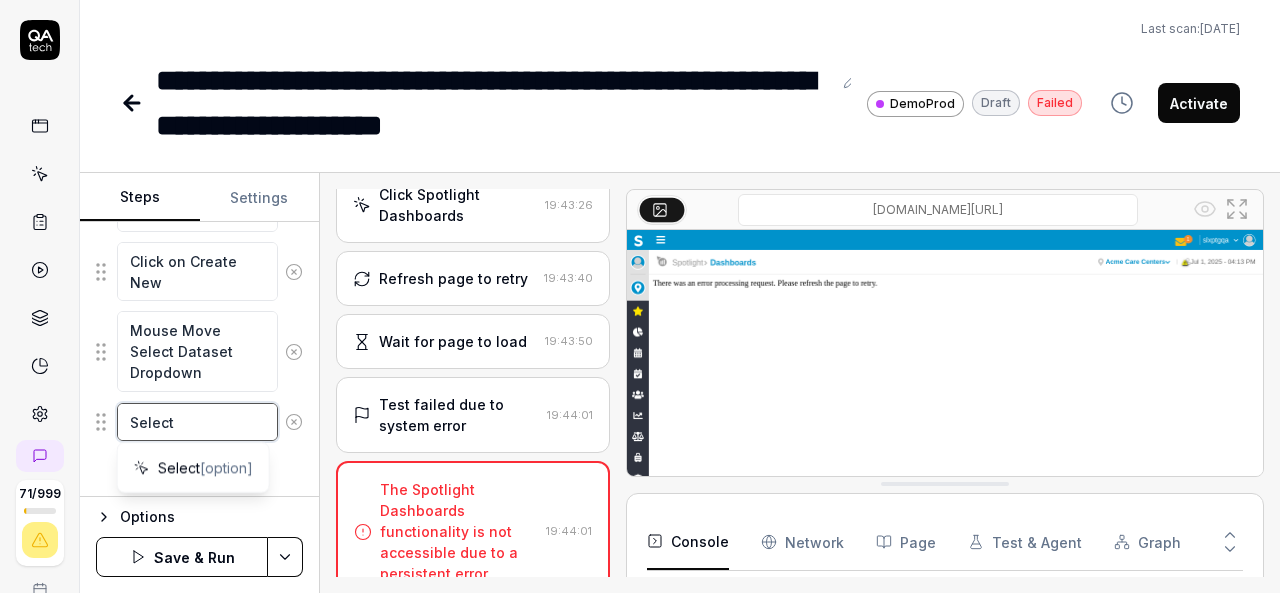 click on "Select" at bounding box center [197, 422] 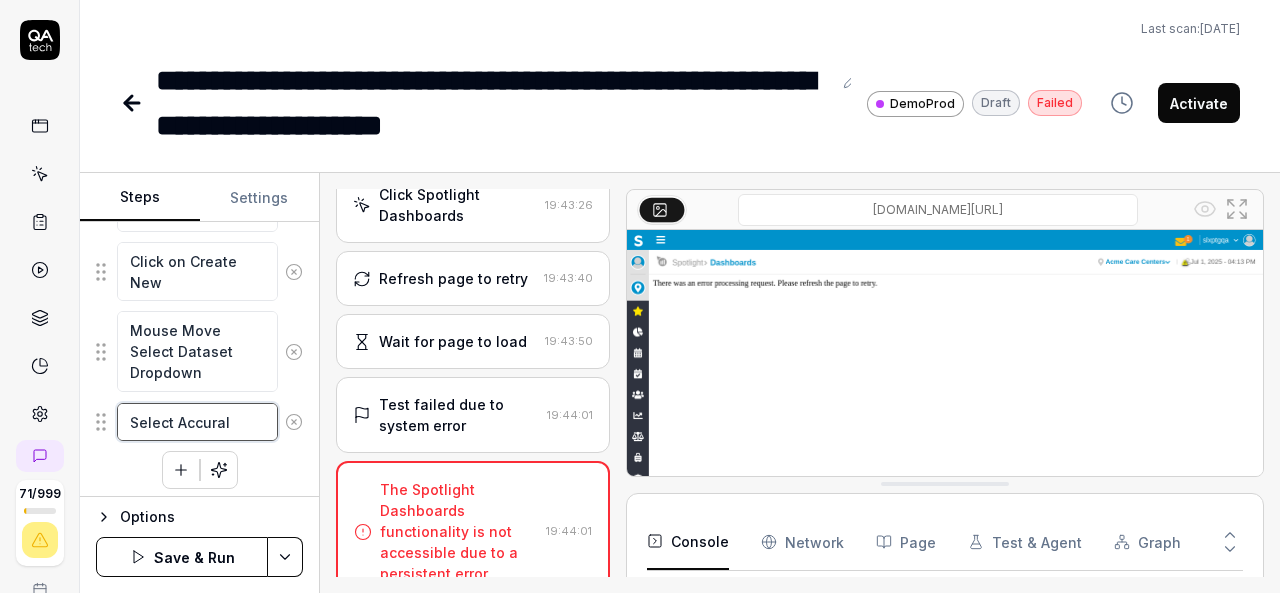 click on "Select Accural" at bounding box center [197, 422] 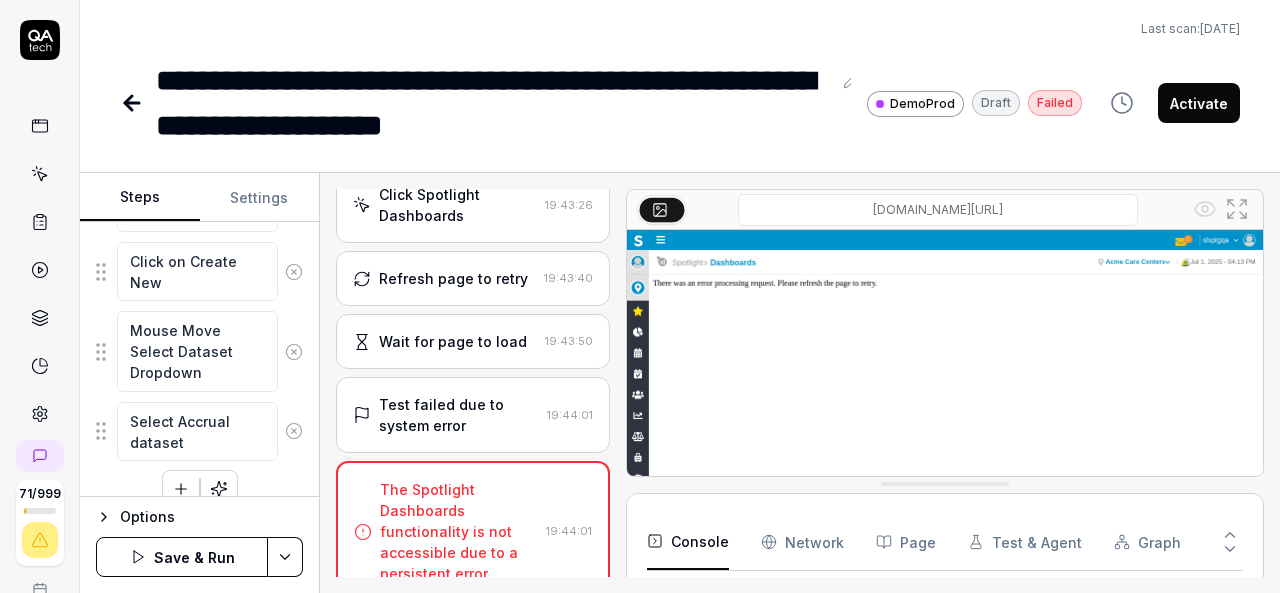 click 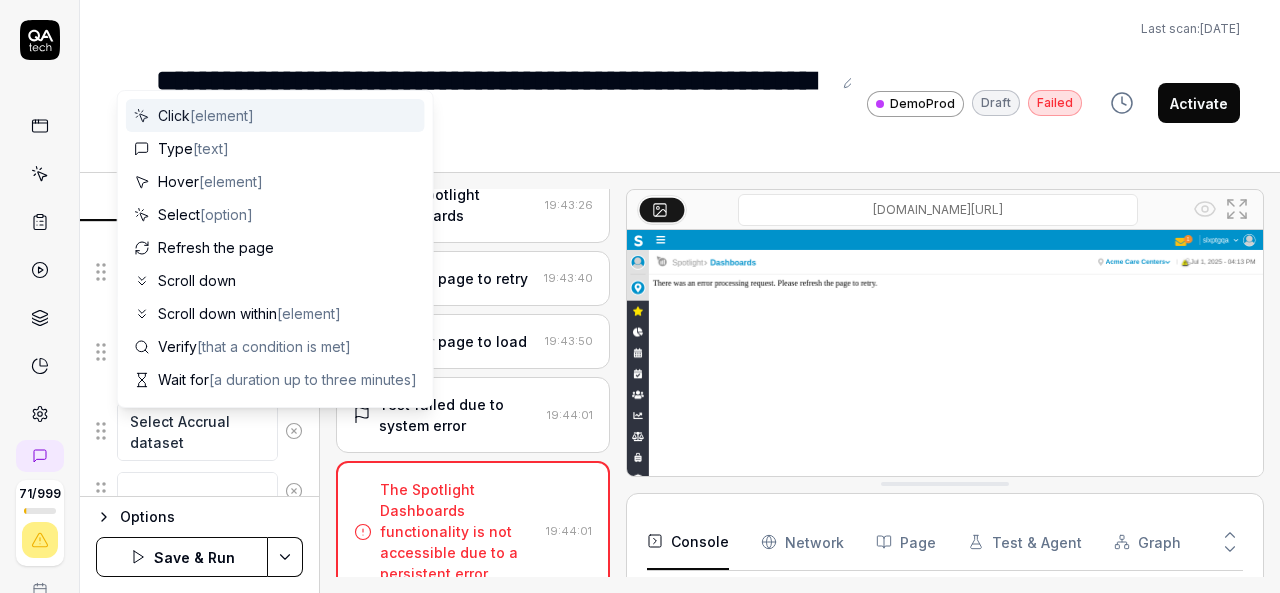scroll, scrollTop: 841, scrollLeft: 0, axis: vertical 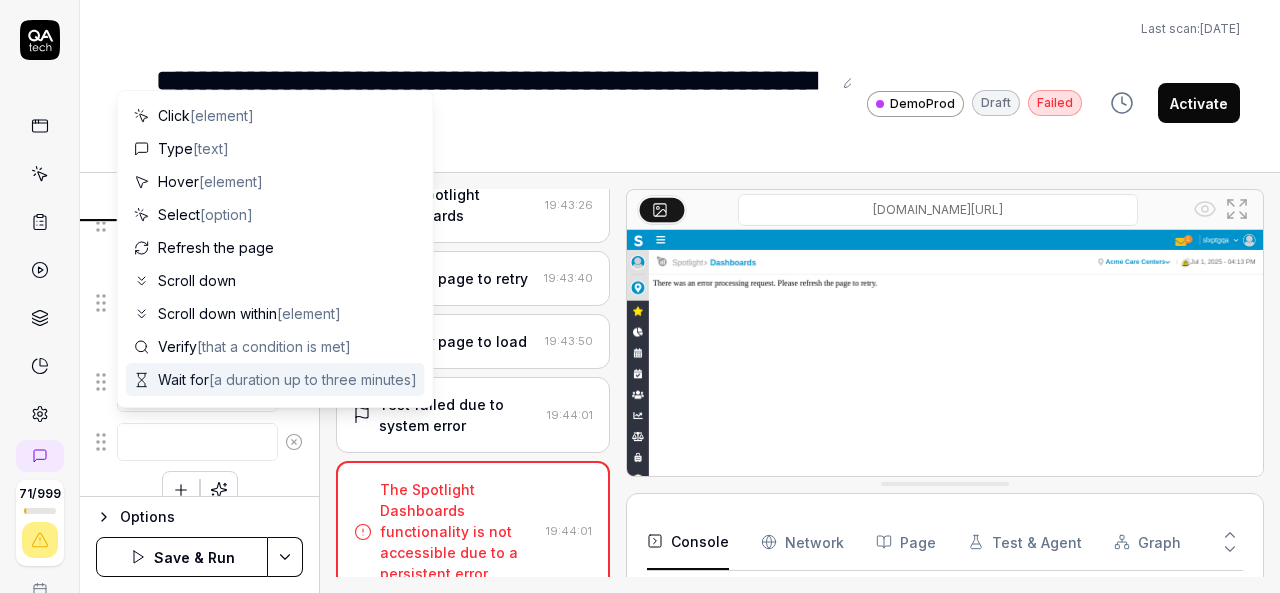 click at bounding box center (197, 442) 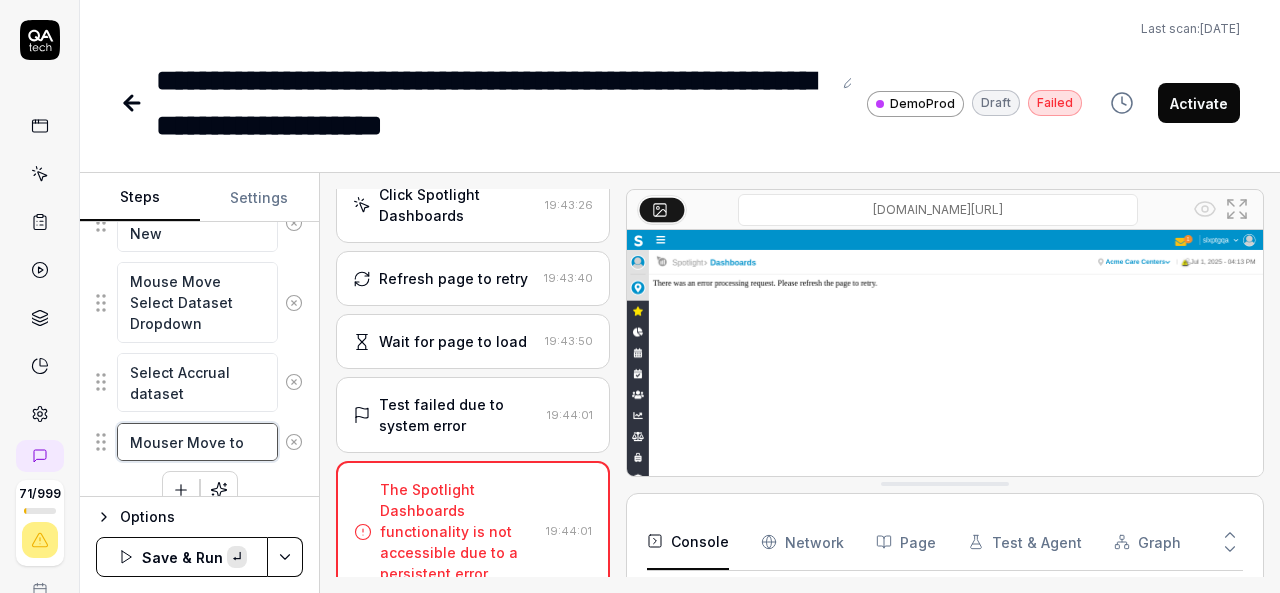 paste on "(All)" 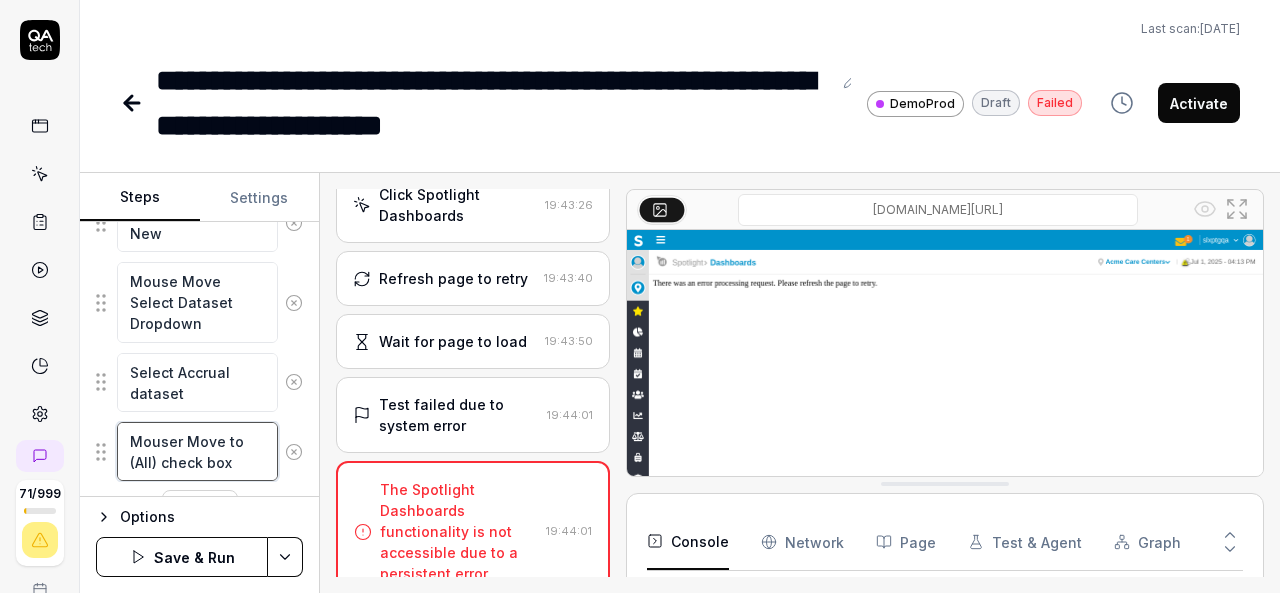 scroll, scrollTop: 880, scrollLeft: 0, axis: vertical 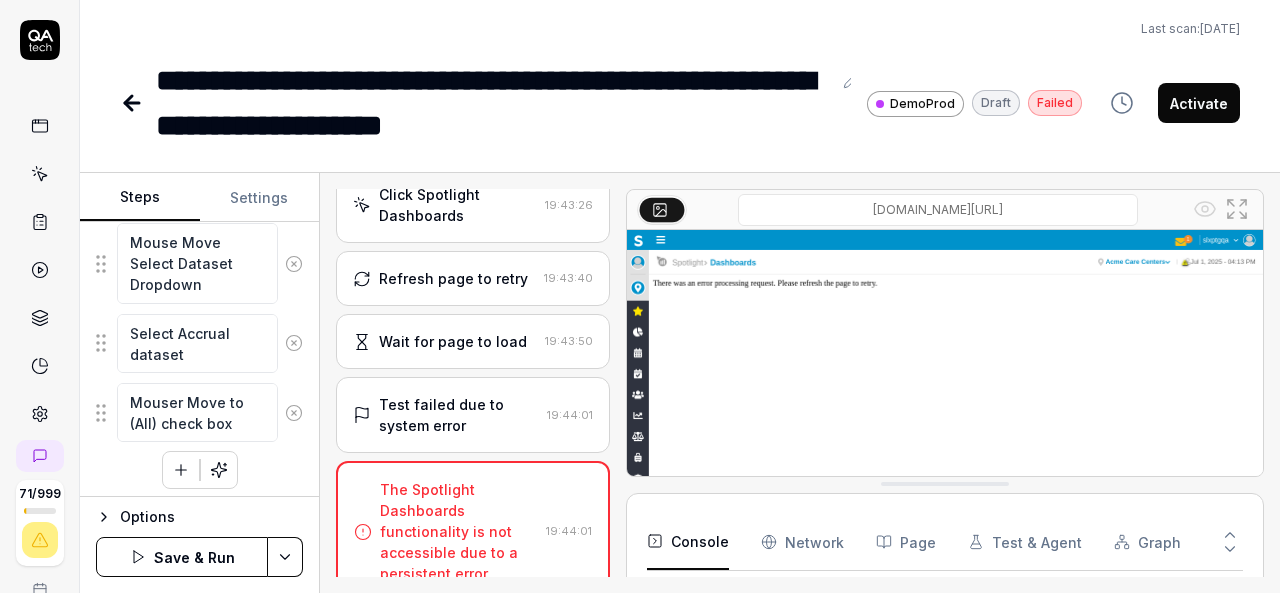 click 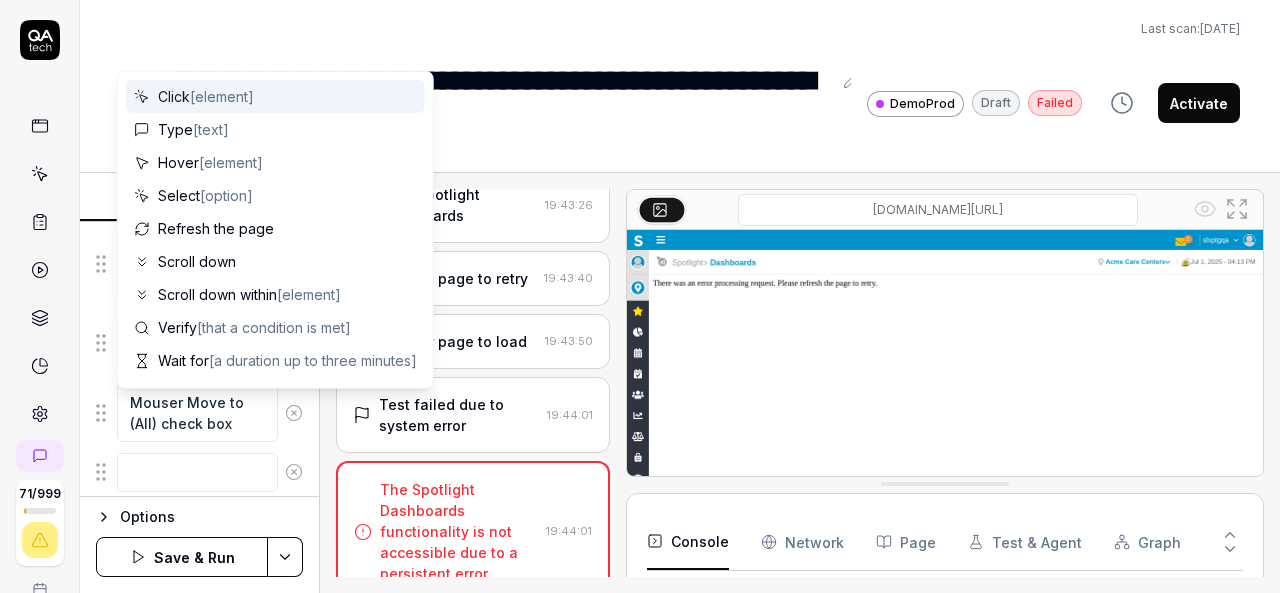 scroll, scrollTop: 929, scrollLeft: 0, axis: vertical 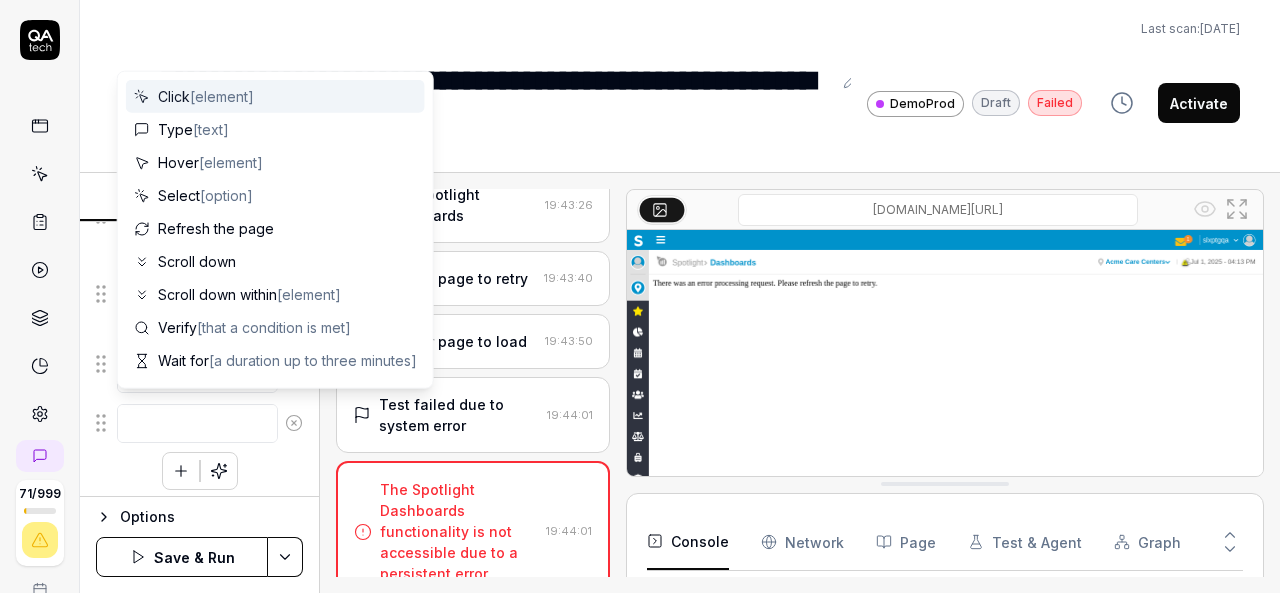 click at bounding box center (197, 423) 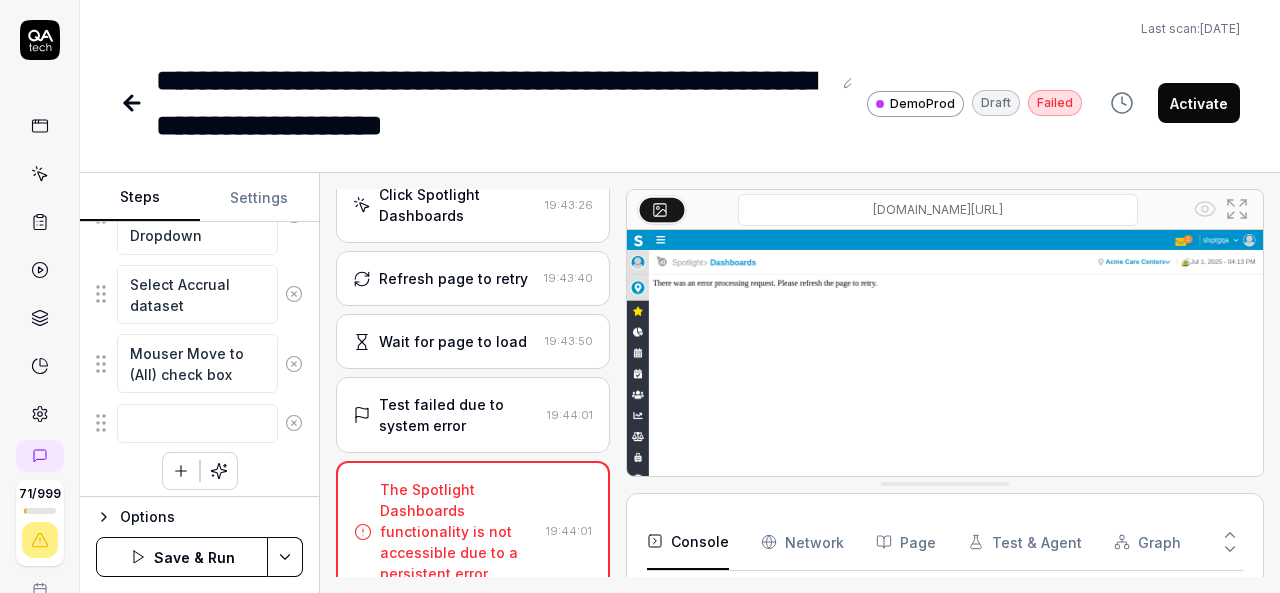 click on "Last scan:  Jun 5 2025" at bounding box center [680, 29] 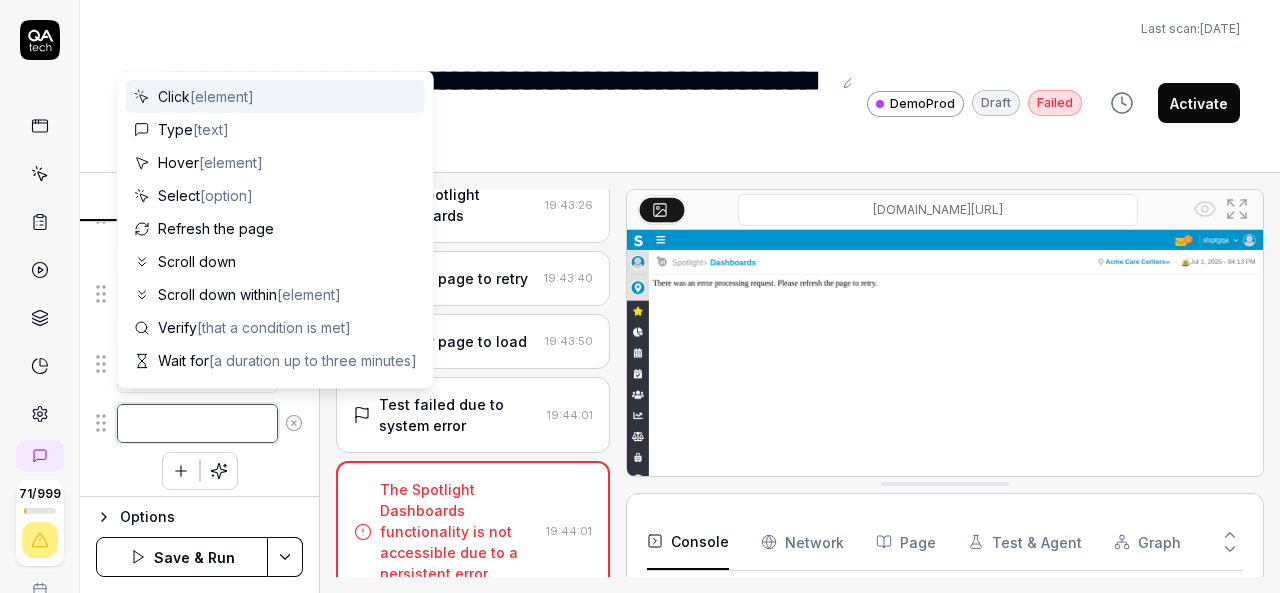 click at bounding box center [197, 423] 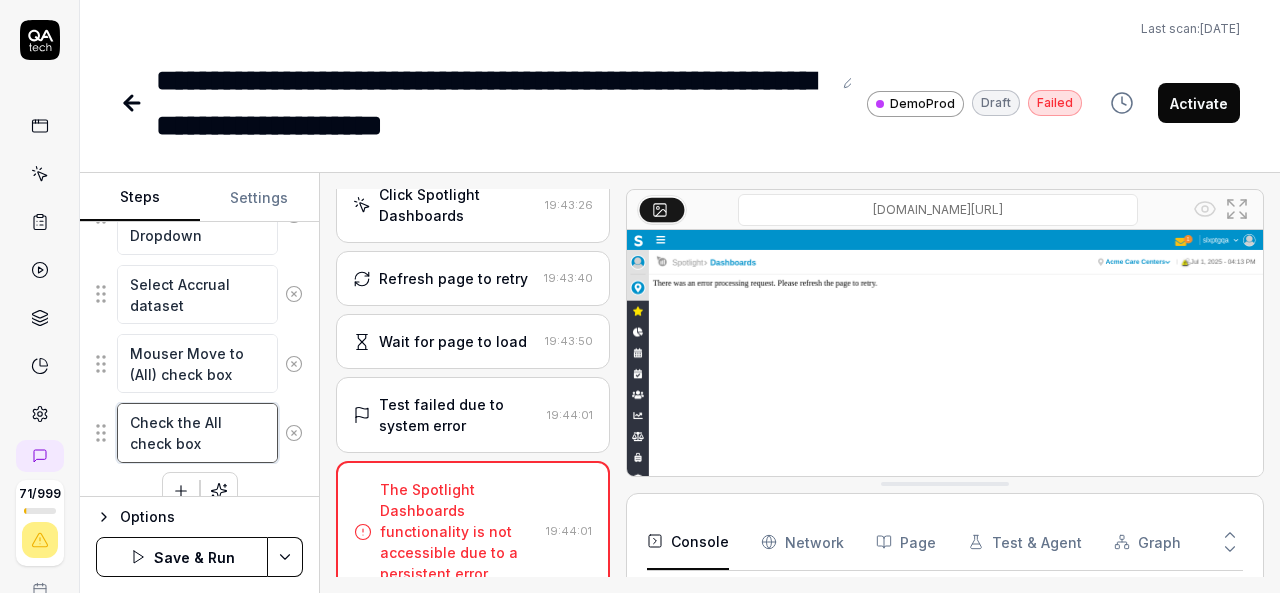 scroll, scrollTop: 948, scrollLeft: 0, axis: vertical 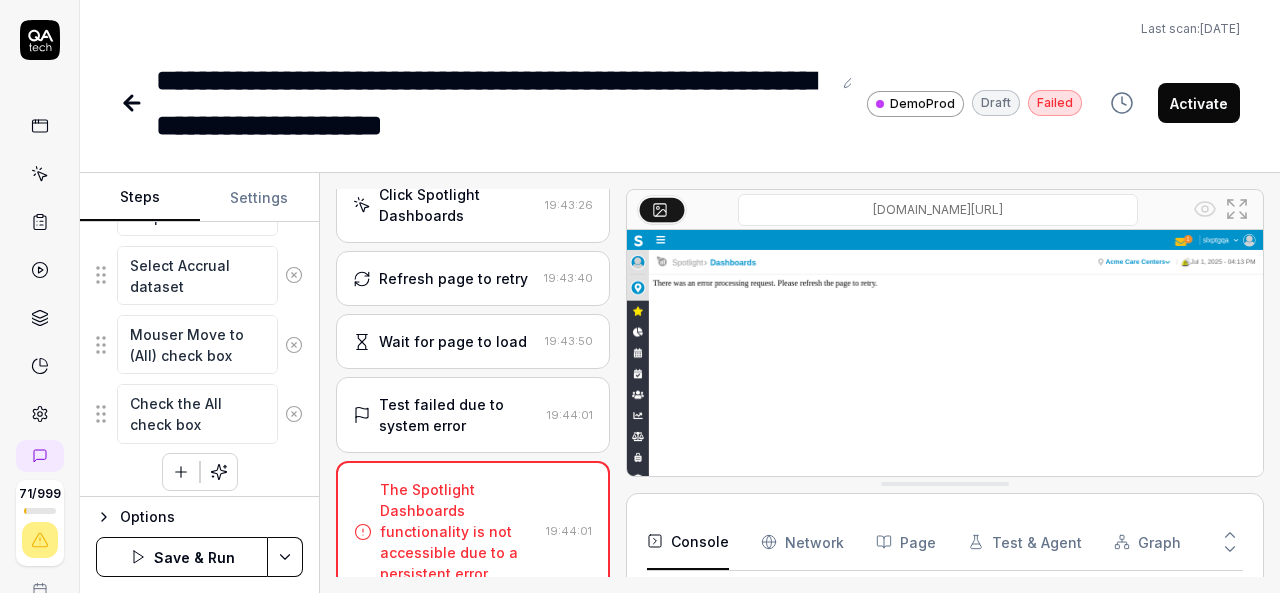 click 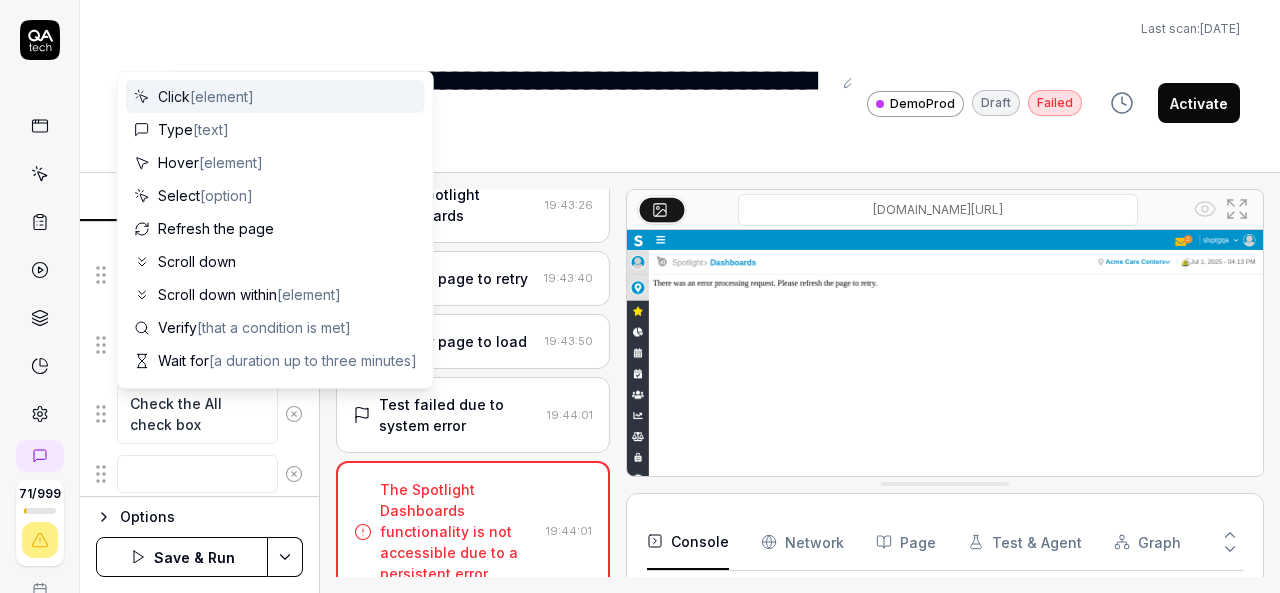 scroll, scrollTop: 998, scrollLeft: 0, axis: vertical 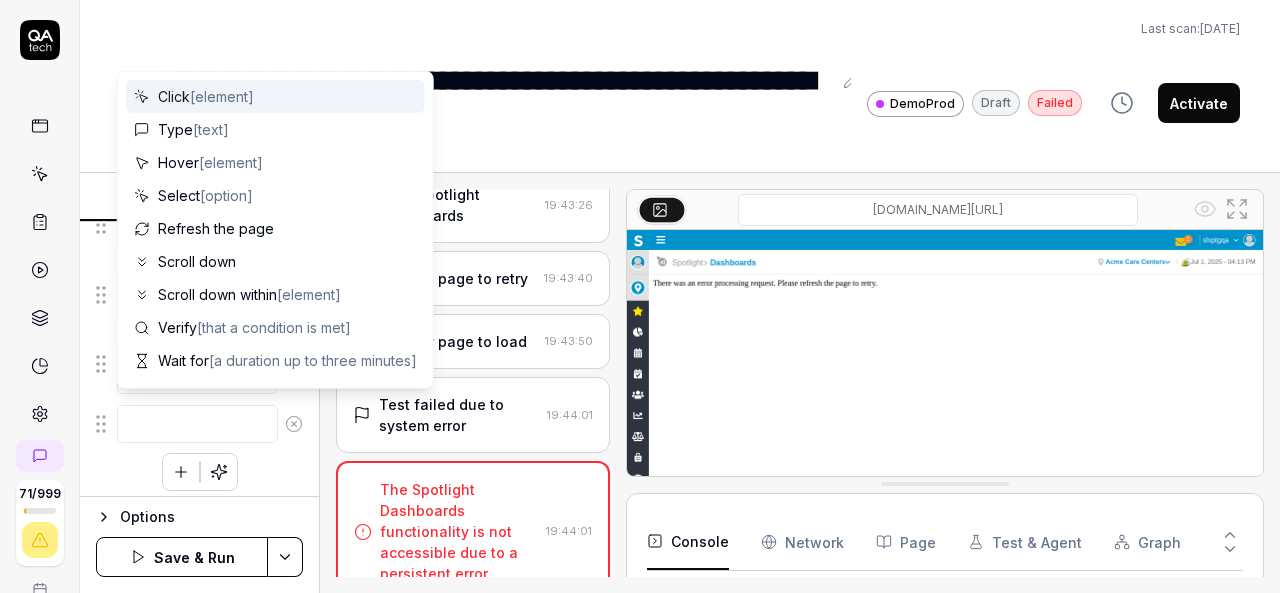 click at bounding box center [197, 424] 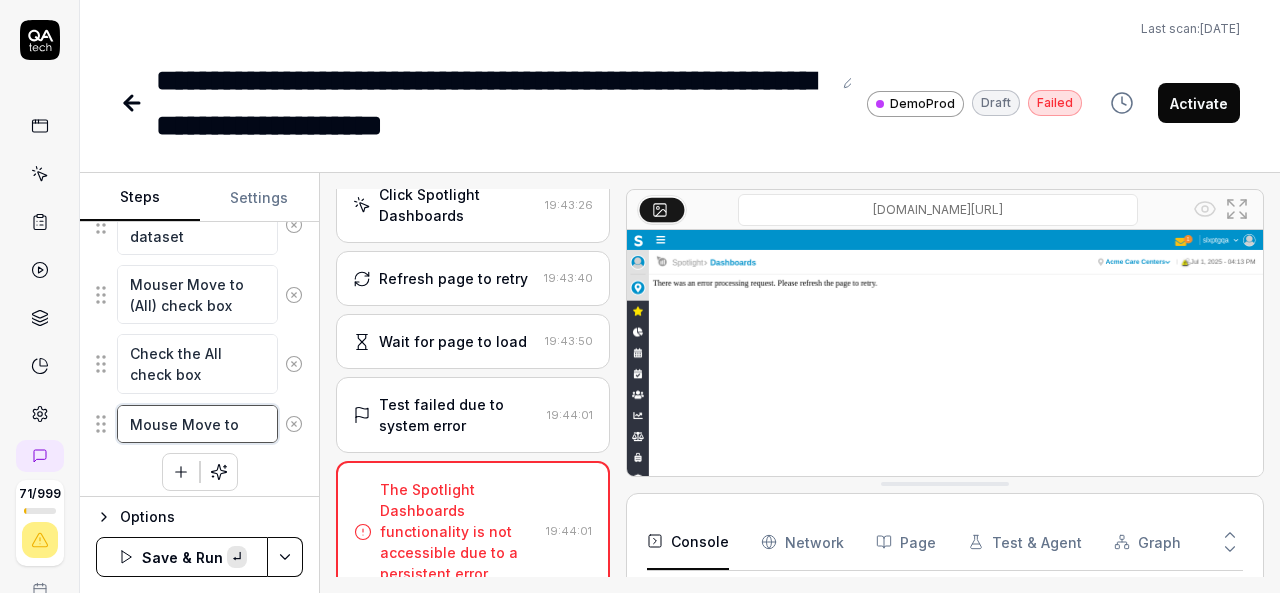 paste on "Apply Column selection" 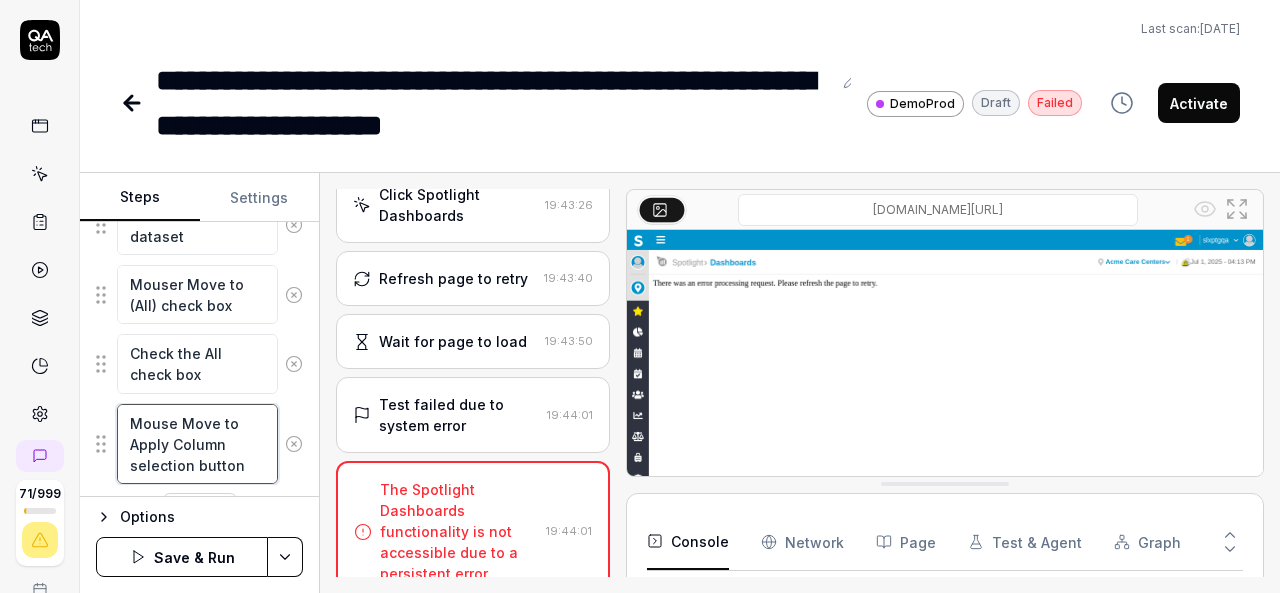 scroll, scrollTop: 1038, scrollLeft: 0, axis: vertical 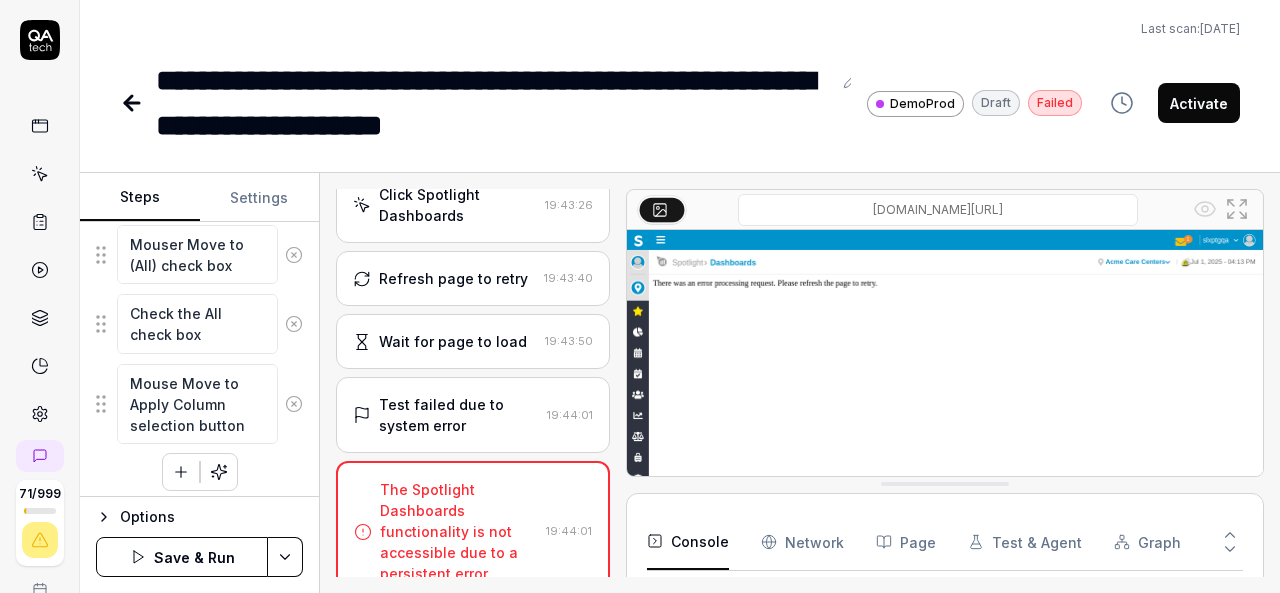 click 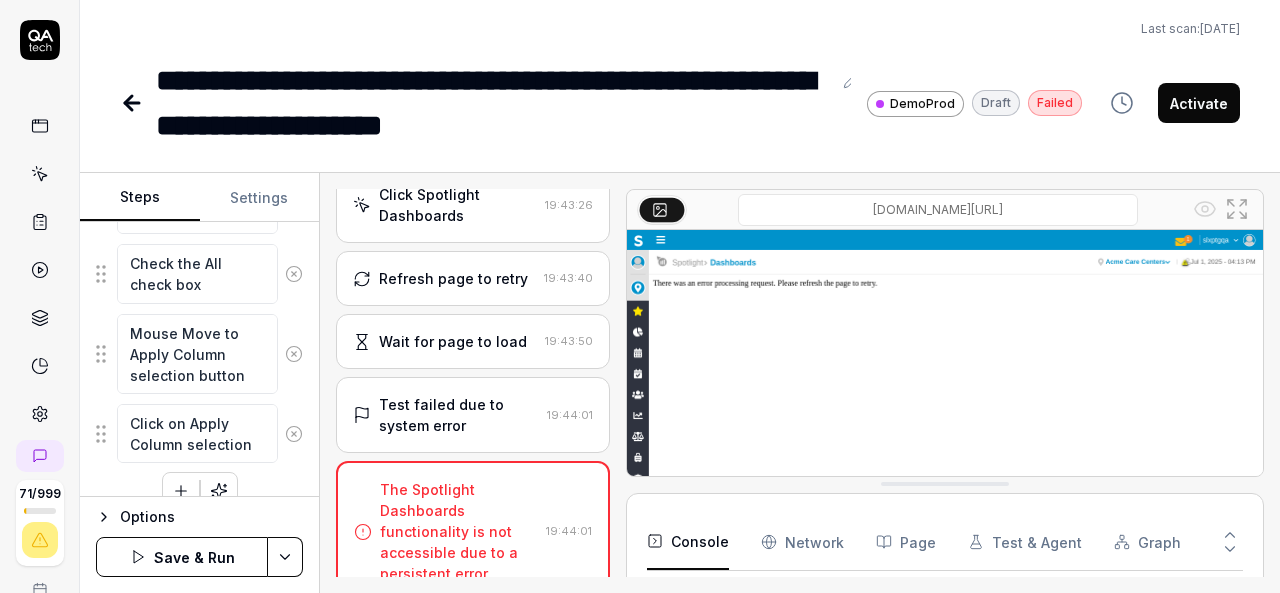 scroll, scrollTop: 10, scrollLeft: 0, axis: vertical 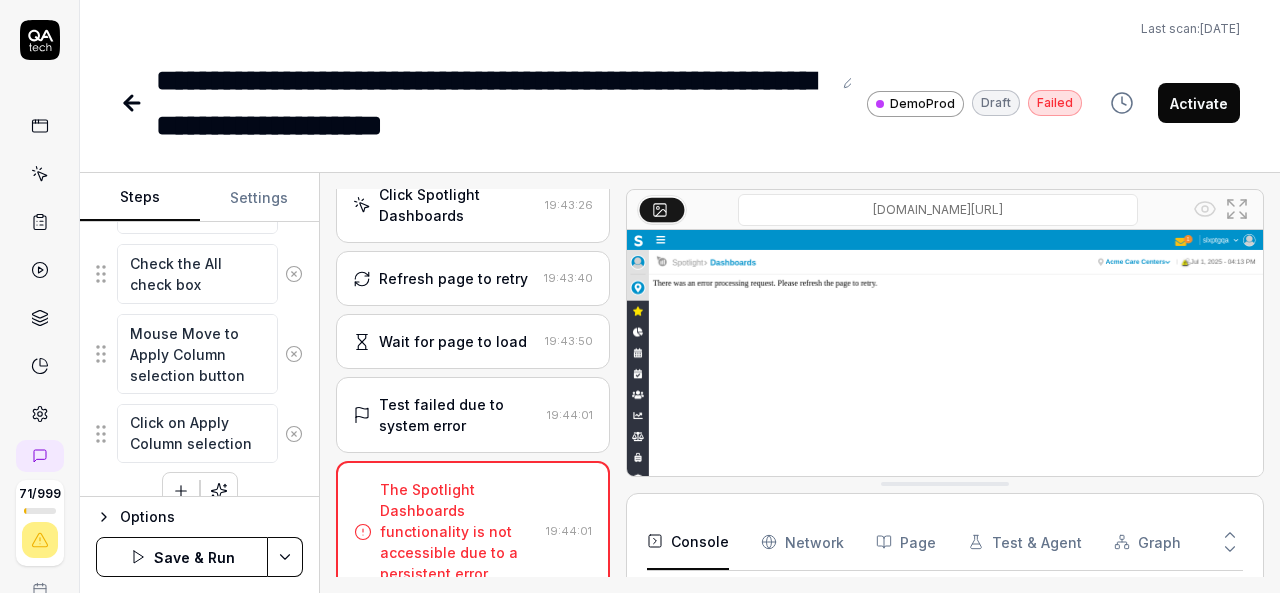 click on "Save & Run" at bounding box center (182, 557) 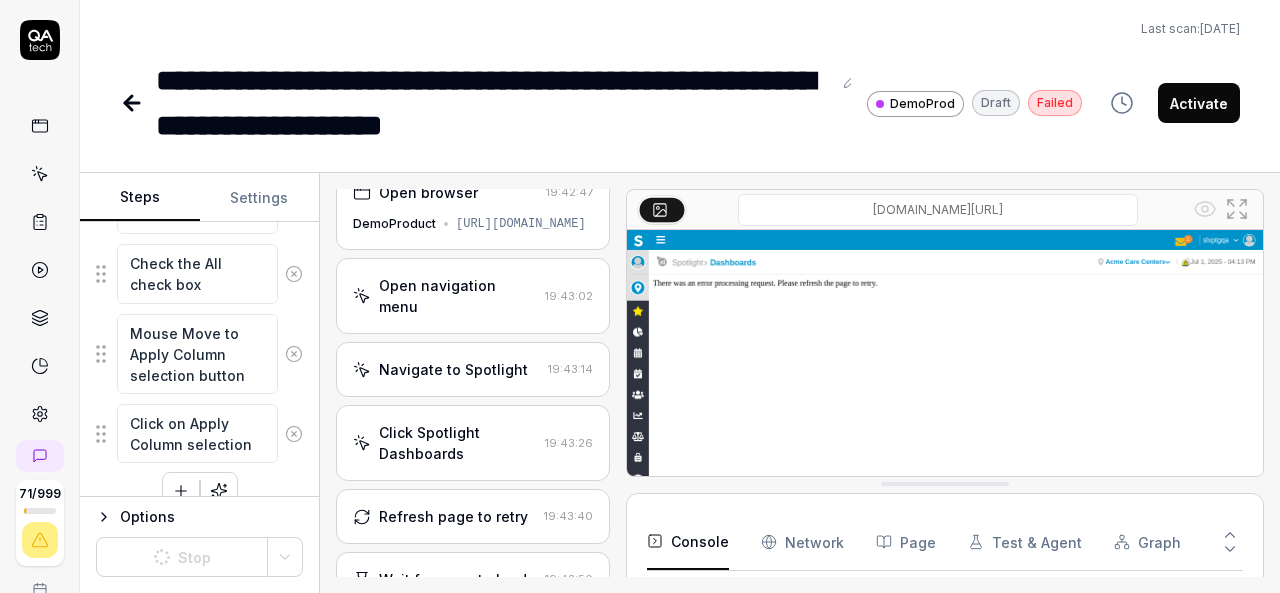 scroll, scrollTop: 0, scrollLeft: 0, axis: both 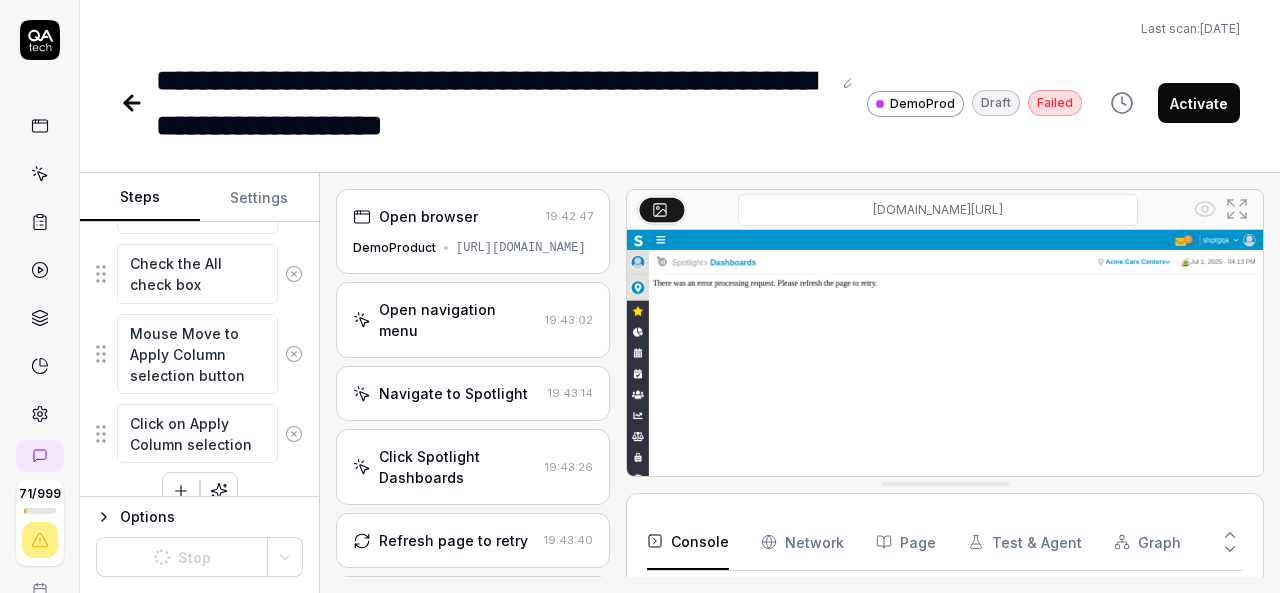click 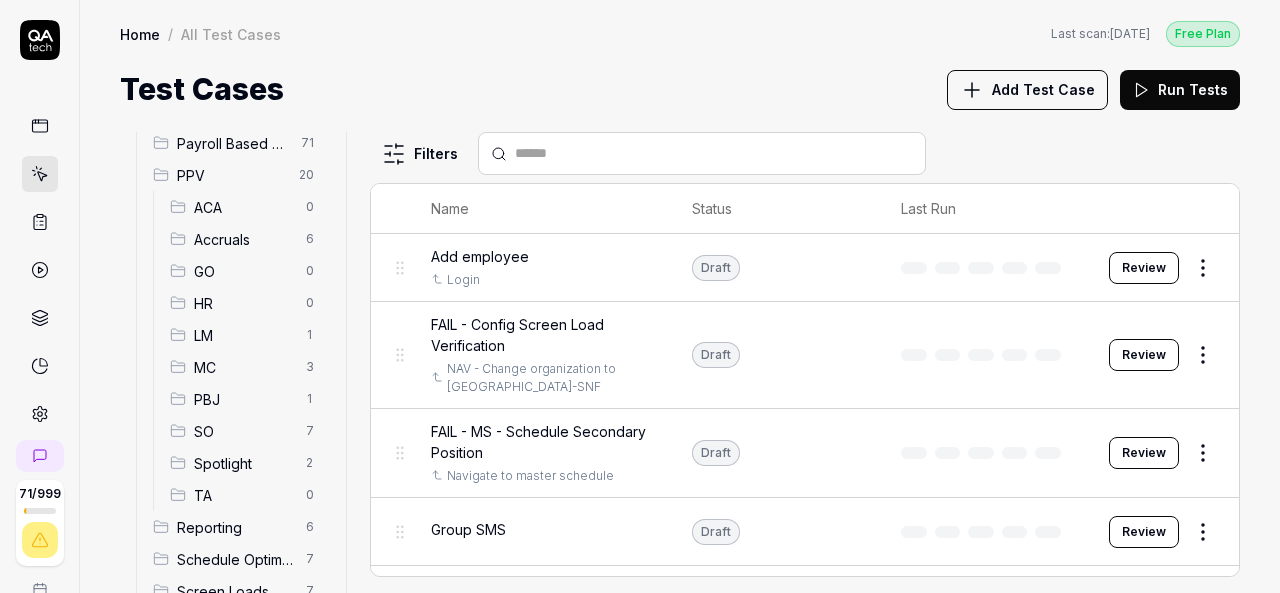 scroll, scrollTop: 326, scrollLeft: 0, axis: vertical 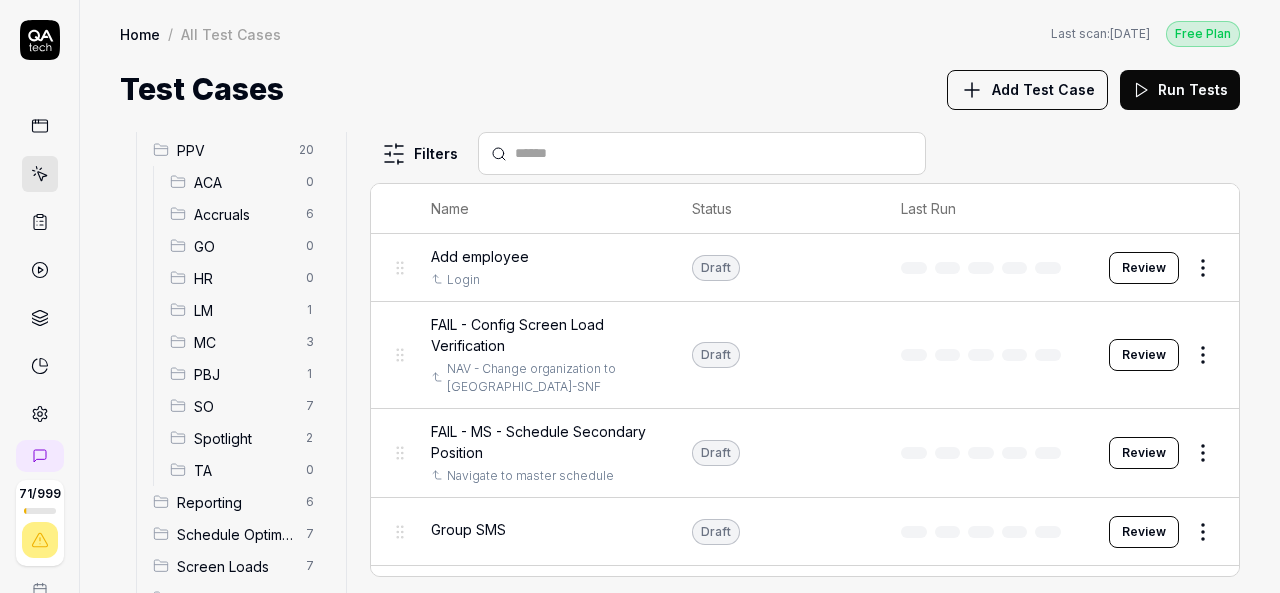 click on "Spotlight" at bounding box center (244, 438) 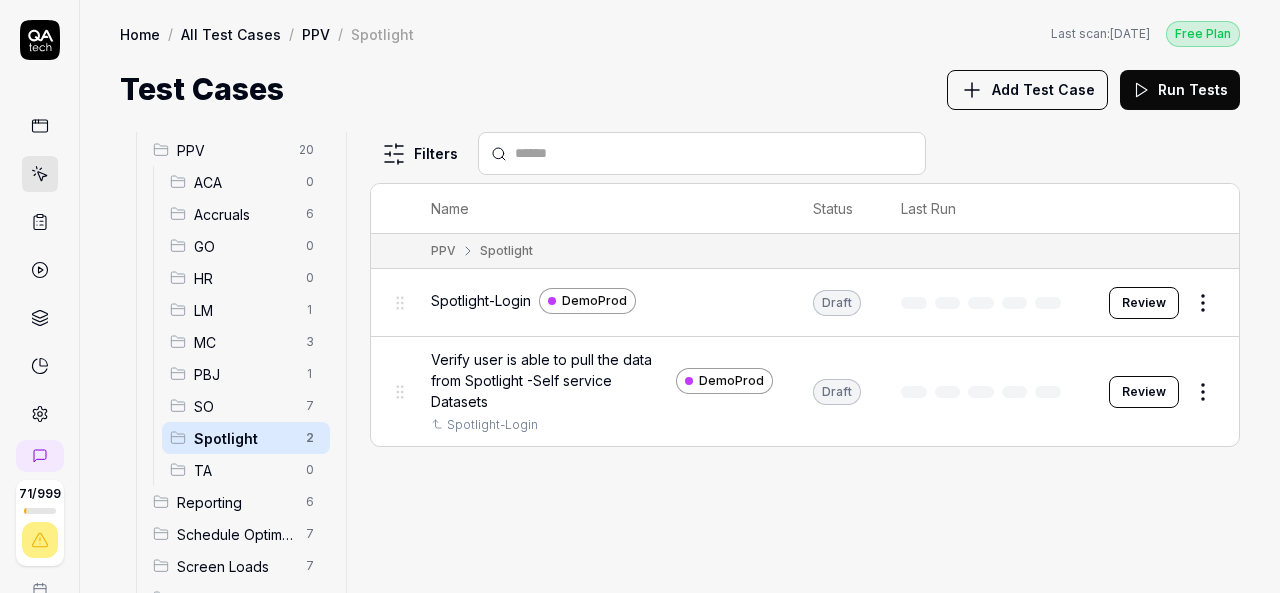 click on "71  /  999 k S Home / All Test Cases / PPV / Spotlight Free Plan Home / All Test Cases / PPV / Spotlight Last scan:  Jun 5 2025 Free Plan Test Cases Add Test Case Run Tests All Test Cases 476 Communication 46 Dashboard Management 13 Employee Management 42 Help and Support 19 Login 7 Logout 1 Master Schedule 12 Navigation 27 Payroll Based Journal 71 PPV 20 ACA 0 Accruals 6 GO 0 HR 0 LM 1 MC 3 PBJ 1 SO 7 Spotlight 2 TA 0 Reporting 6 Schedule Optimizer 7 Screen Loads 7 TestPPV 0 Time & Attendance 192 User Profile 1 Filters Name Status Last Run PPV Spotlight Spotlight-Login DemoProd Draft Review Verify user is able to pull the data from Spotlight -Self service Datasets DemoProd Spotlight-Login Draft Review
To pick up a draggable item, press the space bar.
While dragging, use the arrow keys to move the item.
Press space again to drop the item in its new position, or press escape to cancel.
*" at bounding box center (640, 296) 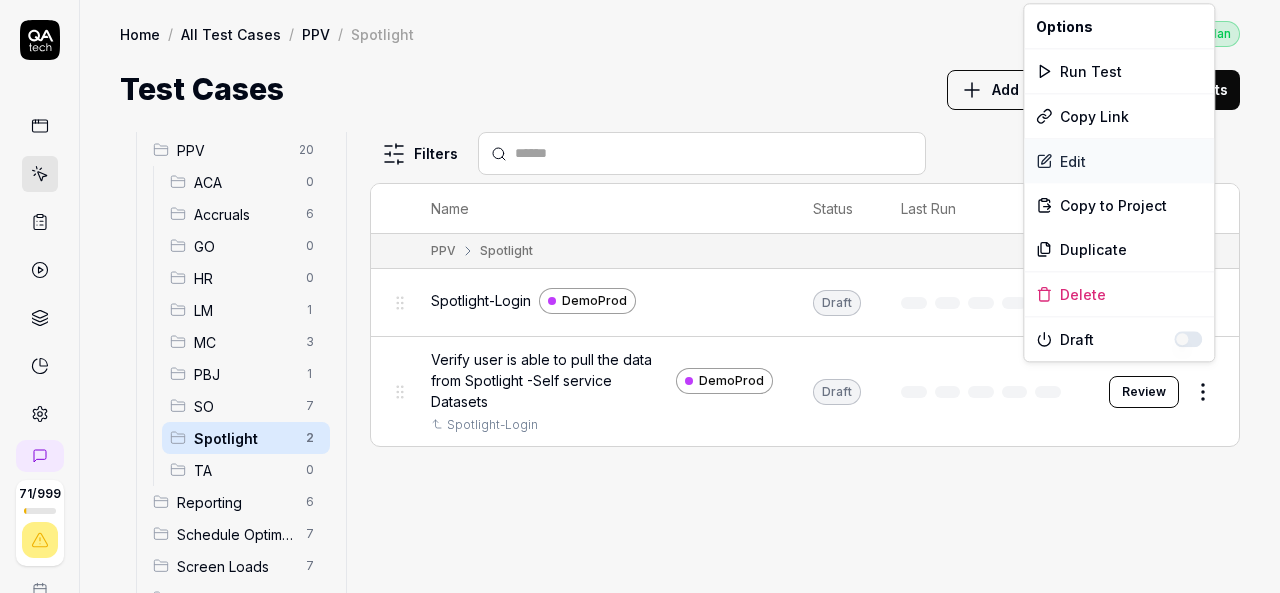 click on "Edit" at bounding box center [1119, 161] 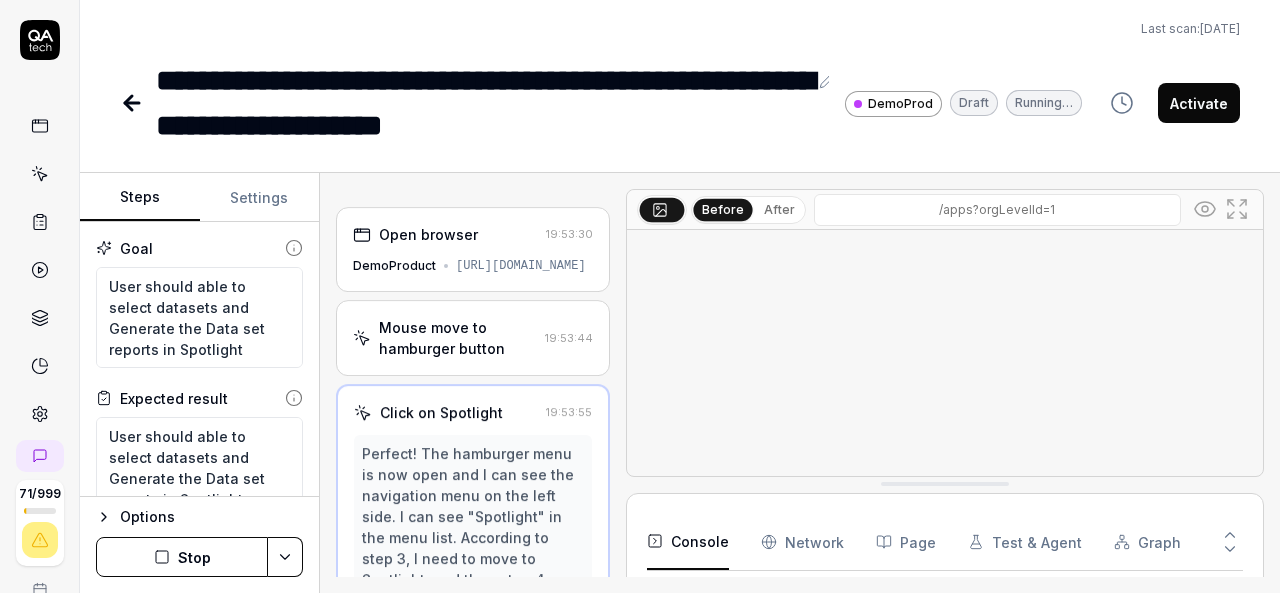 scroll, scrollTop: 192, scrollLeft: 0, axis: vertical 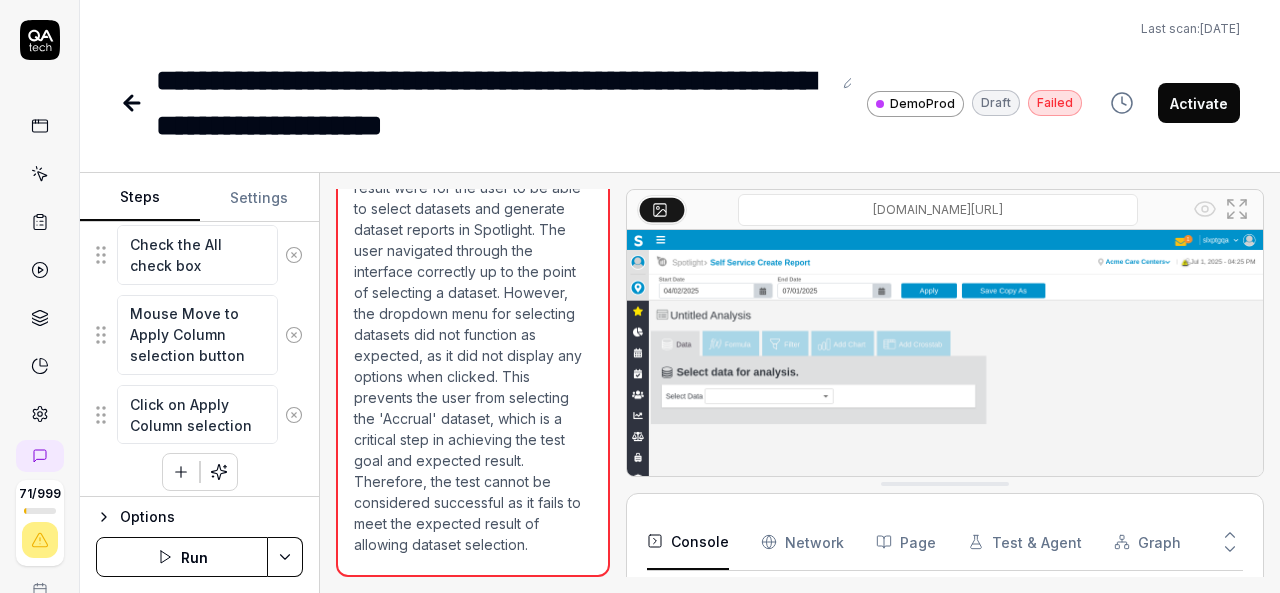 click 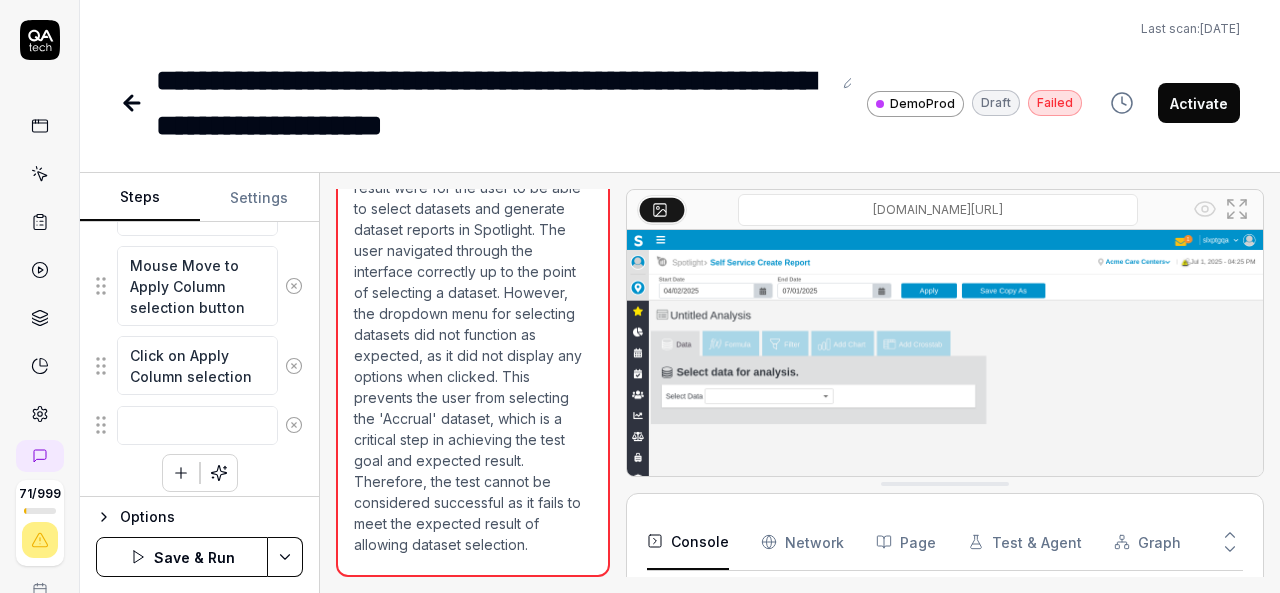 click on "**********" at bounding box center [680, 74] 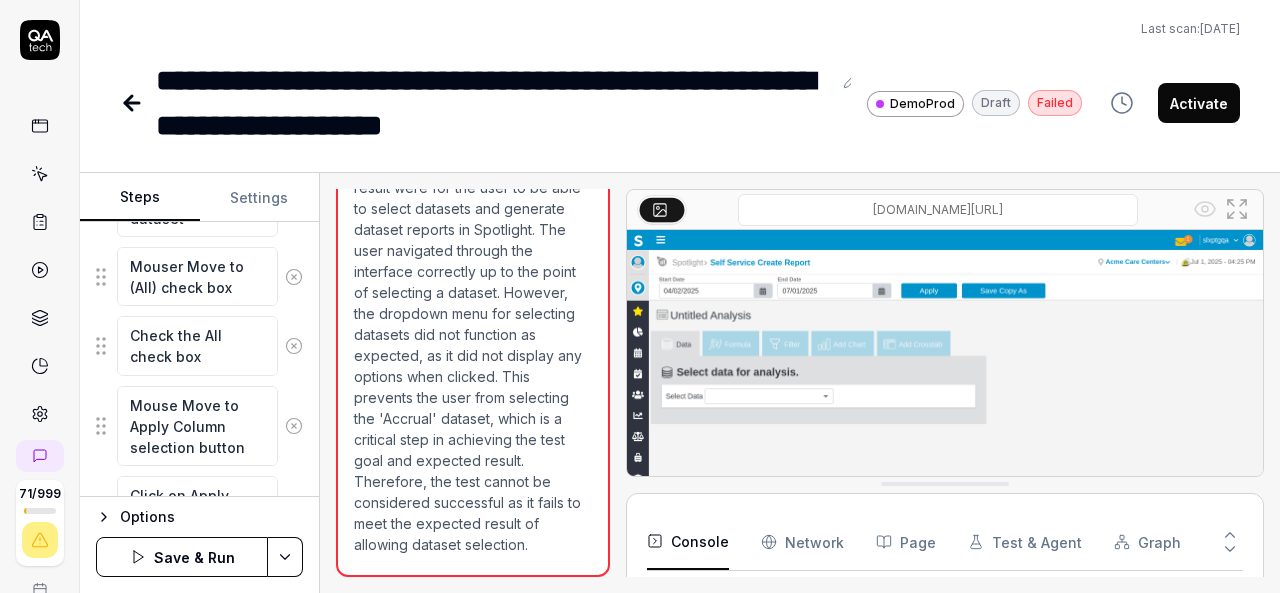 scroll, scrollTop: 1156, scrollLeft: 0, axis: vertical 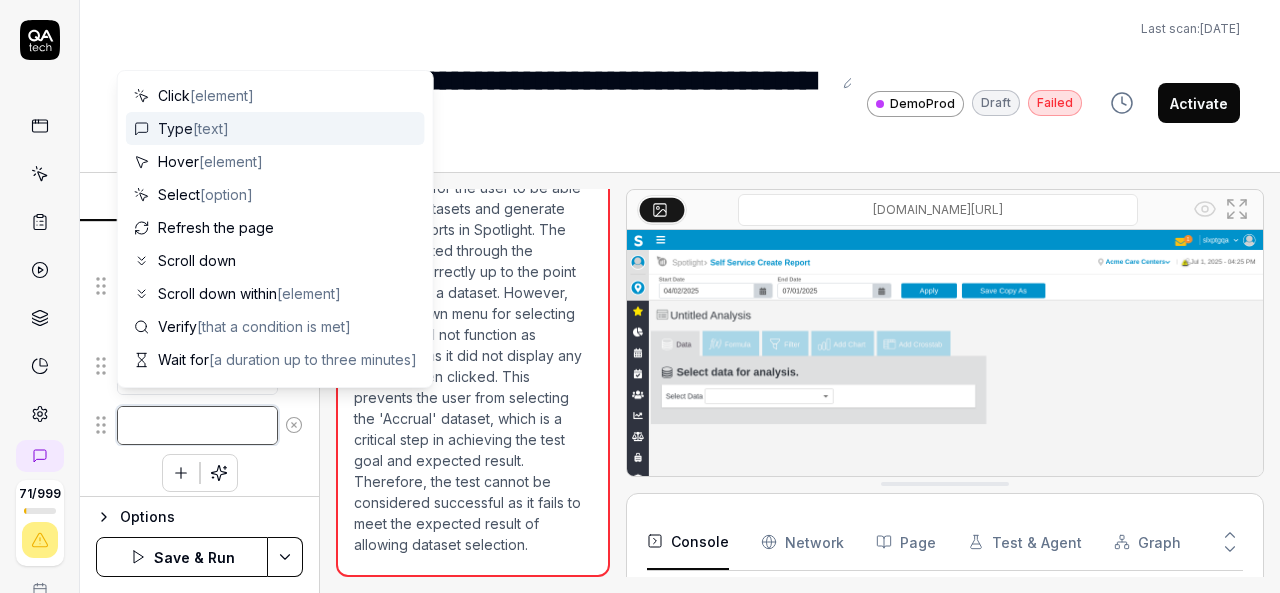 click at bounding box center (197, 425) 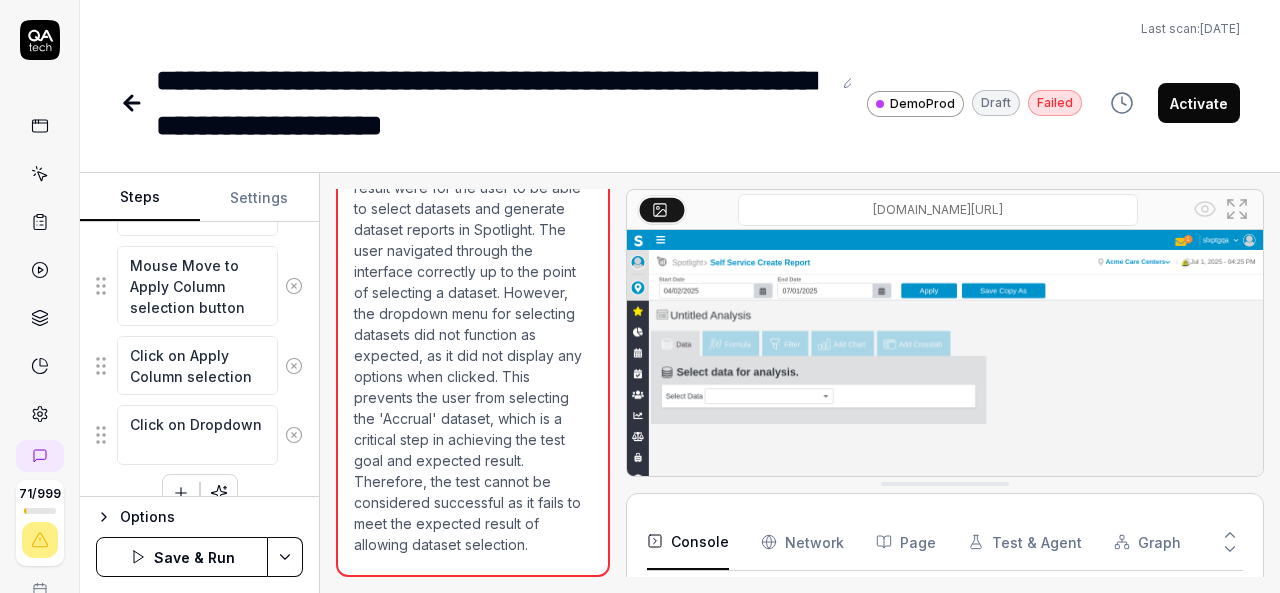 click on "Last scan:  Jun 5 2025" at bounding box center (680, 29) 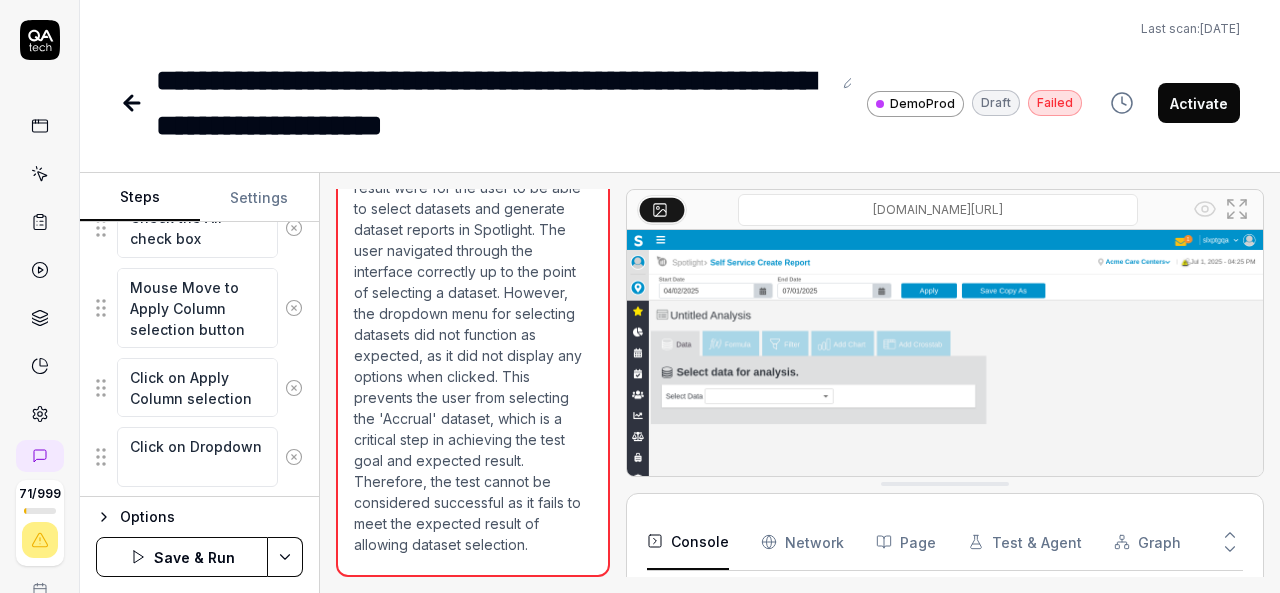 scroll, scrollTop: 1126, scrollLeft: 0, axis: vertical 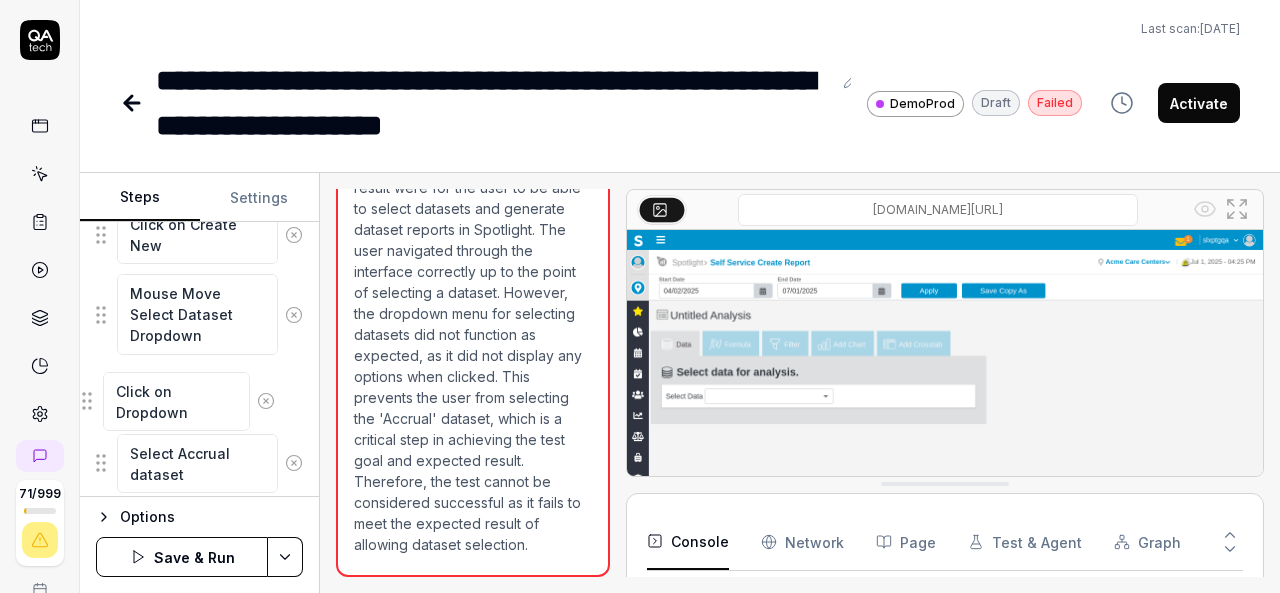 drag, startPoint x: 105, startPoint y: 453, endPoint x: 91, endPoint y: 399, distance: 55.7853 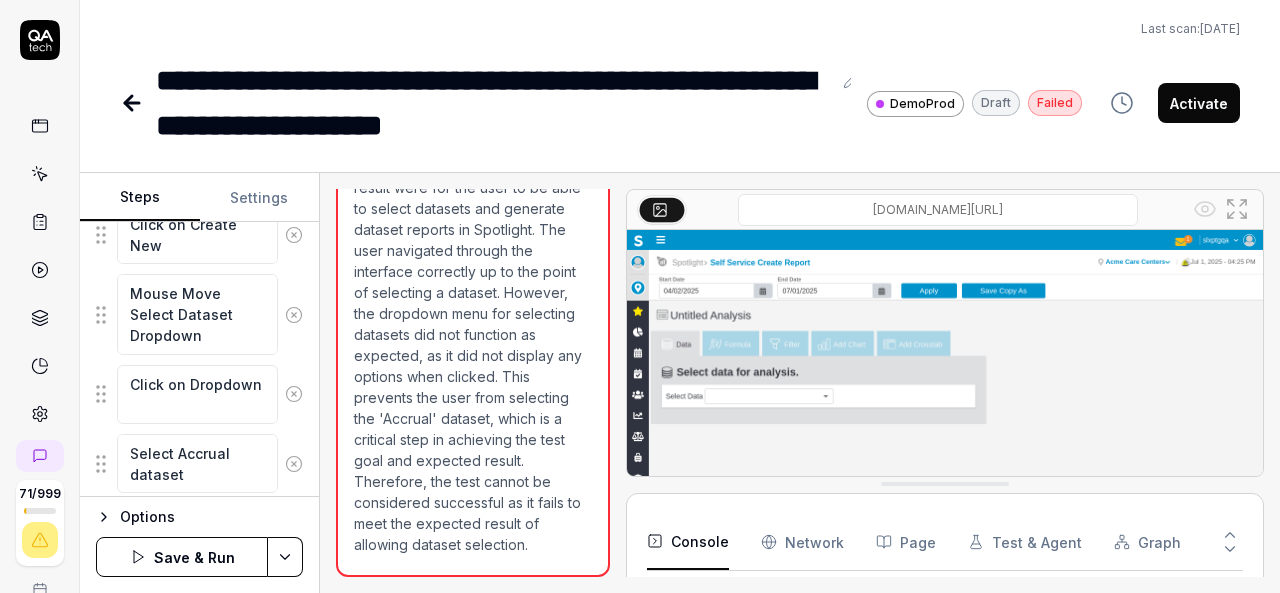 click on "Save & Run" at bounding box center (182, 557) 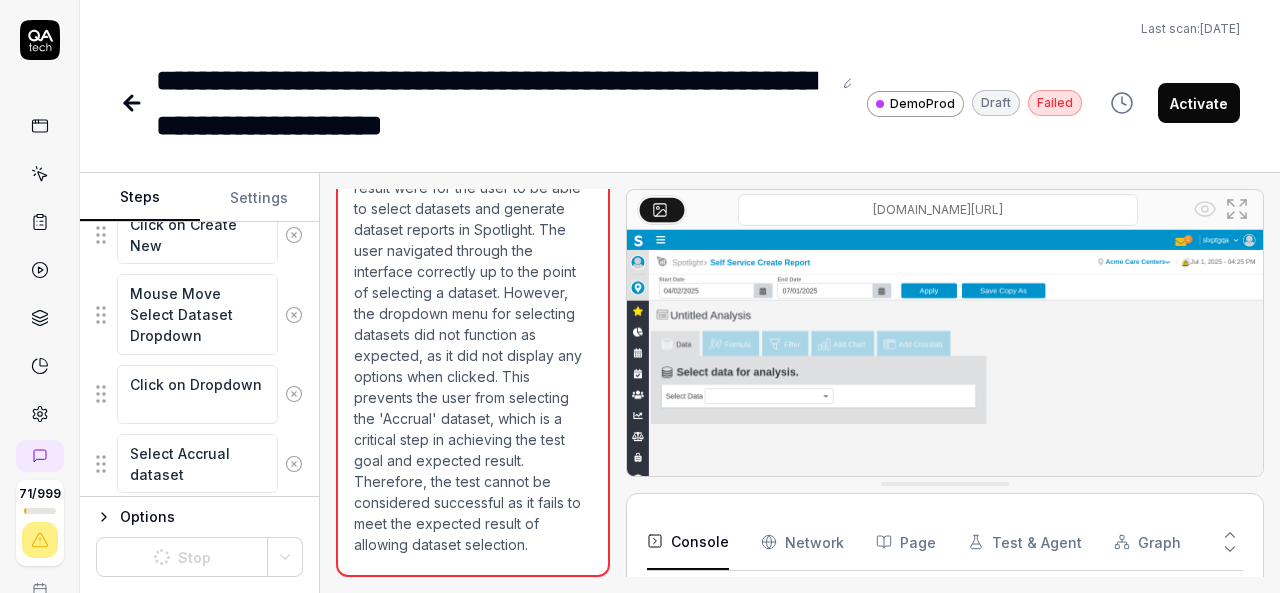 click 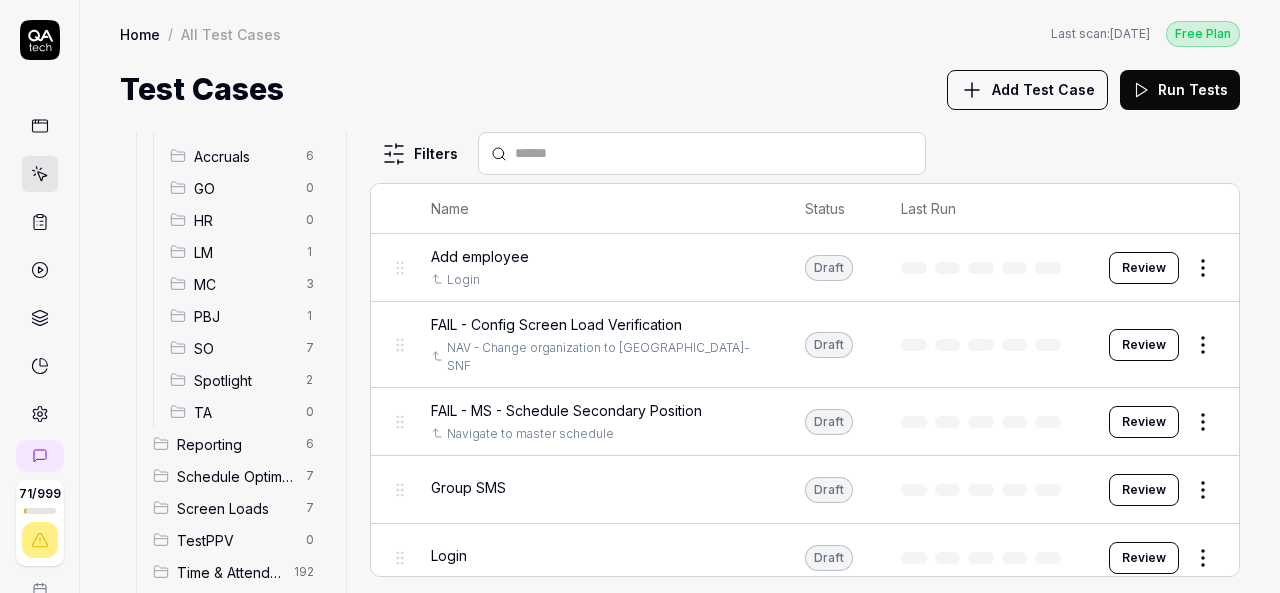 scroll, scrollTop: 388, scrollLeft: 0, axis: vertical 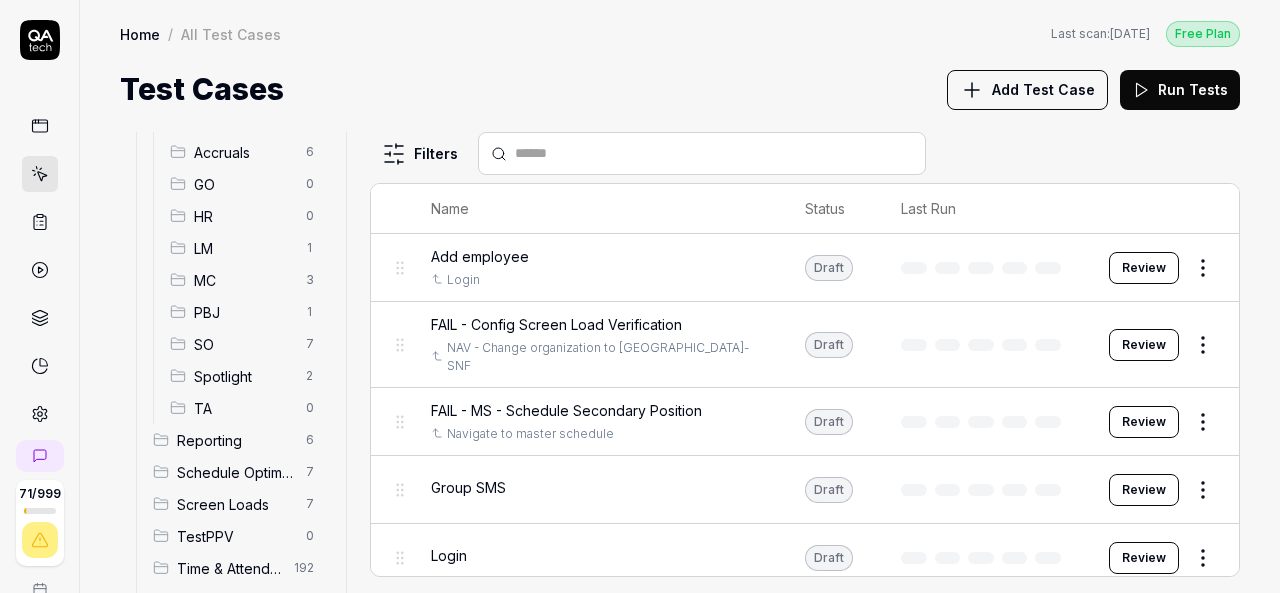 click on "Spotlight" at bounding box center [244, 376] 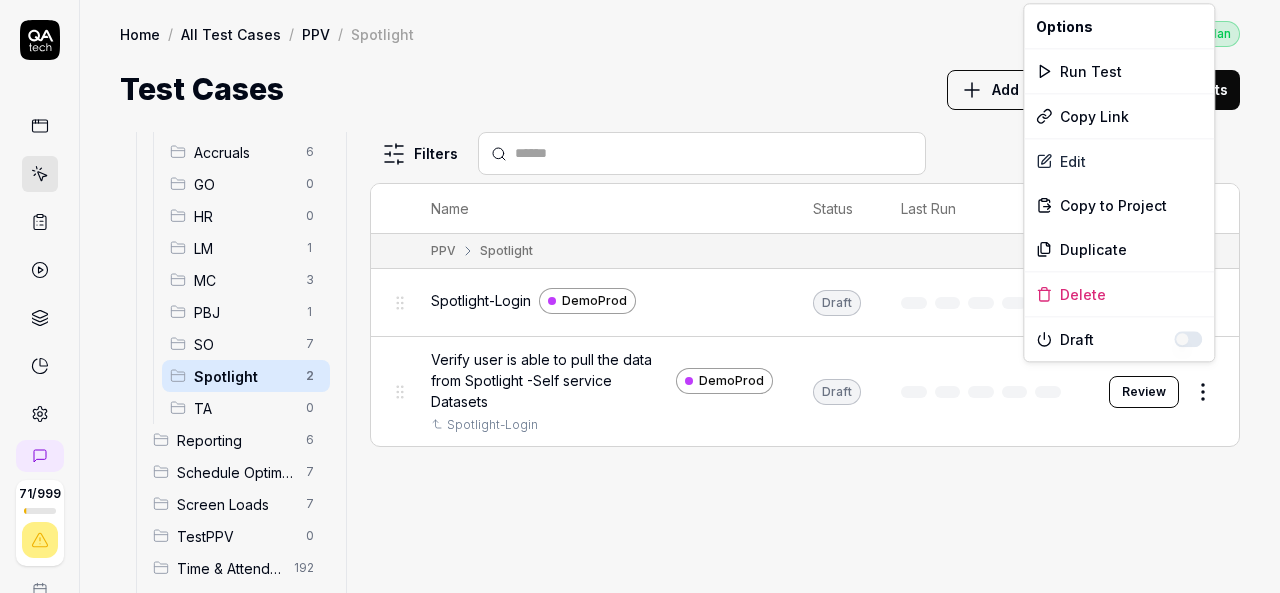 click on "71  /  999 k S Home / All Test Cases / PPV / Spotlight Free Plan Home / All Test Cases / PPV / Spotlight Last scan:  Jun 5 2025 Free Plan Test Cases Add Test Case Run Tests All Test Cases 476 Communication 46 Dashboard Management 13 Employee Management 42 Help and Support 19 Login 7 Logout 1 Master Schedule 12 Navigation 27 Payroll Based Journal 71 PPV 20 ACA 0 Accruals 6 GO 0 HR 0 LM 1 MC 3 PBJ 1 SO 7 Spotlight 2 TA 0 Reporting 6 Schedule Optimizer 7 Screen Loads 7 TestPPV 0 Time & Attendance 192 User Profile 1 Filters Name Status Last Run PPV Spotlight Spotlight-Login DemoProd Draft Review Verify user is able to pull the data from Spotlight -Self service Datasets DemoProd Spotlight-Login Draft Review
To pick up a draggable item, press the space bar.
While dragging, use the arrow keys to move the item.
Press space again to drop the item in its new position, or press escape to cancel.
* Options Run Test Copy Link Edit Copy to Project Duplicate Delete Draft" at bounding box center (640, 296) 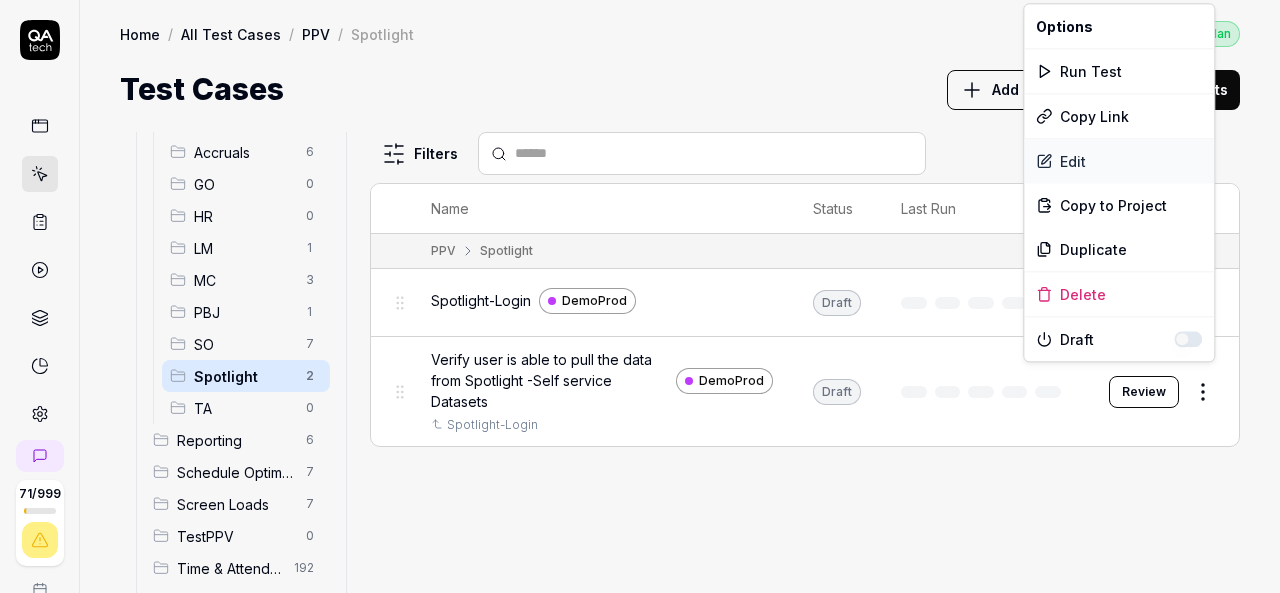 click on "Edit" at bounding box center (1119, 161) 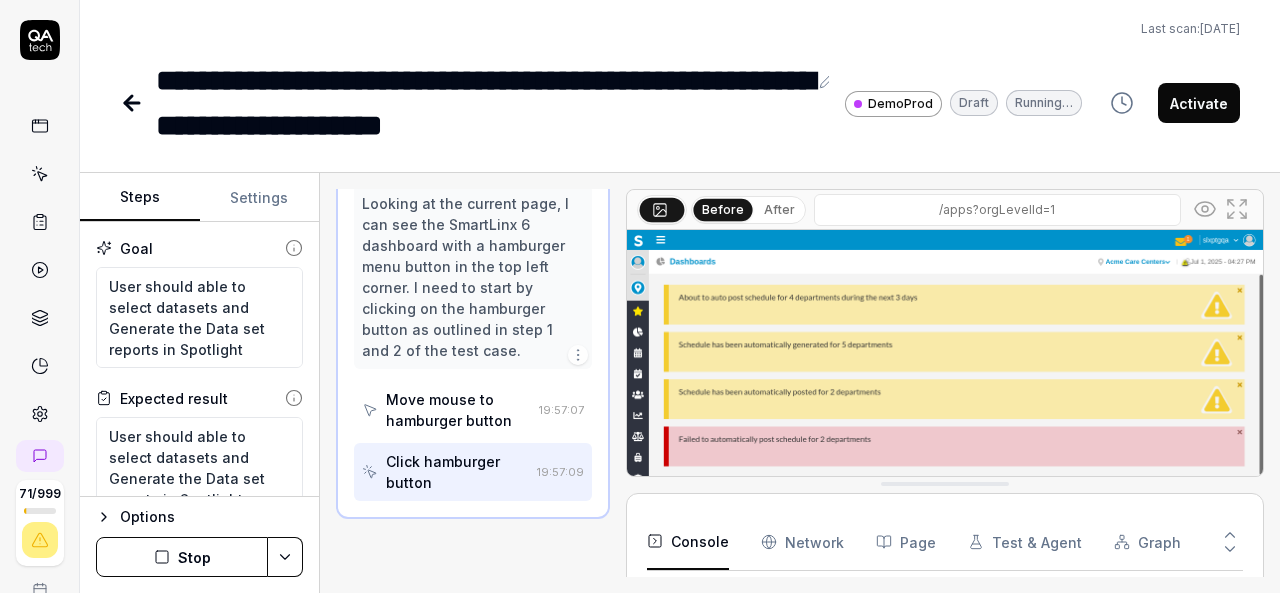 scroll, scrollTop: 184, scrollLeft: 0, axis: vertical 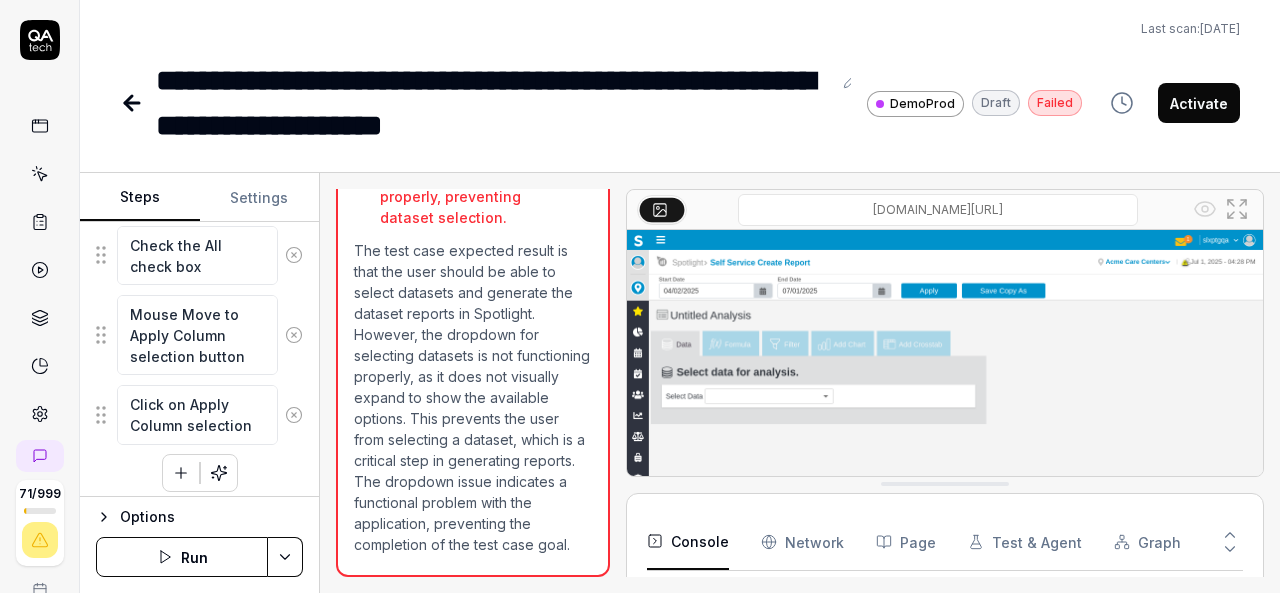click 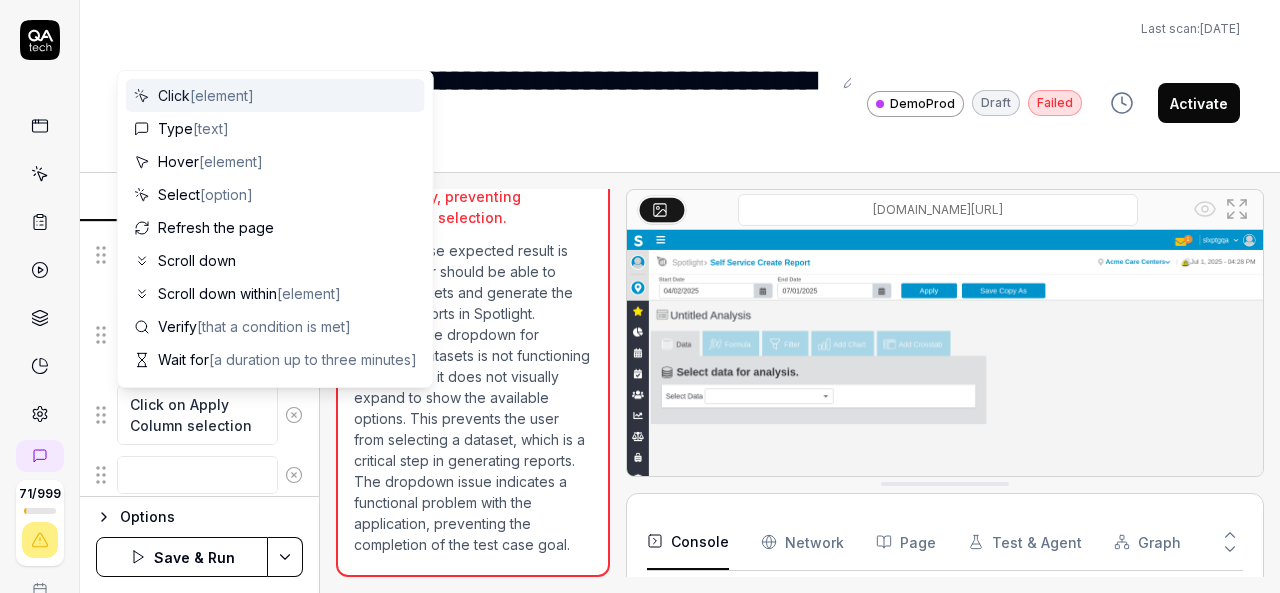 scroll, scrollTop: 1225, scrollLeft: 0, axis: vertical 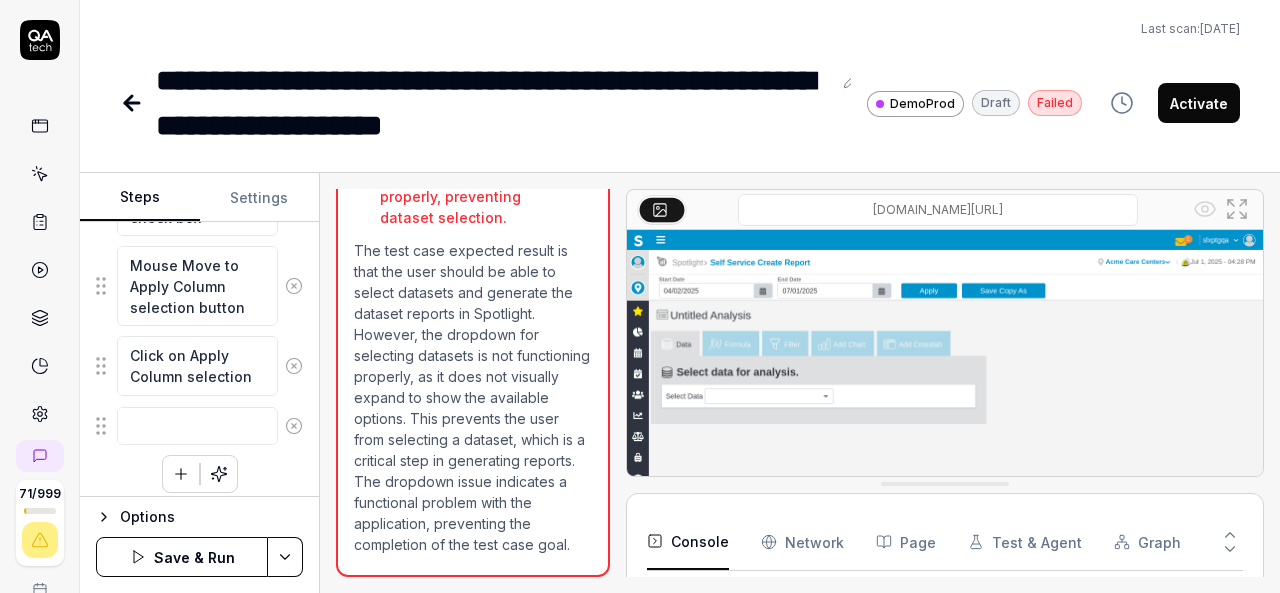click at bounding box center (945, 429) 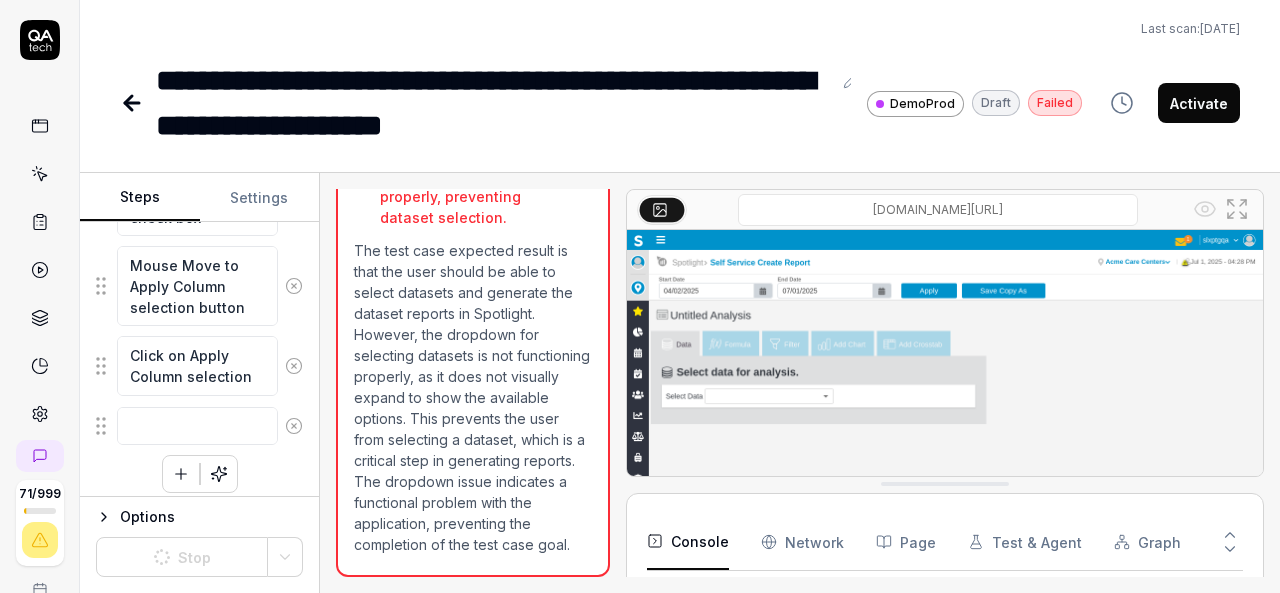 click 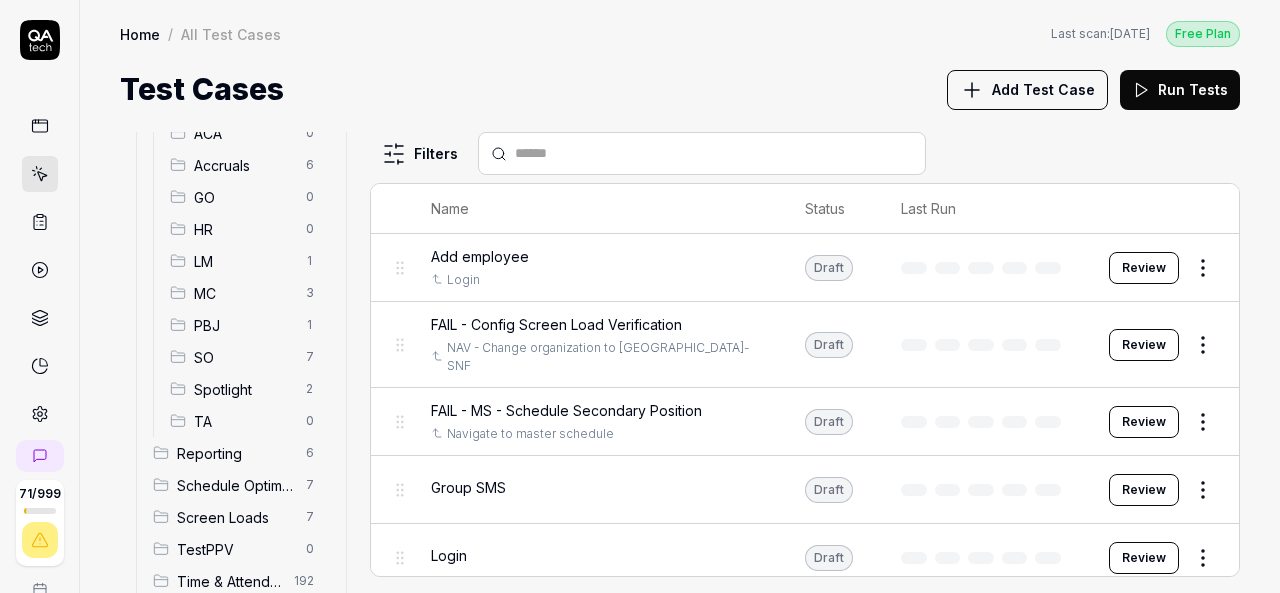 scroll, scrollTop: 376, scrollLeft: 0, axis: vertical 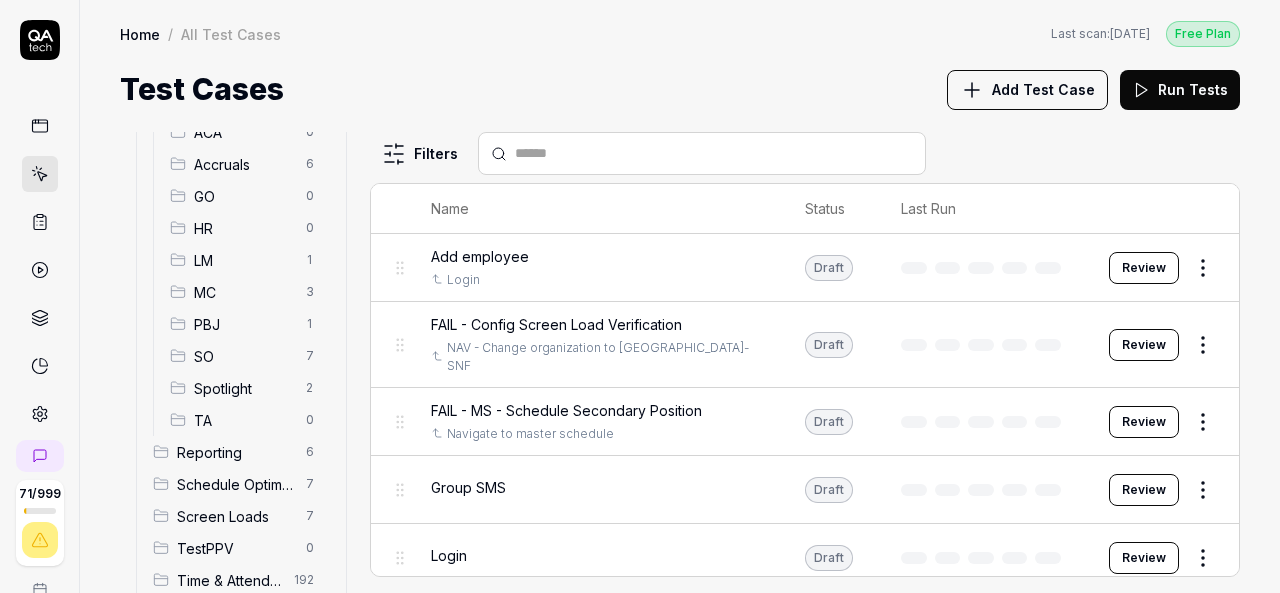 click on "Spotlight" at bounding box center (244, 388) 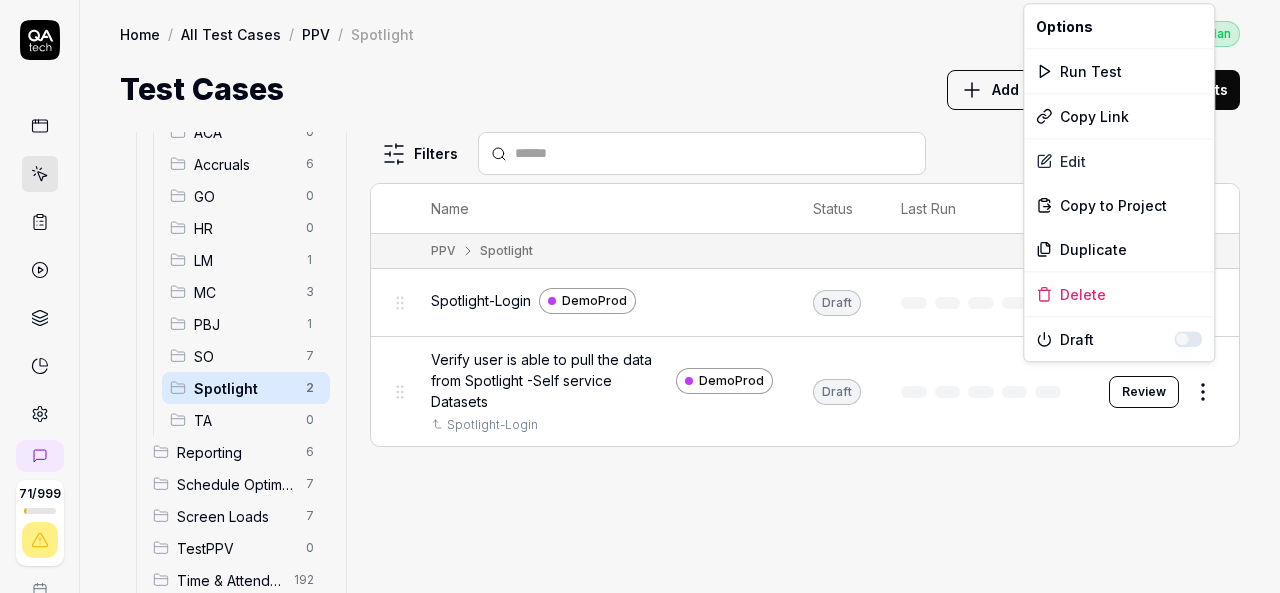 click on "71  /  999 k S Home / All Test Cases / PPV / Spotlight Free Plan Home / All Test Cases / PPV / Spotlight Last scan:  Jun 5 2025 Free Plan Test Cases Add Test Case Run Tests All Test Cases 476 Communication 46 Dashboard Management 13 Employee Management 42 Help and Support 19 Login 7 Logout 1 Master Schedule 12 Navigation 27 Payroll Based Journal 71 PPV 20 ACA 0 Accruals 6 GO 0 HR 0 LM 1 MC 3 PBJ 1 SO 7 Spotlight 2 TA 0 Reporting 6 Schedule Optimizer 7 Screen Loads 7 TestPPV 0 Time & Attendance 192 User Profile 1 Filters Name Status Last Run PPV Spotlight Spotlight-Login DemoProd Draft Review Verify user is able to pull the data from Spotlight -Self service Datasets DemoProd Spotlight-Login Draft Review
To pick up a draggable item, press the space bar.
While dragging, use the arrow keys to move the item.
Press space again to drop the item in its new position, or press escape to cancel.
* Options Run Test Copy Link Edit Copy to Project Duplicate Delete Draft" at bounding box center [640, 296] 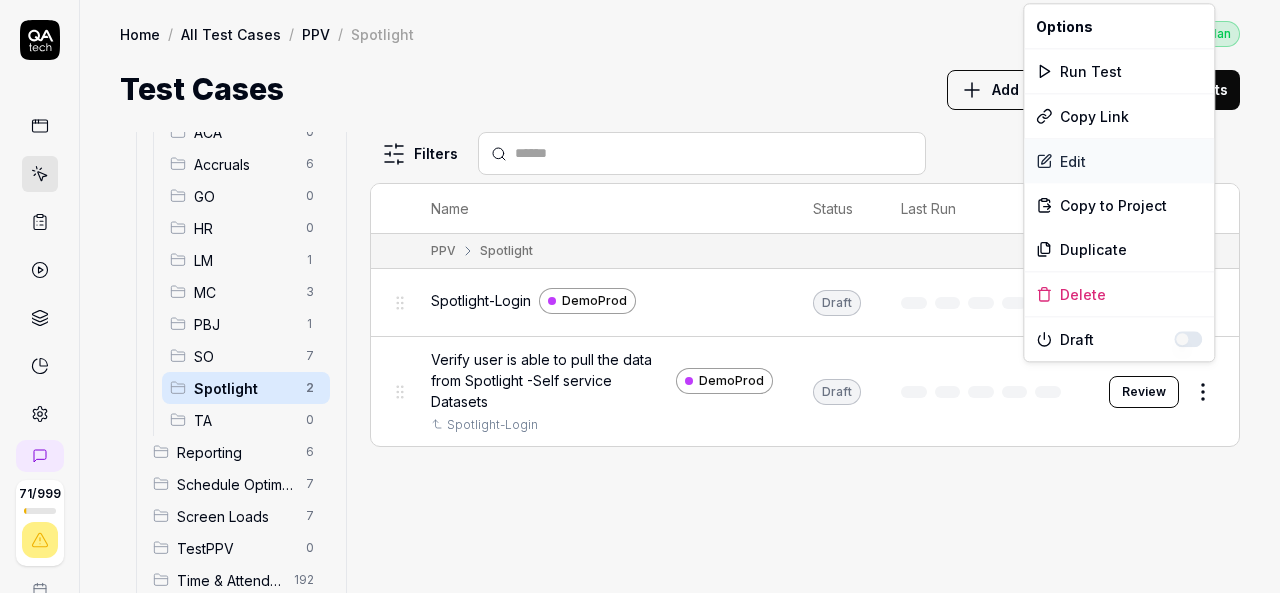 click on "Edit" at bounding box center [1119, 161] 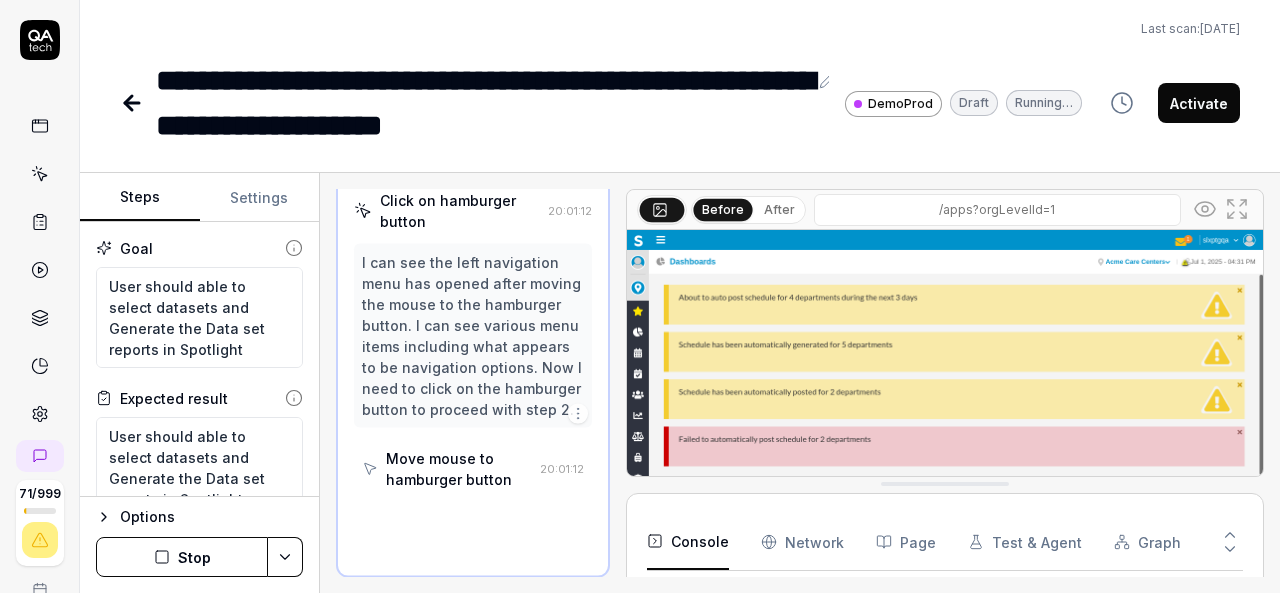scroll, scrollTop: 234, scrollLeft: 0, axis: vertical 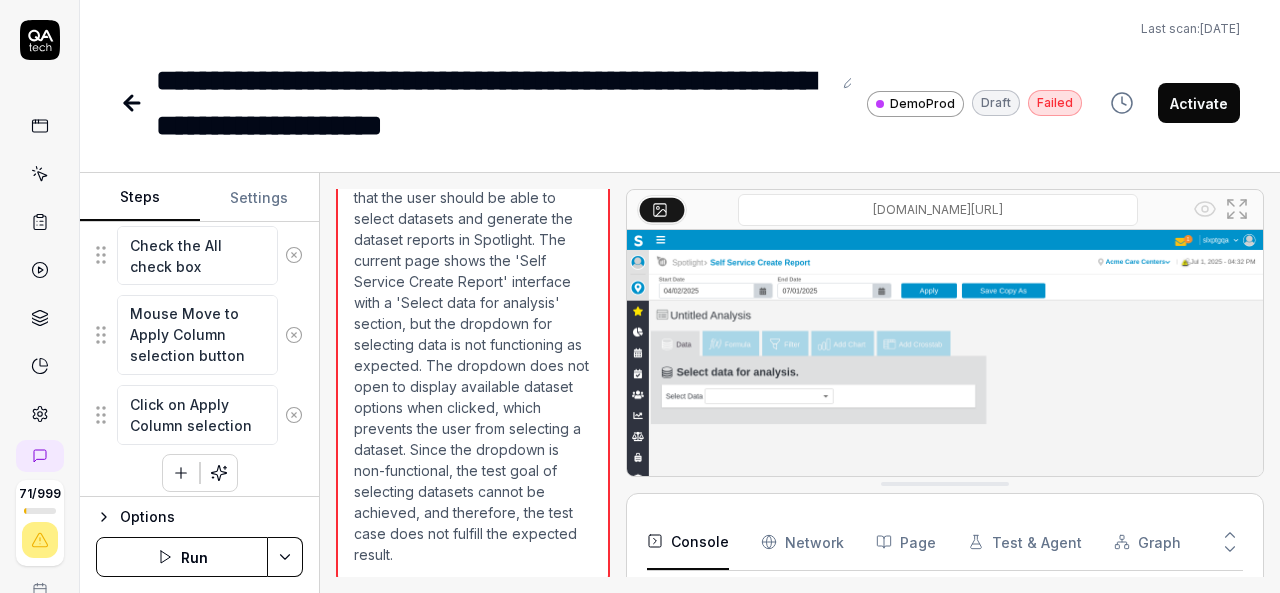 click 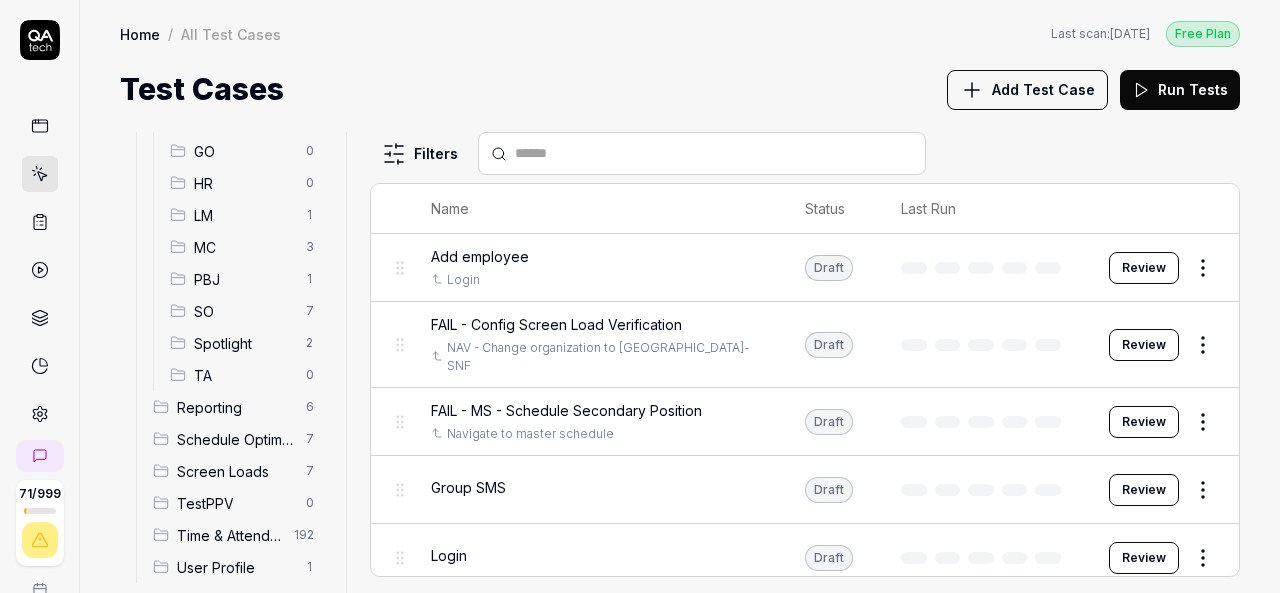 scroll, scrollTop: 254, scrollLeft: 0, axis: vertical 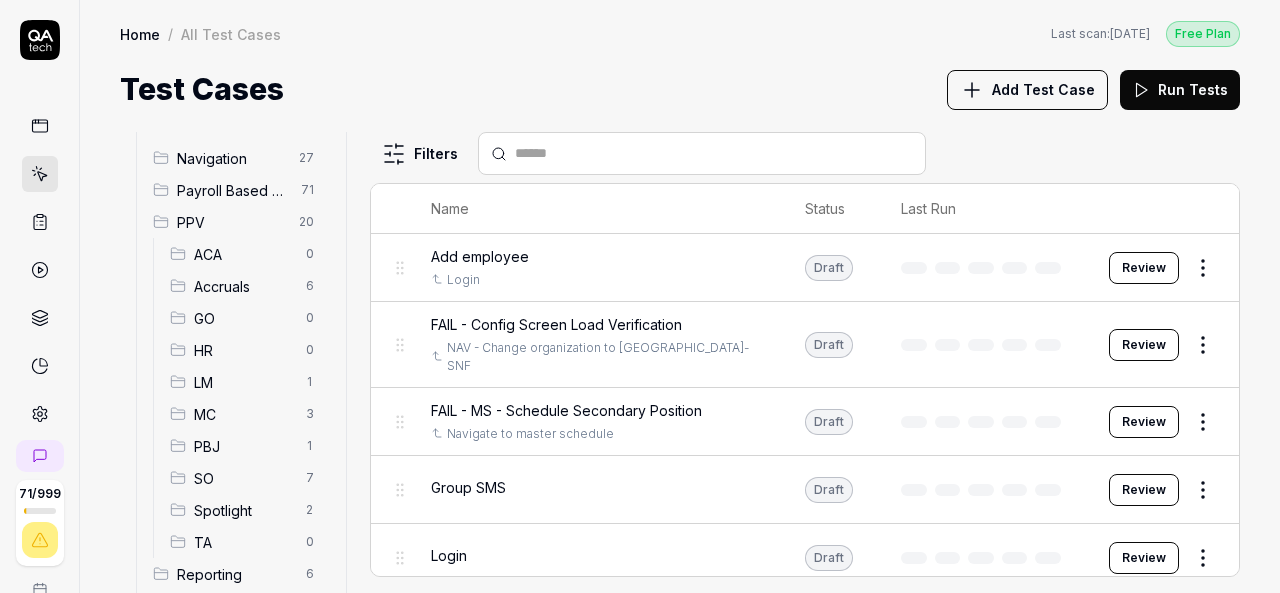 click on "Spotlight" at bounding box center (244, 510) 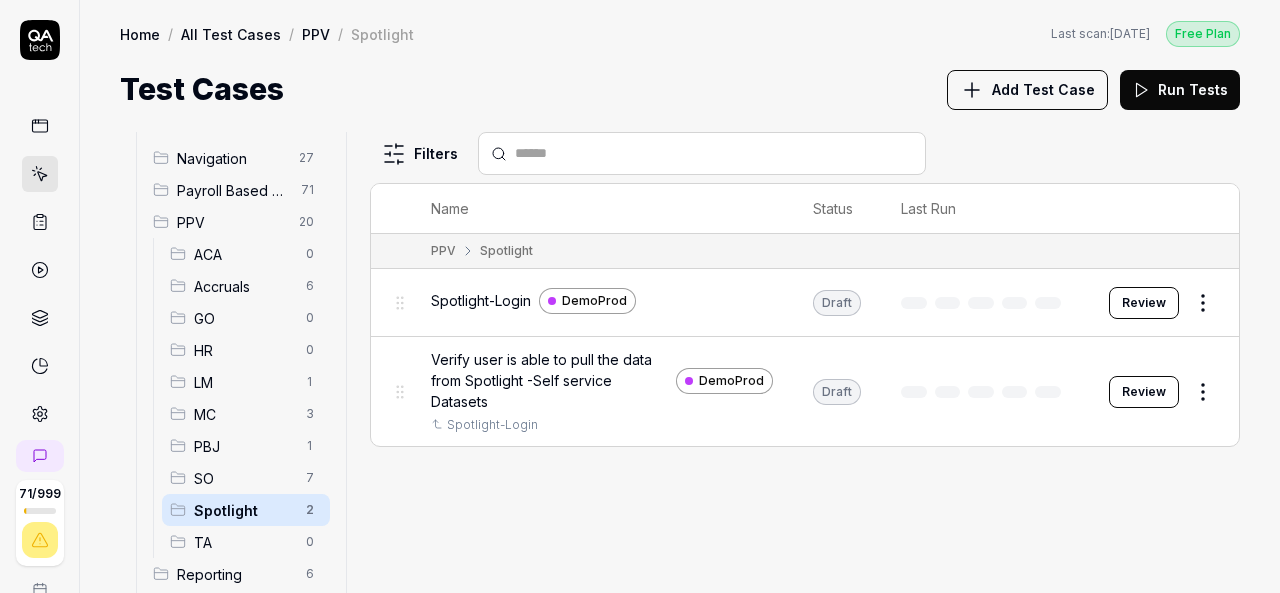 click on "Verify user is able to pull the data from Spotlight -Self service Datasets" at bounding box center (549, 380) 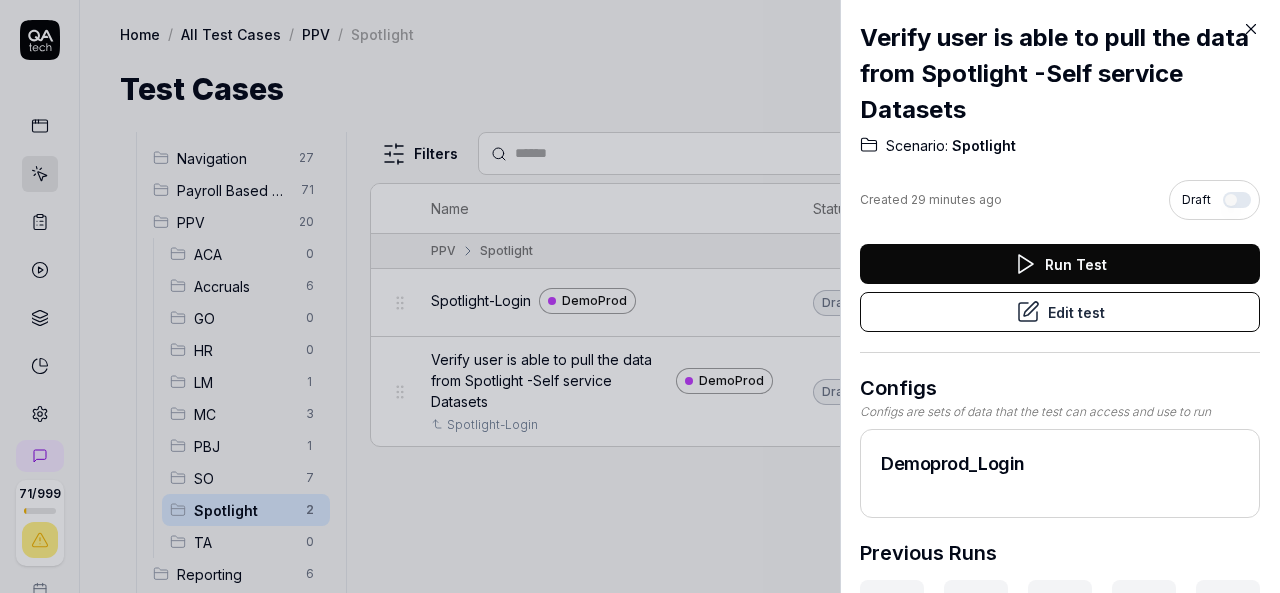 click 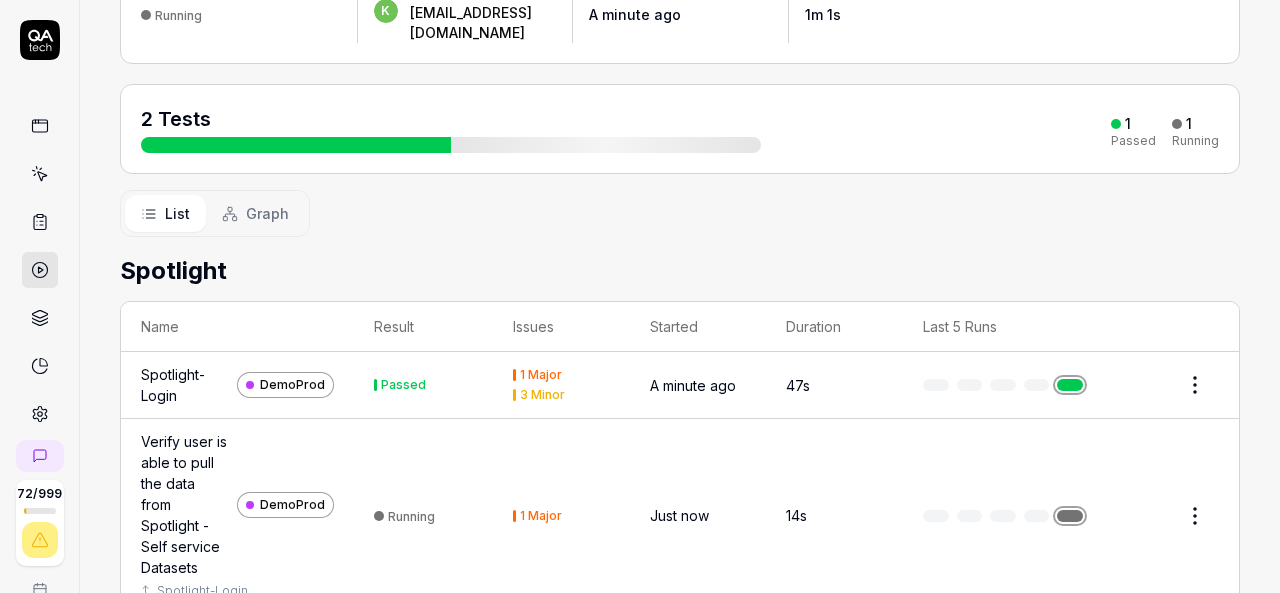 scroll, scrollTop: 183, scrollLeft: 0, axis: vertical 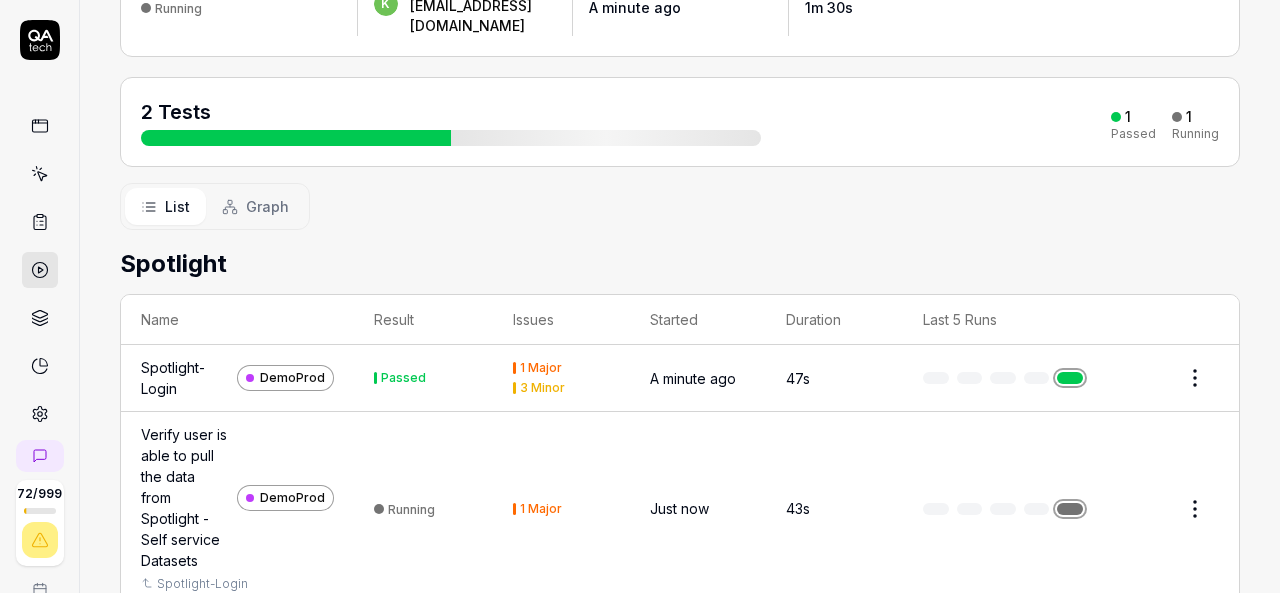 click on "Status Running k Manual by kiran.egam@smartlinx.com Started A minute ago Duration 1m 30s 2 Tests   1 Passed 1 Running List Graph Spotlight Name Result Issues Started Duration Last 5 Runs Spotlight-Login DemoProd Passed 1   Major 3   Minor A minute ago 47s Verify user is able to pull the data from Spotlight -Self service Datasets DemoProd Spotlight-Login Running 1   Major Just now 43s" at bounding box center [680, 287] 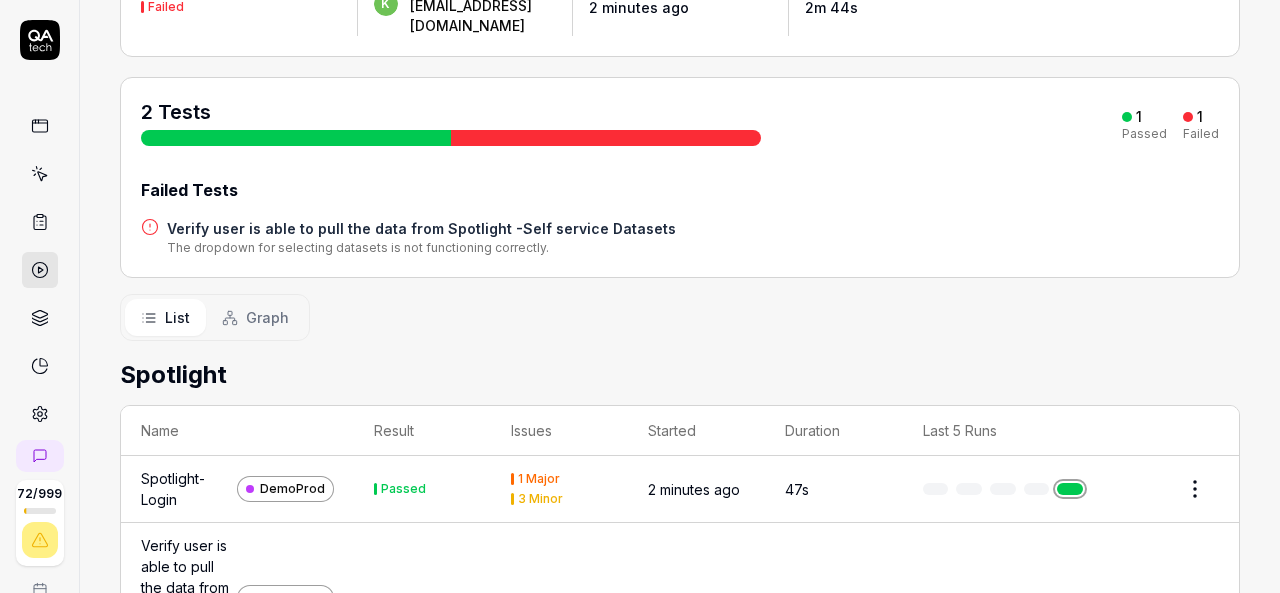 scroll, scrollTop: 303, scrollLeft: 0, axis: vertical 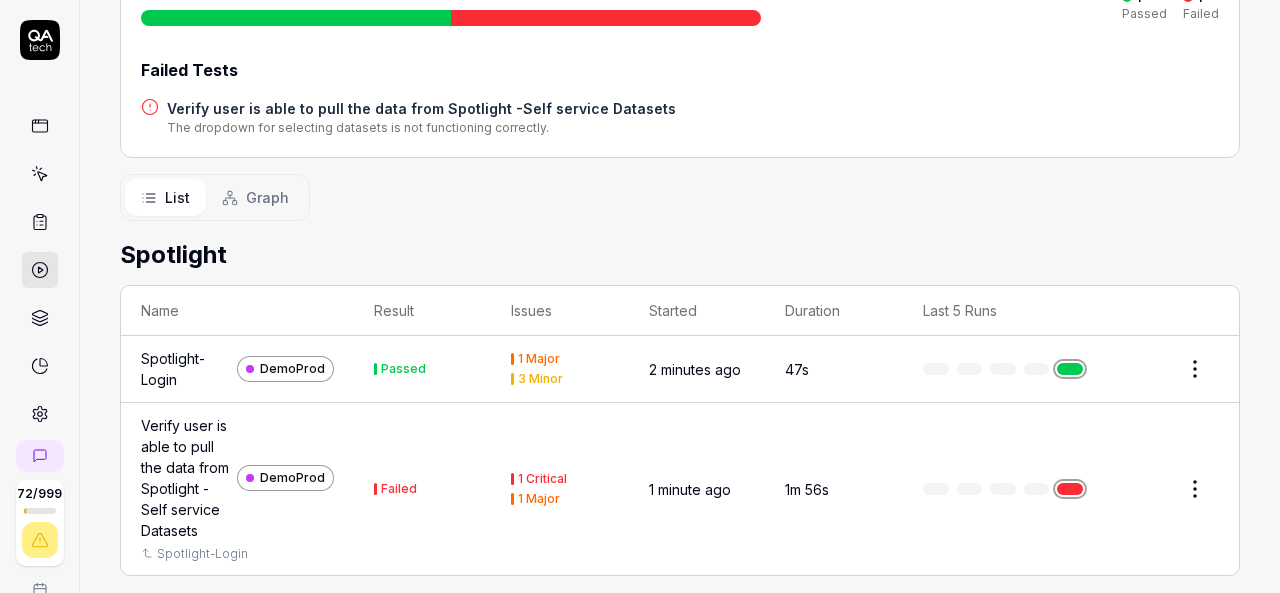 click at bounding box center [1070, 489] 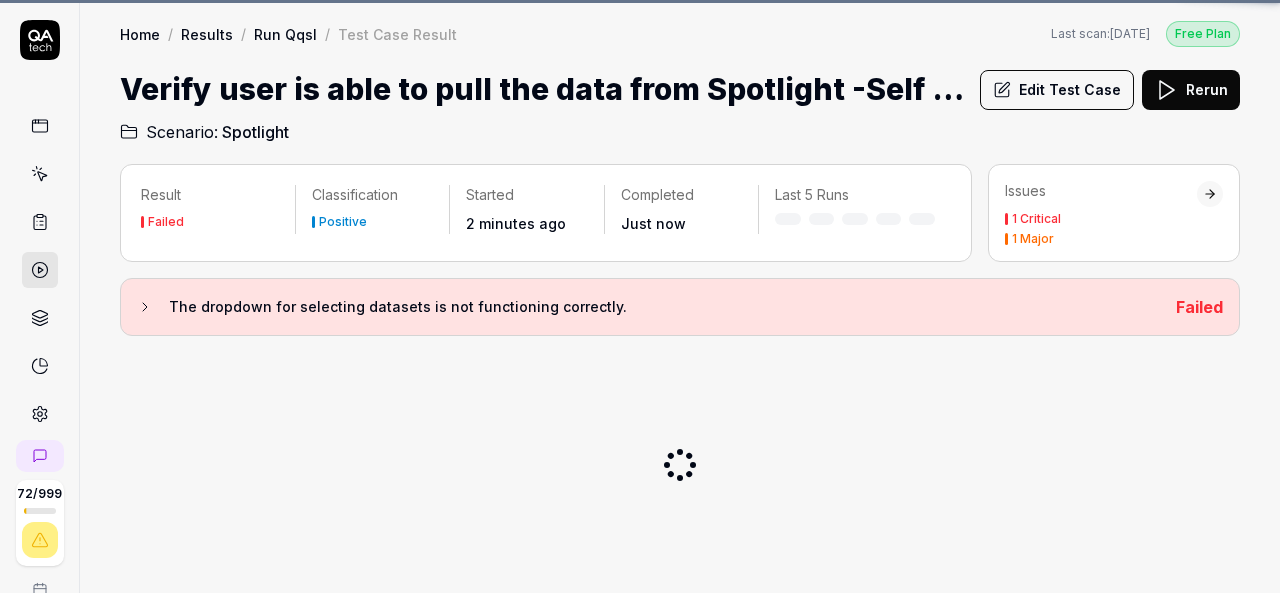 scroll, scrollTop: 0, scrollLeft: 0, axis: both 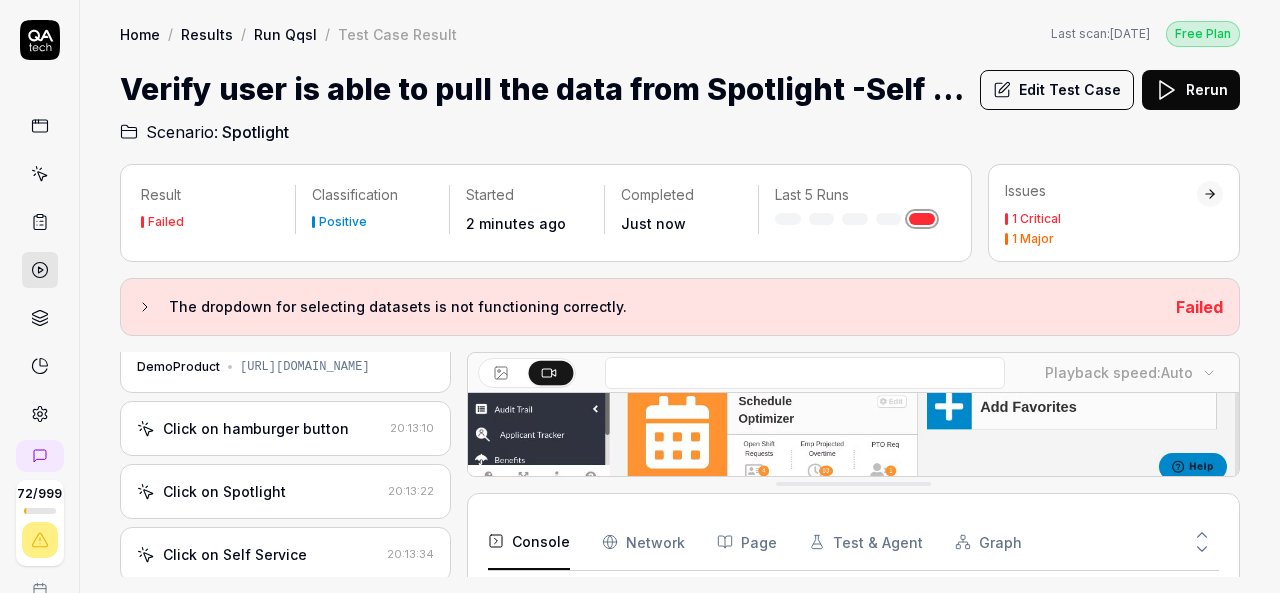 click 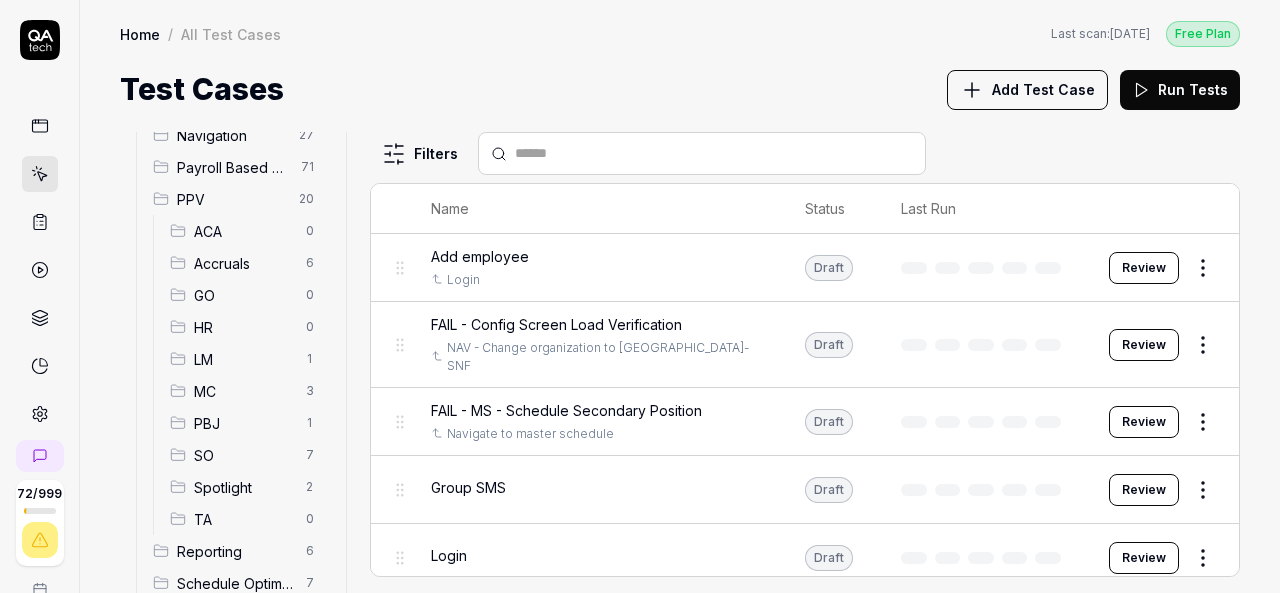 scroll, scrollTop: 278, scrollLeft: 0, axis: vertical 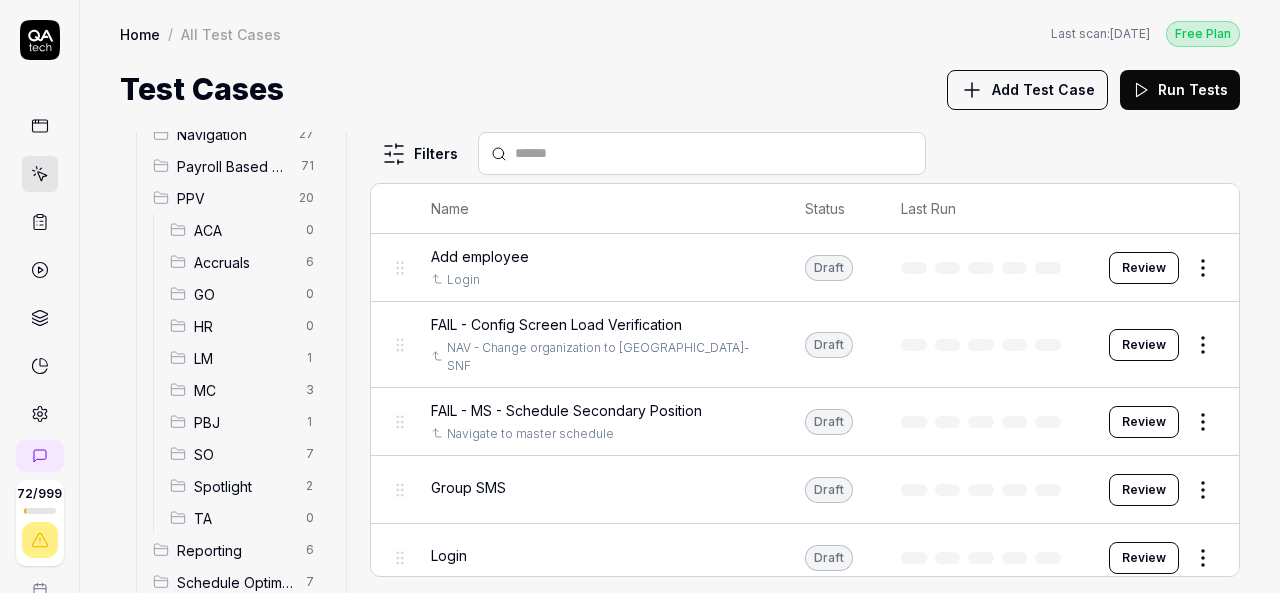 click on "Spotlight" at bounding box center [244, 486] 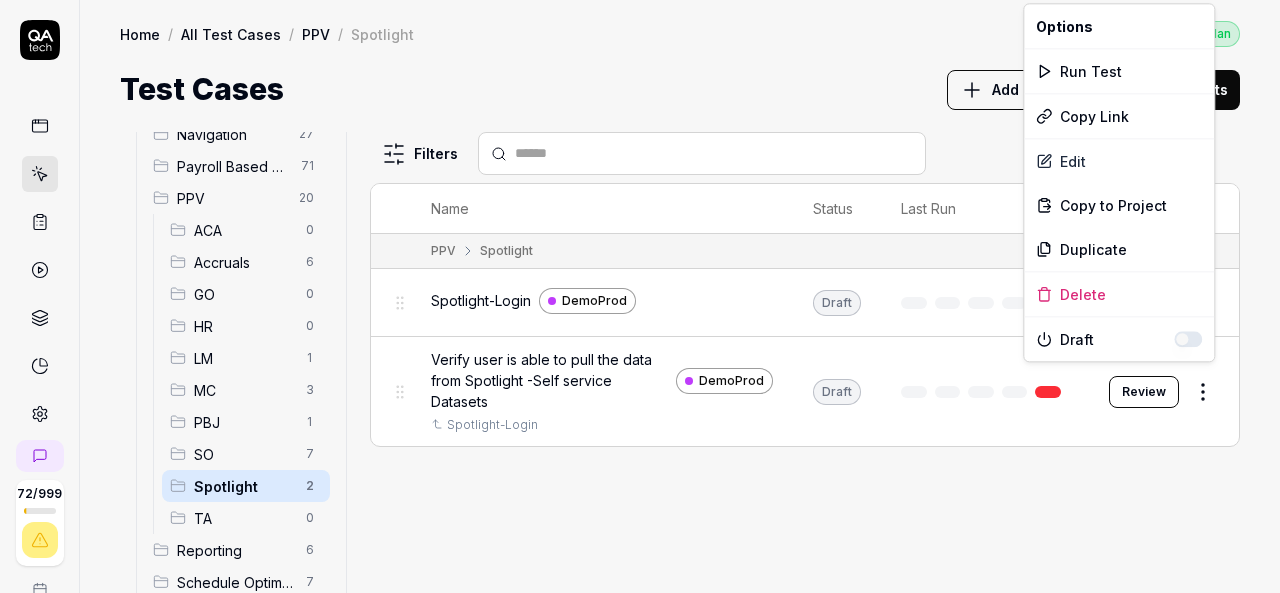 click on "72  /  999 k S Home / All Test Cases / PPV / Spotlight Free Plan Home / All Test Cases / PPV / Spotlight Last scan:  Jun 5 2025 Free Plan Test Cases Add Test Case Run Tests All Test Cases 476 Communication 46 Dashboard Management 13 Employee Management 42 Help and Support 19 Login 7 Logout 1 Master Schedule 12 Navigation 27 Payroll Based Journal 71 PPV 20 ACA 0 Accruals 6 GO 0 HR 0 LM 1 MC 3 PBJ 1 SO 7 Spotlight 2 TA 0 Reporting 6 Schedule Optimizer 7 Screen Loads 7 TestPPV 0 Time & Attendance 192 User Profile 1 Filters Name Status Last Run PPV Spotlight Spotlight-Login DemoProd Draft Review Verify user is able to pull the data from Spotlight -Self service Datasets DemoProd Spotlight-Login Draft Review
To pick up a draggable item, press the space bar.
While dragging, use the arrow keys to move the item.
Press space again to drop the item in its new position, or press escape to cancel.
* Options Run Test Copy Link Edit Copy to Project Duplicate Delete Draft" at bounding box center [640, 296] 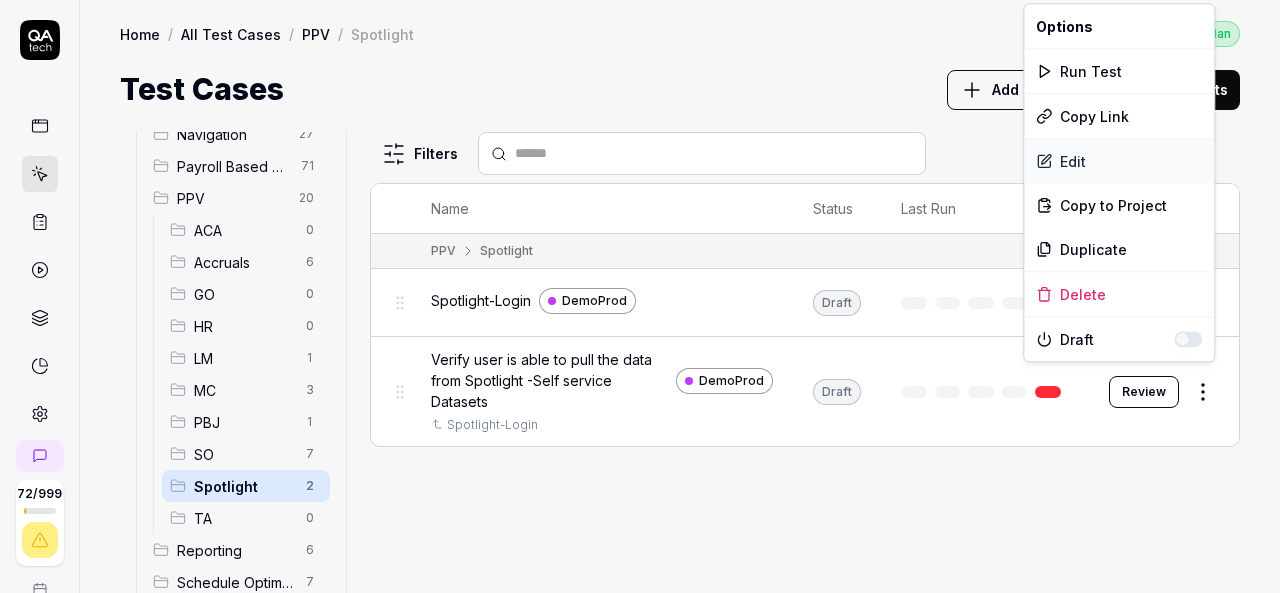 click on "Edit" at bounding box center (1119, 161) 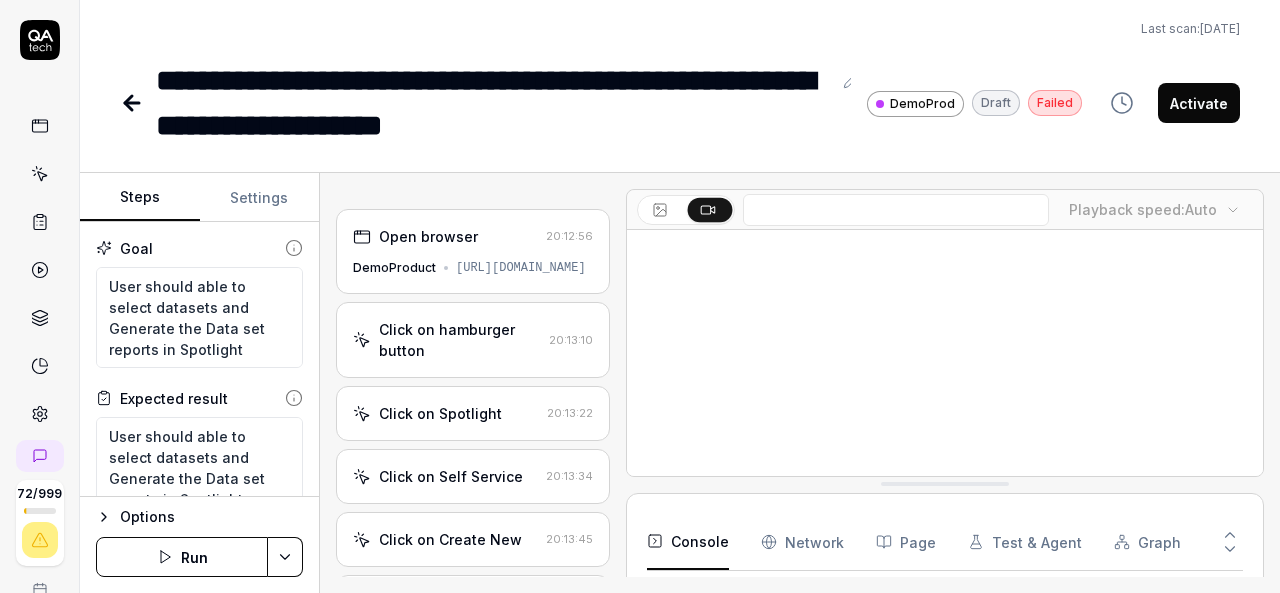 scroll, scrollTop: 3802, scrollLeft: 0, axis: vertical 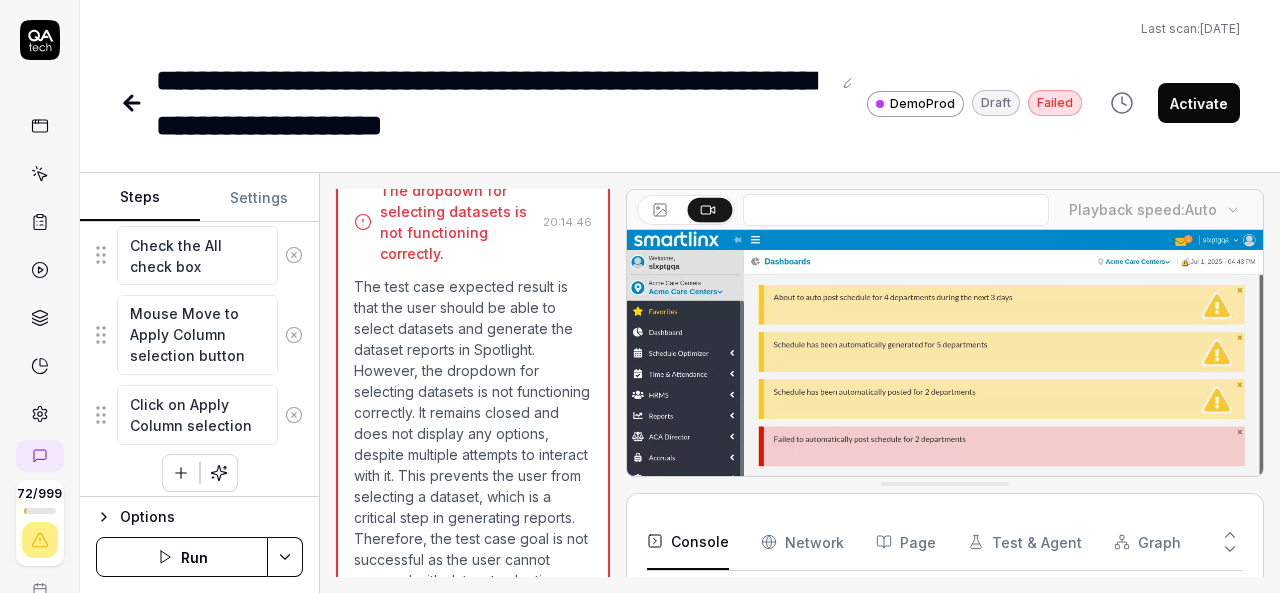 click 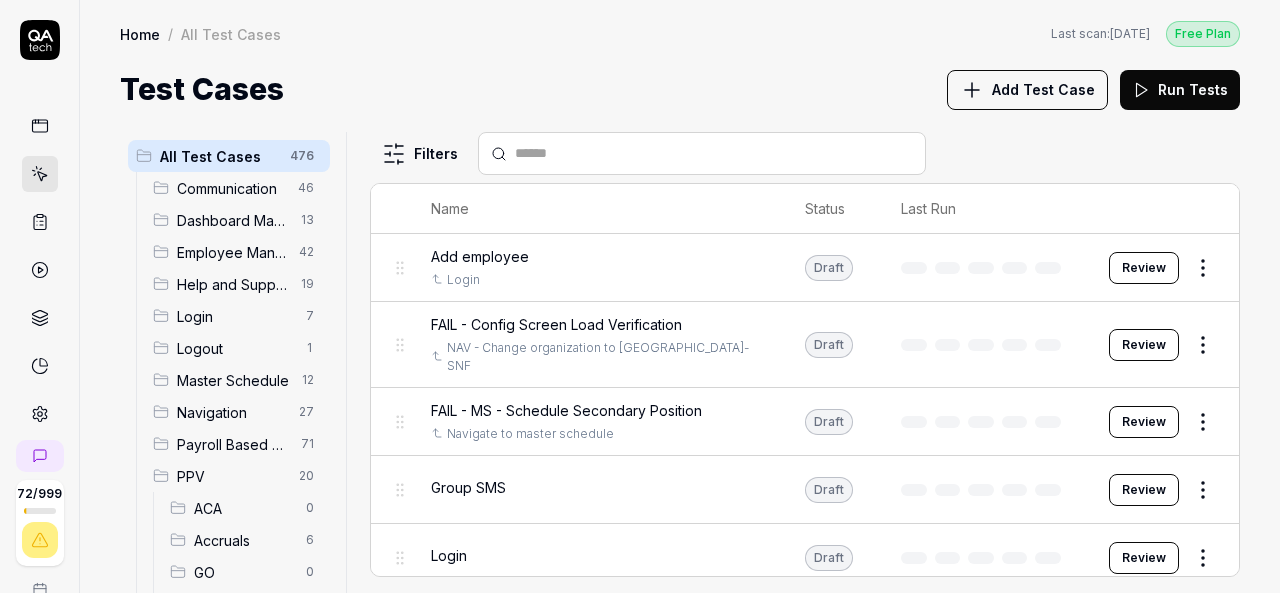 click on "Spotlight" at bounding box center [244, 764] 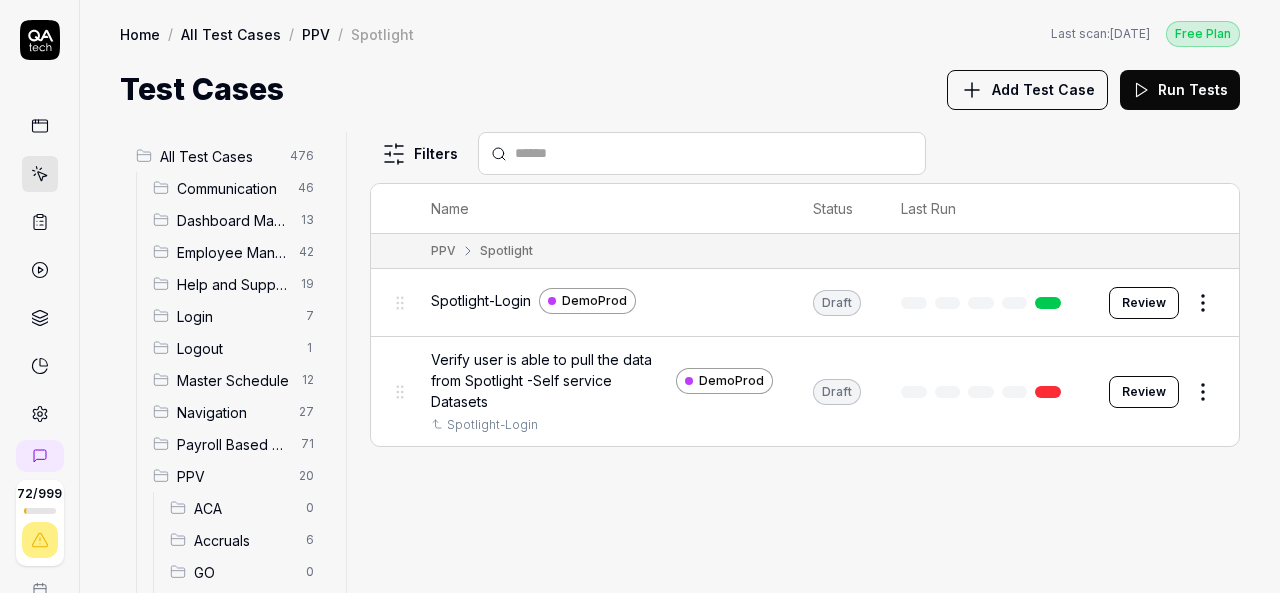 scroll, scrollTop: 377, scrollLeft: 0, axis: vertical 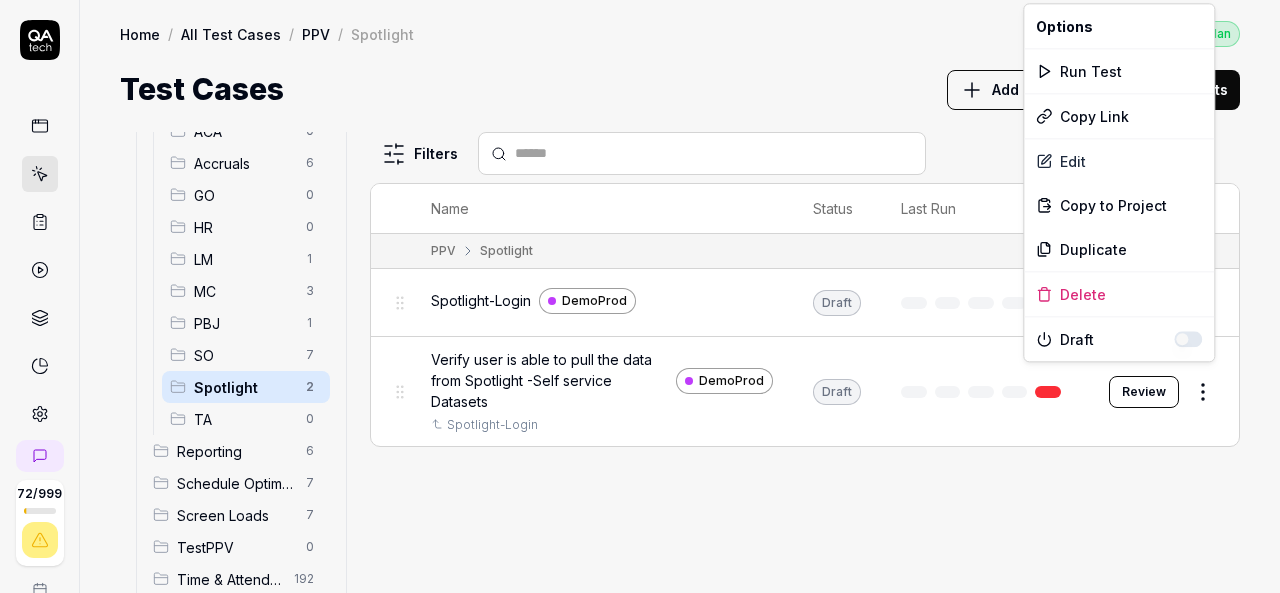 click on "72  /  999 k S Home / All Test Cases / PPV / Spotlight Free Plan Home / All Test Cases / PPV / Spotlight Last scan:  Jun 5 2025 Free Plan Test Cases Add Test Case Run Tests All Test Cases 476 Communication 46 Dashboard Management 13 Employee Management 42 Help and Support 19 Login 7 Logout 1 Master Schedule 12 Navigation 27 Payroll Based Journal 71 PPV 20 ACA 0 Accruals 6 GO 0 HR 0 LM 1 MC 3 PBJ 1 SO 7 Spotlight 2 TA 0 Reporting 6 Schedule Optimizer 7 Screen Loads 7 TestPPV 0 Time & Attendance 192 User Profile 1 Filters Name Status Last Run PPV Spotlight Spotlight-Login DemoProd Draft Review Verify user is able to pull the data from Spotlight -Self service Datasets DemoProd Spotlight-Login Draft Review
To pick up a draggable item, press the space bar.
While dragging, use the arrow keys to move the item.
Press space again to drop the item in its new position, or press escape to cancel.
* Options Run Test Copy Link Edit Copy to Project Duplicate Delete Draft" at bounding box center [640, 296] 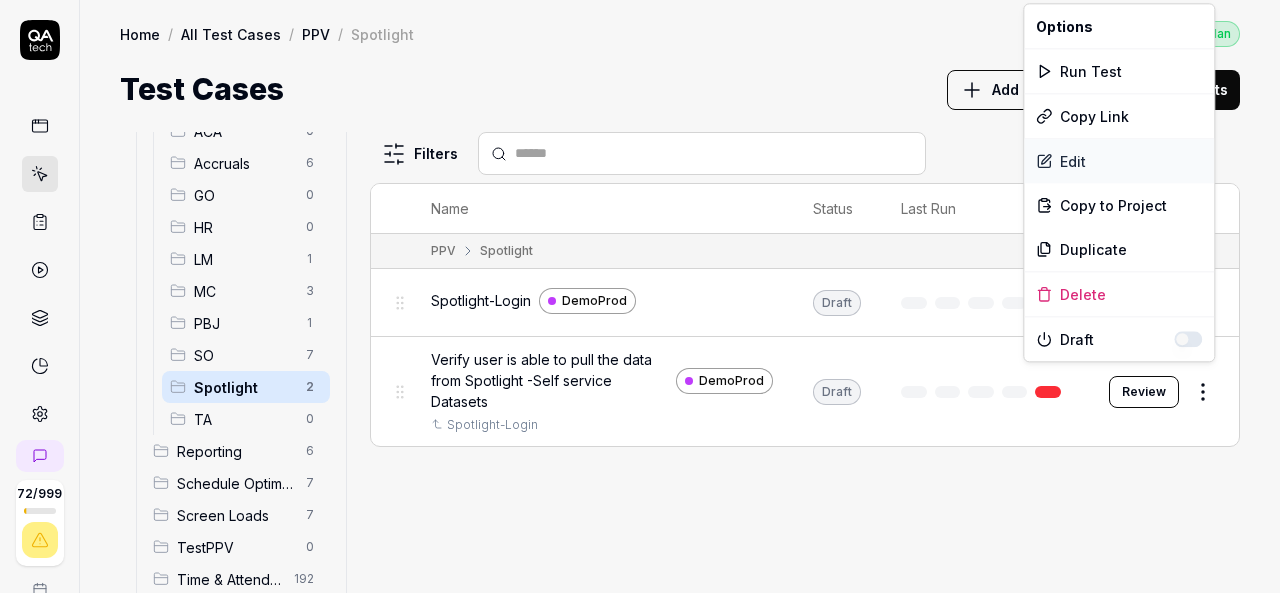 click on "Edit" at bounding box center (1119, 161) 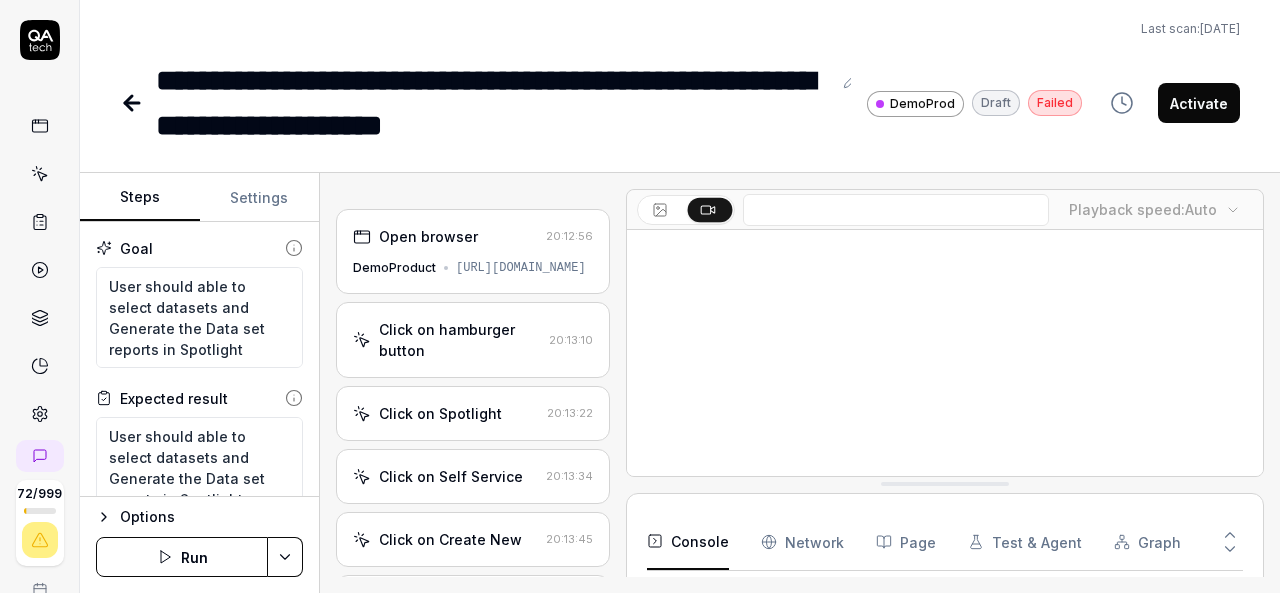 scroll, scrollTop: 3802, scrollLeft: 0, axis: vertical 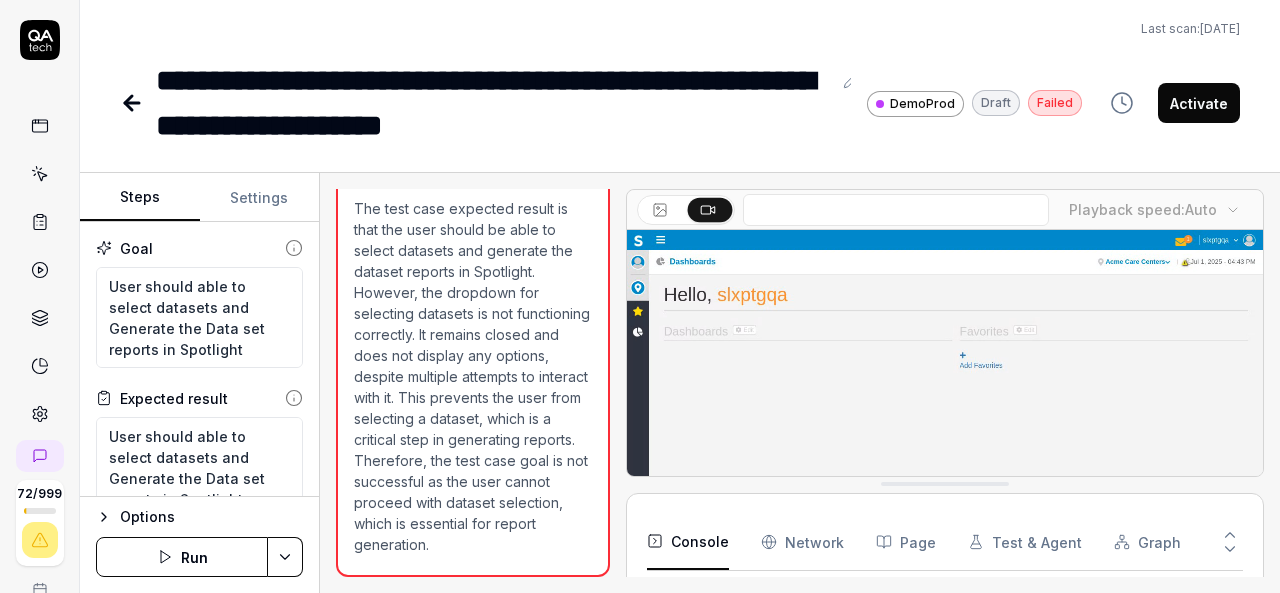 click on "**********" at bounding box center (493, 103) 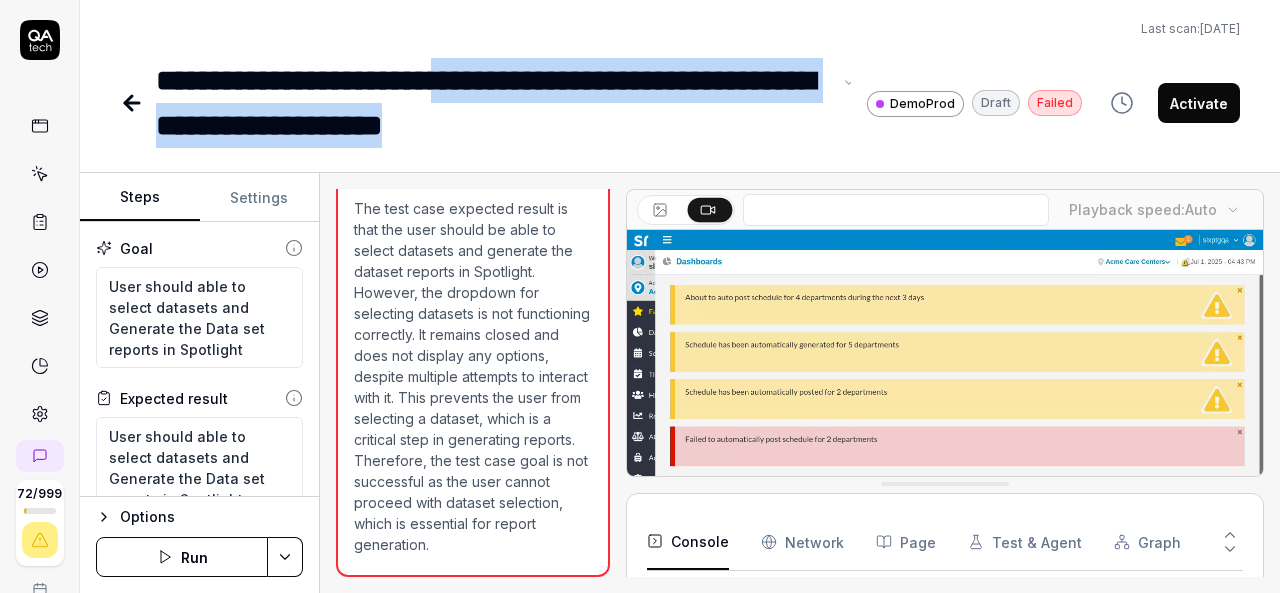 click on "**********" at bounding box center (493, 103) 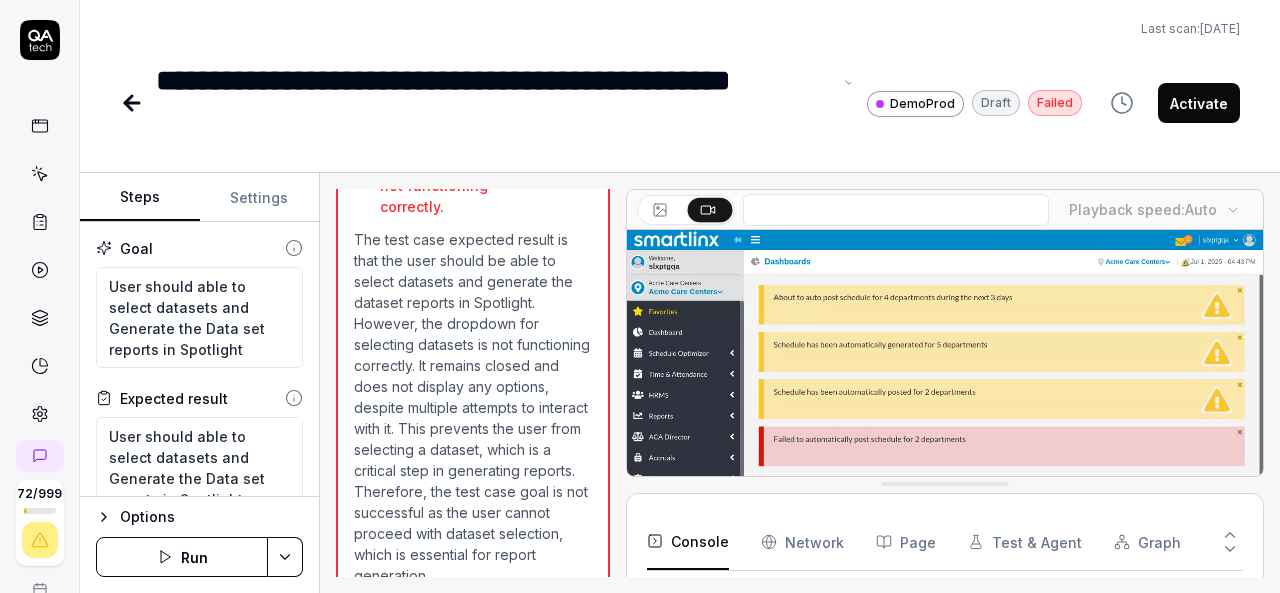 scroll, scrollTop: 758, scrollLeft: 0, axis: vertical 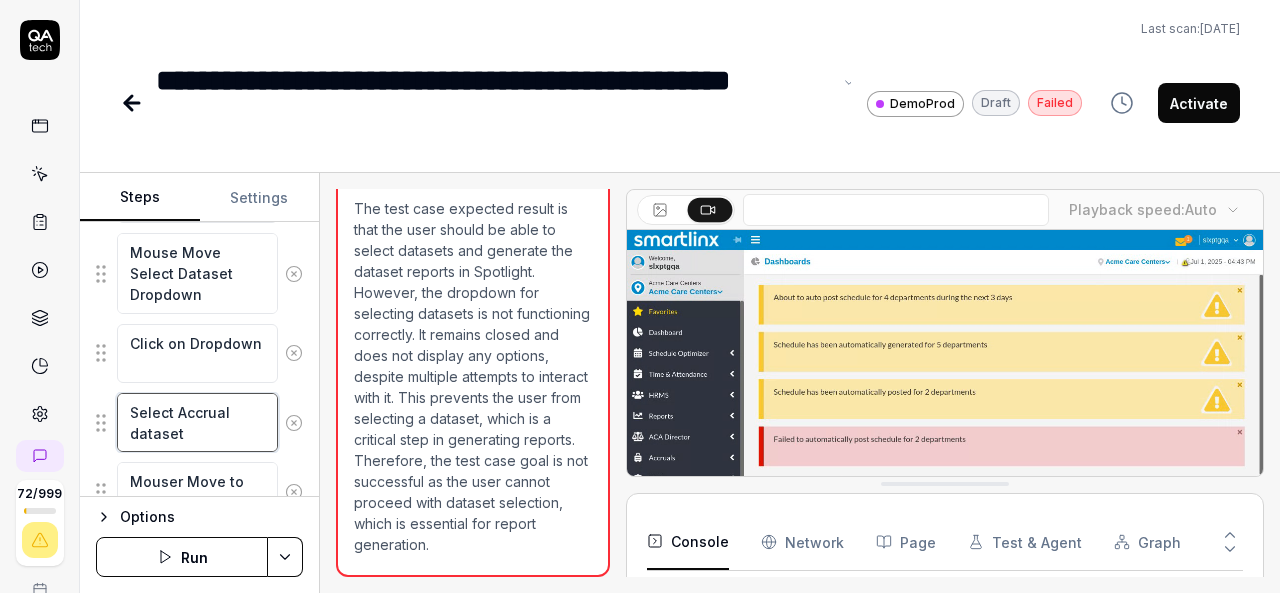 click on "Select Accrual dataset" at bounding box center (197, 422) 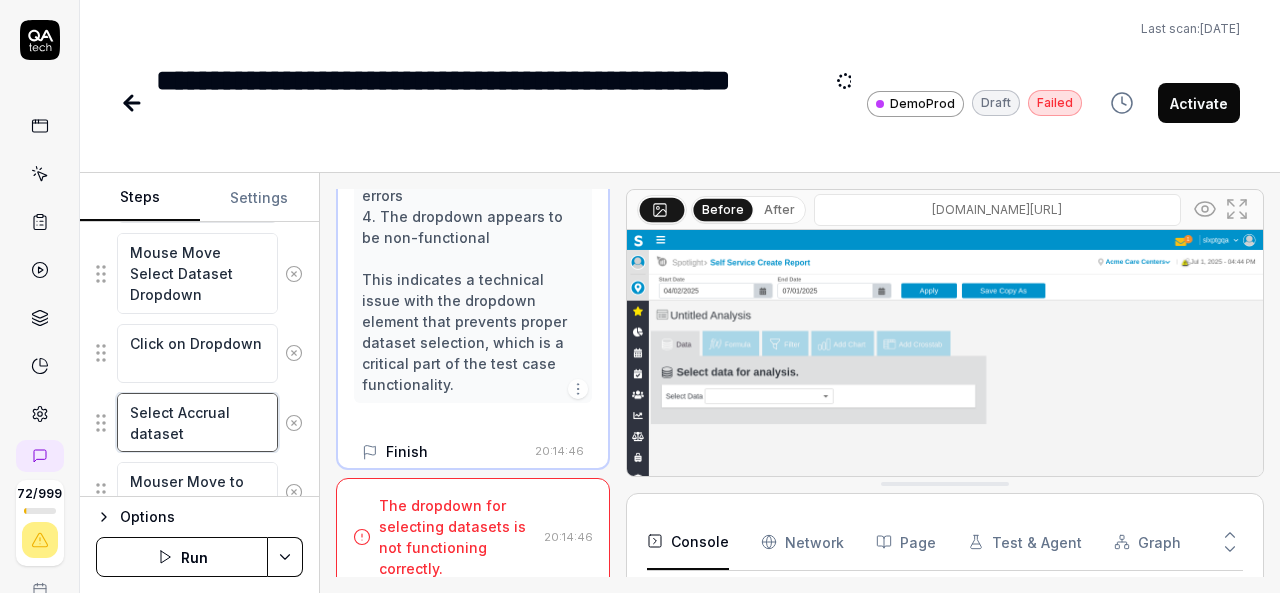 scroll, scrollTop: 1274, scrollLeft: 0, axis: vertical 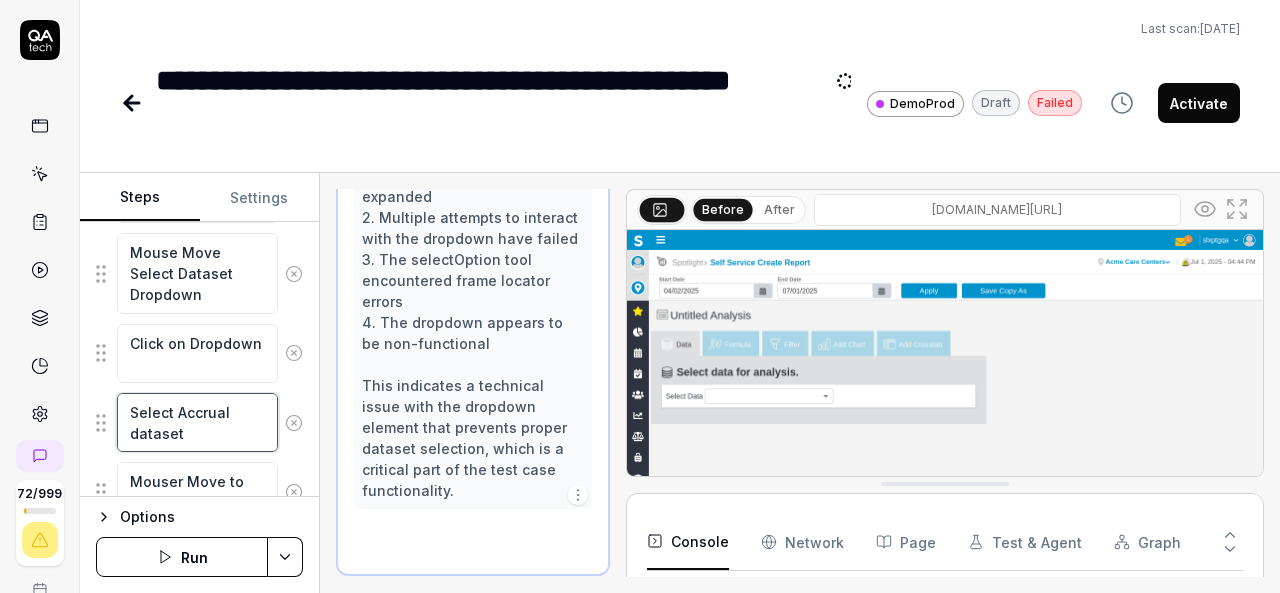 click on "Select Accrual dataset" at bounding box center [197, 422] 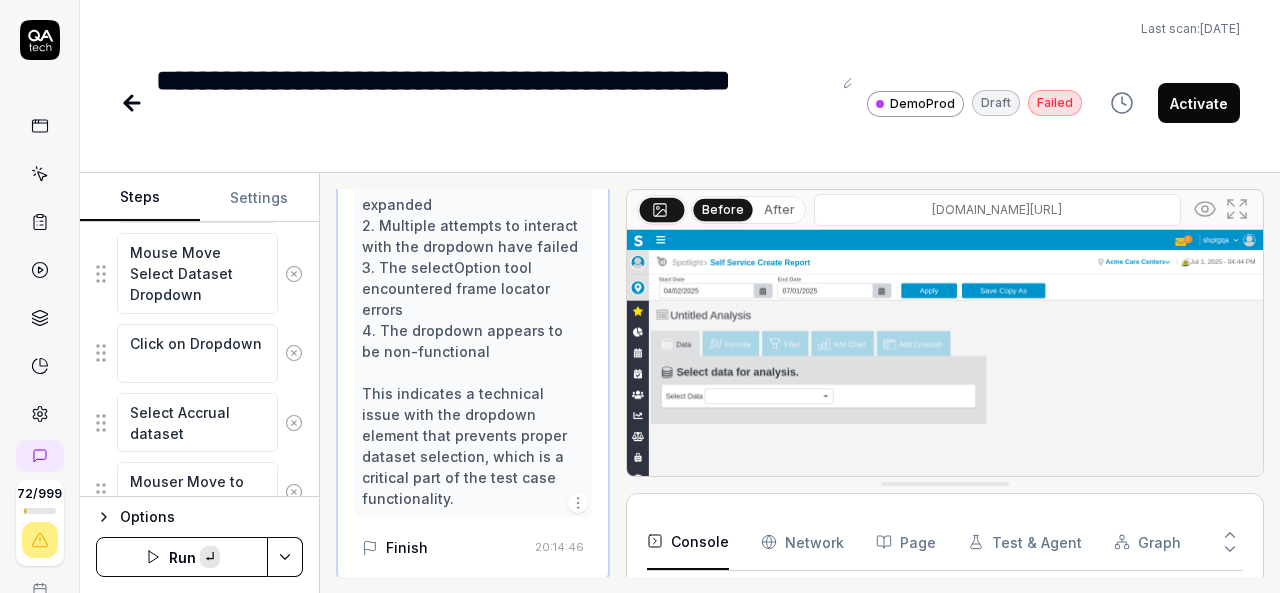scroll, scrollTop: 182, scrollLeft: 0, axis: vertical 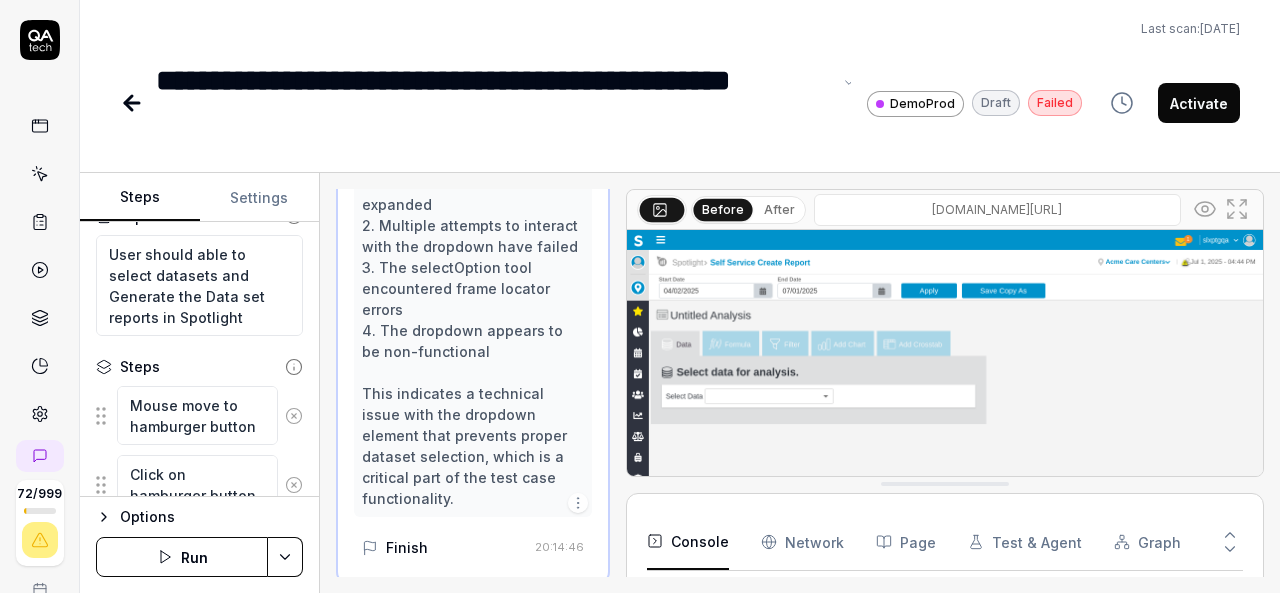 click on "**********" at bounding box center [493, 103] 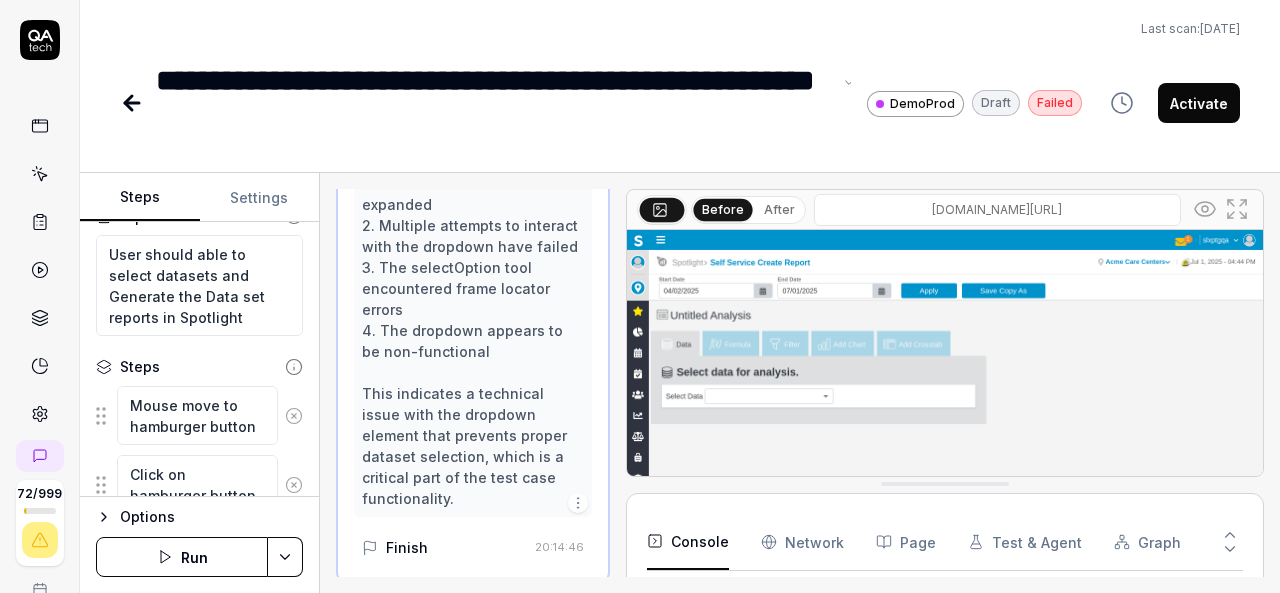 click on "**********" at bounding box center (493, 103) 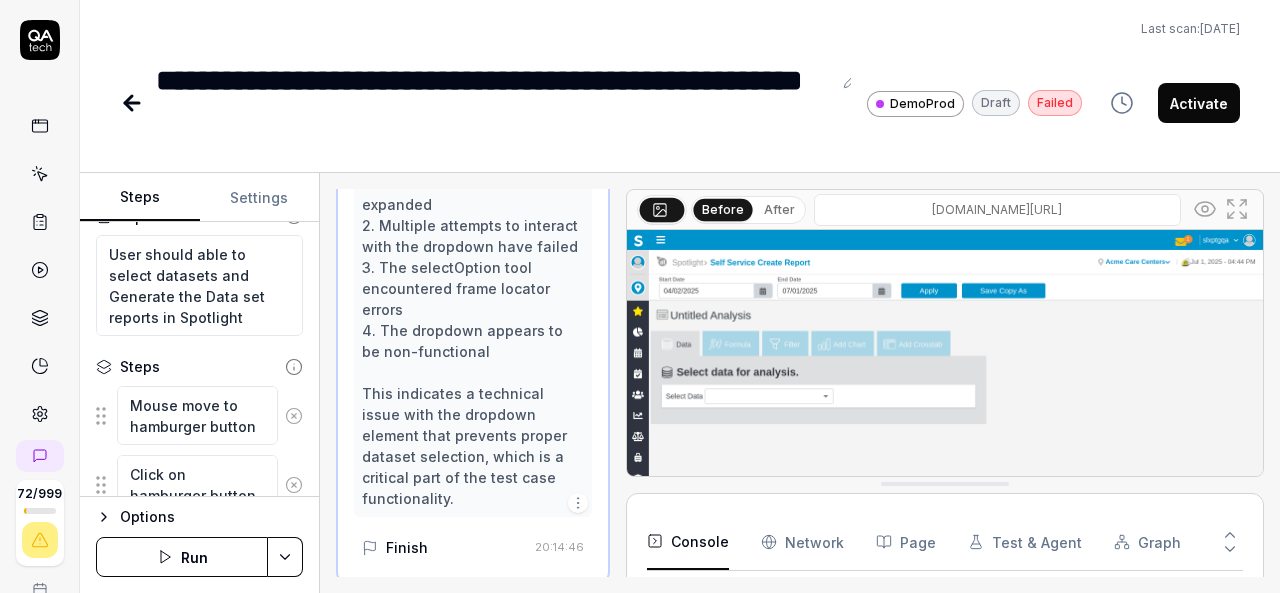 click on "**********" at bounding box center (680, 74) 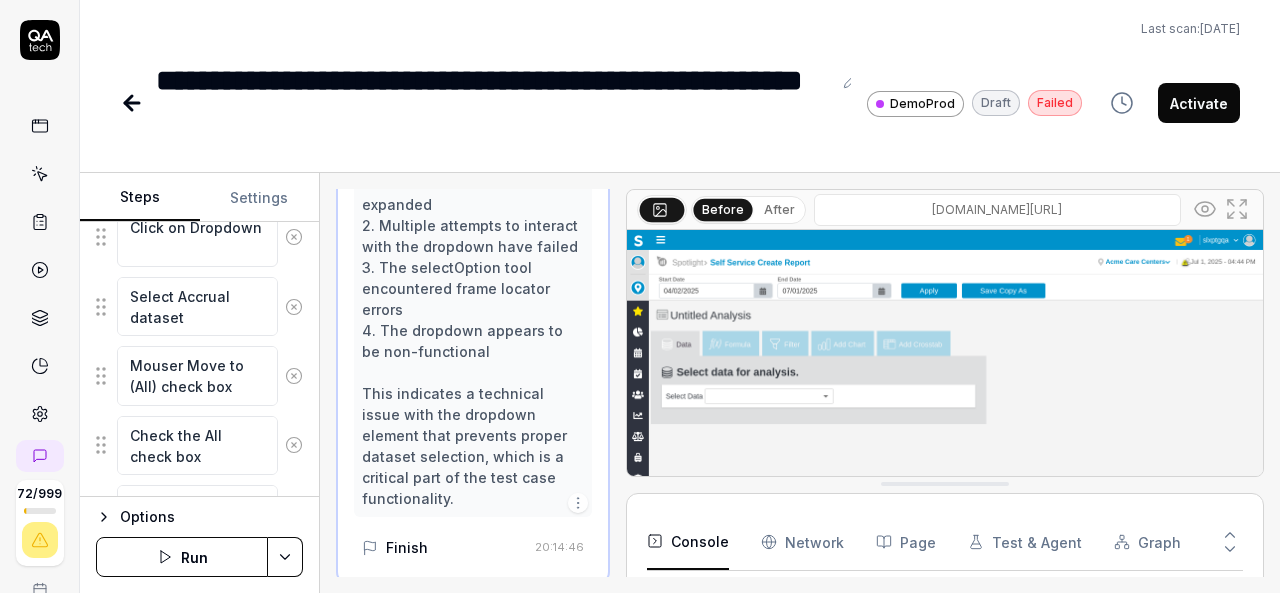 scroll, scrollTop: 1176, scrollLeft: 0, axis: vertical 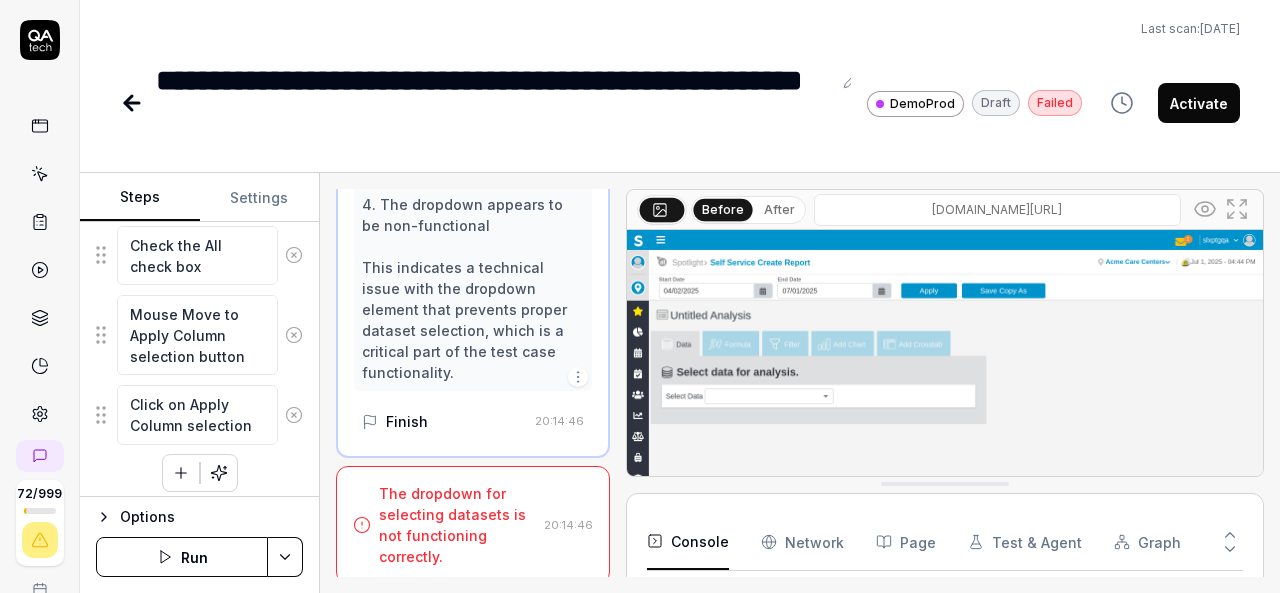 click on "Last scan:  Jun 5 2025" at bounding box center [680, 29] 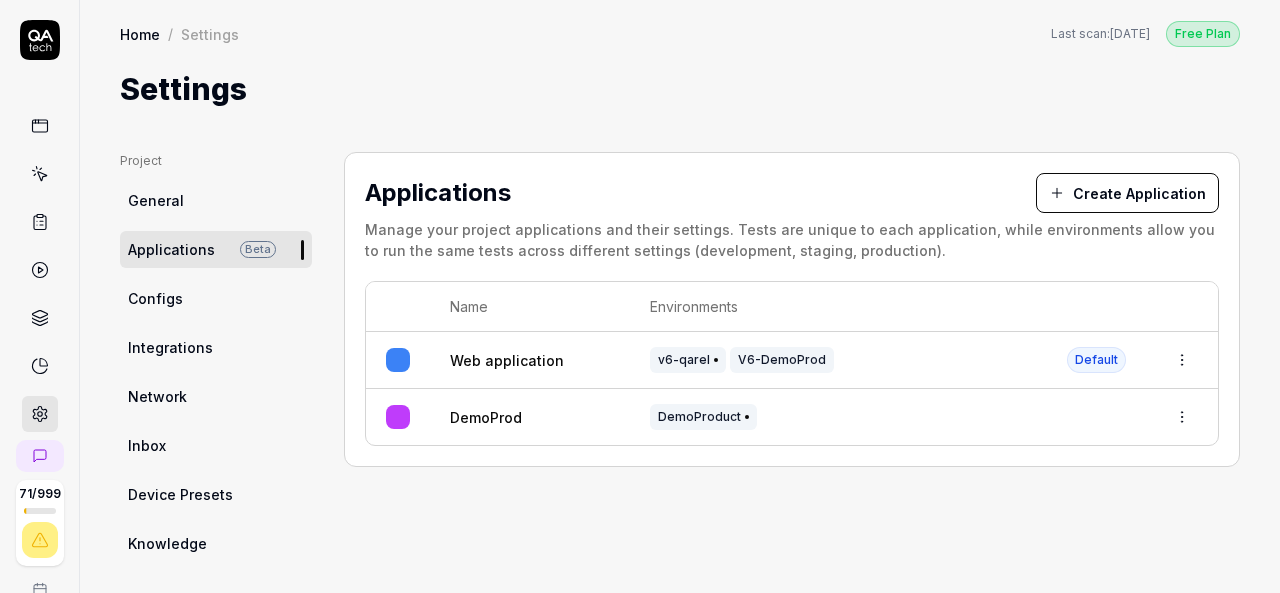 scroll, scrollTop: 0, scrollLeft: 0, axis: both 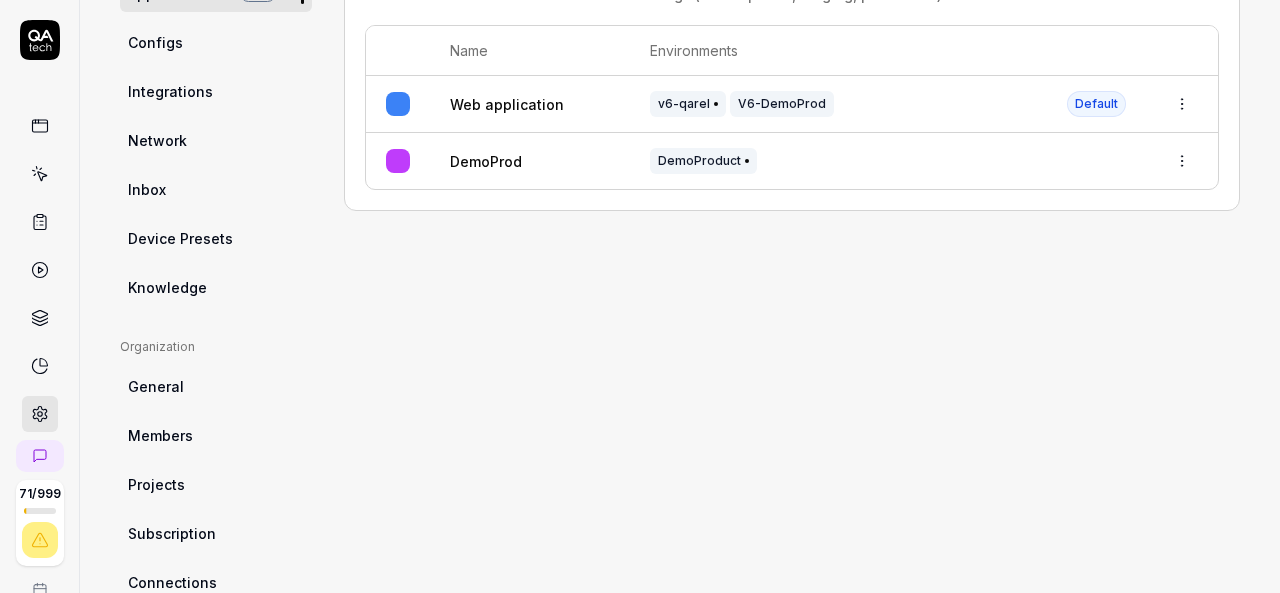 click on "Knowledge" at bounding box center (216, 287) 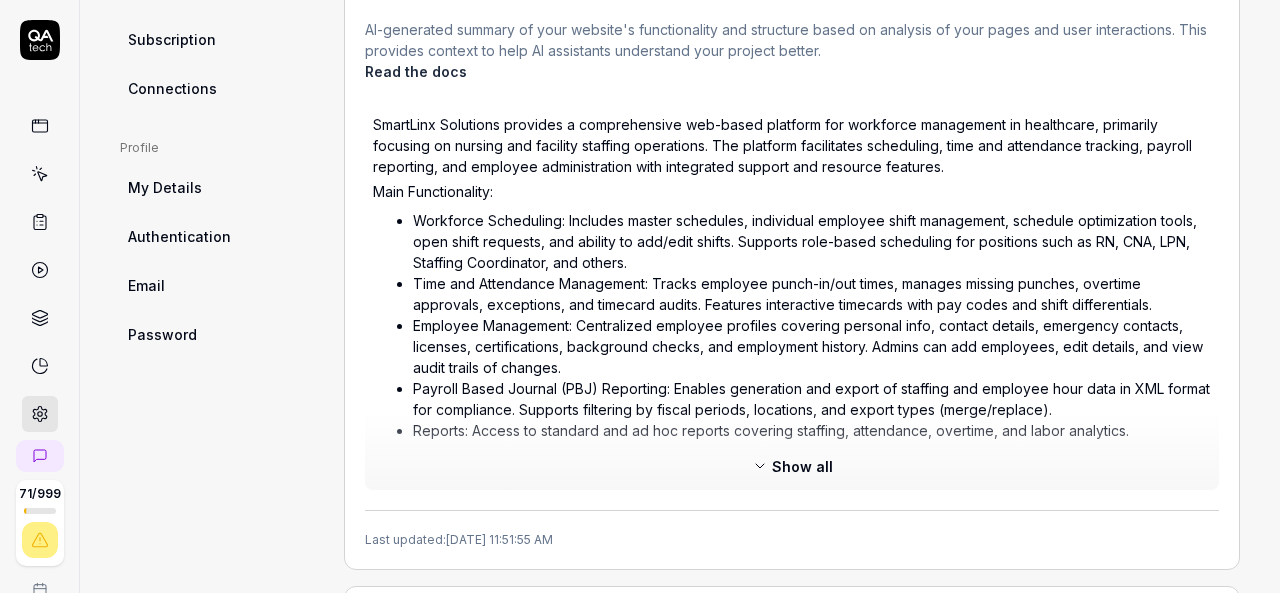 scroll, scrollTop: 751, scrollLeft: 0, axis: vertical 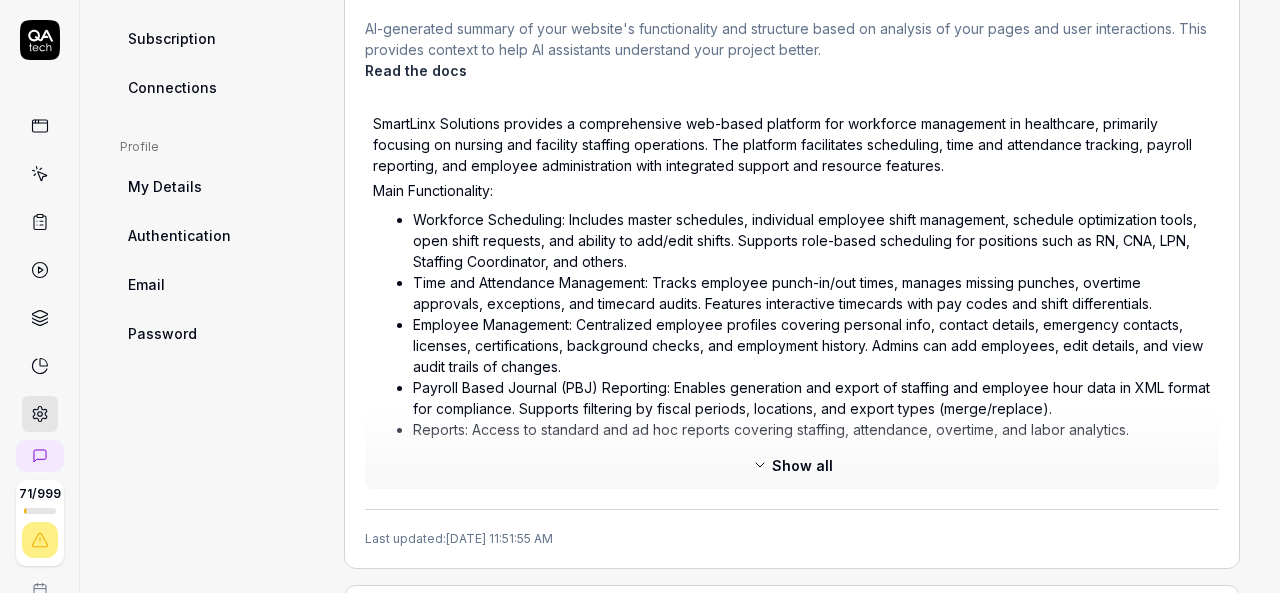click 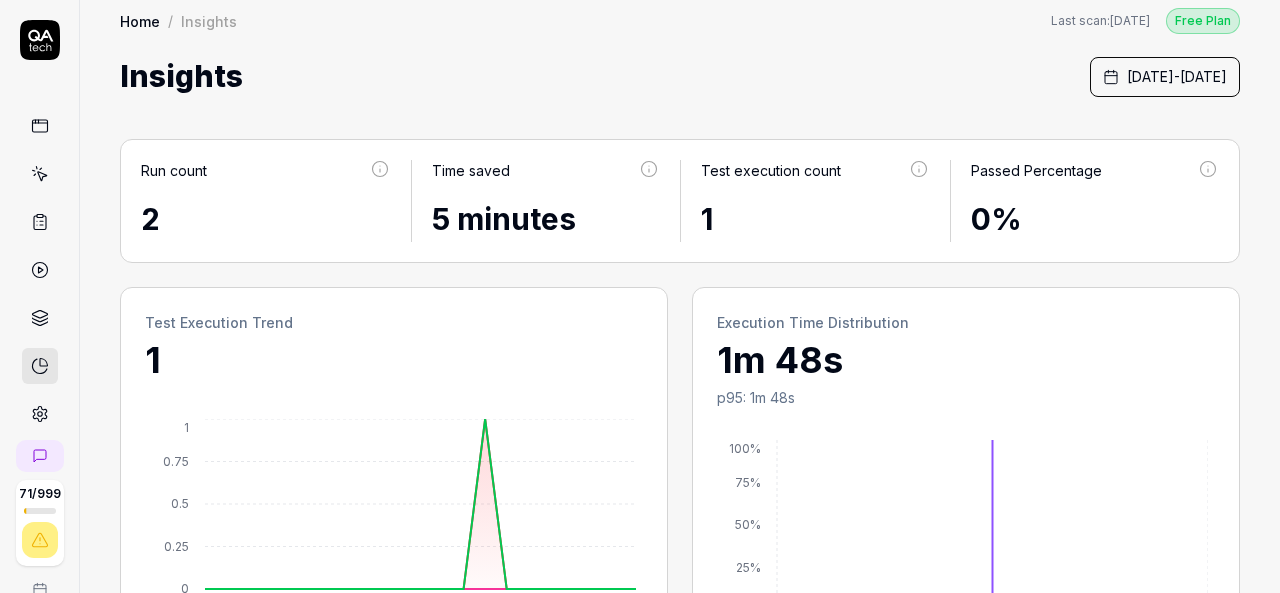 scroll, scrollTop: 0, scrollLeft: 0, axis: both 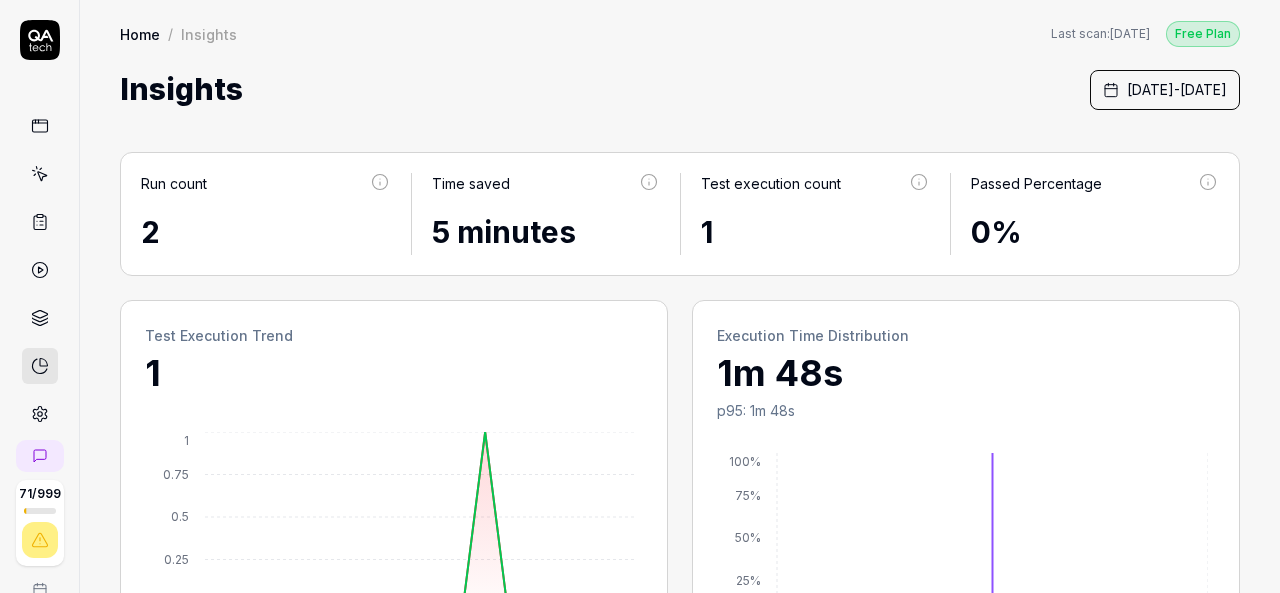 click 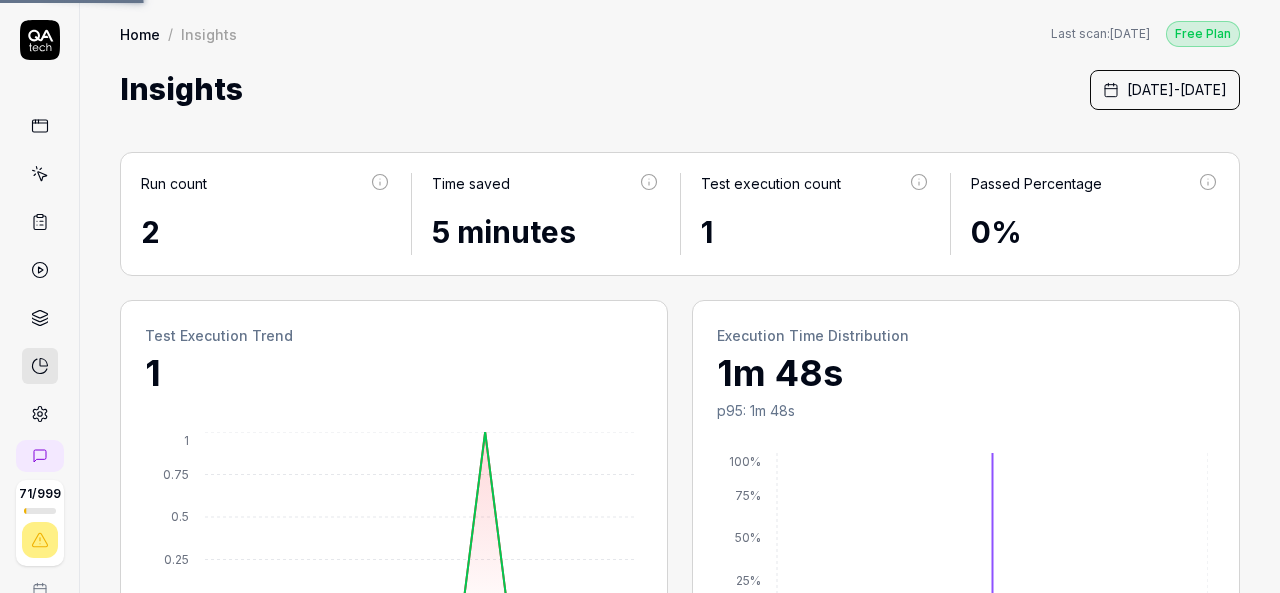 click on "Insights [DATE]  -  [DATE]" at bounding box center (680, 89) 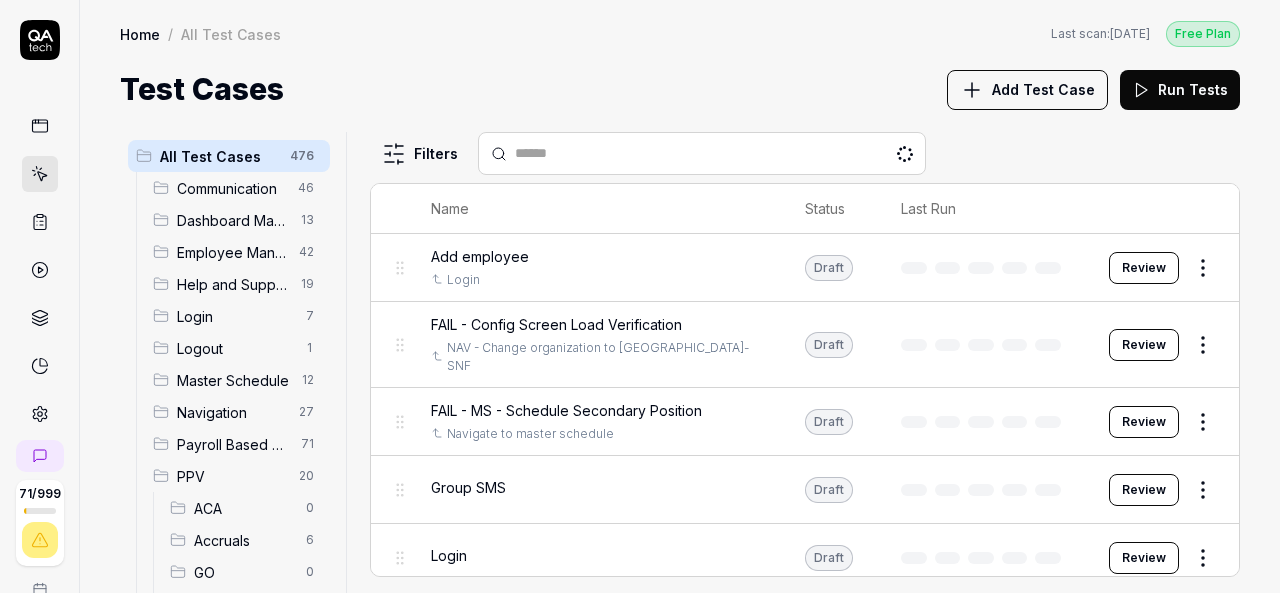 scroll, scrollTop: 437, scrollLeft: 0, axis: vertical 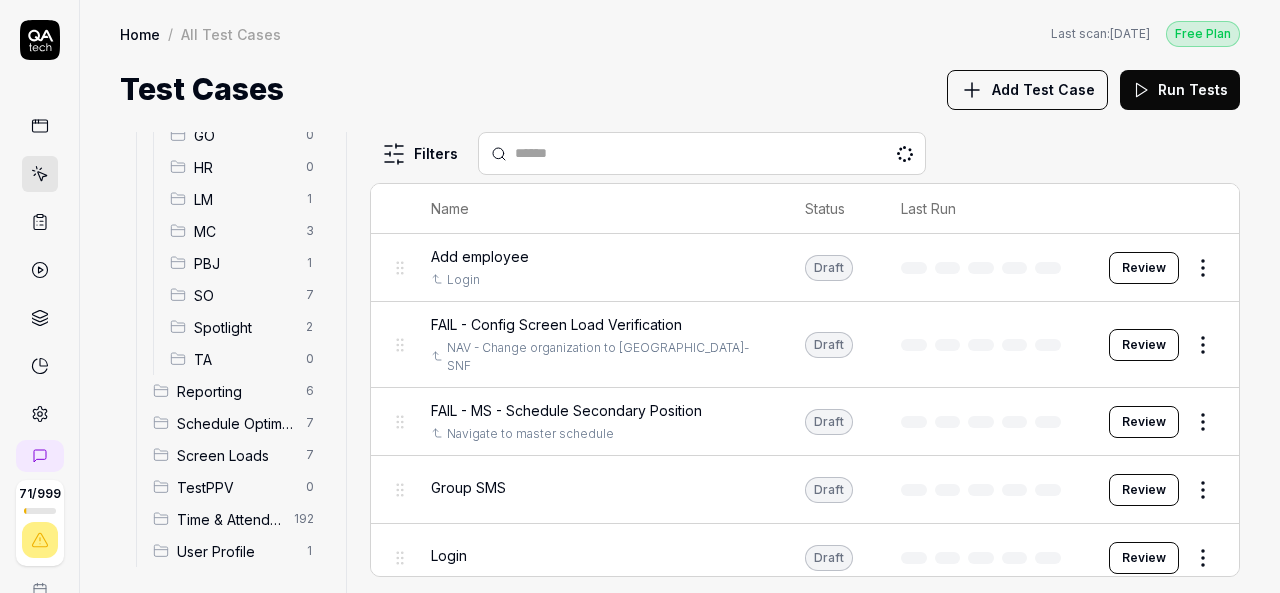 click on "Spotlight" at bounding box center [244, 327] 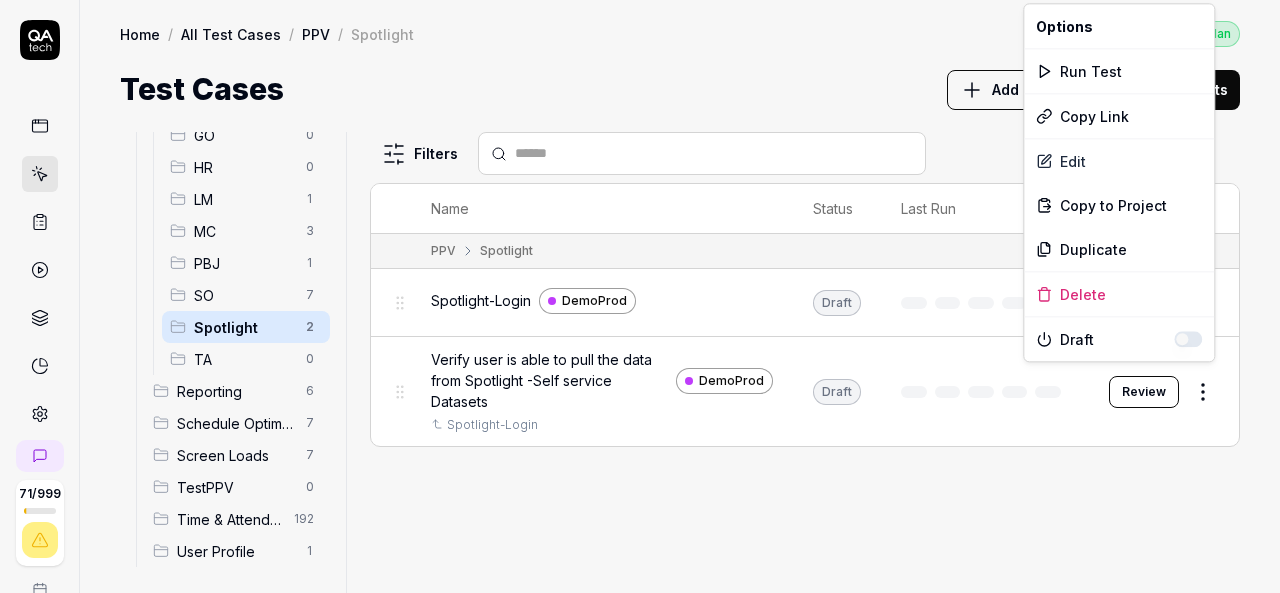 click on "71  /  999 k S Home / All Test Cases / PPV / Spotlight Free Plan Home / All Test Cases / PPV / Spotlight Last scan:  [DATE] Free Plan Test Cases Add Test Case Run Tests All Test Cases 476 Communication 46 Dashboard Management 13 Employee Management 42 Help and Support 19 Login 7 Logout 1 Master Schedule 12 Navigation 27 Payroll Based Journal 71 PPV 20 ACA 0 Accruals 6 GO 0 HR 0 LM 1 MC 3 PBJ 1 SO 7 Spotlight 2 TA 0 Reporting 6 Schedule Optimizer 7 Screen Loads 7 TestPPV 0 Time & Attendance 192 User Profile 1 Filters Name Status Last Run PPV Spotlight Spotlight-Login DemoProd Draft Review Verify user is able to pull the data from Spotlight -Self service Datasets DemoProd Spotlight-Login Draft Review
To pick up a draggable item, press the space bar.
While dragging, use the arrow keys to move the item.
Press space again to drop the item in its new position, or press escape to cancel.
* 108.01s Options Run Test Copy Link Edit Copy to Project Duplicate Delete Draft" at bounding box center (640, 296) 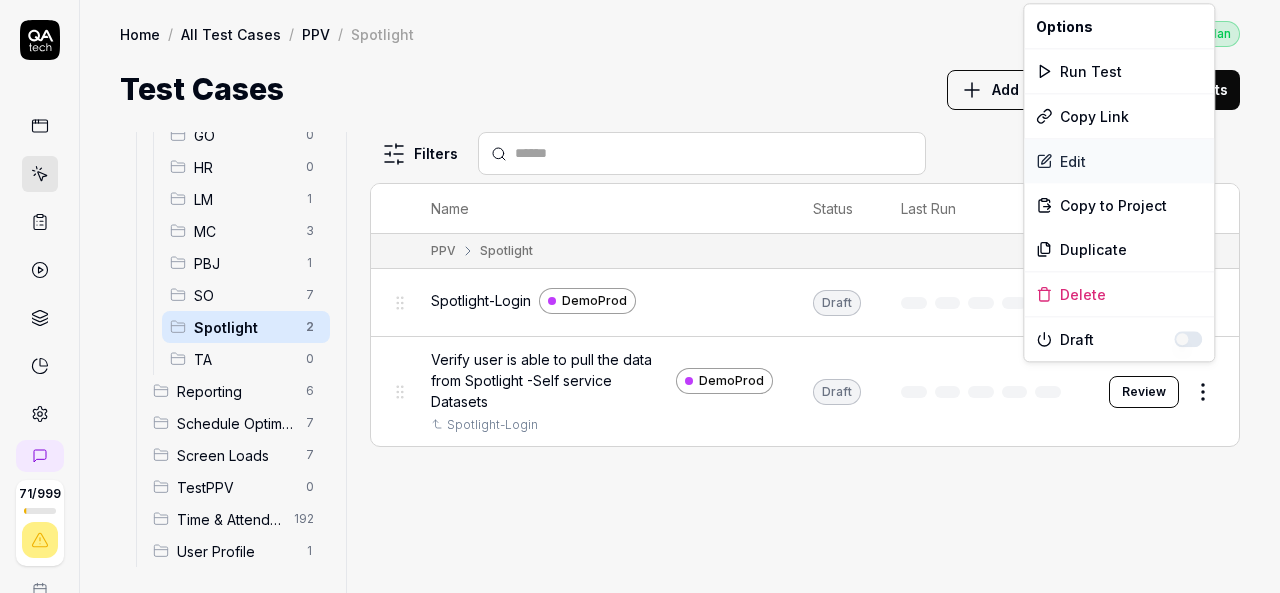 click on "Edit" at bounding box center (1119, 161) 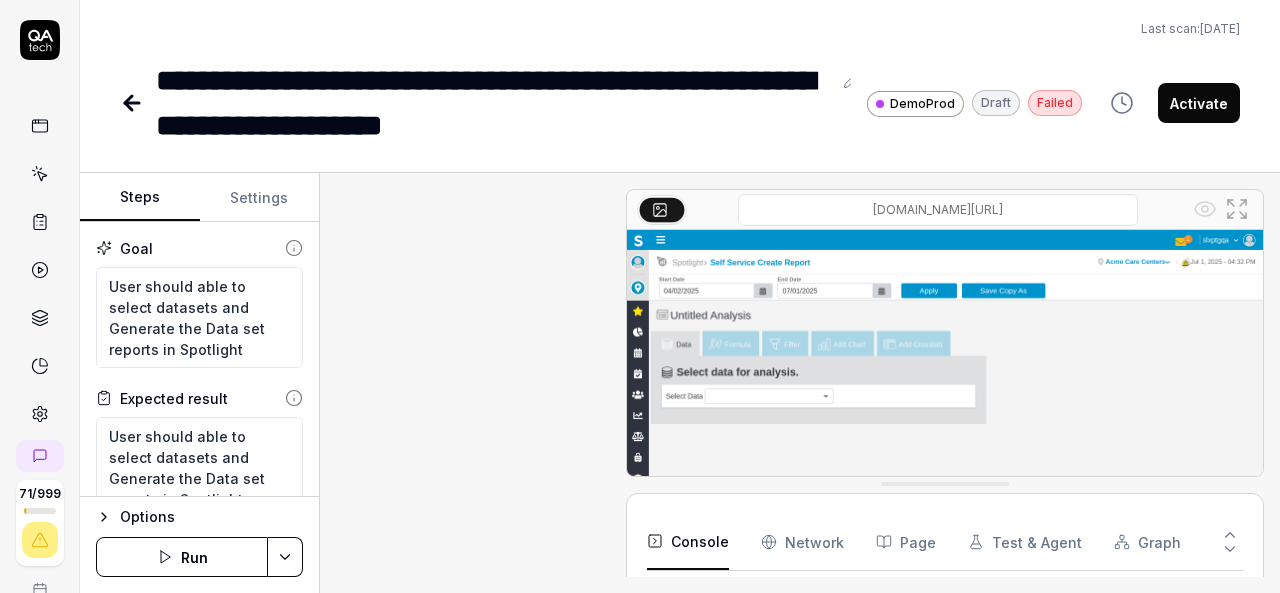 scroll, scrollTop: 1112, scrollLeft: 0, axis: vertical 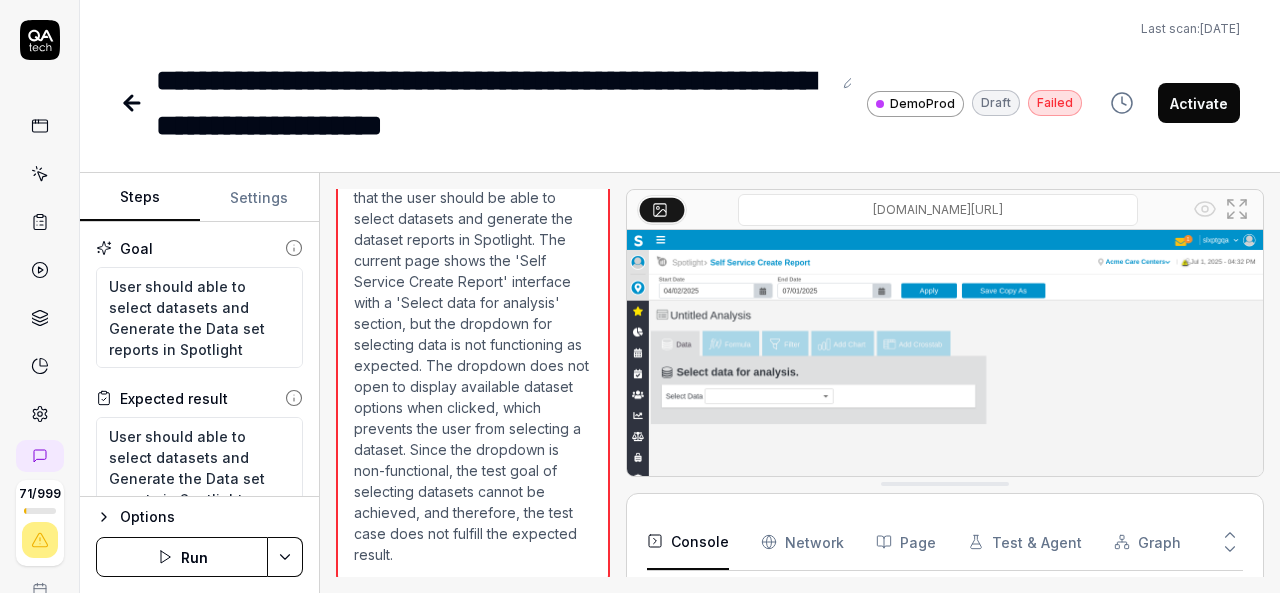 click at bounding box center (945, 429) 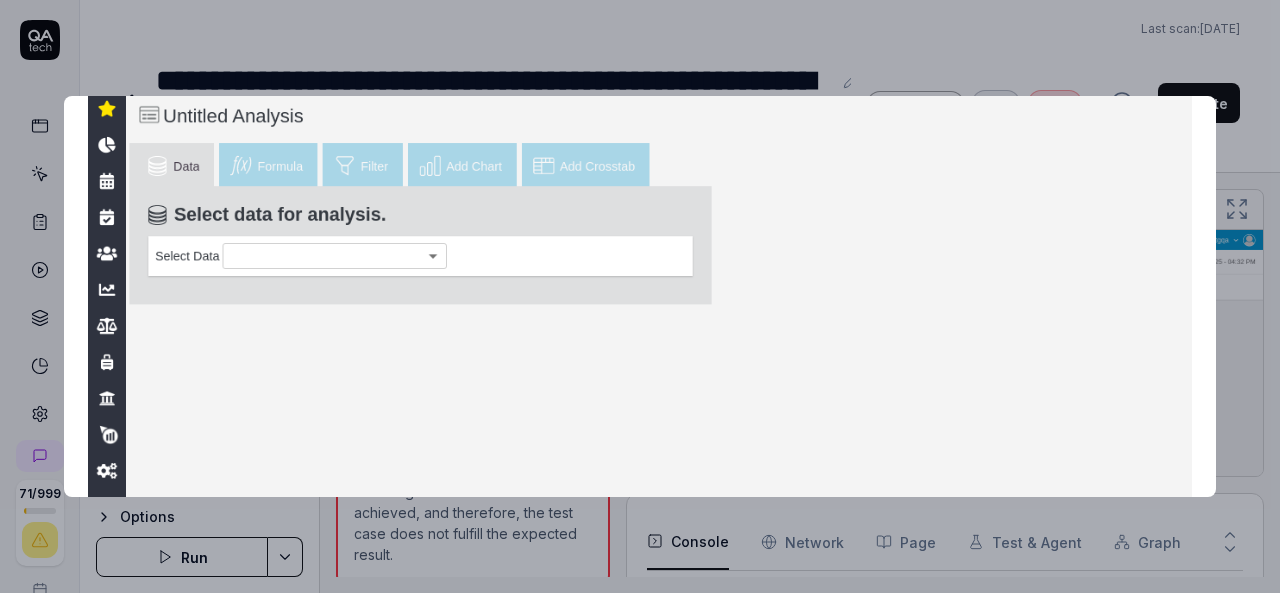 click at bounding box center (640, 313) 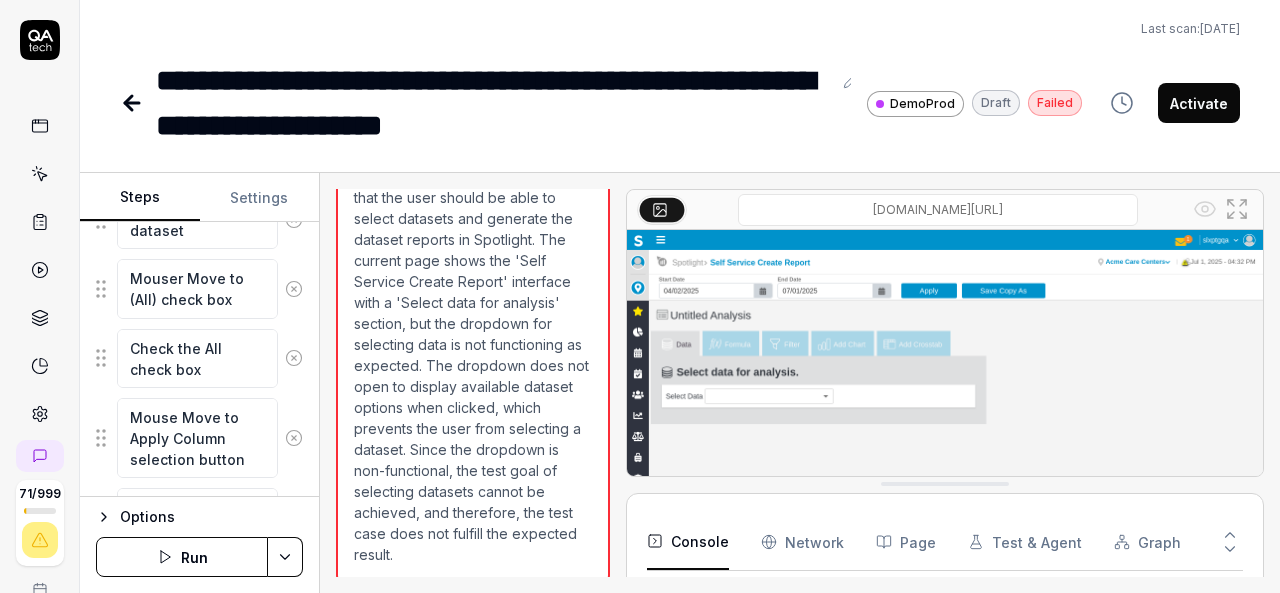 scroll, scrollTop: 1086, scrollLeft: 0, axis: vertical 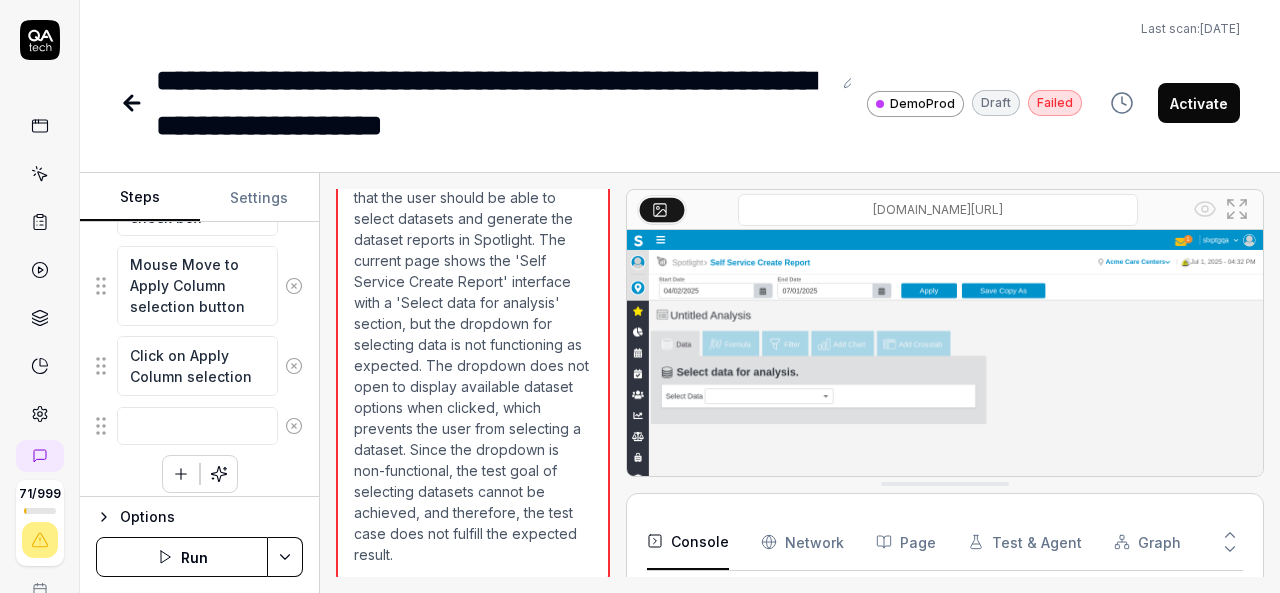 click 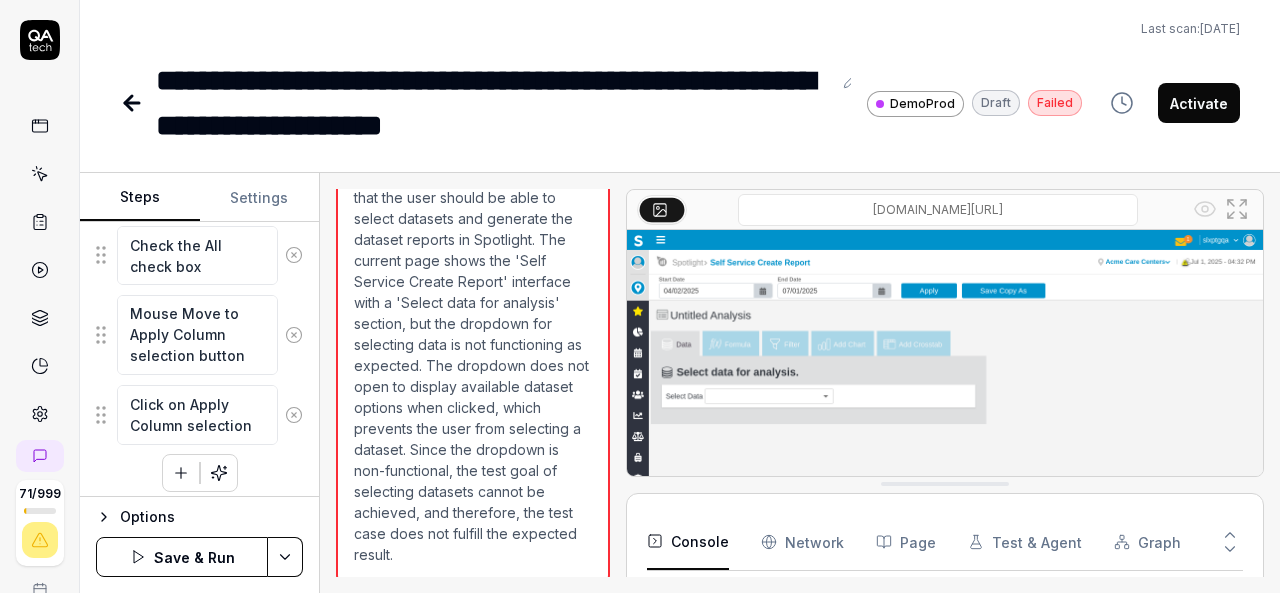scroll, scrollTop: 0, scrollLeft: 0, axis: both 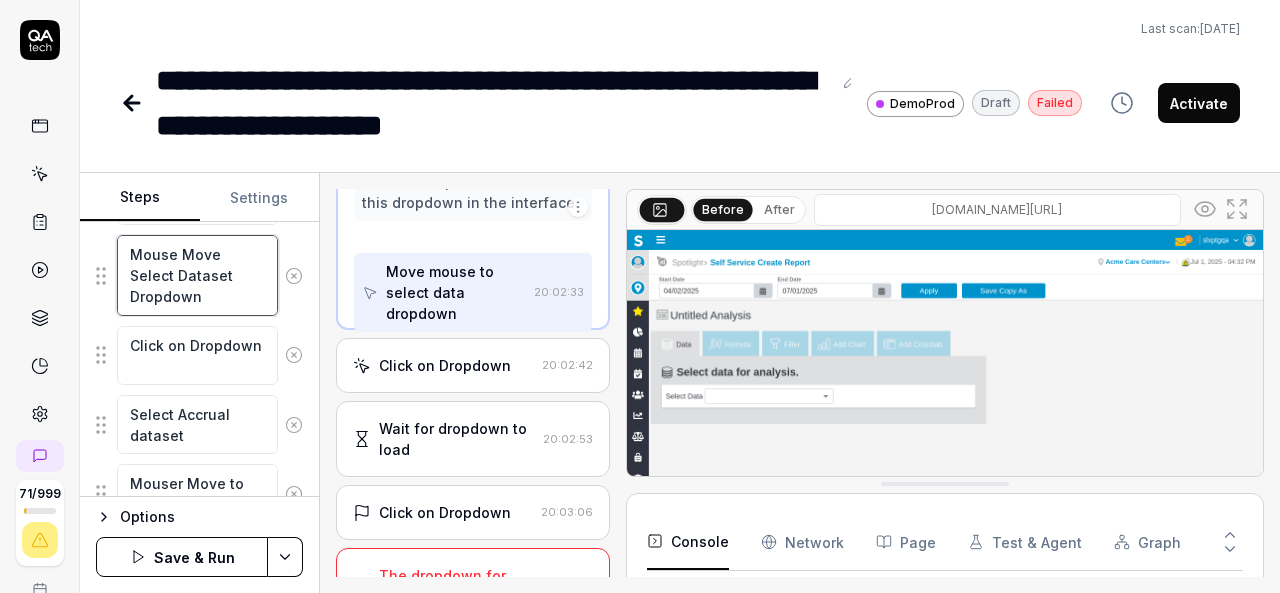 click on "Mouse Move Select Dataset Dropdown" at bounding box center (197, 275) 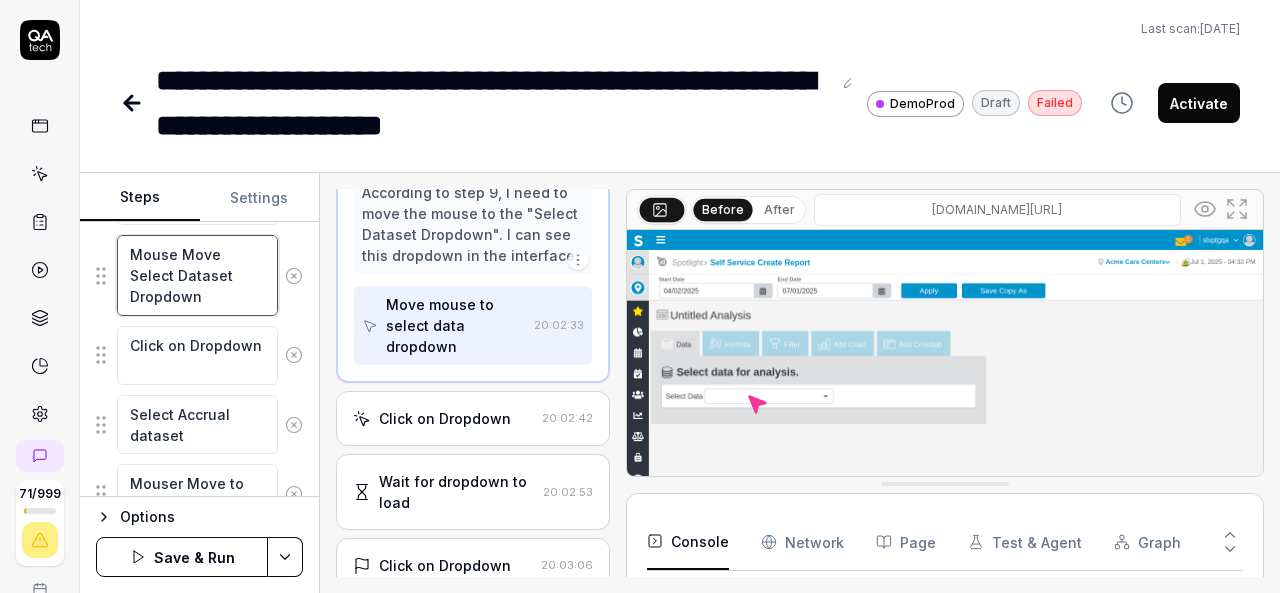 scroll, scrollTop: 945, scrollLeft: 0, axis: vertical 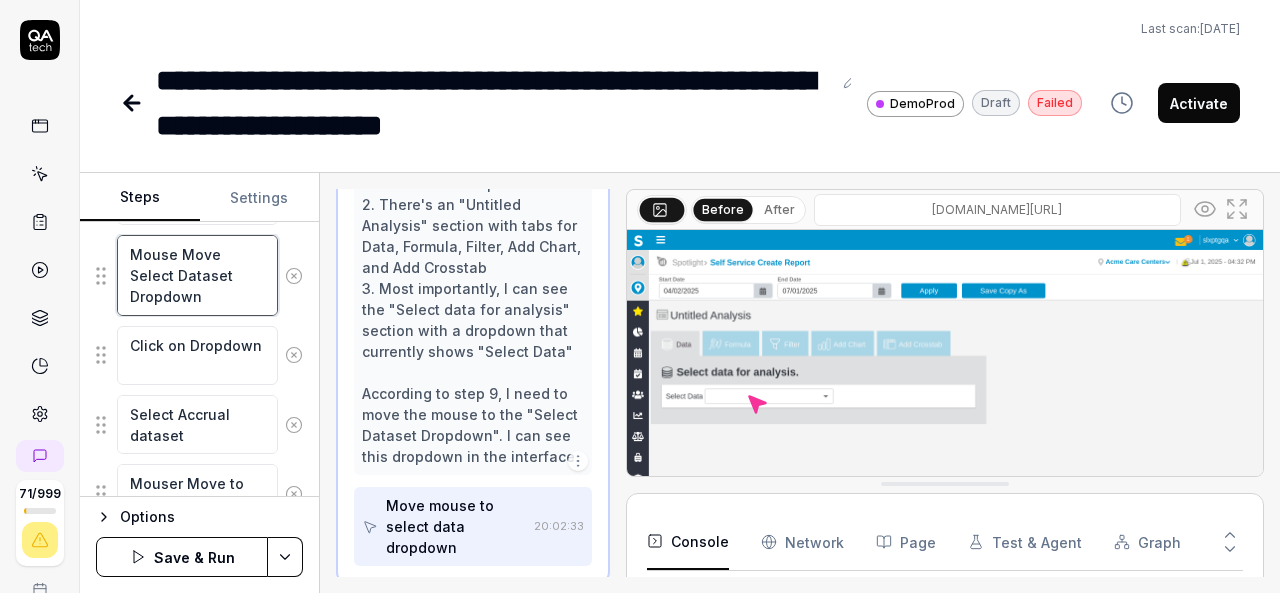 type on "*" 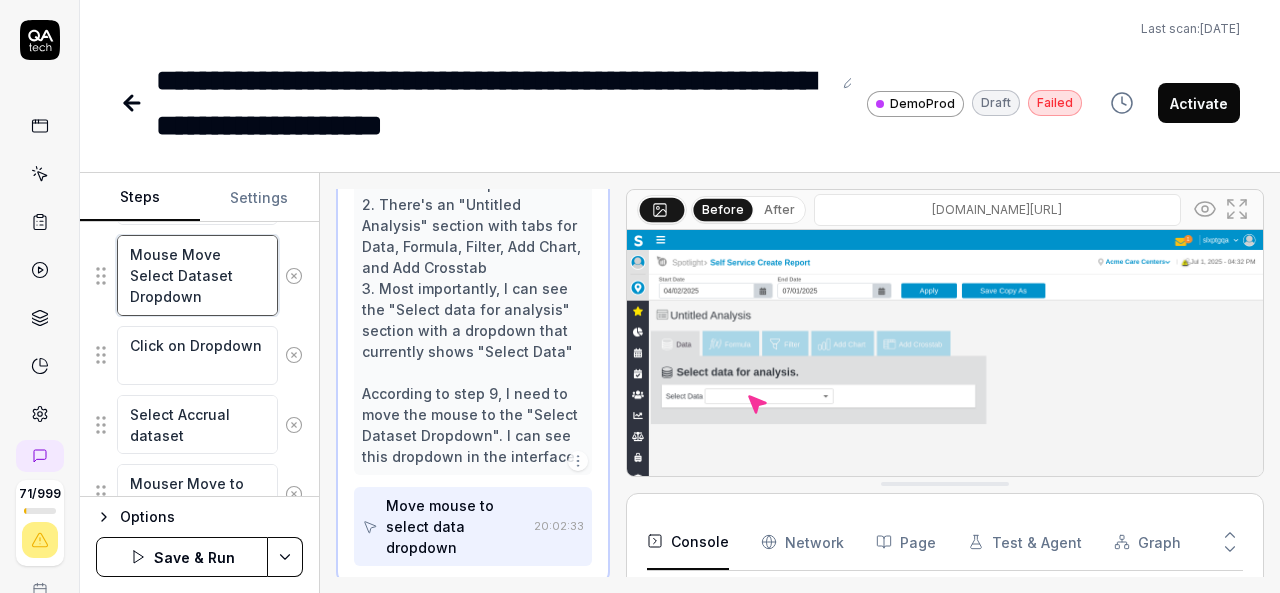type on "Mouse Move Select Dataset Dropdown" 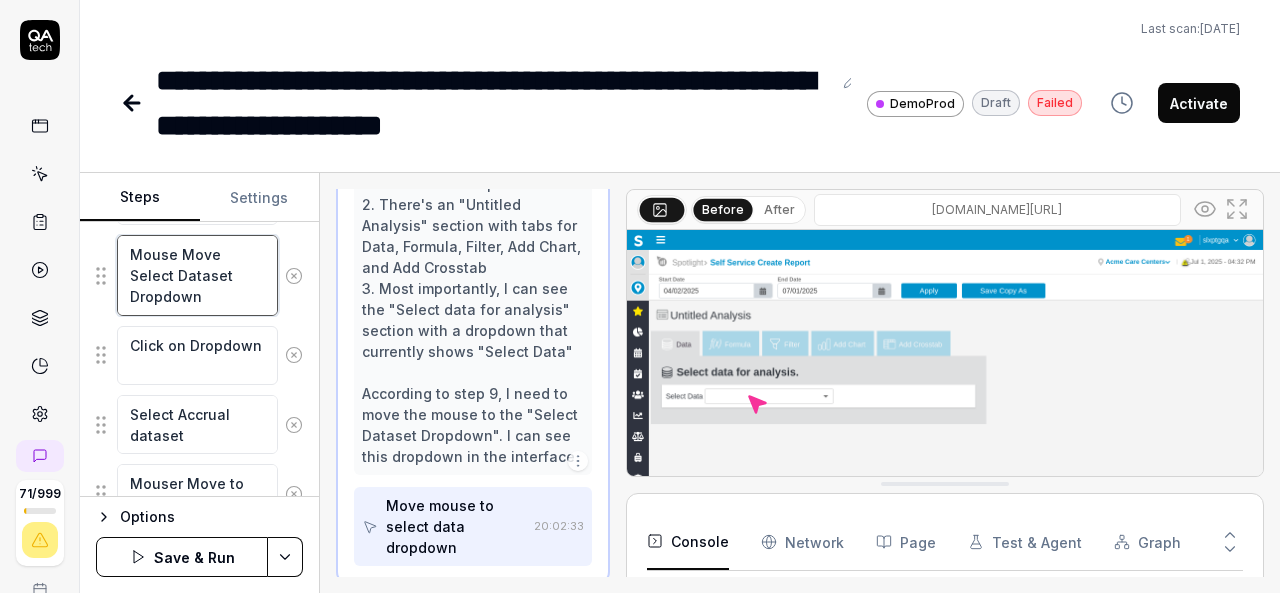 type on "*" 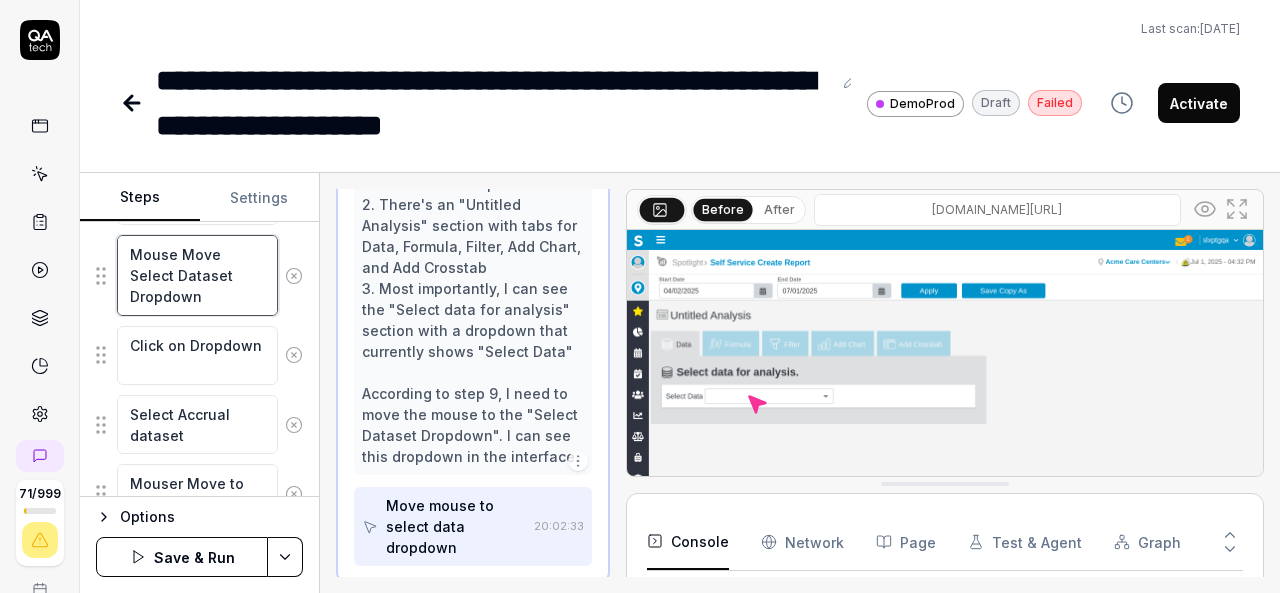 type on "Mouse Move Select Dataset Dropdown a" 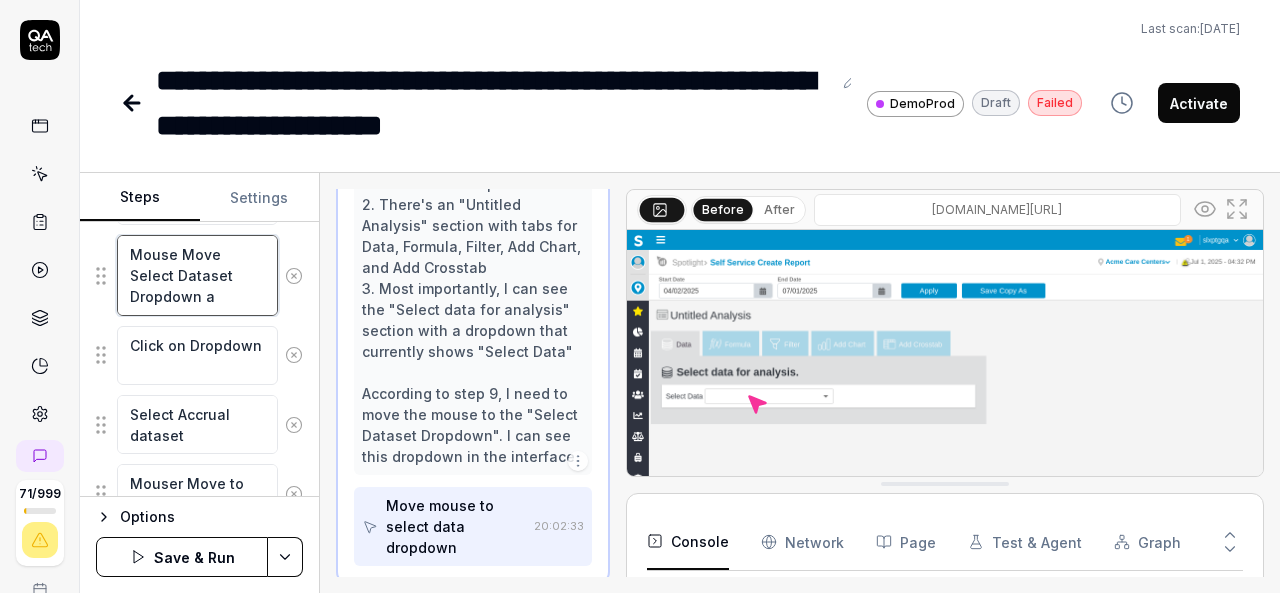 type on "*" 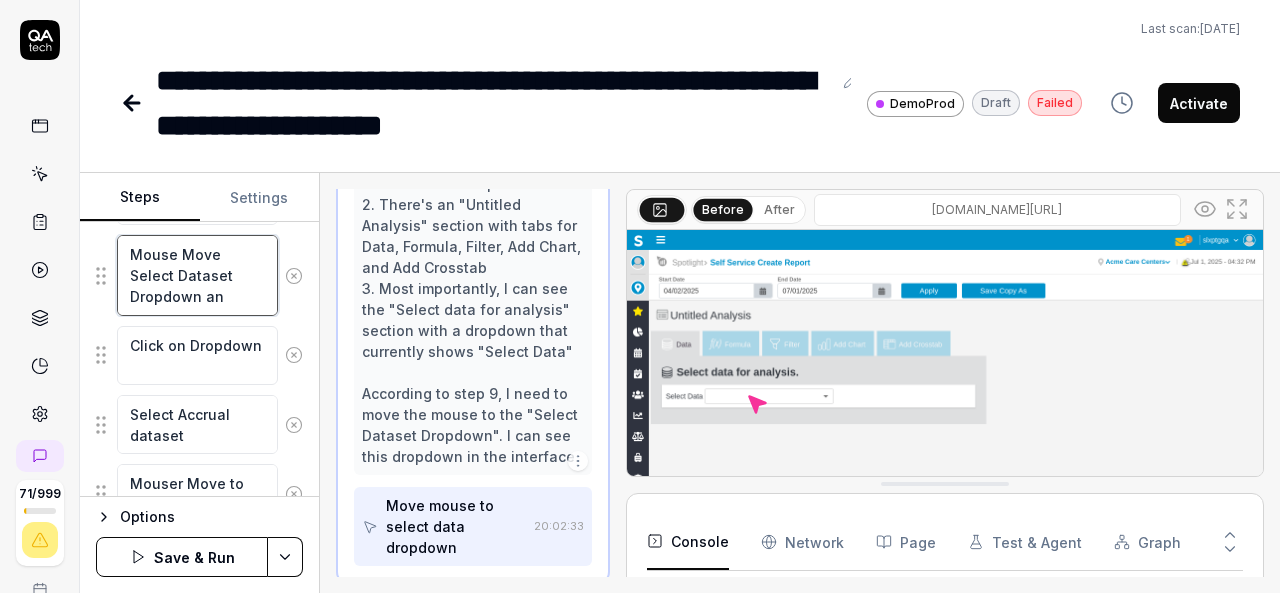 type on "*" 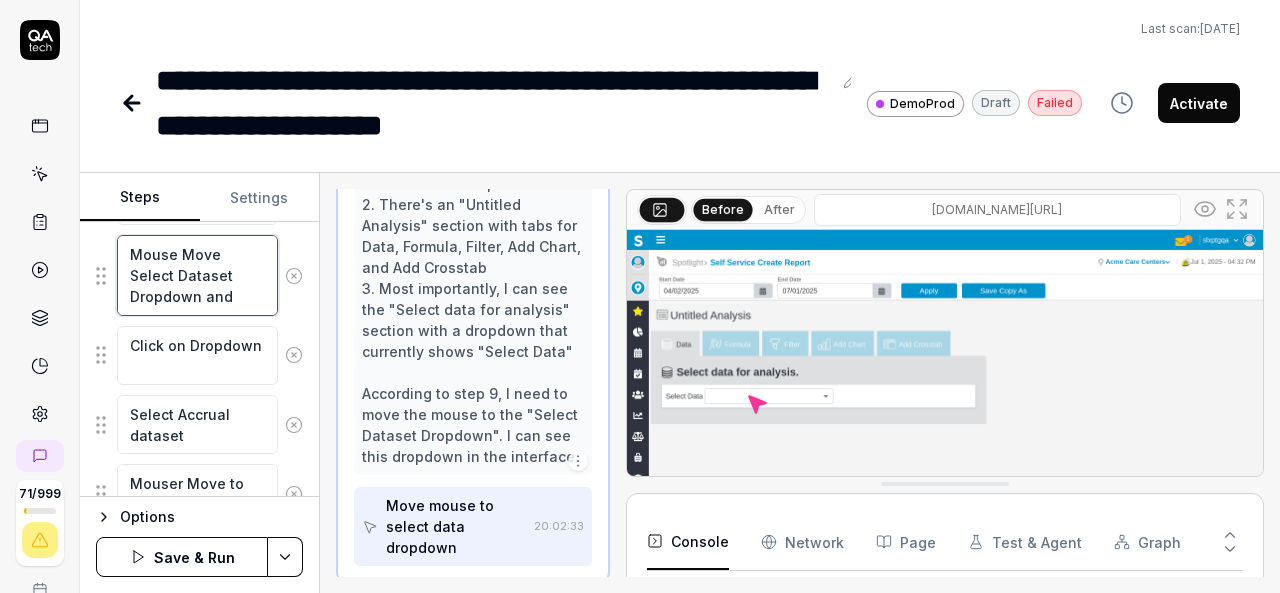 type on "*" 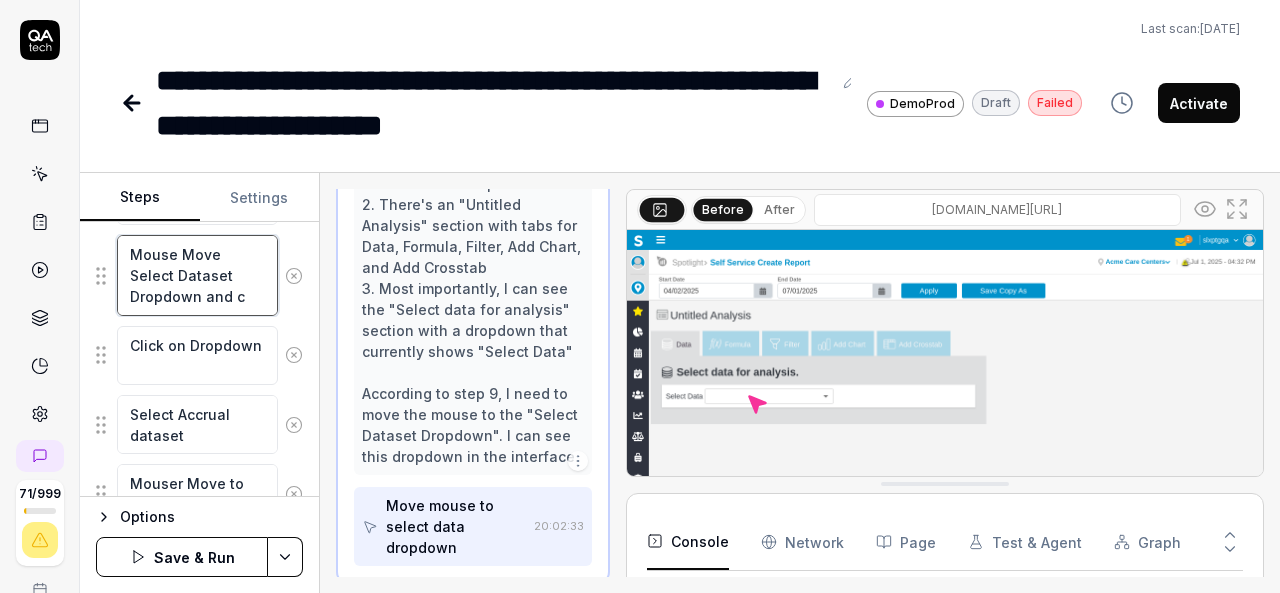 type on "*" 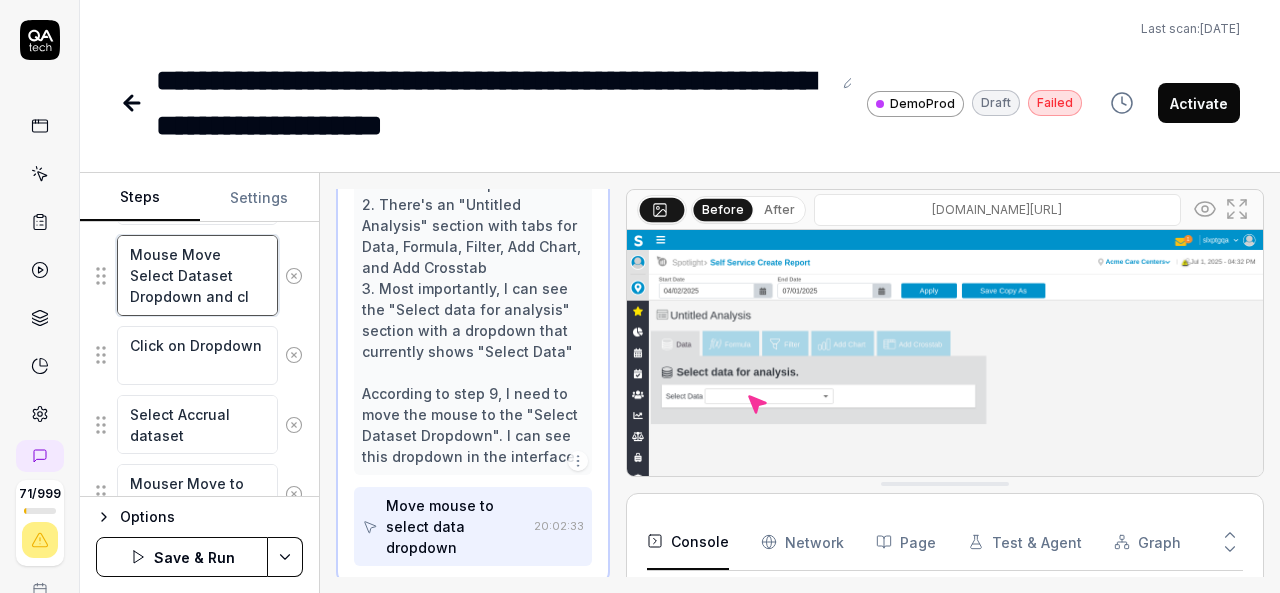 type on "*" 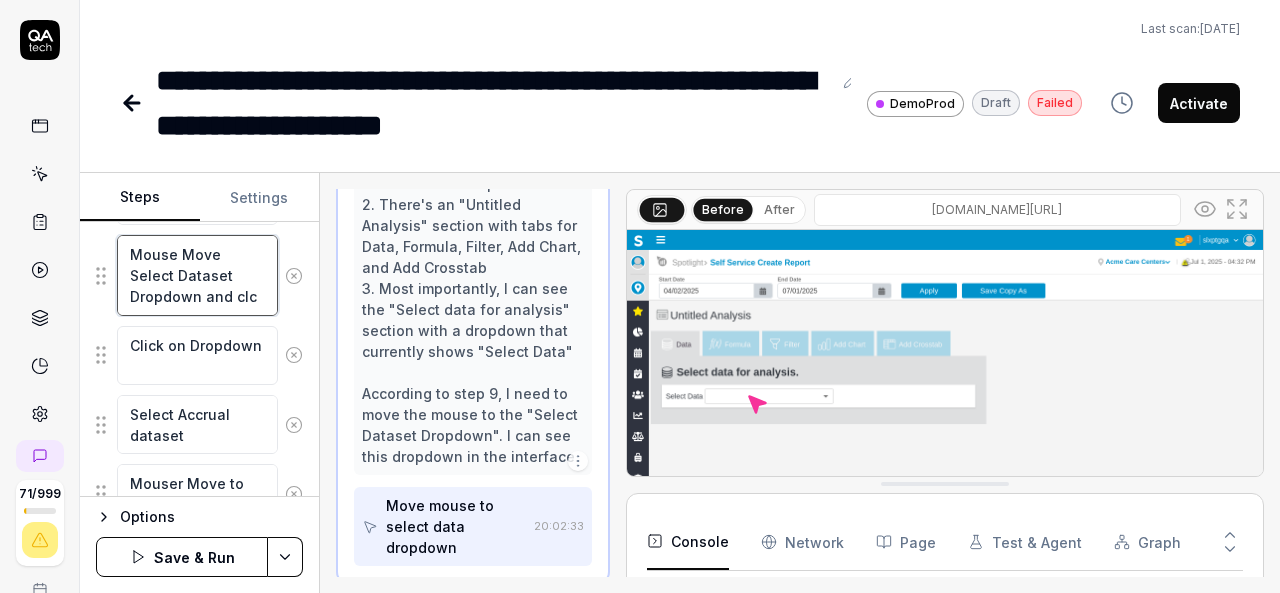 type on "*" 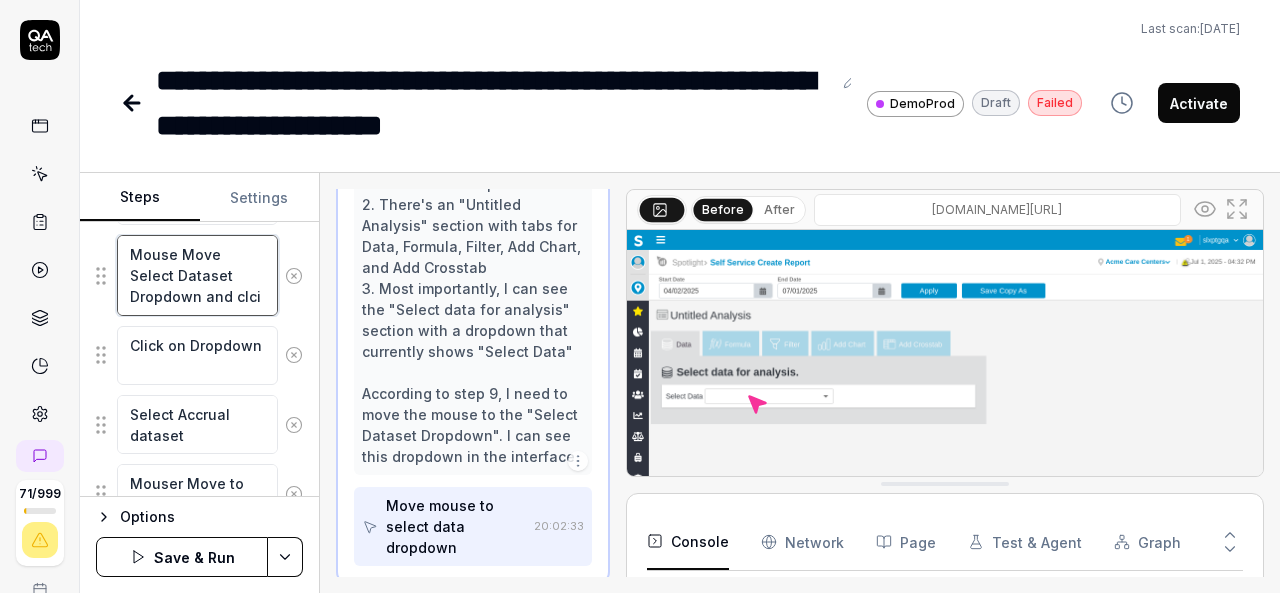 type on "*" 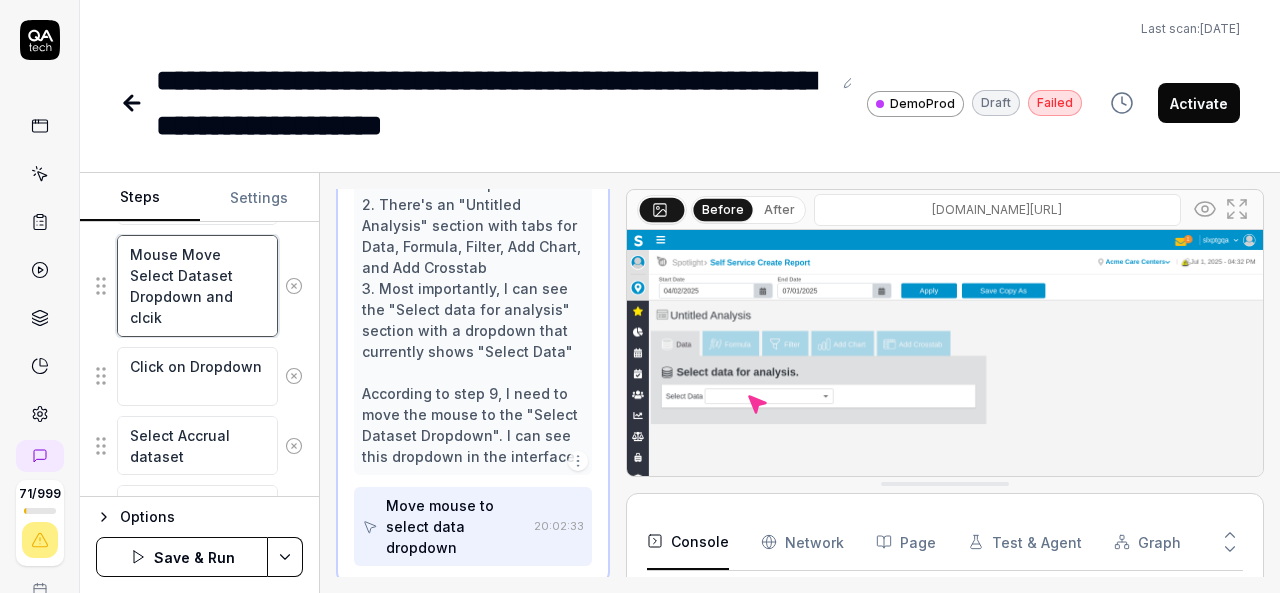 type on "*" 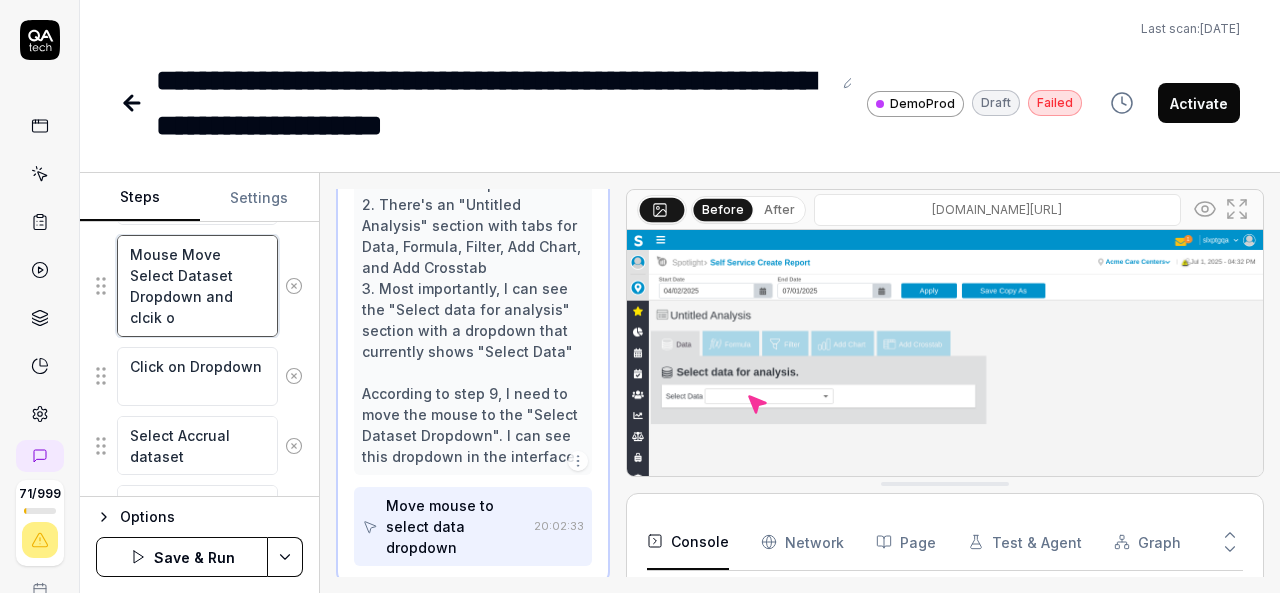 type on "*" 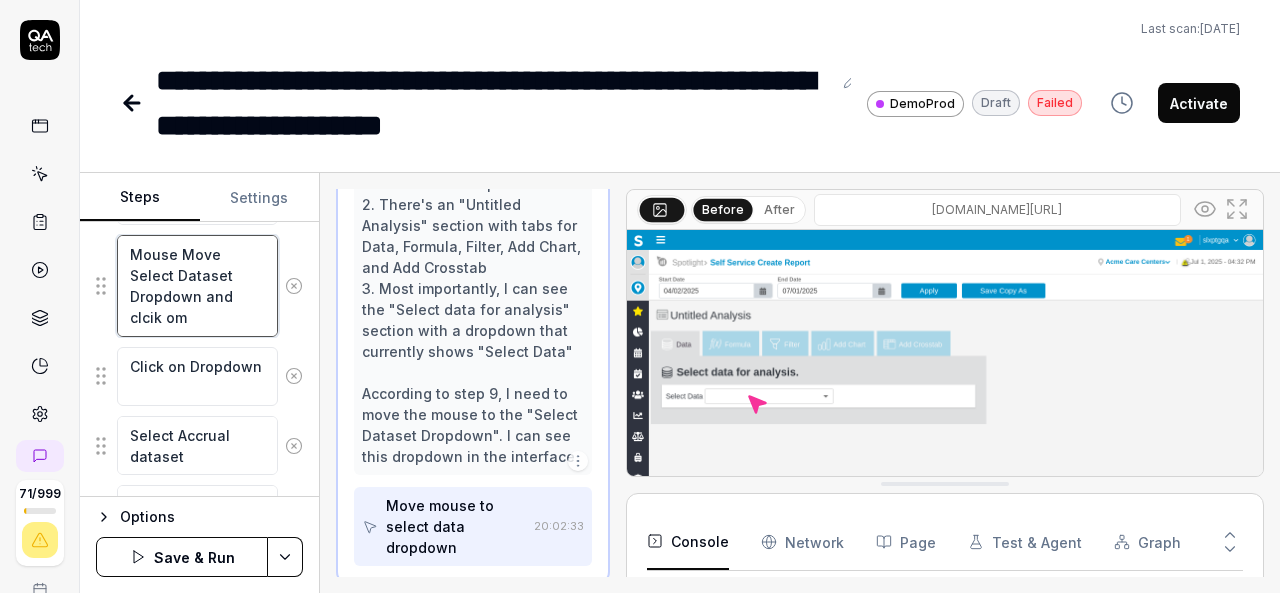 type on "*" 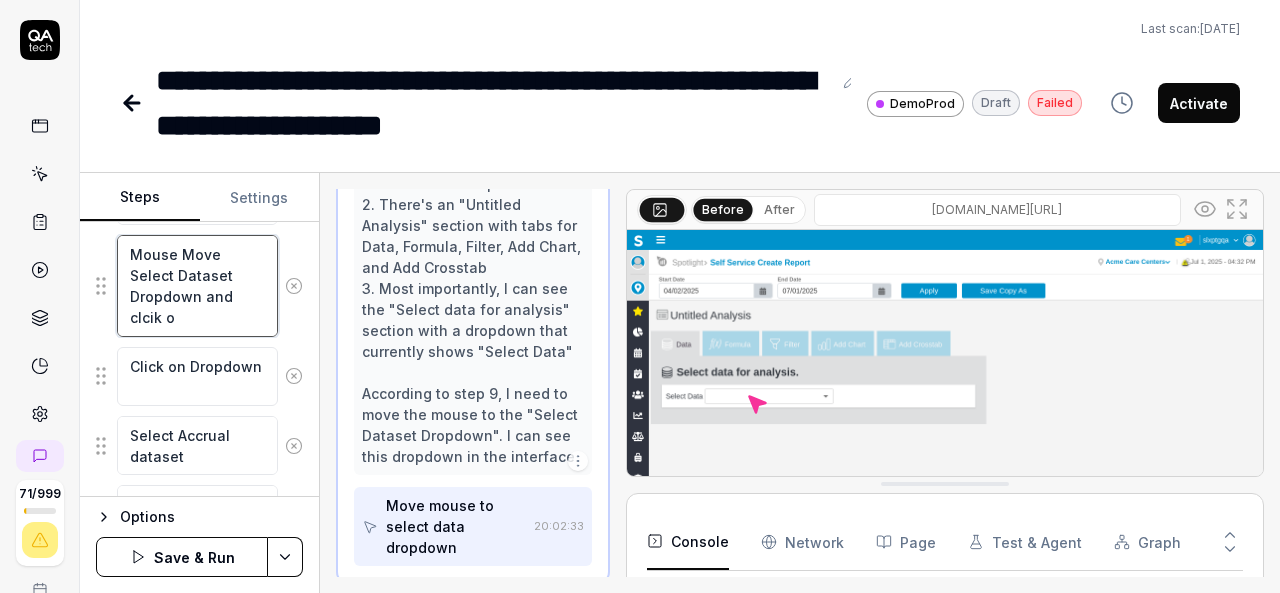 type on "*" 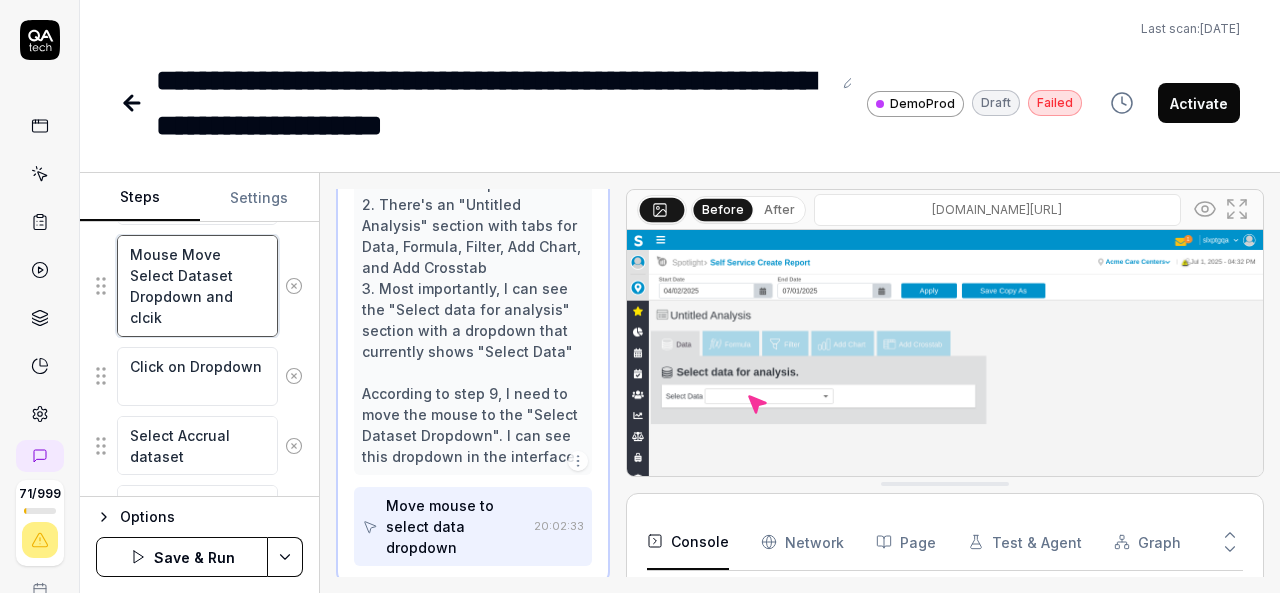 type on "*" 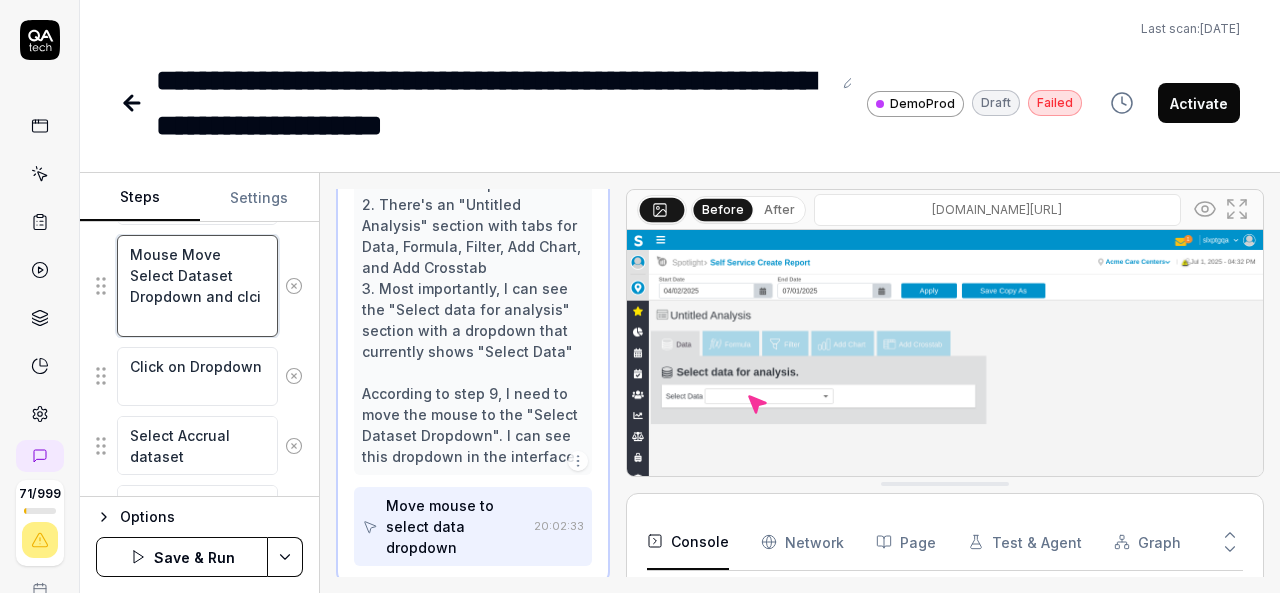 type on "*" 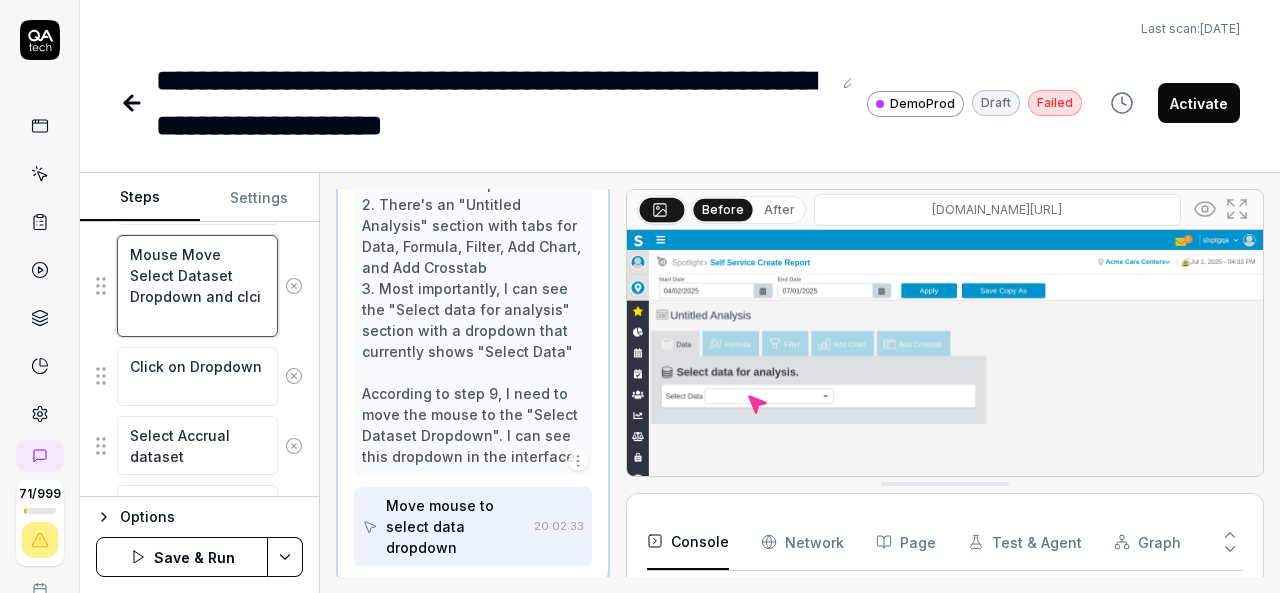 type on "Mouse Move Select Dataset Dropdown and clc" 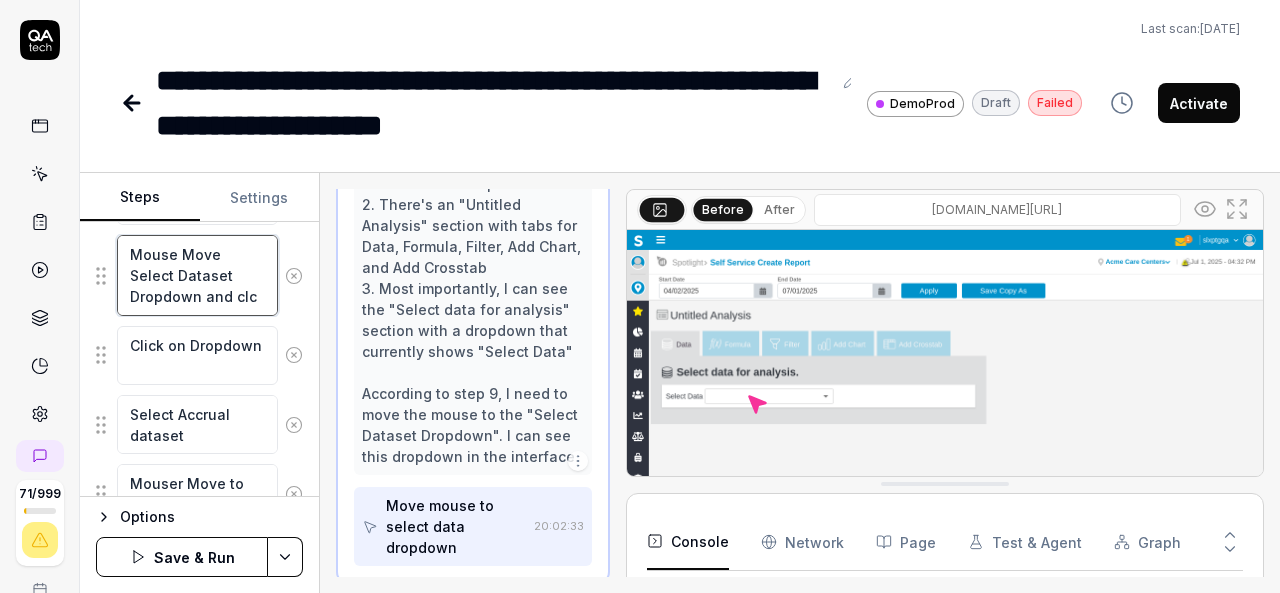 type on "*" 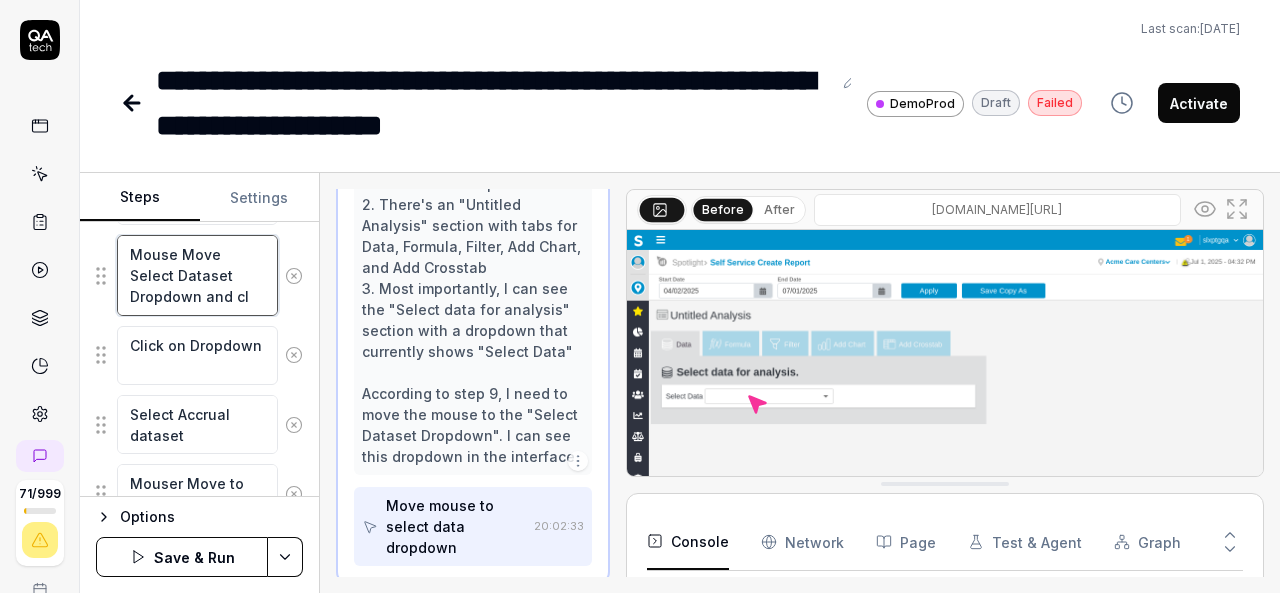type on "*" 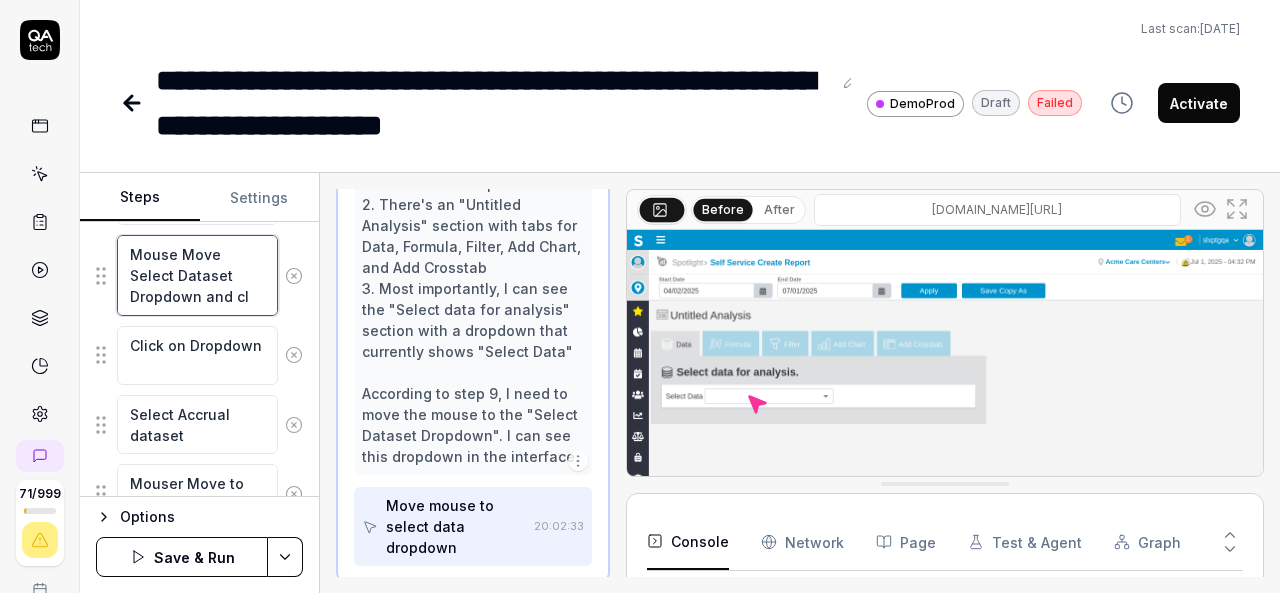 type on "Mouse Move Select Dataset Dropdown and cli" 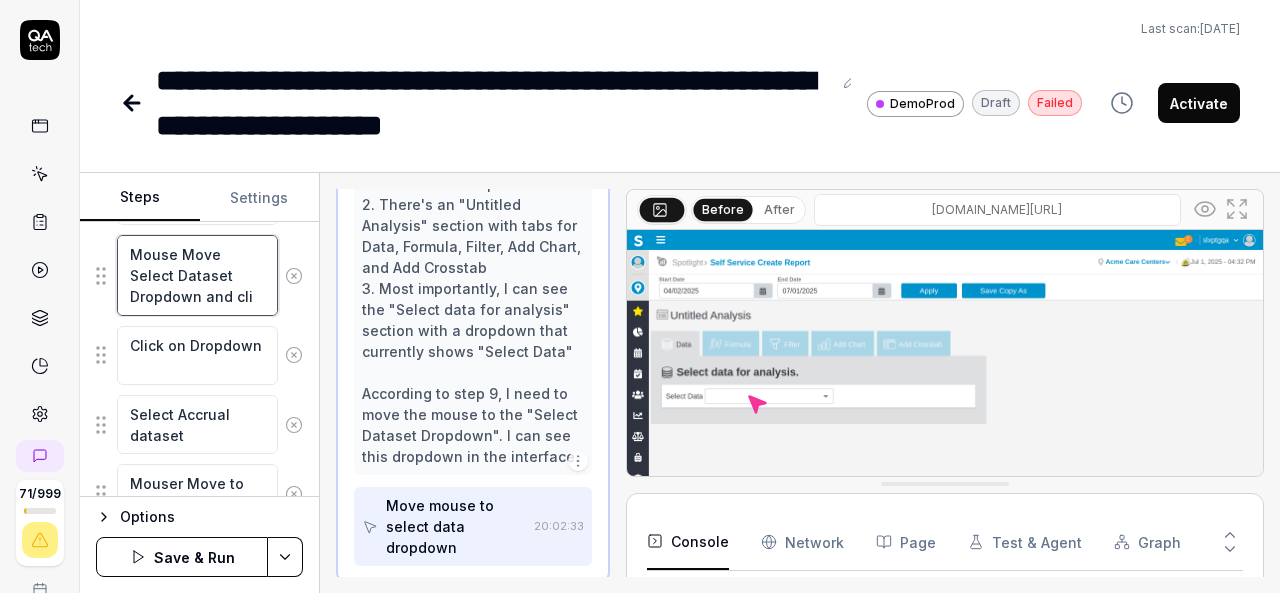 type on "*" 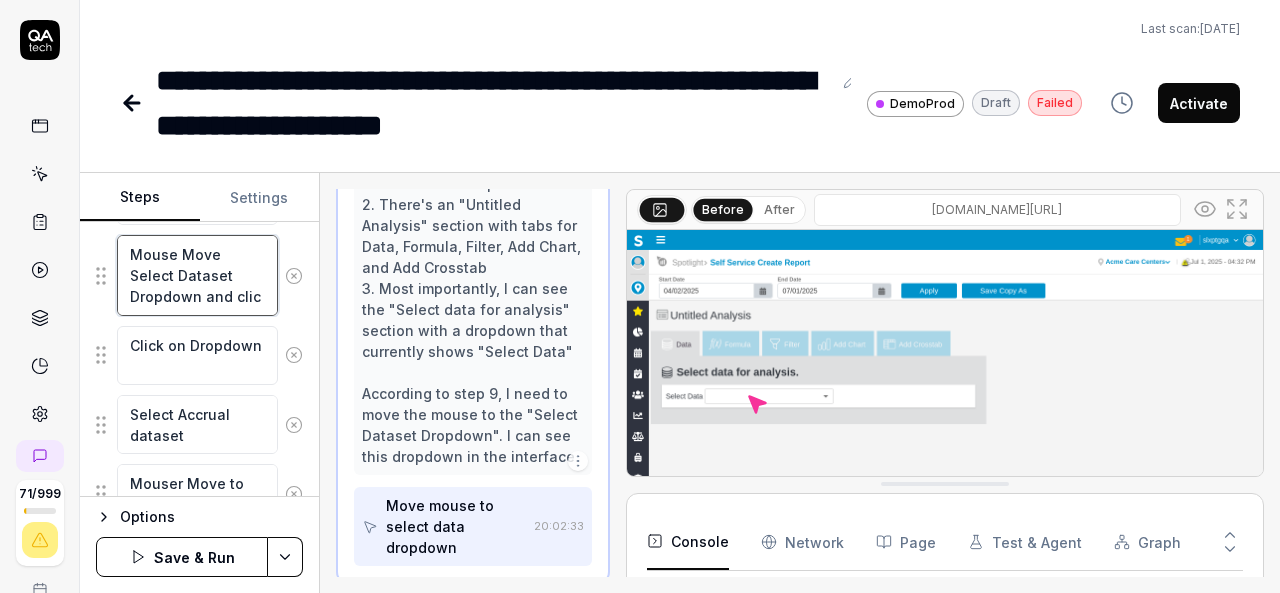 type on "*" 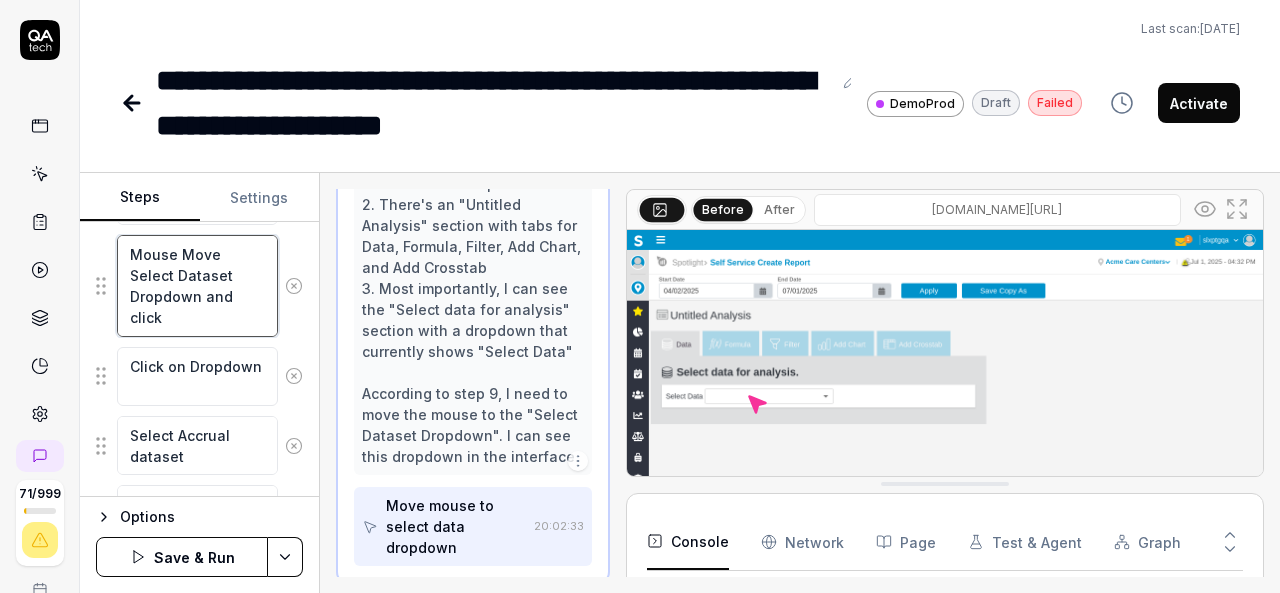 type on "*" 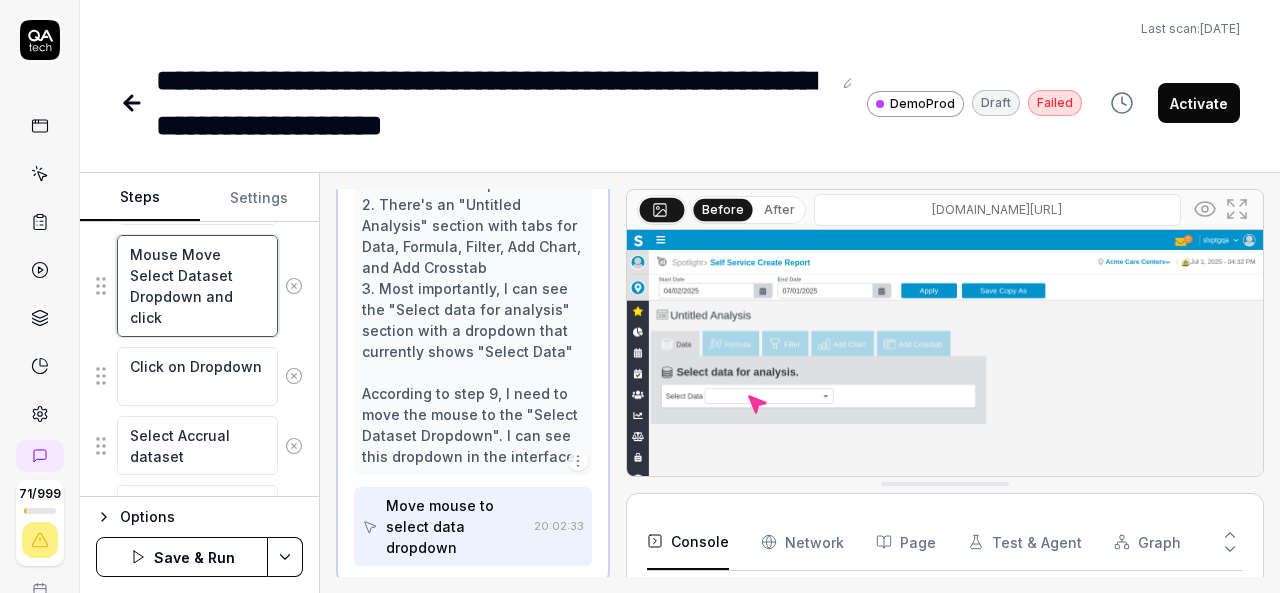 type on "Mouse Move Select Dataset Dropdown and click" 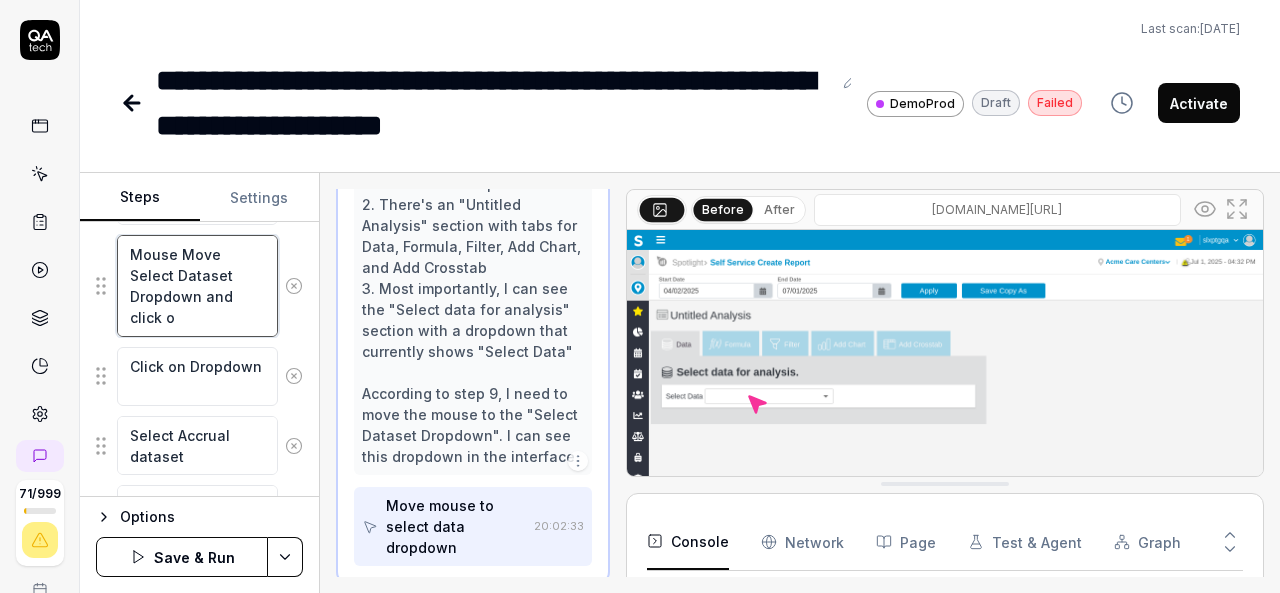 type on "*" 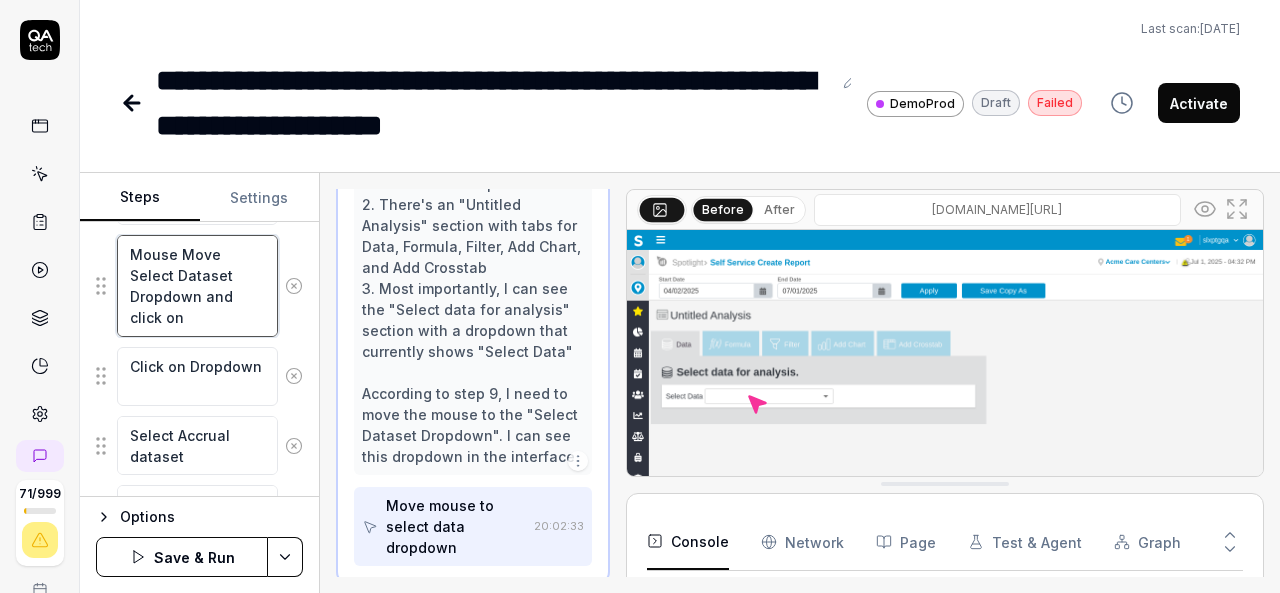 type on "*" 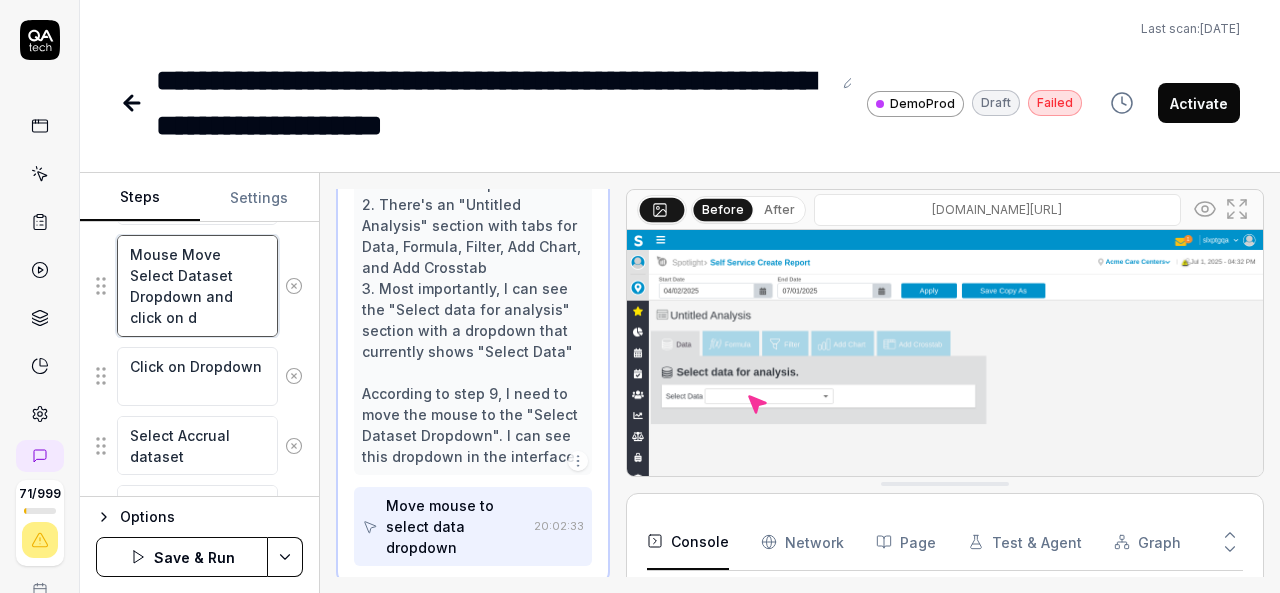 type on "*" 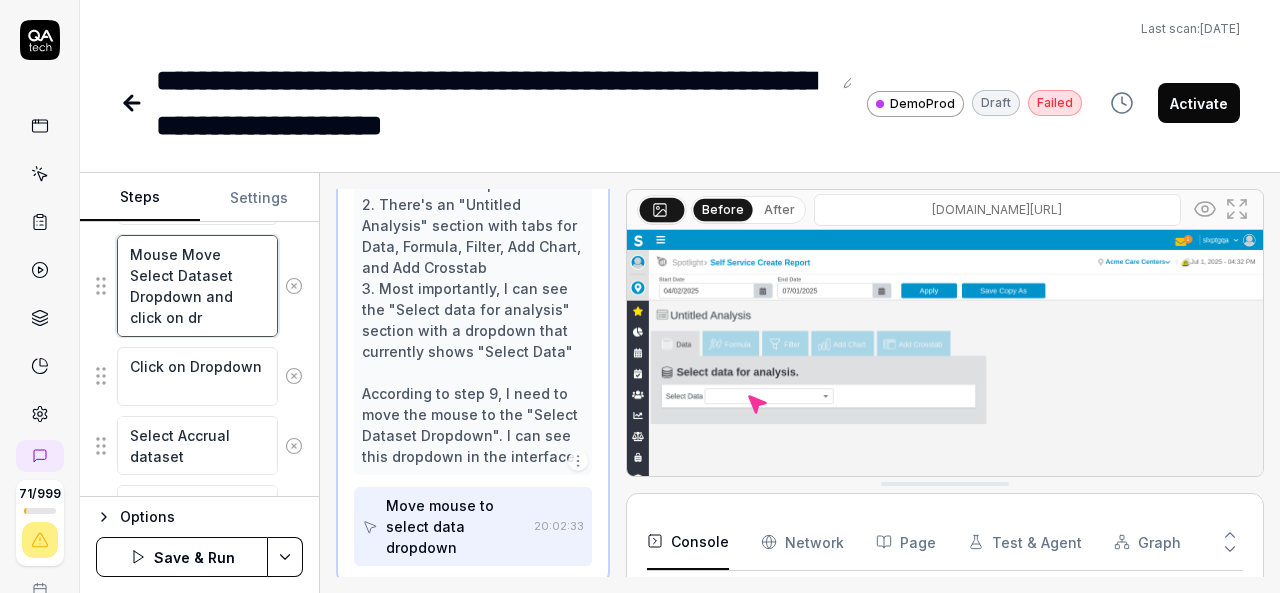 type on "*" 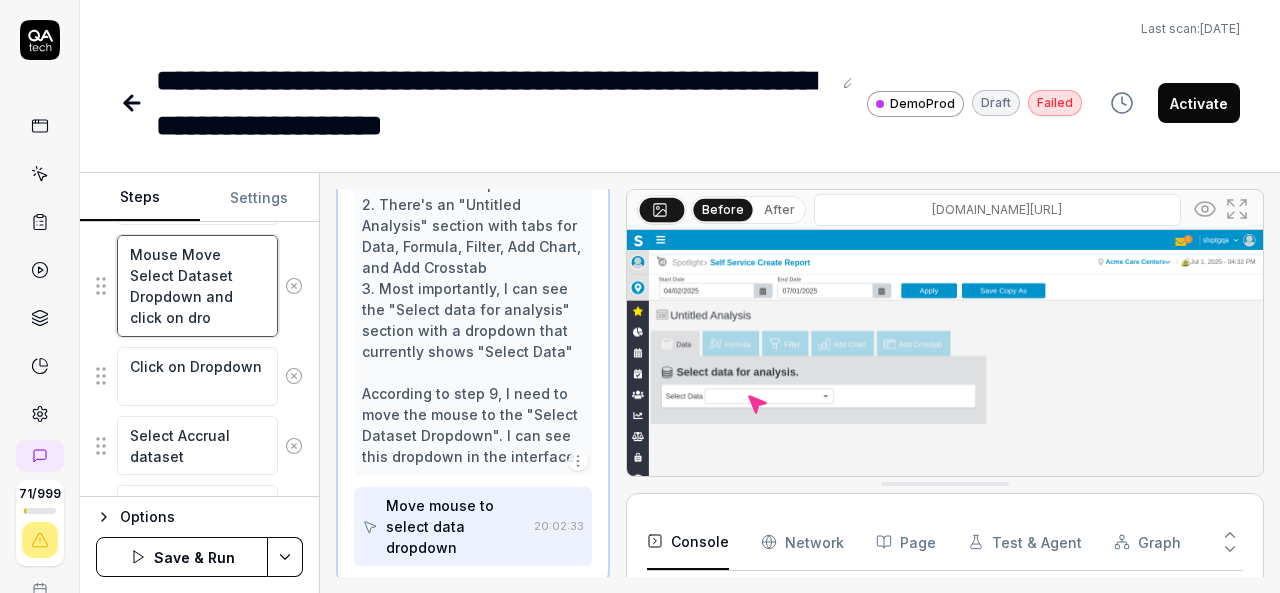 type on "*" 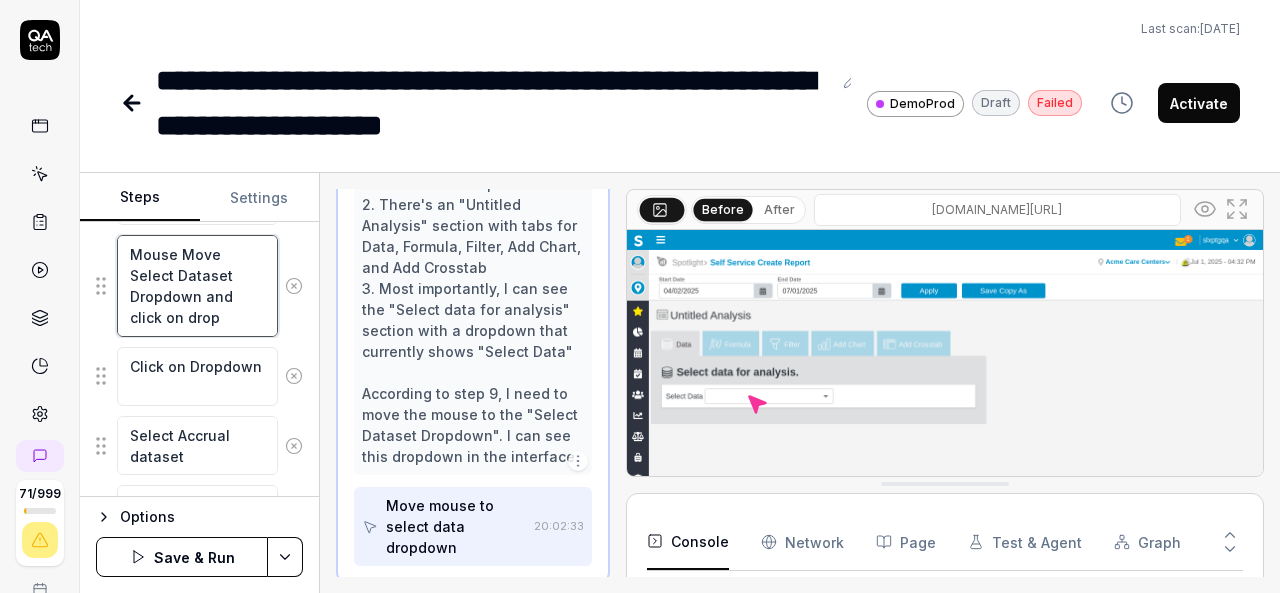 type on "*" 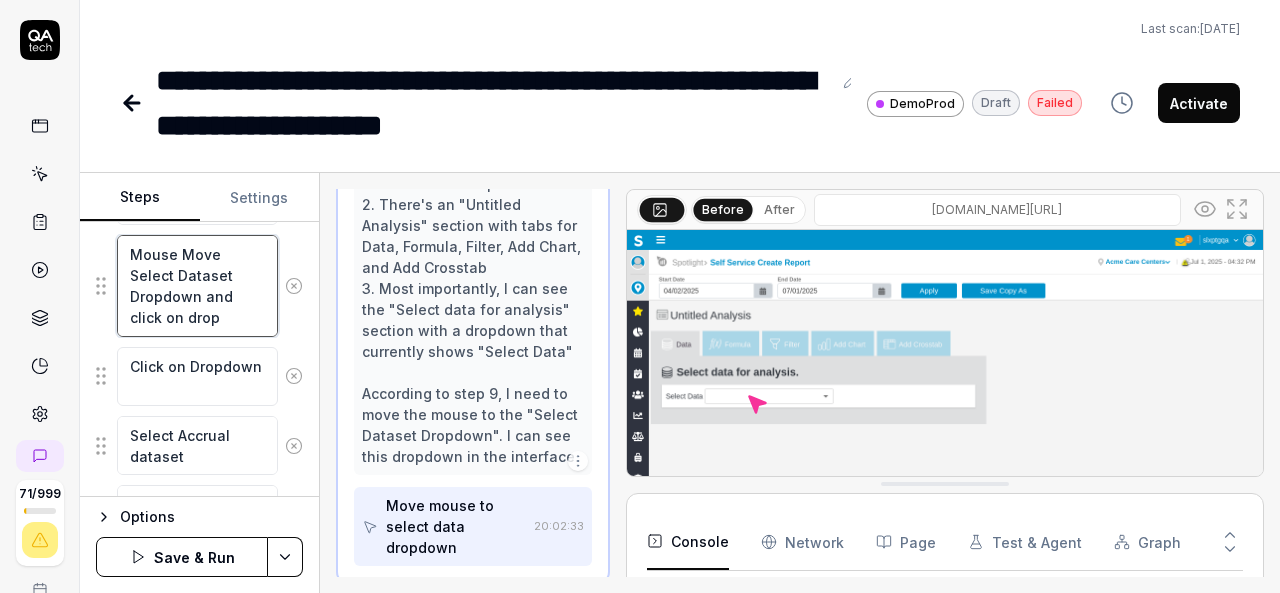 type on "*" 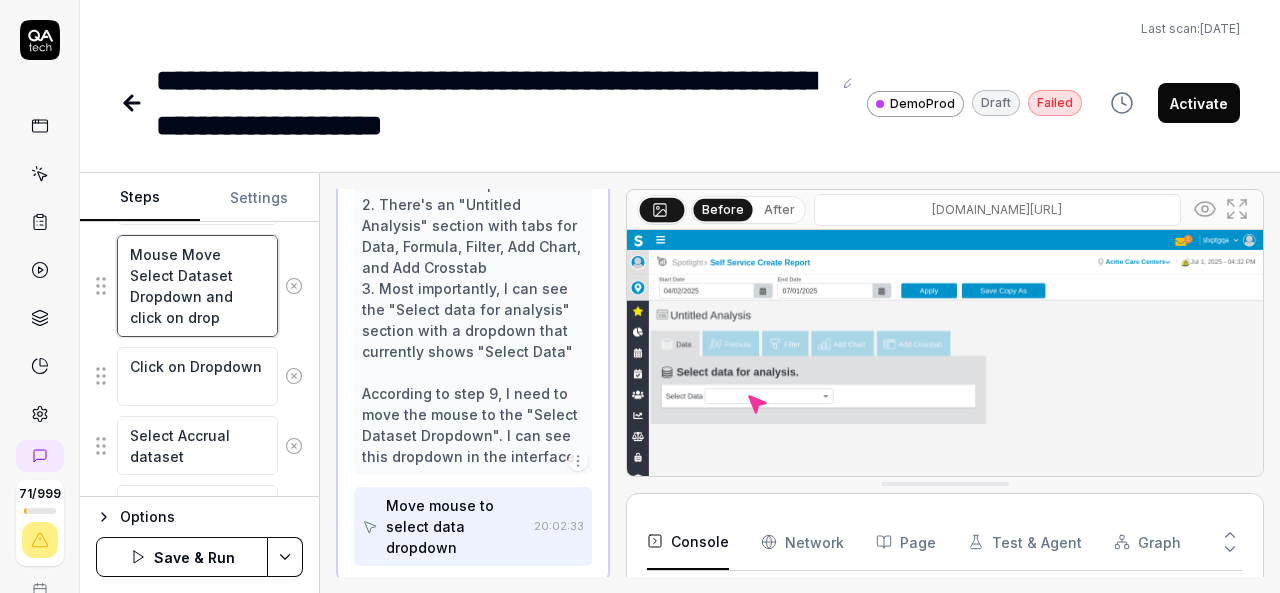 type on "Mouse Move Select Dataset Dropdown and click on drop" 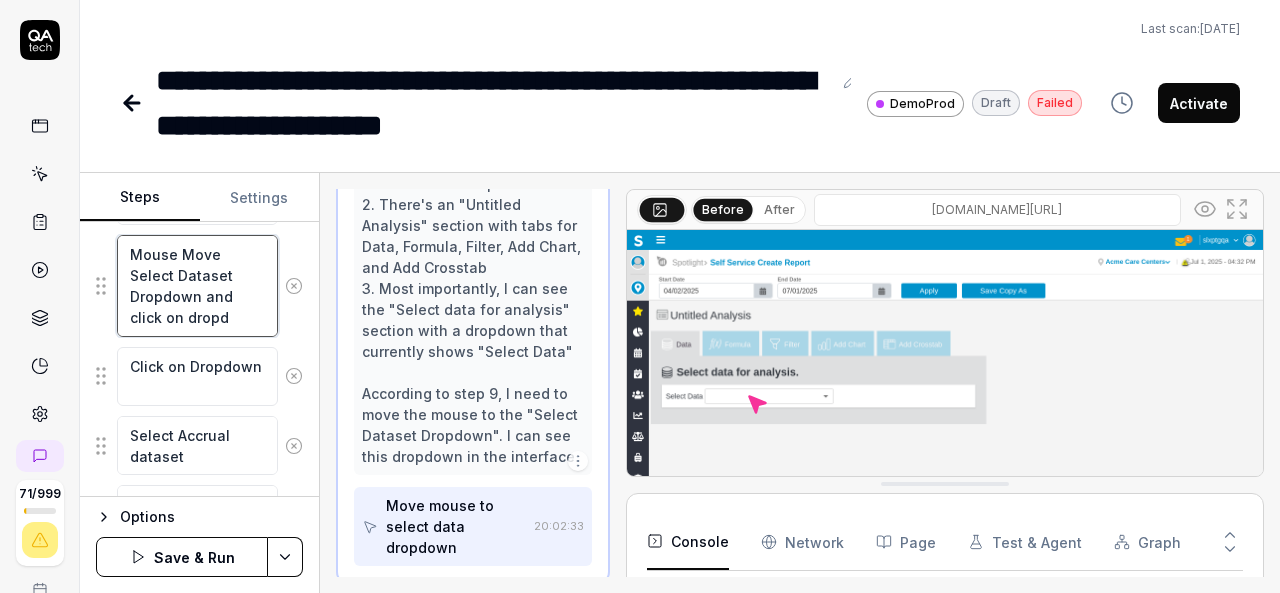 type on "*" 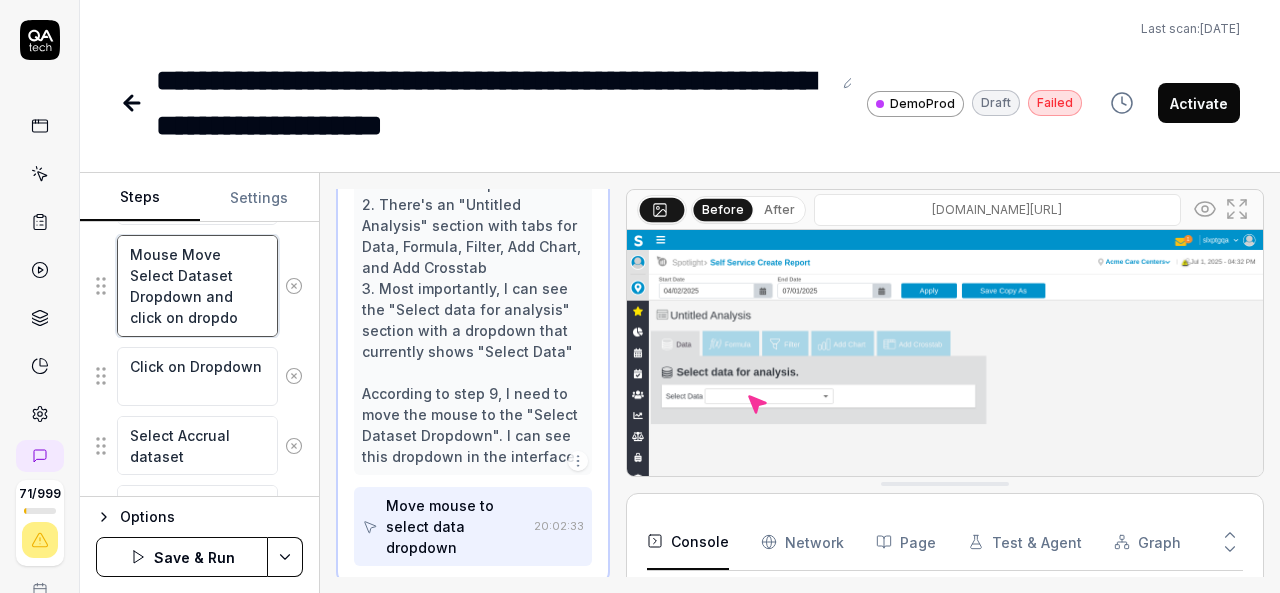 type on "*" 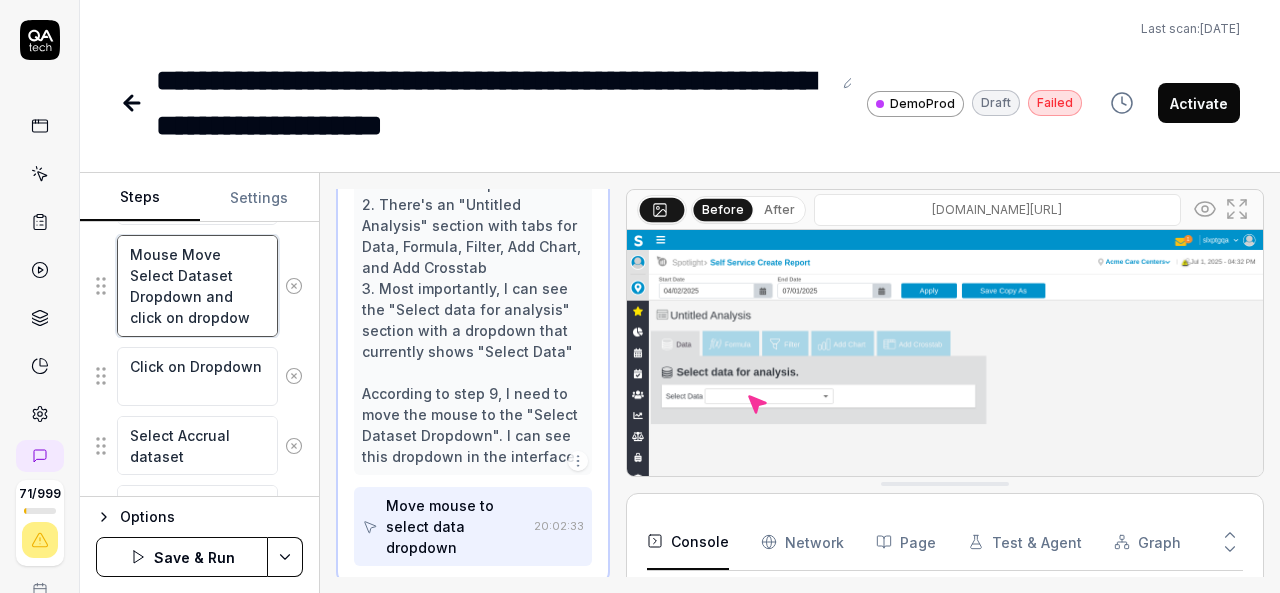 type on "*" 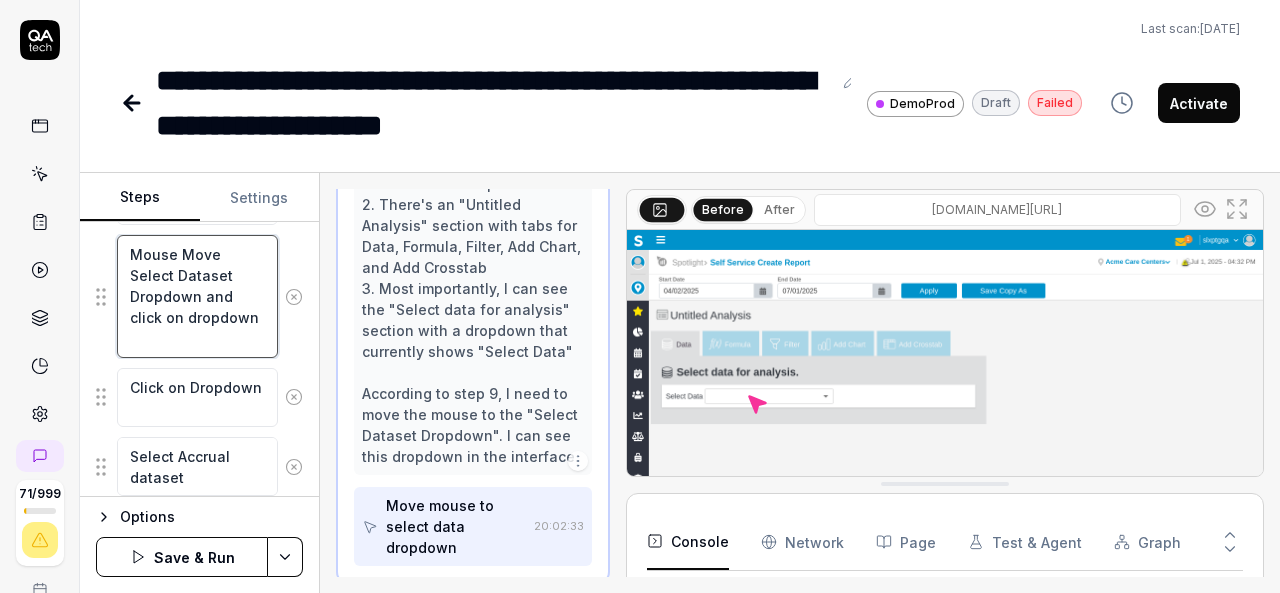 type on "Mouse Move Select Dataset Dropdown and click on dropdown" 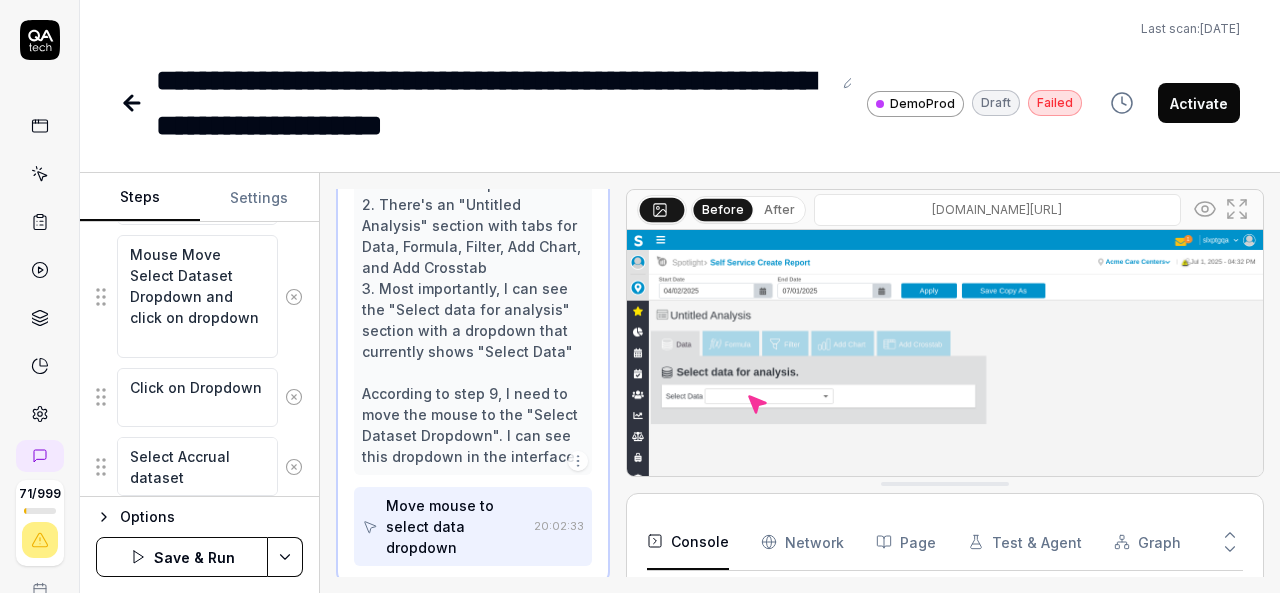 click on "Save & Run" at bounding box center [182, 557] 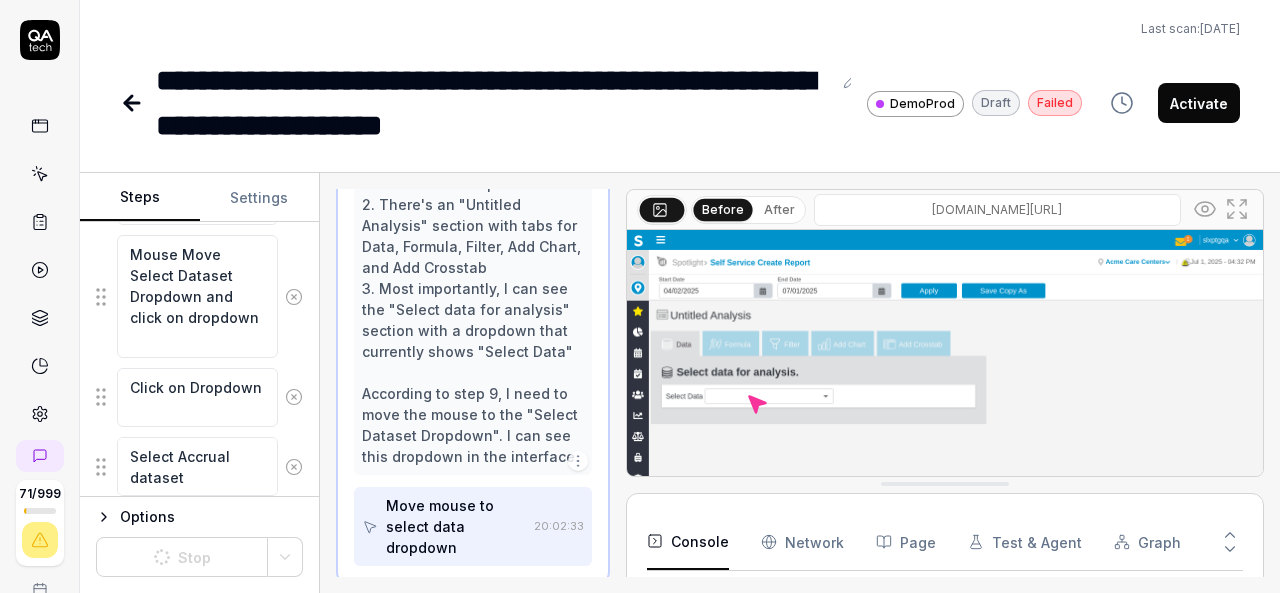 click 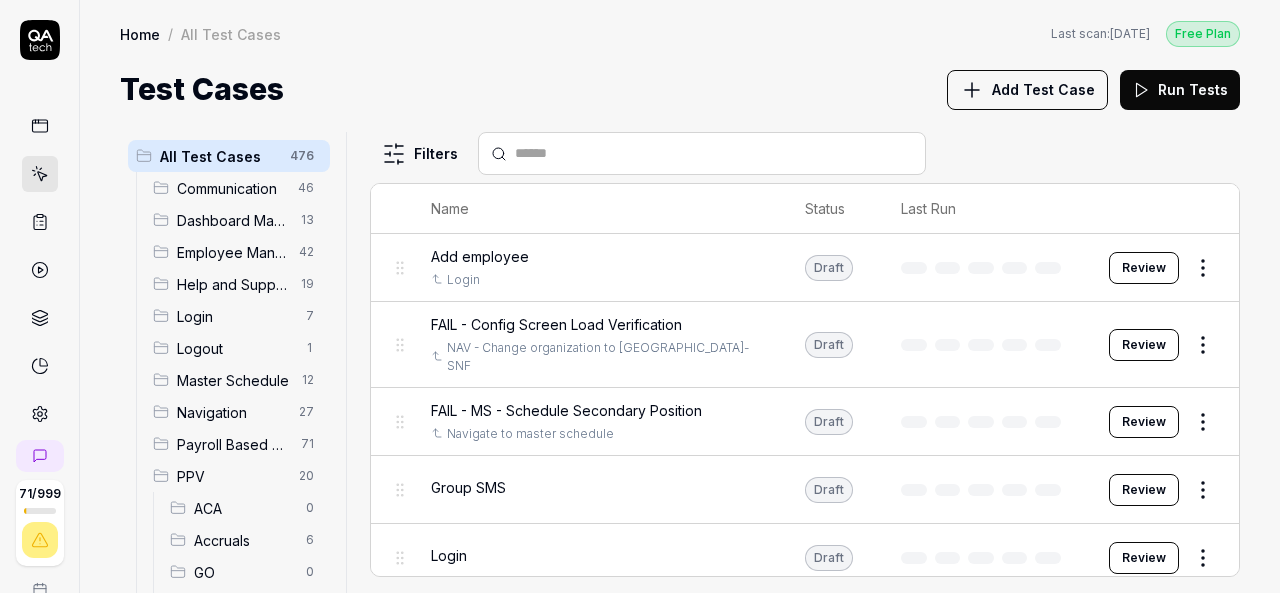 scroll, scrollTop: 298, scrollLeft: 0, axis: vertical 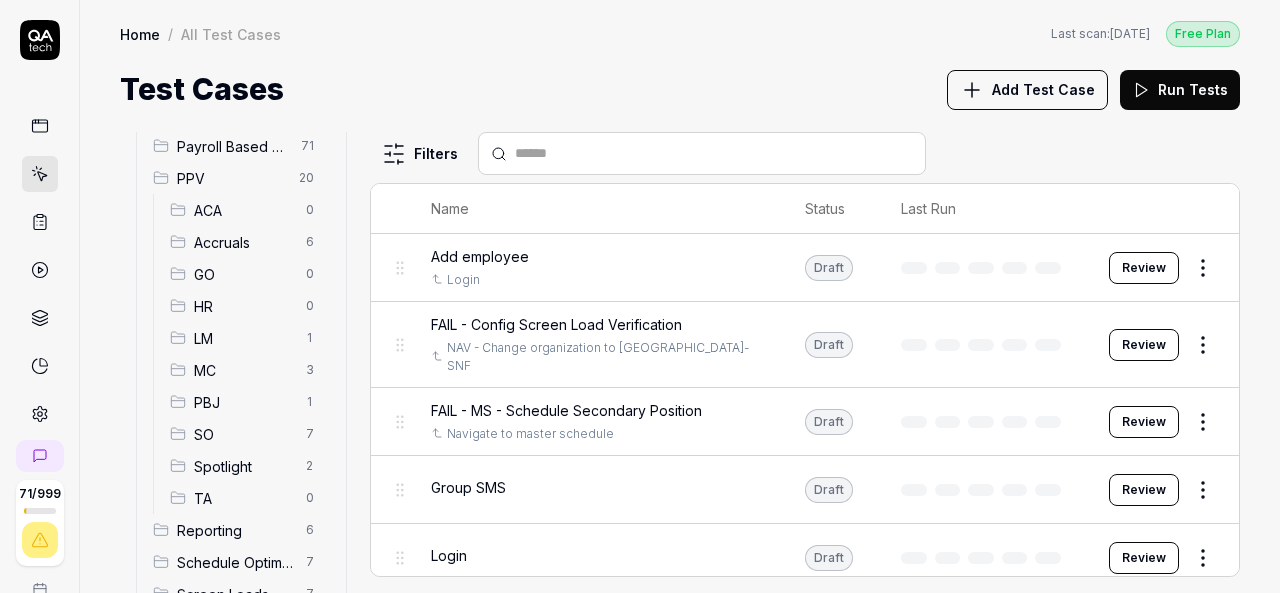 click on "Spotlight" at bounding box center [244, 466] 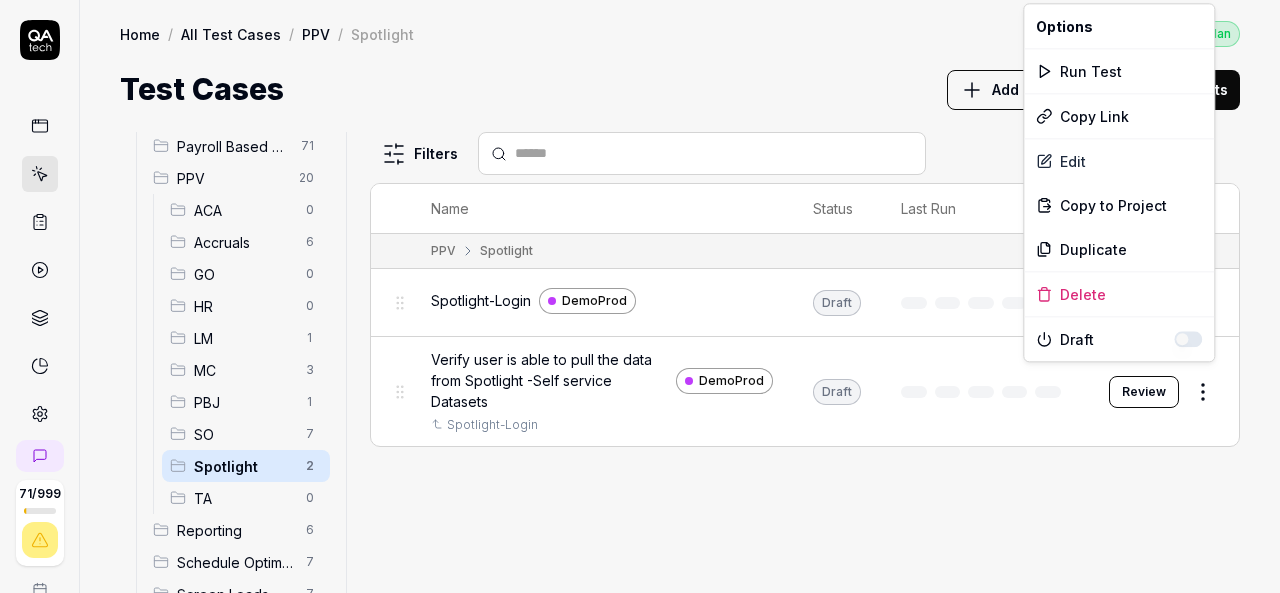click on "71  /  999 k S Home / All Test Cases / PPV / Spotlight Free Plan Home / All Test Cases / PPV / Spotlight Last scan:  [DATE] Free Plan Test Cases Add Test Case Run Tests All Test Cases 476 Communication 46 Dashboard Management 13 Employee Management 42 Help and Support 19 Login 7 Logout 1 Master Schedule 12 Navigation 27 Payroll Based Journal 71 PPV 20 ACA 0 Accruals 6 GO 0 HR 0 LM 1 MC 3 PBJ 1 SO 7 Spotlight 2 TA 0 Reporting 6 Schedule Optimizer 7 Screen Loads 7 TestPPV 0 Time & Attendance 192 User Profile 1 Filters Name Status Last Run PPV Spotlight Spotlight-Login DemoProd Draft Review Verify user is able to pull the data from Spotlight -Self service Datasets DemoProd Spotlight-Login Draft Review
To pick up a draggable item, press the space bar.
While dragging, use the arrow keys to move the item.
Press space again to drop the item in its new position, or press escape to cancel.
* 108.01s Options Run Test Copy Link Edit Copy to Project Duplicate Delete Draft" at bounding box center [640, 296] 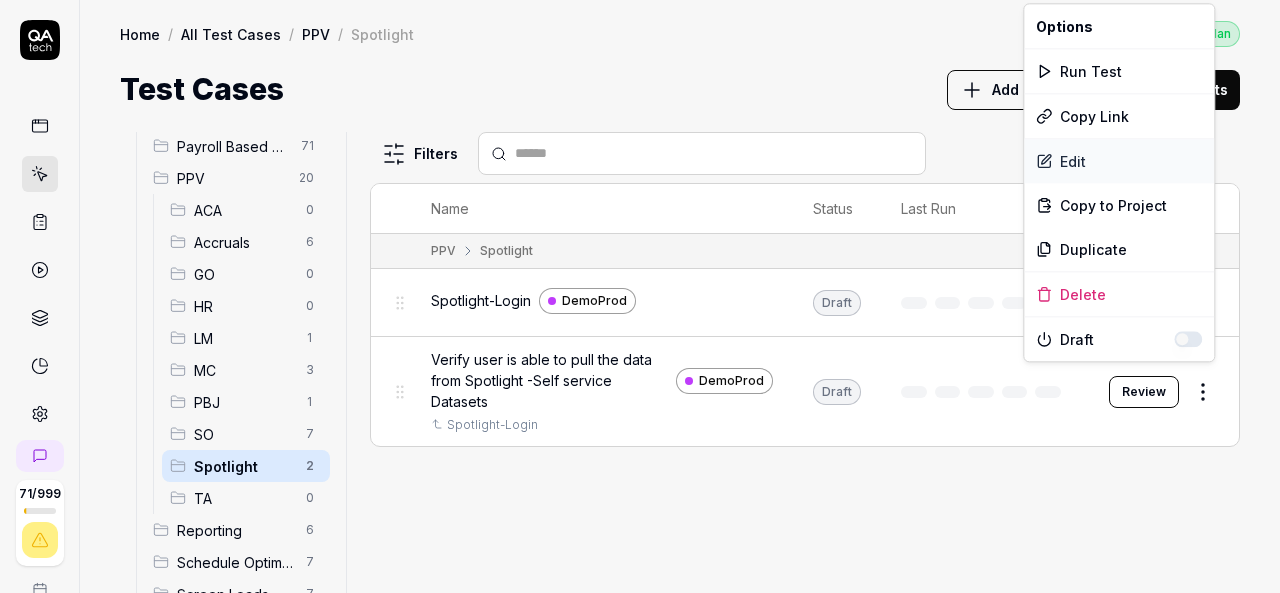 click on "Edit" at bounding box center (1119, 161) 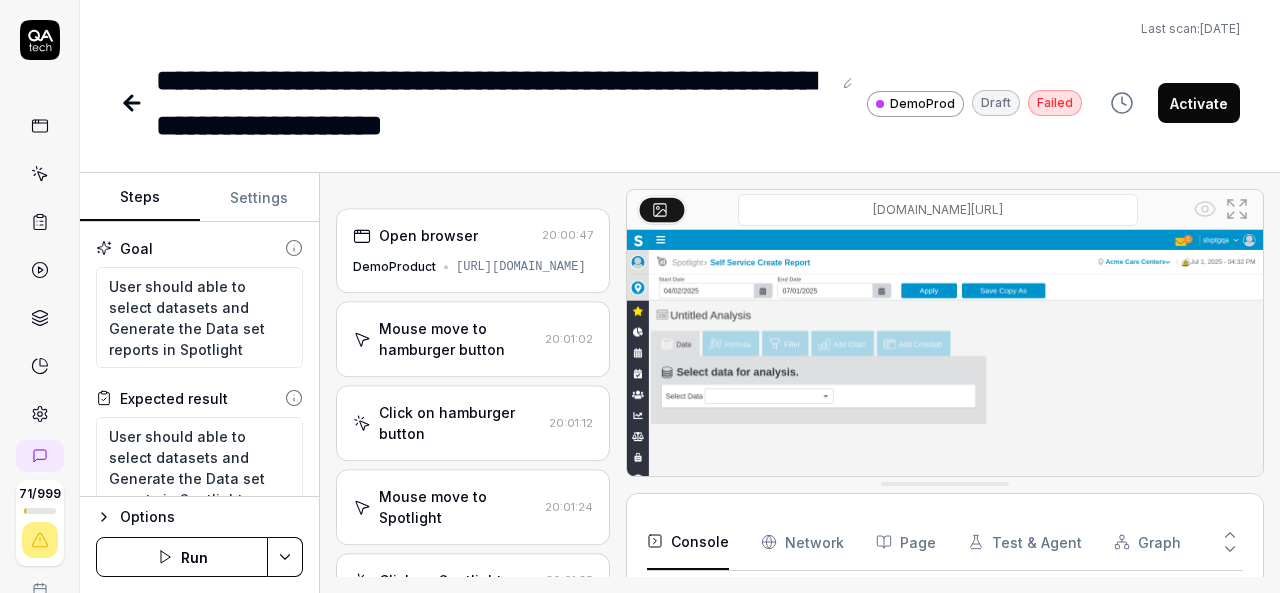 scroll, scrollTop: 3761, scrollLeft: 0, axis: vertical 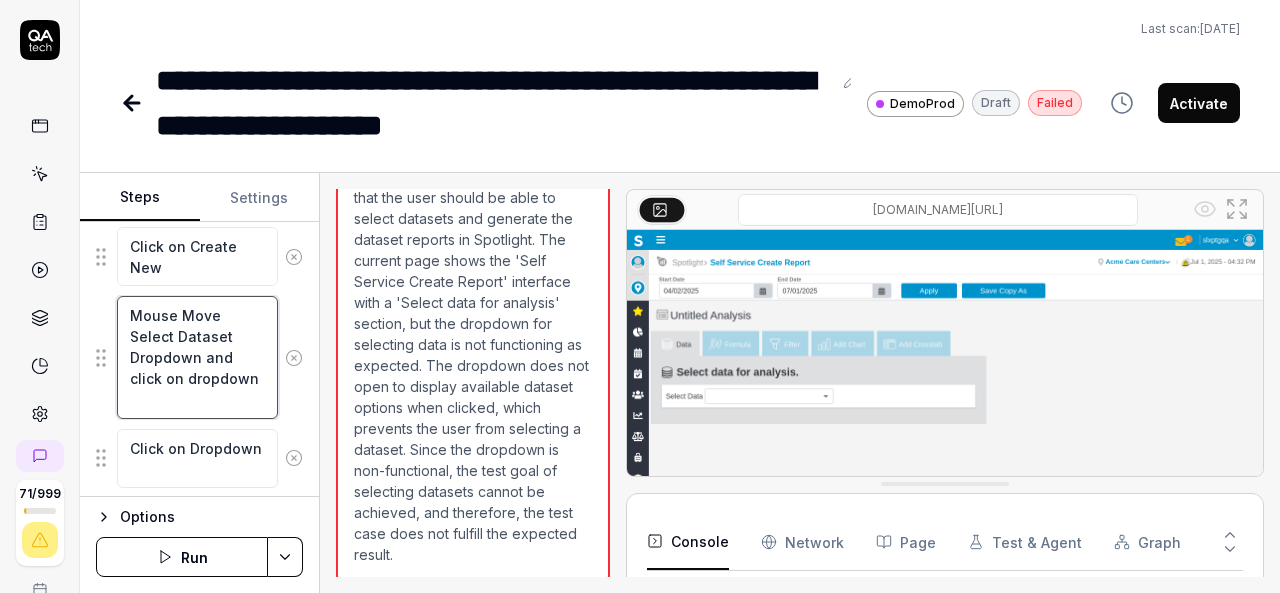 click on "Mouse Move Select Dataset Dropdown and click on dropdown" at bounding box center [197, 357] 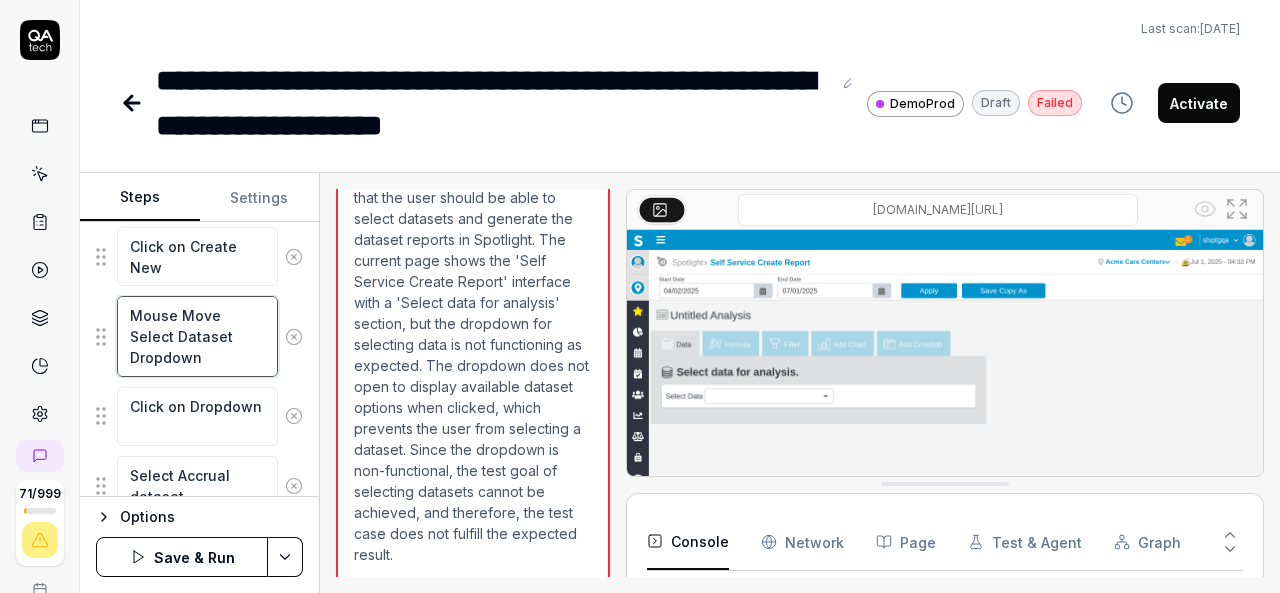 type on "Mouse Move Select Dataset Dropdown" 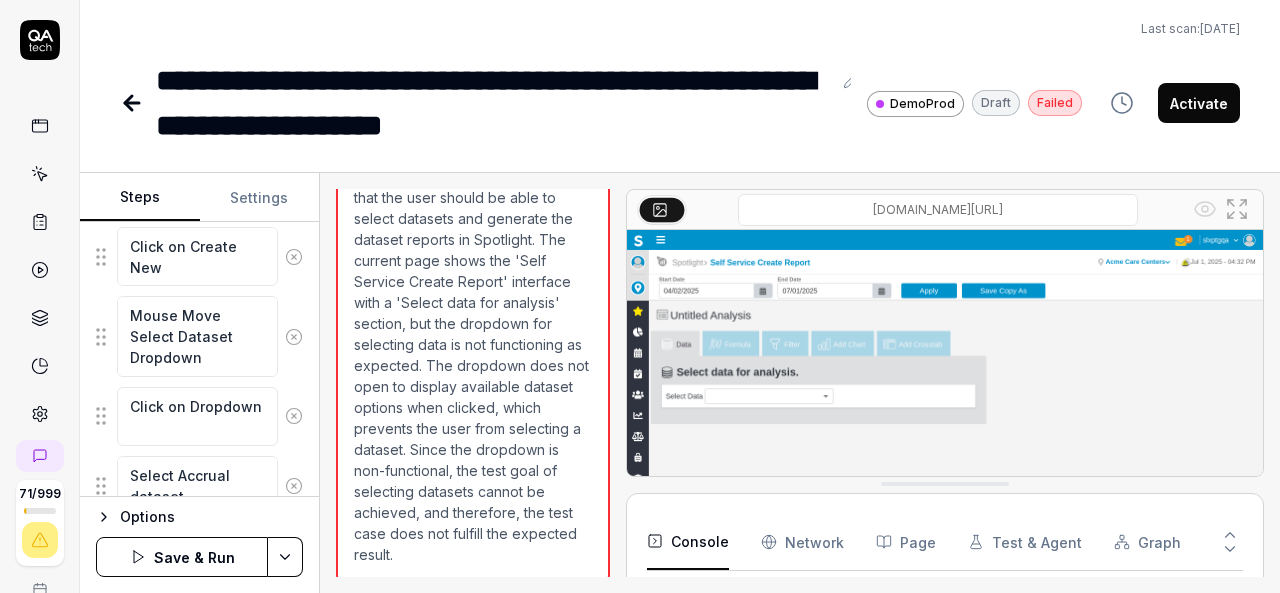 click on "Save & Run" at bounding box center [182, 557] 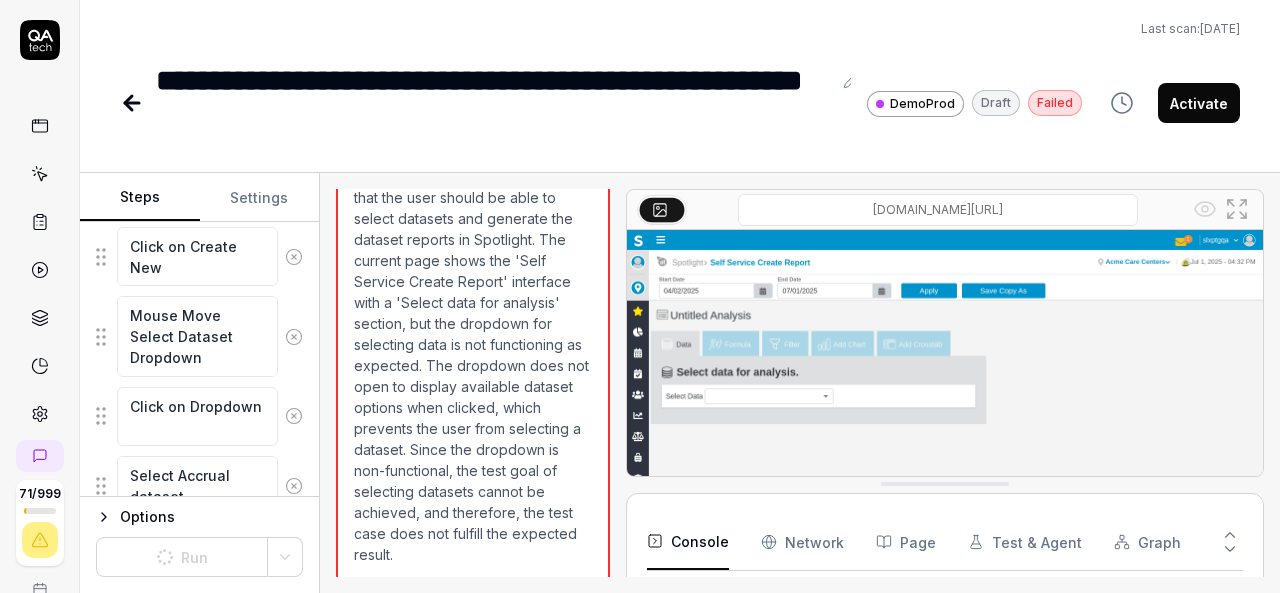type on "*" 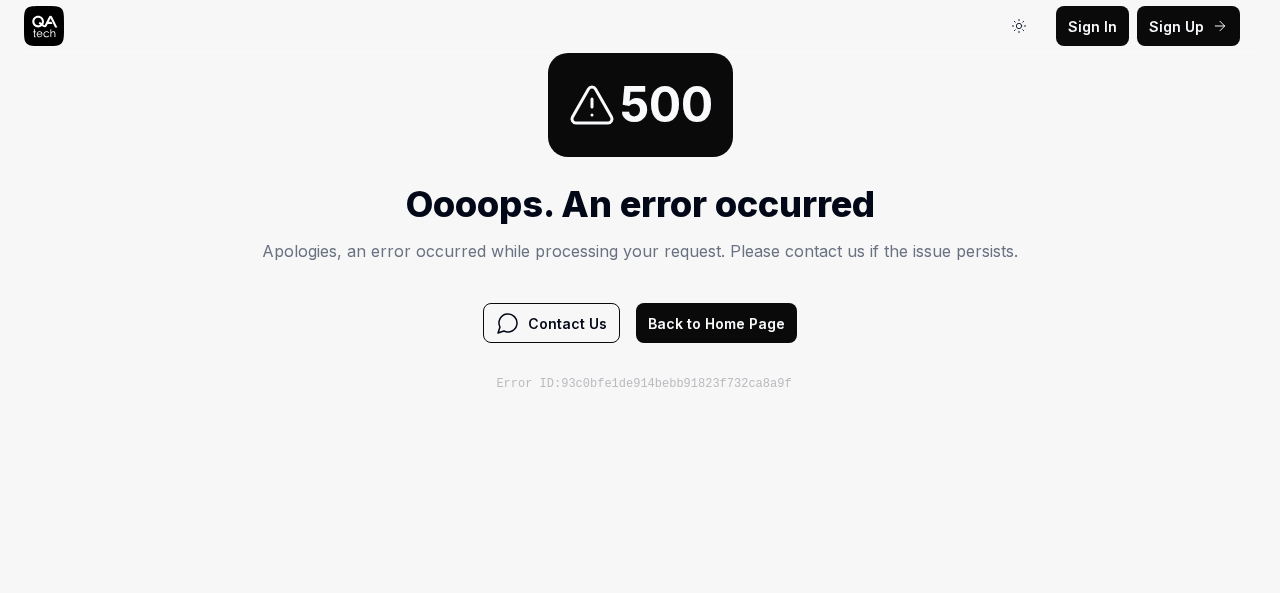 scroll, scrollTop: 0, scrollLeft: 0, axis: both 